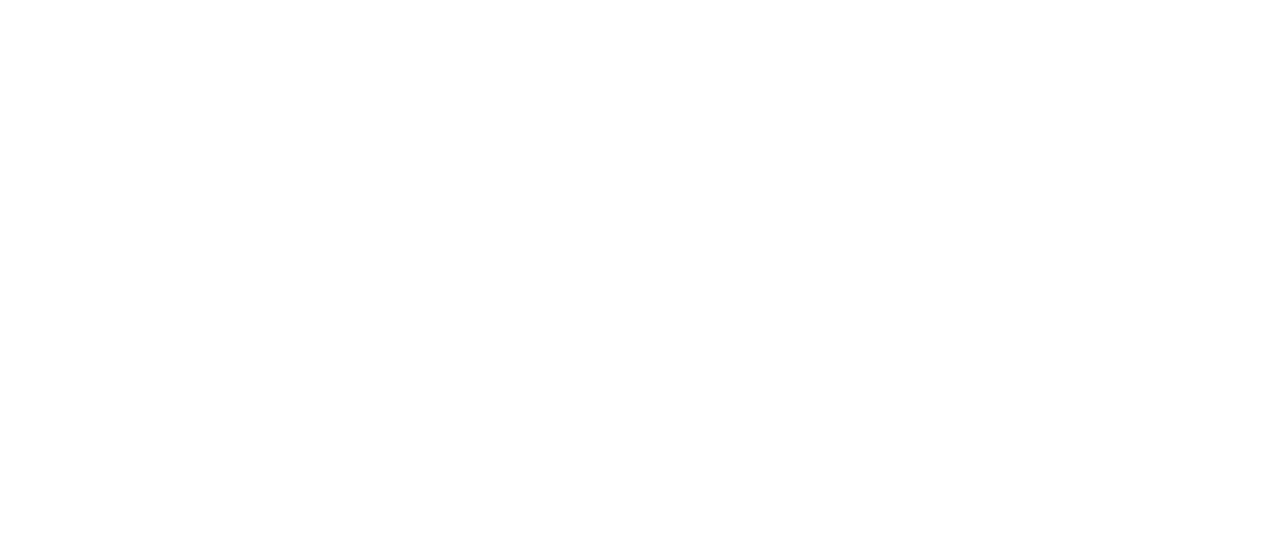 scroll, scrollTop: 0, scrollLeft: 0, axis: both 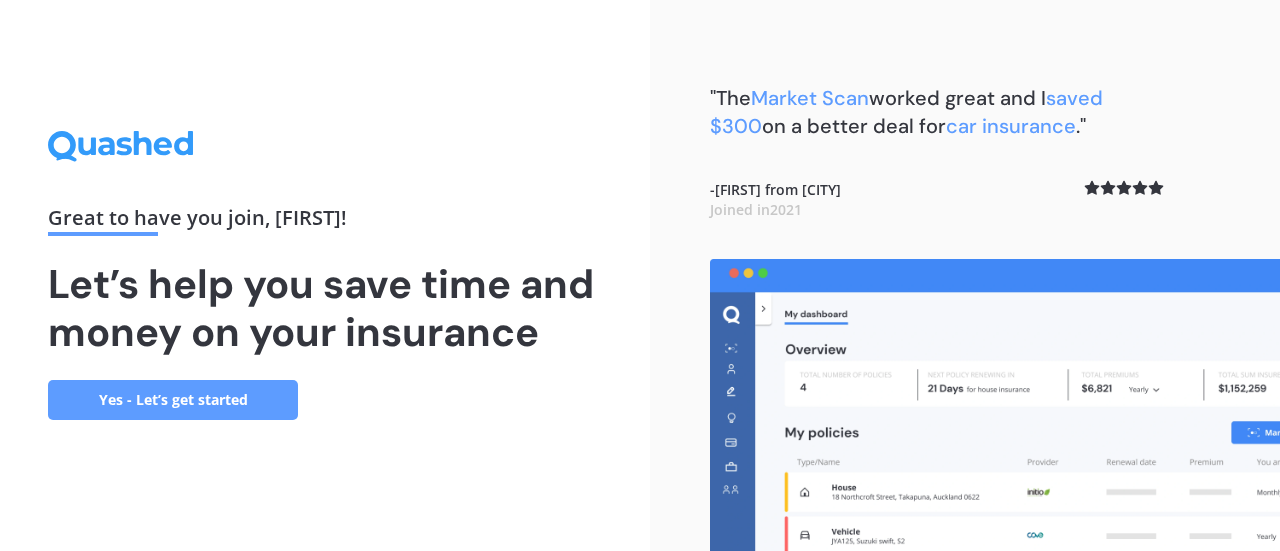 click on "Yes - Let’s get started" at bounding box center [173, 400] 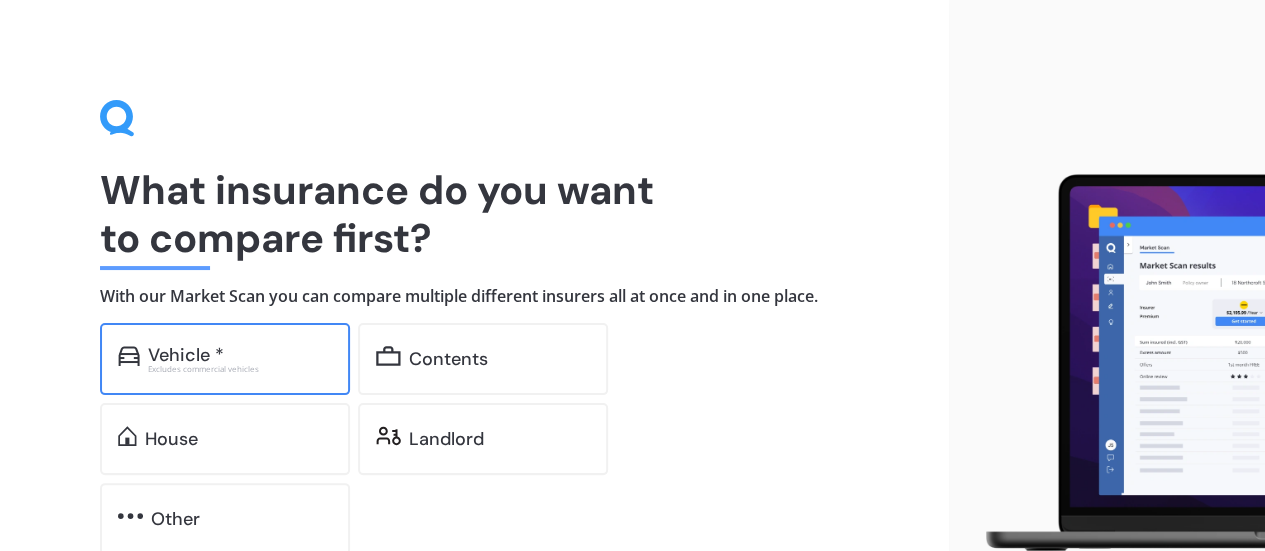 click on "Vehicle *" at bounding box center (186, 355) 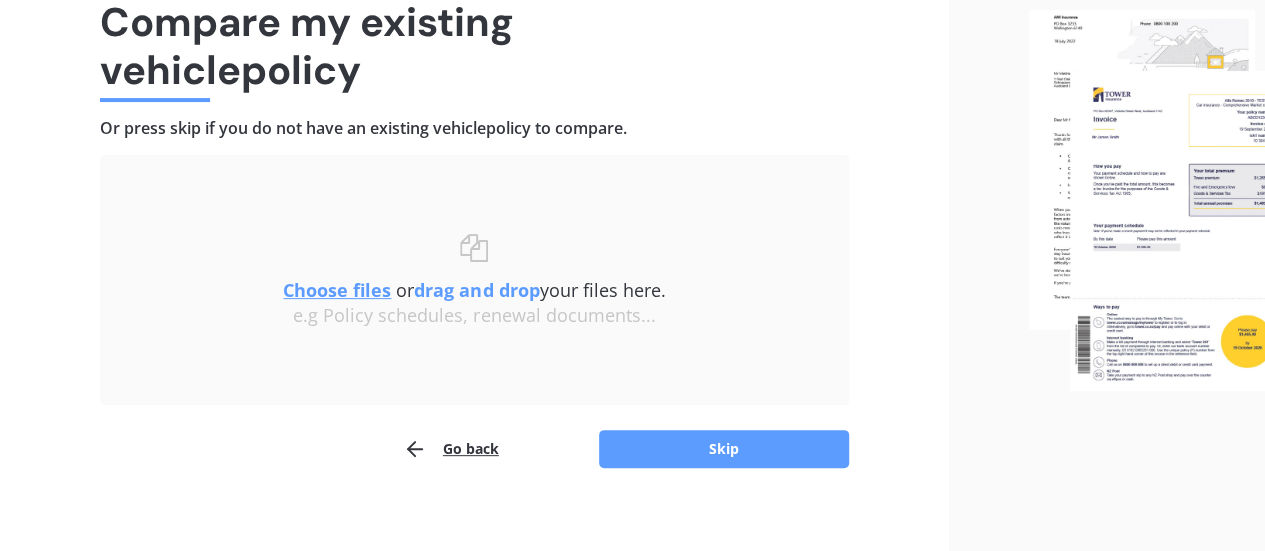 scroll, scrollTop: 170, scrollLeft: 0, axis: vertical 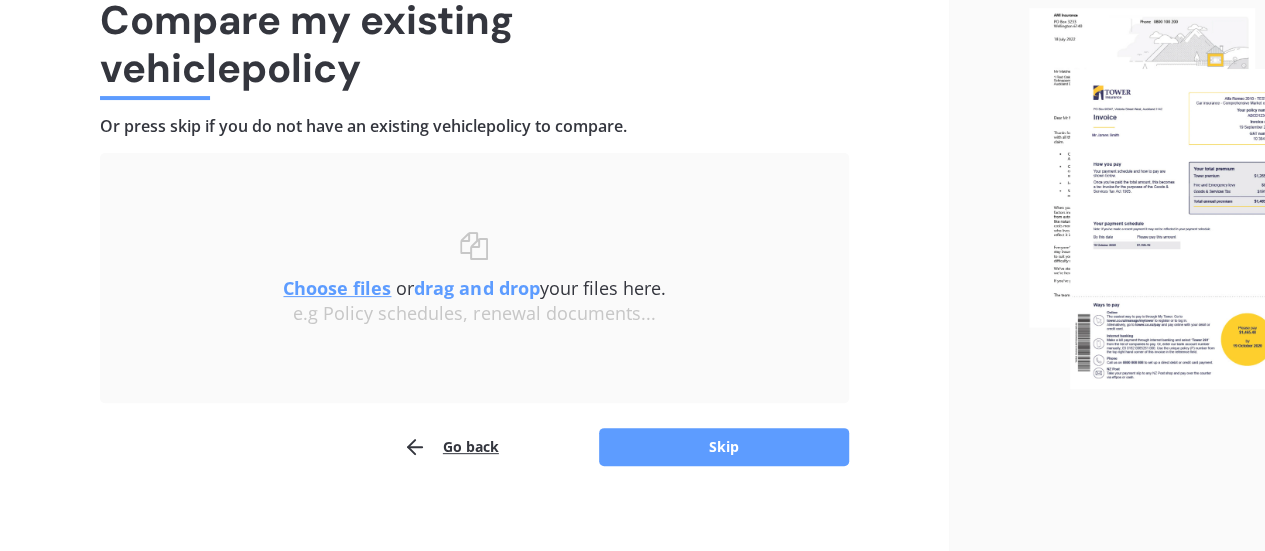 click on "Choose files" at bounding box center [337, 288] 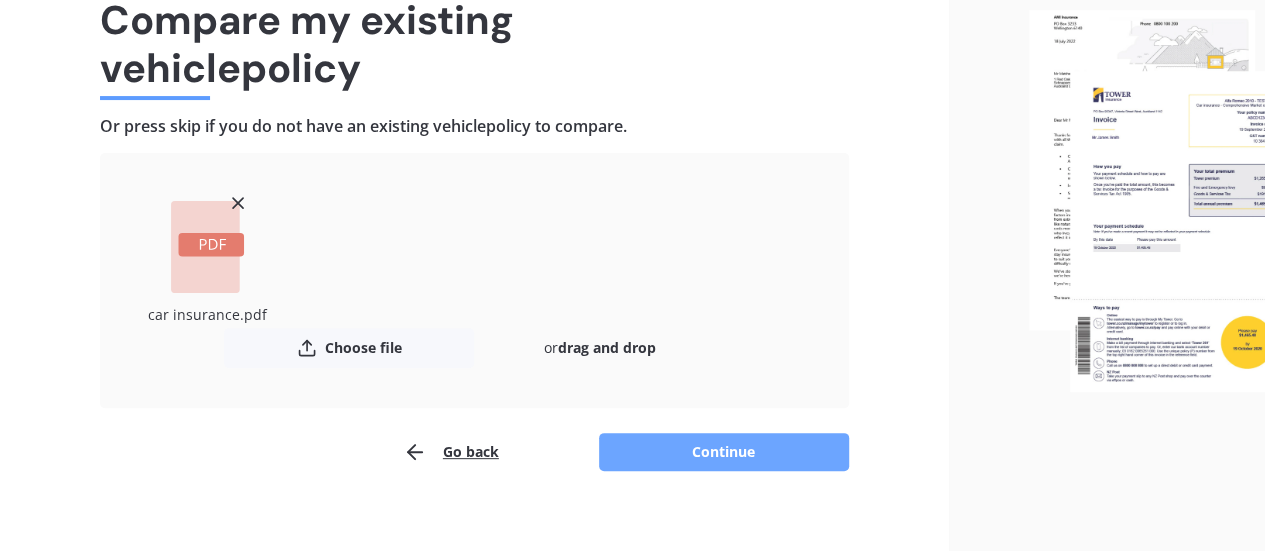 click on "Continue" at bounding box center [724, 452] 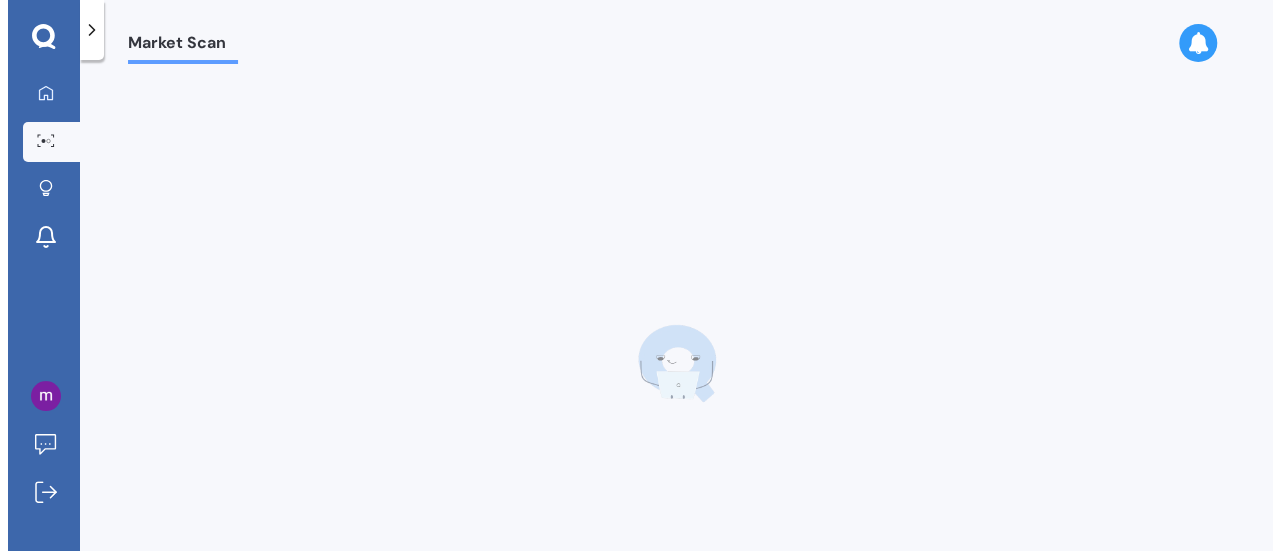 scroll, scrollTop: 0, scrollLeft: 0, axis: both 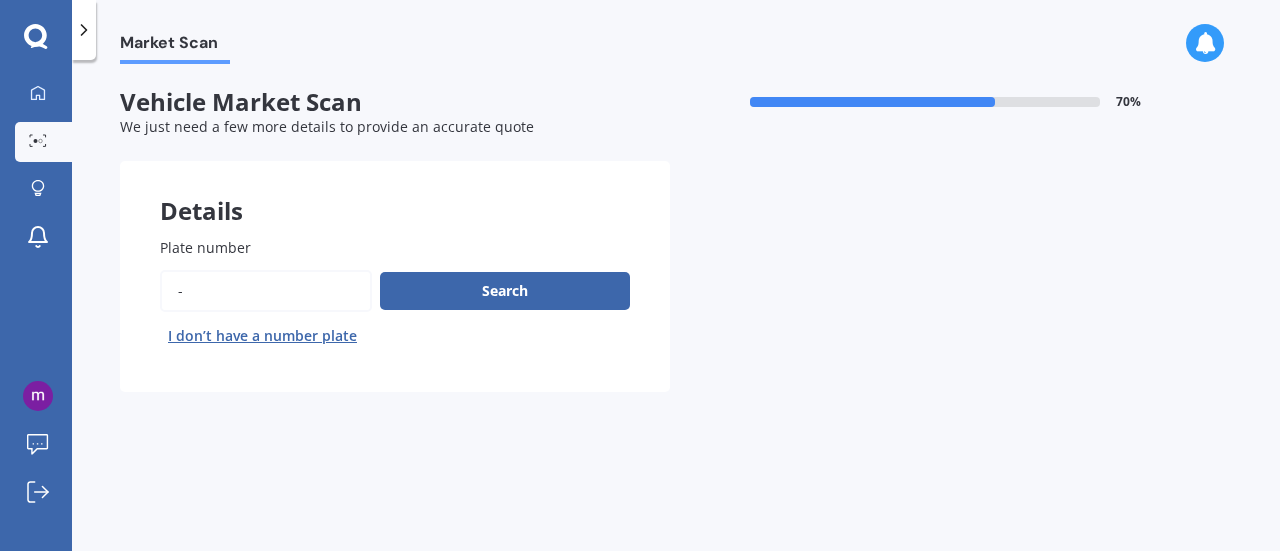 click on "Plate number" at bounding box center [266, 291] 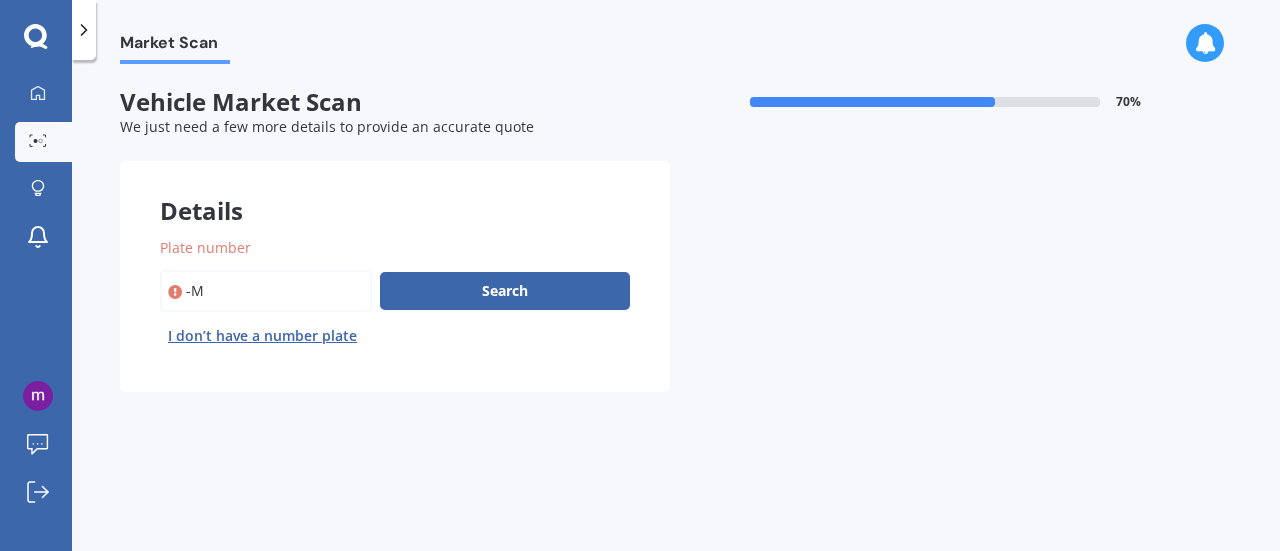 type on "-" 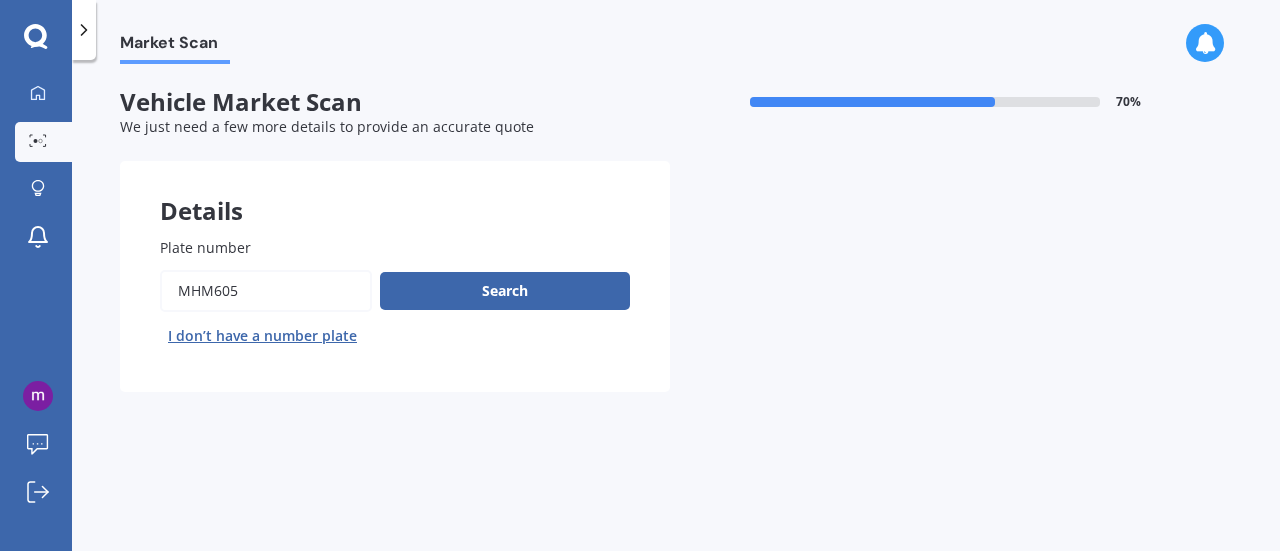 type on "mhm605" 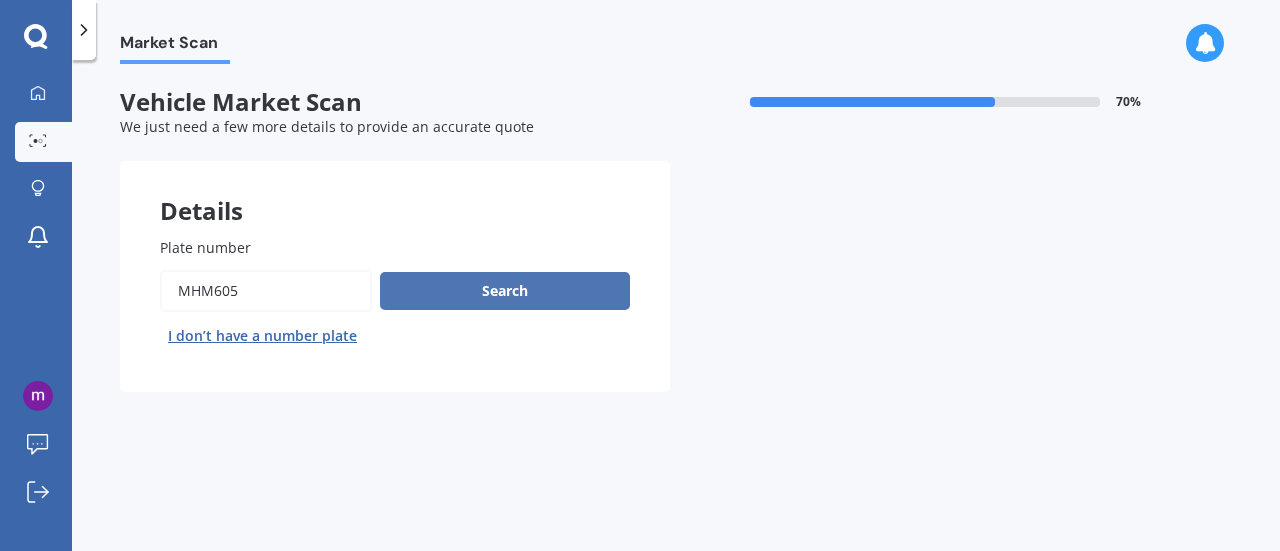 click on "Search" at bounding box center (505, 291) 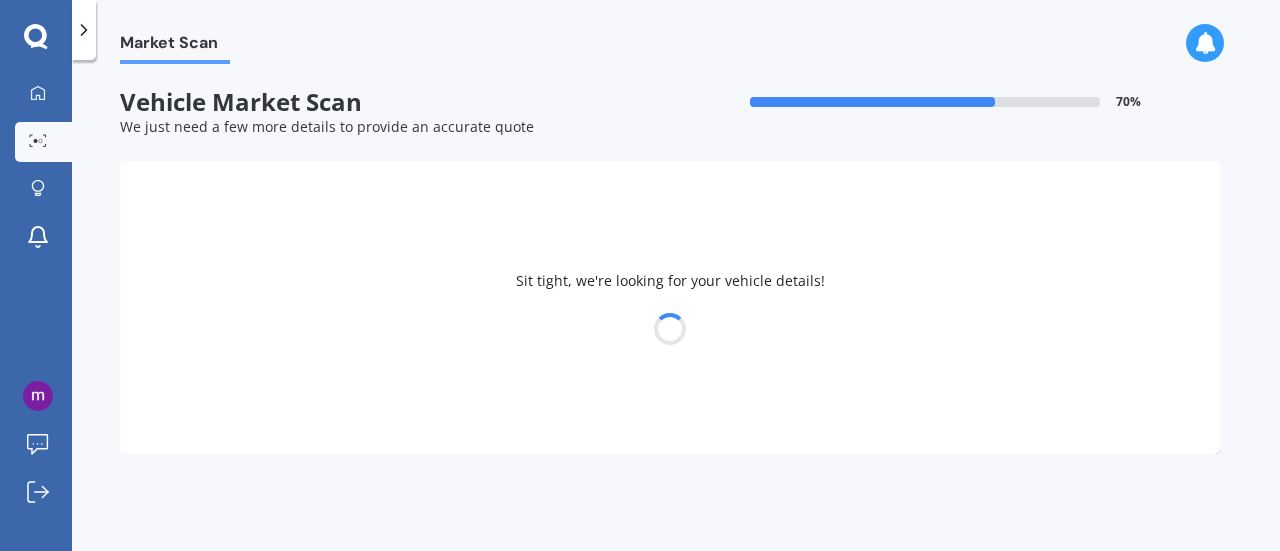 select on "HOLDEN" 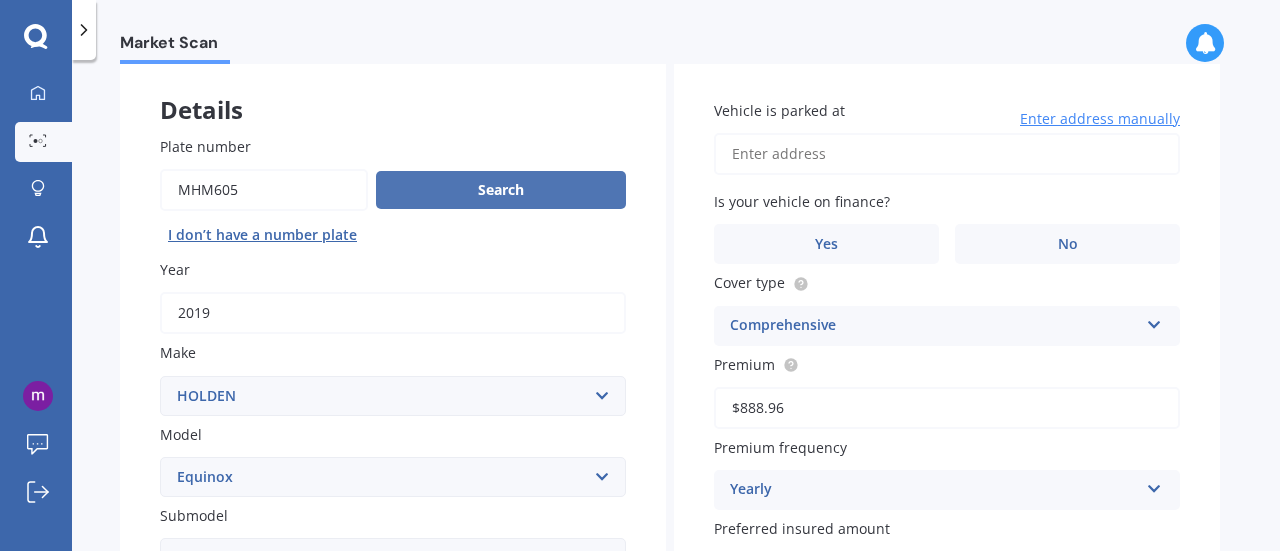 scroll, scrollTop: 113, scrollLeft: 0, axis: vertical 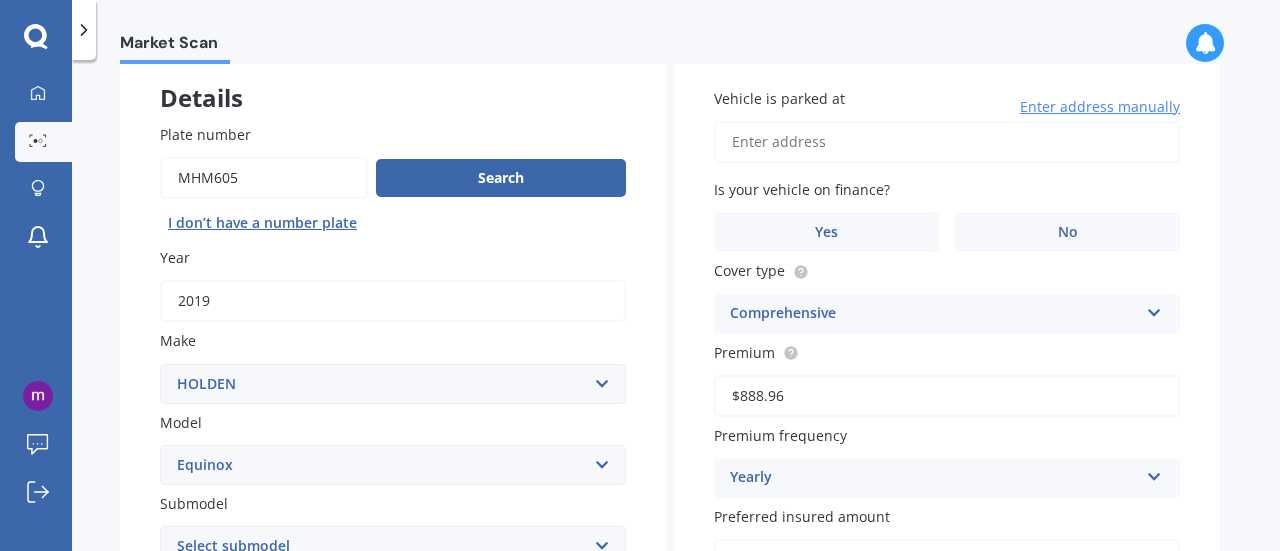 click on "Vehicle is parked at" at bounding box center [947, 142] 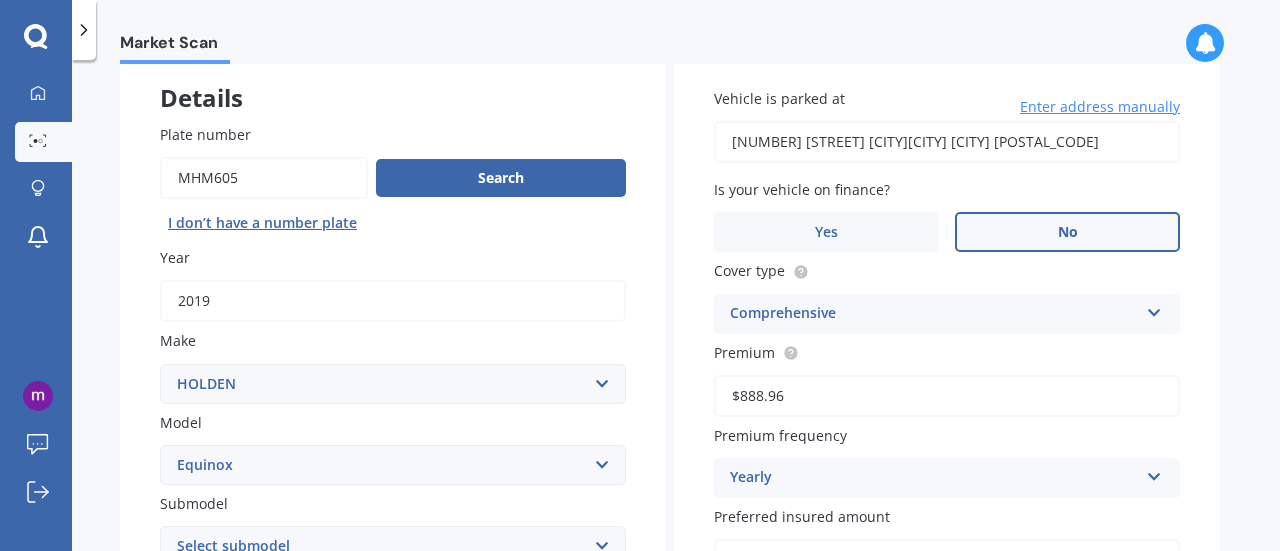 click on "No" at bounding box center (1068, 232) 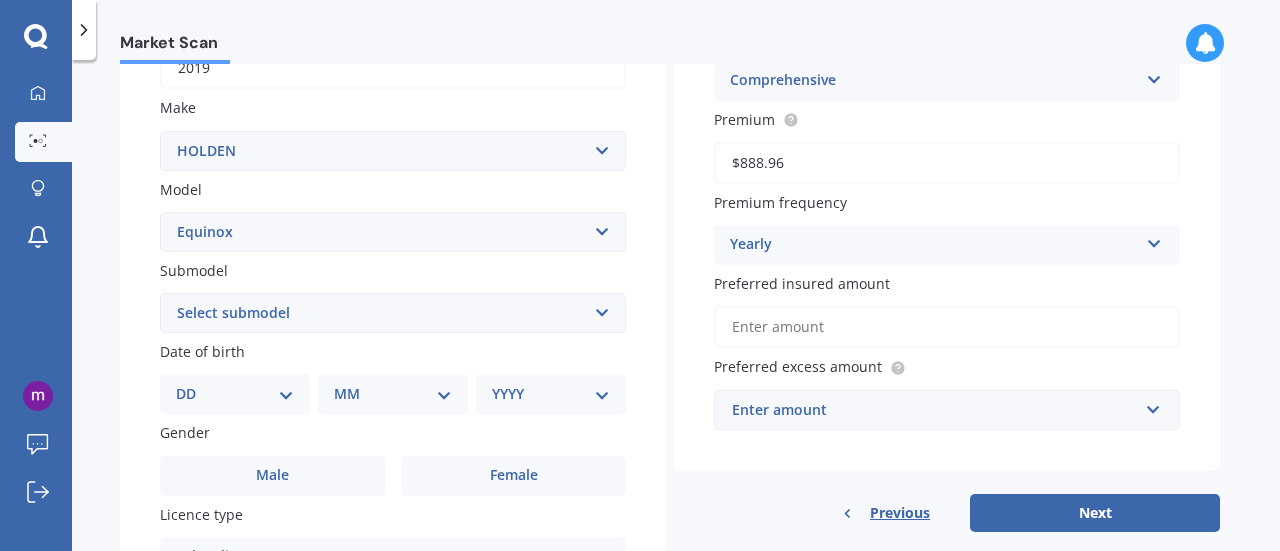 scroll, scrollTop: 348, scrollLeft: 0, axis: vertical 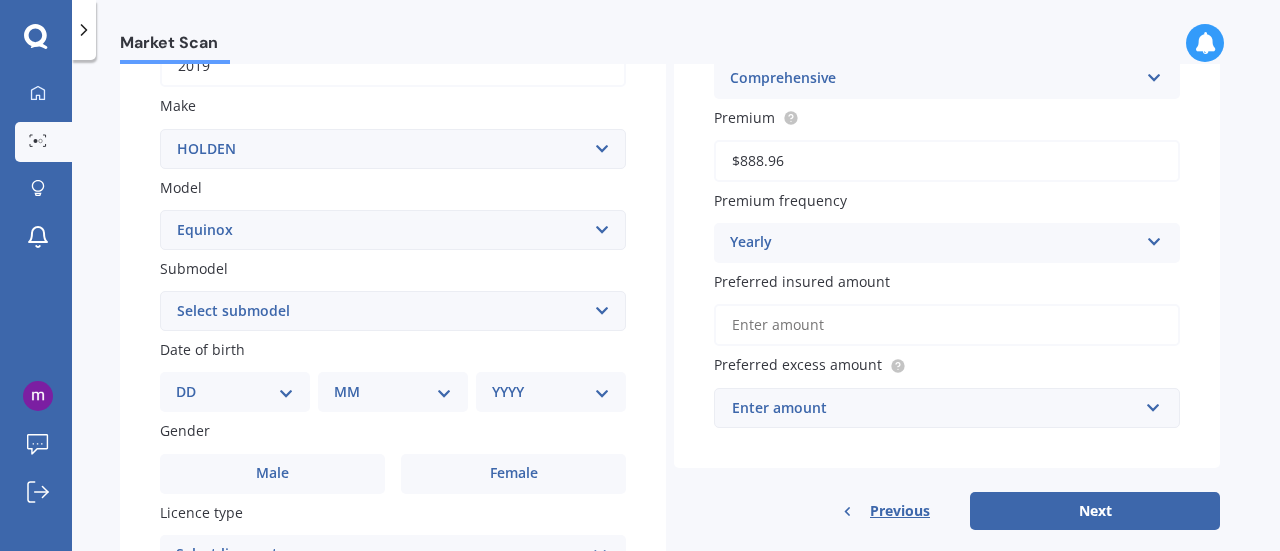 click on "Preferred insured amount" at bounding box center (947, 325) 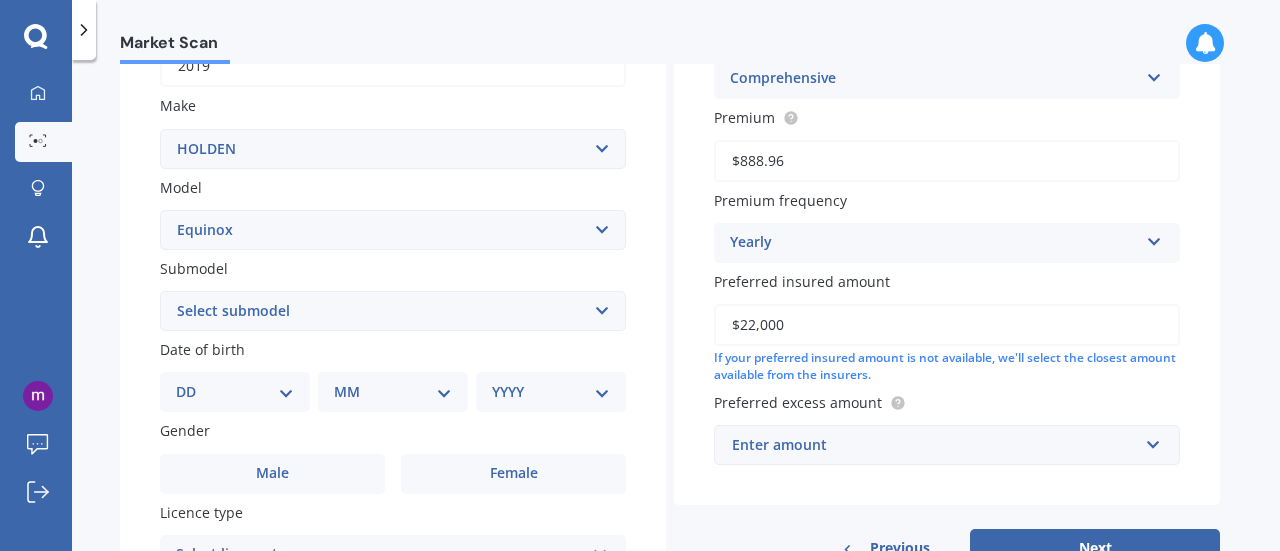 type on "$22,000" 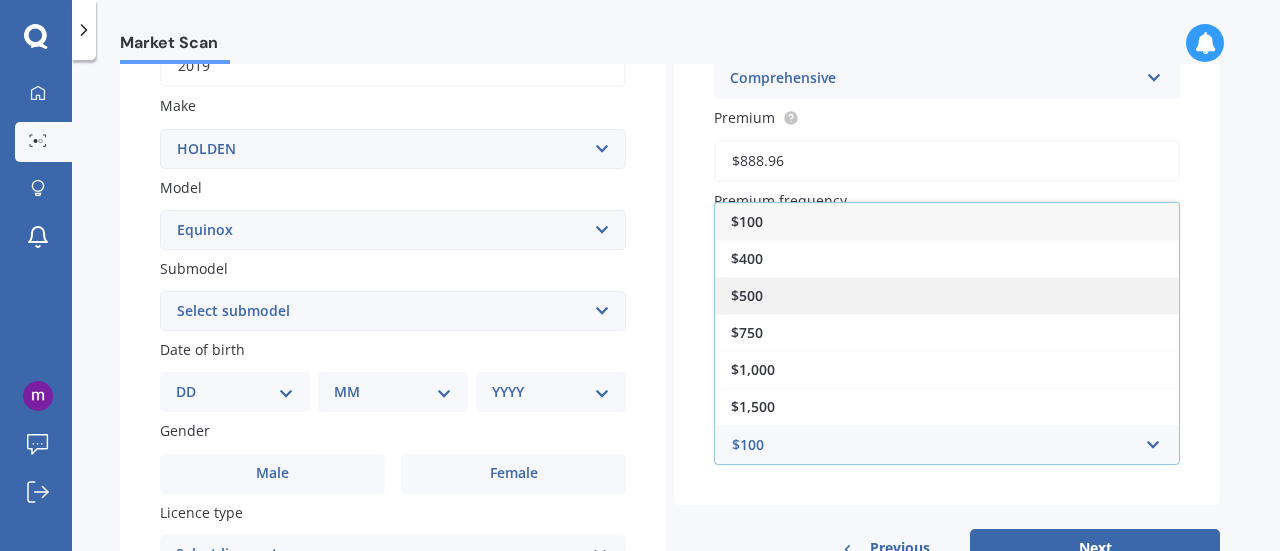 click on "$500" at bounding box center (747, 295) 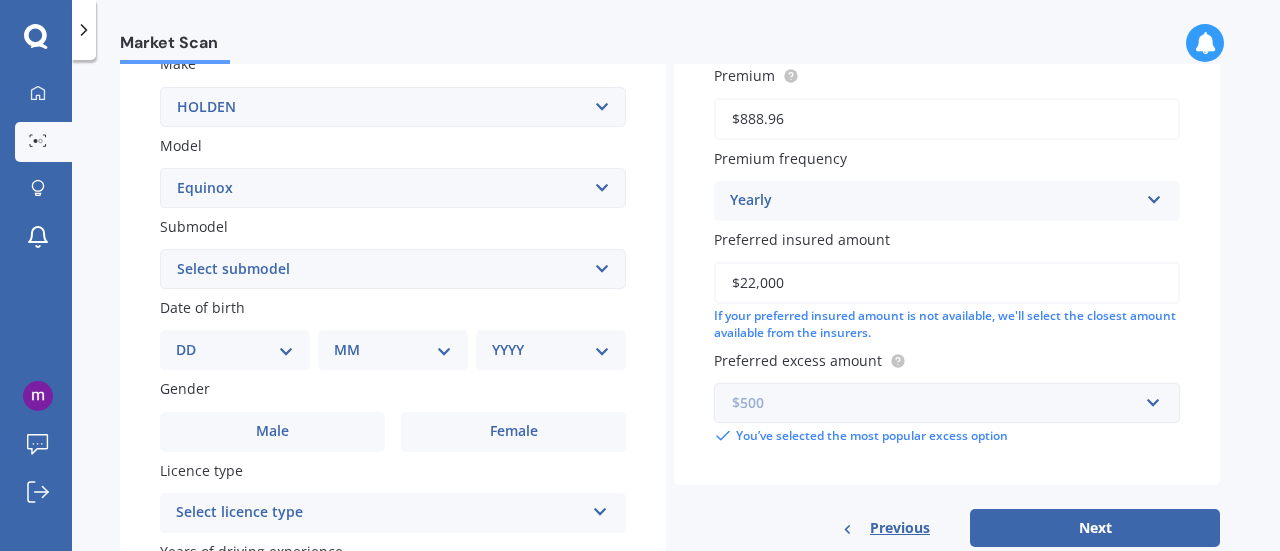 scroll, scrollTop: 392, scrollLeft: 0, axis: vertical 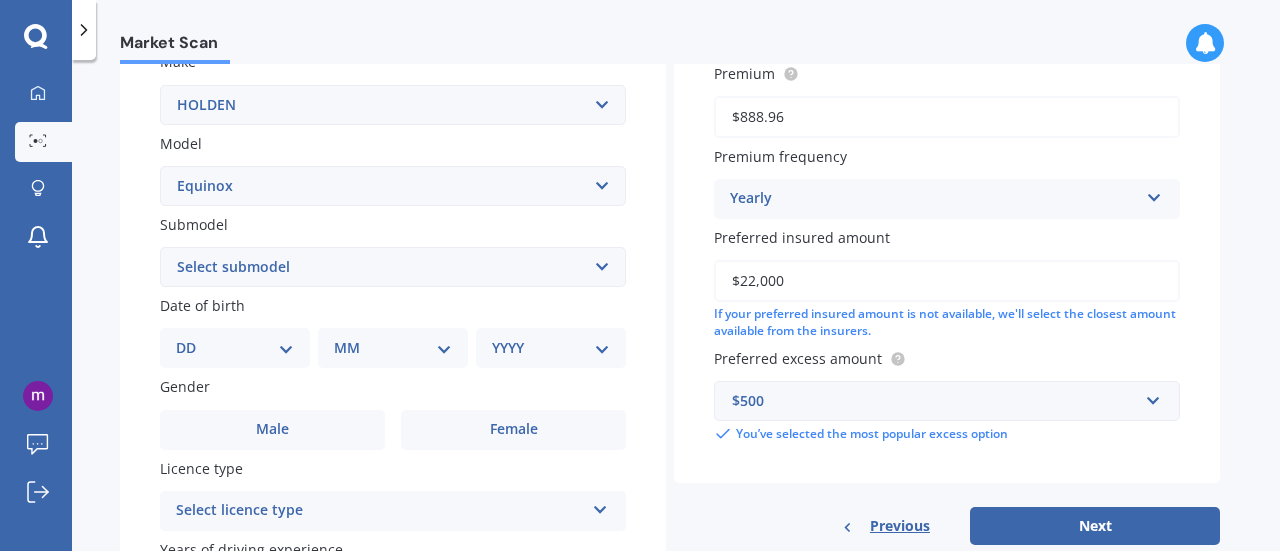 click on "Select submodel LS 1.5 turbo LT LTZ 1.6L Diesel AWD LTZ 2.0 turbo LTZ-V" at bounding box center (393, 267) 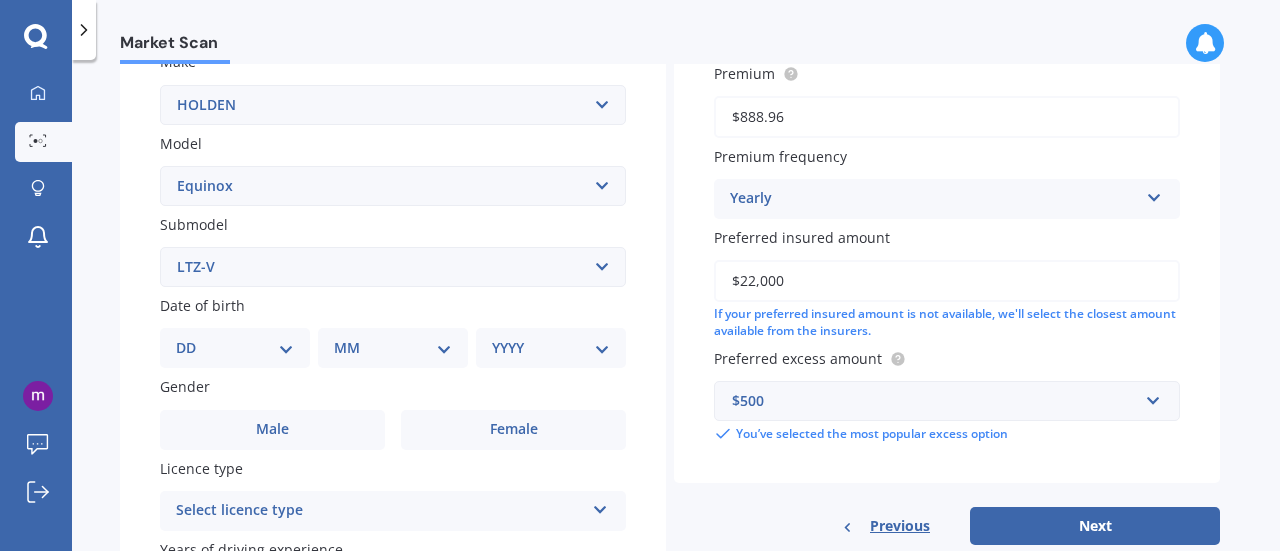 click on "Select submodel LS 1.5 turbo LT LTZ 1.6L Diesel AWD LTZ 2.0 turbo LTZ-V" at bounding box center (393, 267) 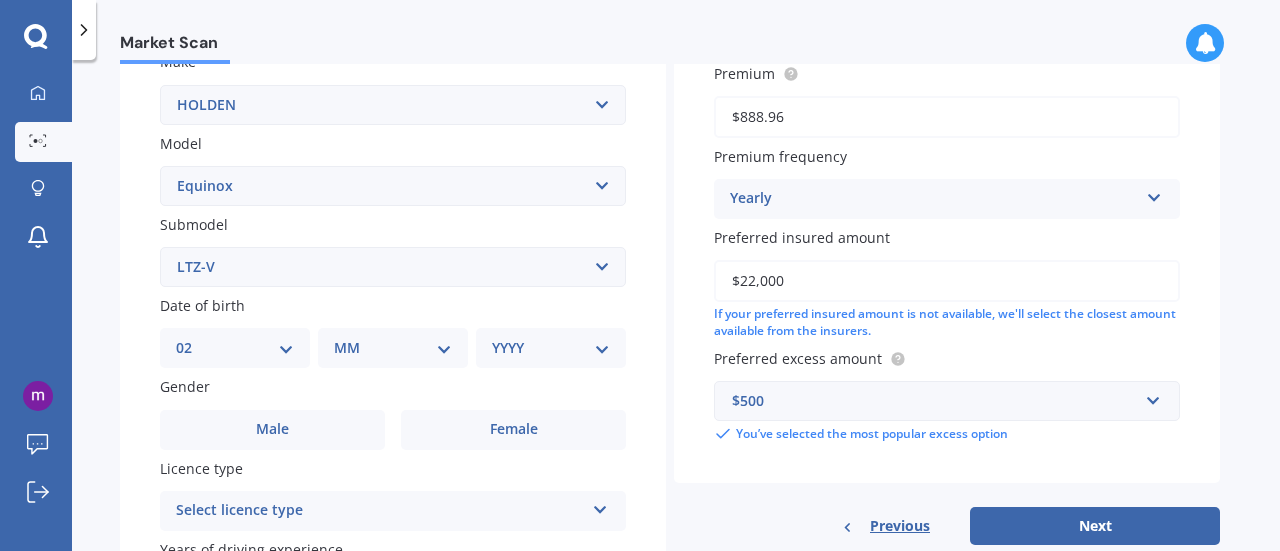 click on "DD 01 02 03 04 05 06 07 08 09 10 11 12 13 14 15 16 17 18 19 20 21 22 23 24 25 26 27 28 29 30 31" at bounding box center (235, 348) 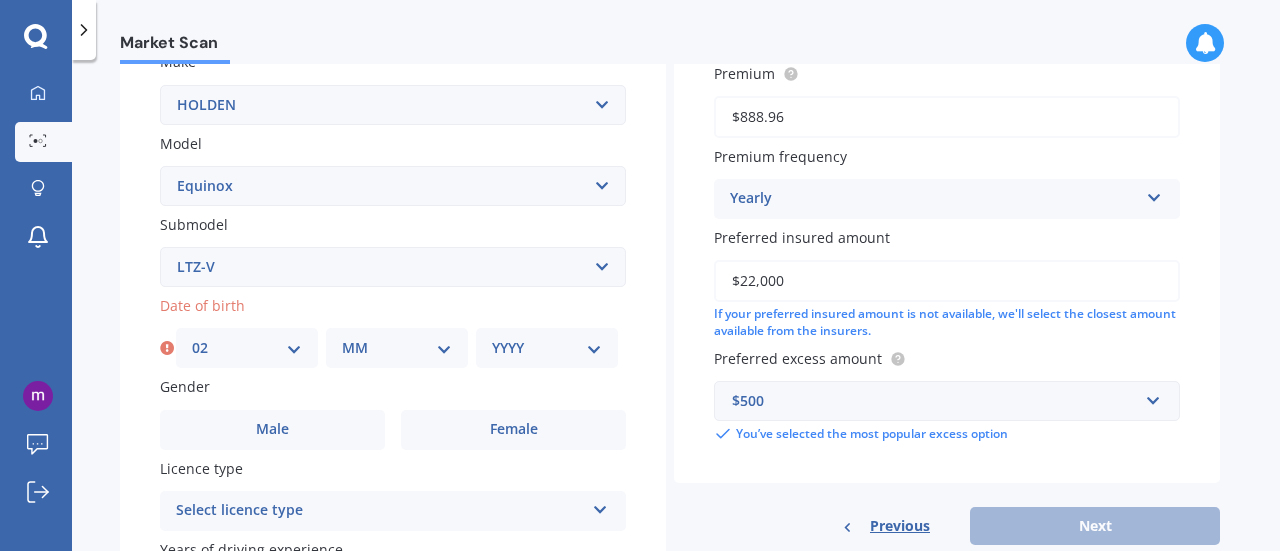 click on "MM 01 02 03 04 05 06 07 08 09 10 11 12" at bounding box center (397, 348) 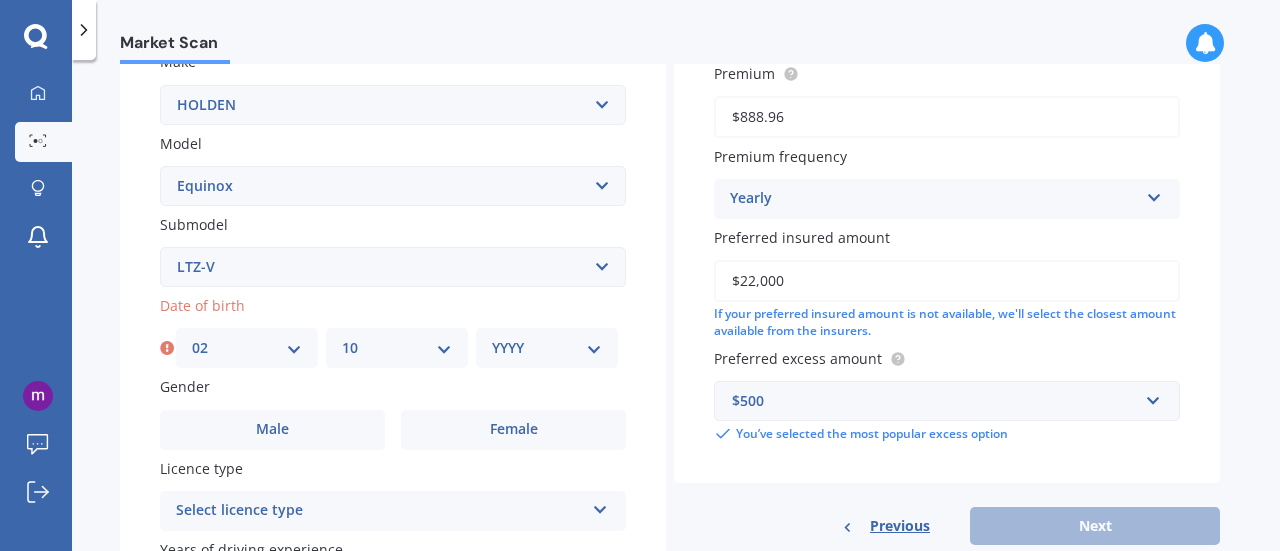 click on "MM 01 02 03 04 05 06 07 08 09 10 11 12" at bounding box center [397, 348] 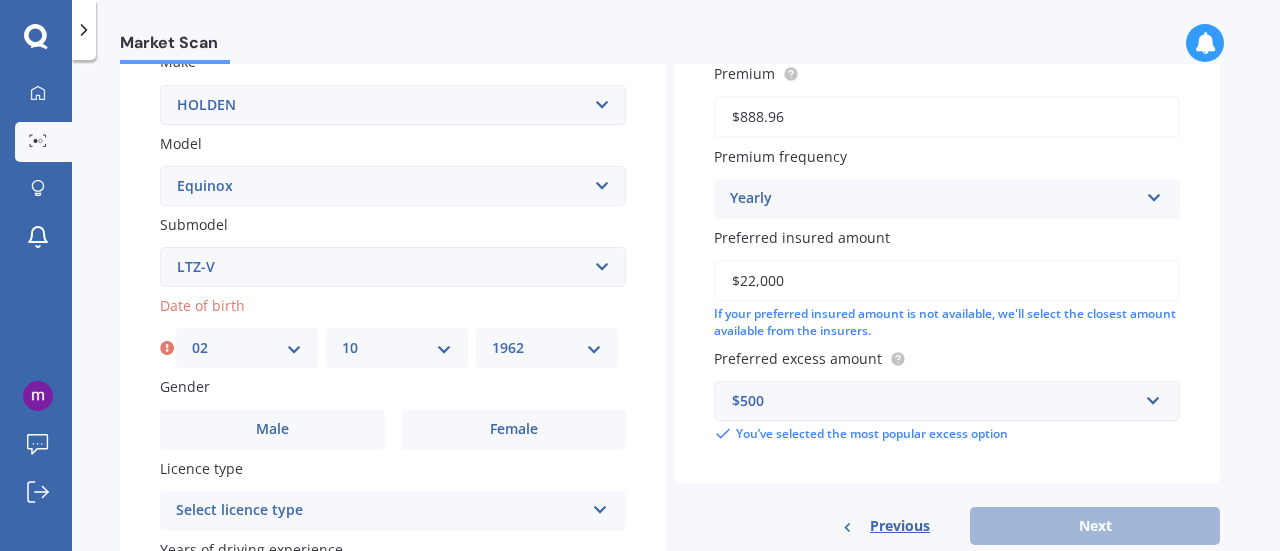 click on "YYYY 2025 2024 2023 2022 2021 2020 2019 2018 2017 2016 2015 2014 2013 2012 2011 2010 2009 2008 2007 2006 2005 2004 2003 2002 2001 2000 1999 1998 1997 1996 1995 1994 1993 1992 1991 1990 1989 1988 1987 1986 1985 1984 1983 1982 1981 1980 1979 1978 1977 1976 1975 1974 1973 1972 1971 1970 1969 1968 1967 1966 1965 1964 1963 1962 1961 1960 1959 1958 1957 1956 1955 1954 1953 1952 1951 1950 1949 1948 1947 1946 1945 1944 1943 1942 1941 1940 1939 1938 1937 1936 1935 1934 1933 1932 1931 1930 1929 1928 1927 1926" at bounding box center (547, 348) 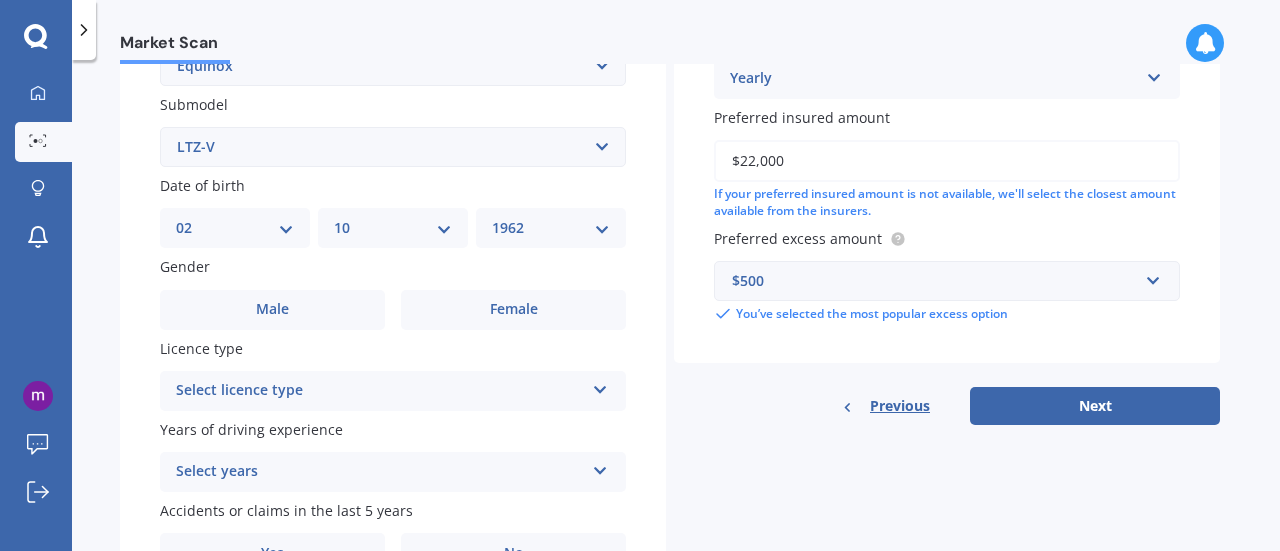 scroll, scrollTop: 523, scrollLeft: 0, axis: vertical 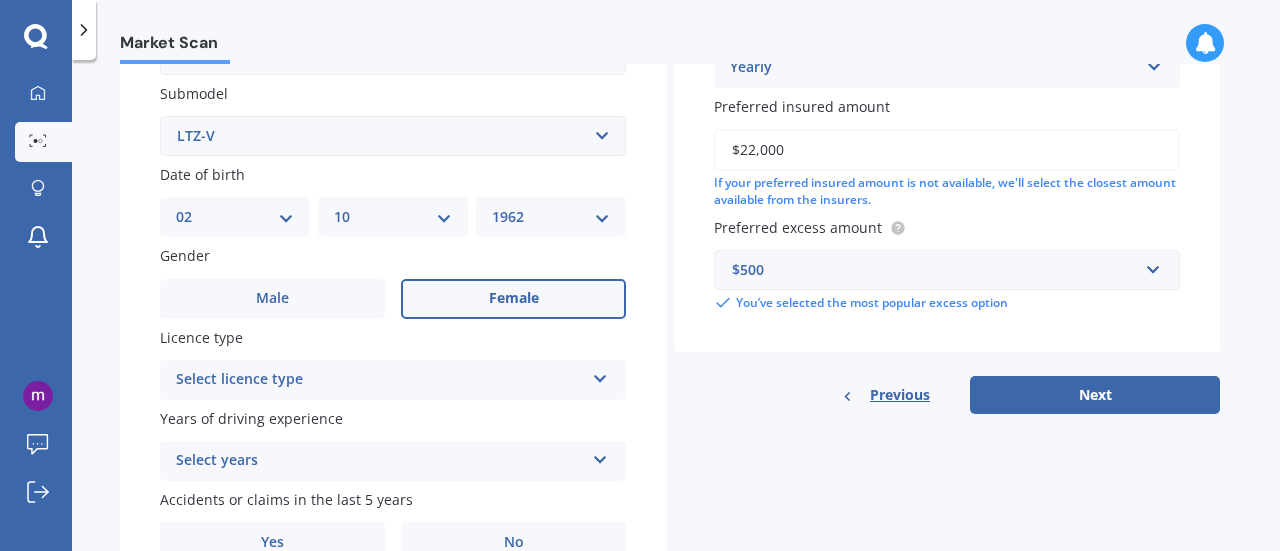 click on "Female" at bounding box center [514, 298] 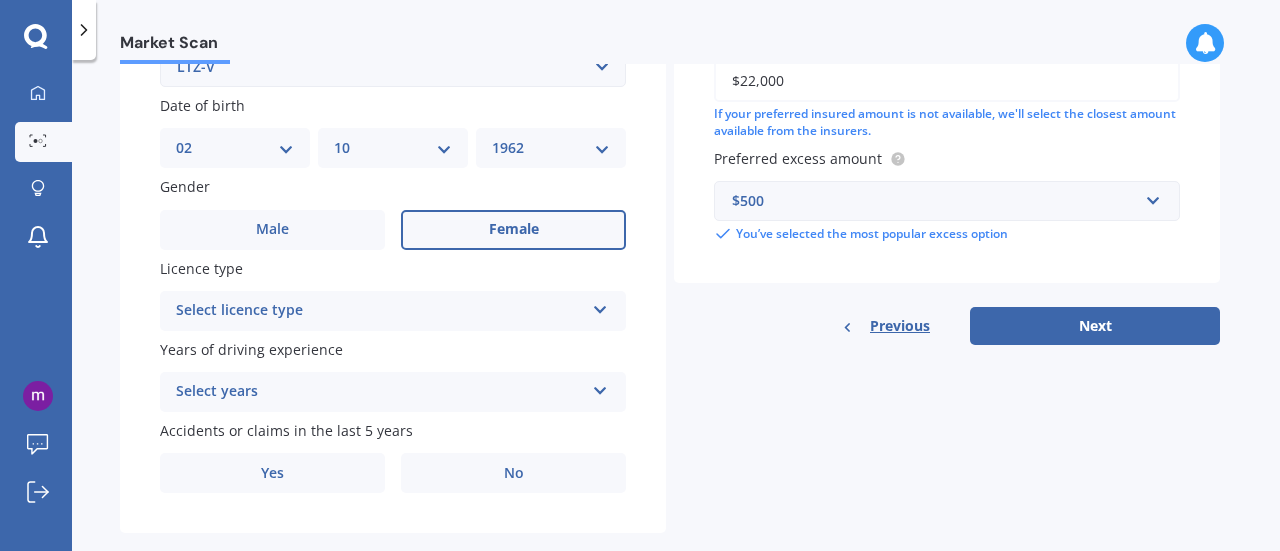scroll, scrollTop: 629, scrollLeft: 0, axis: vertical 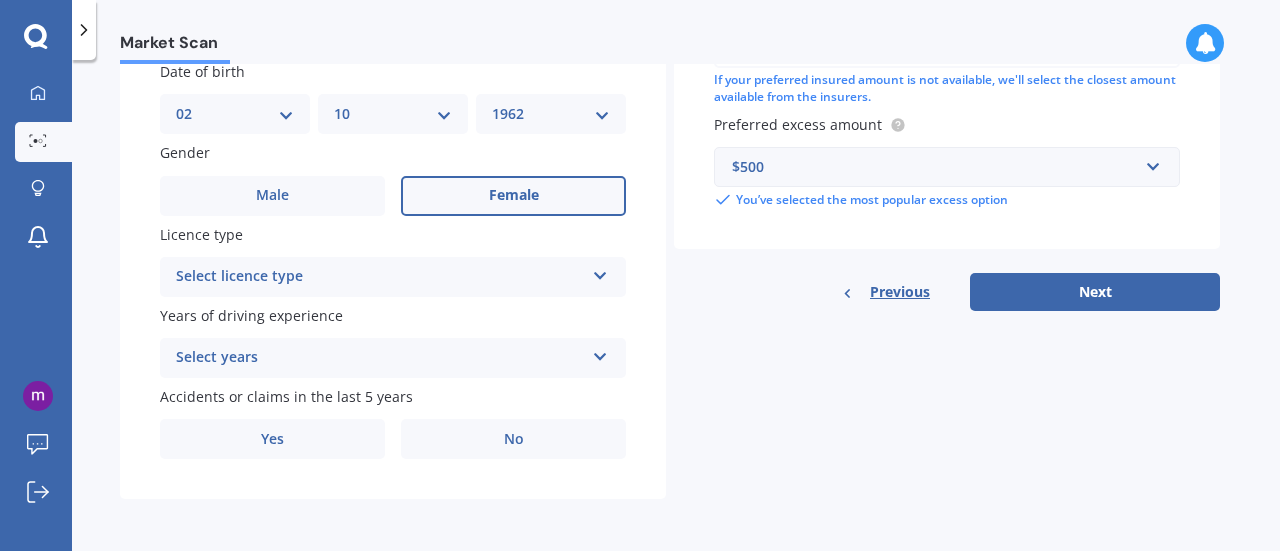 click on "Select licence type" at bounding box center [380, 277] 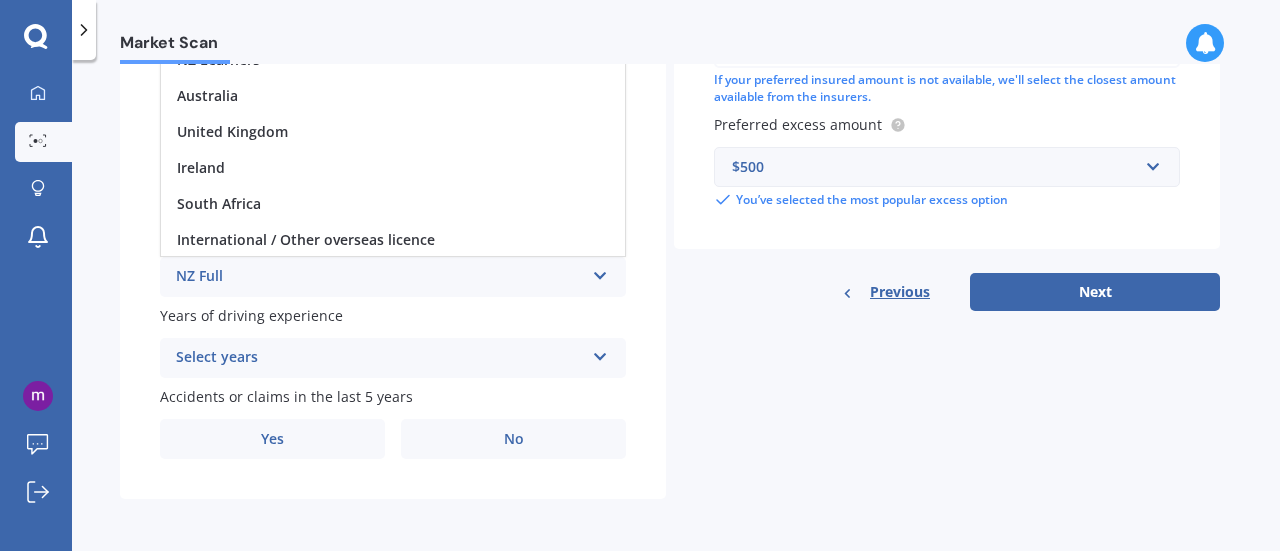 click on "Select years" at bounding box center (380, 358) 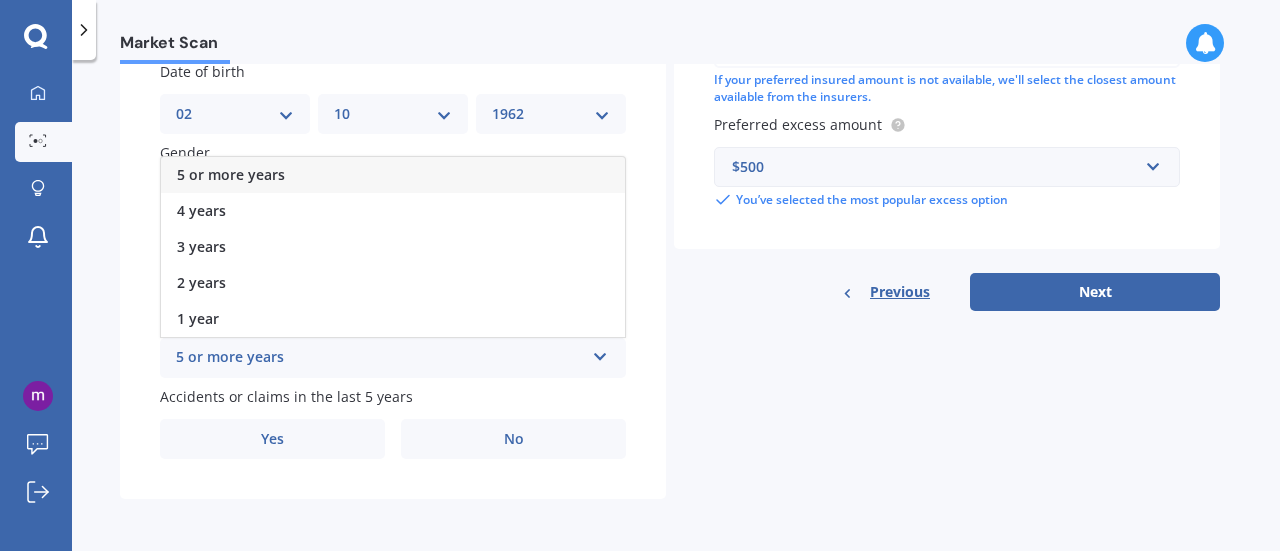 click on "5 or more years" at bounding box center (380, 358) 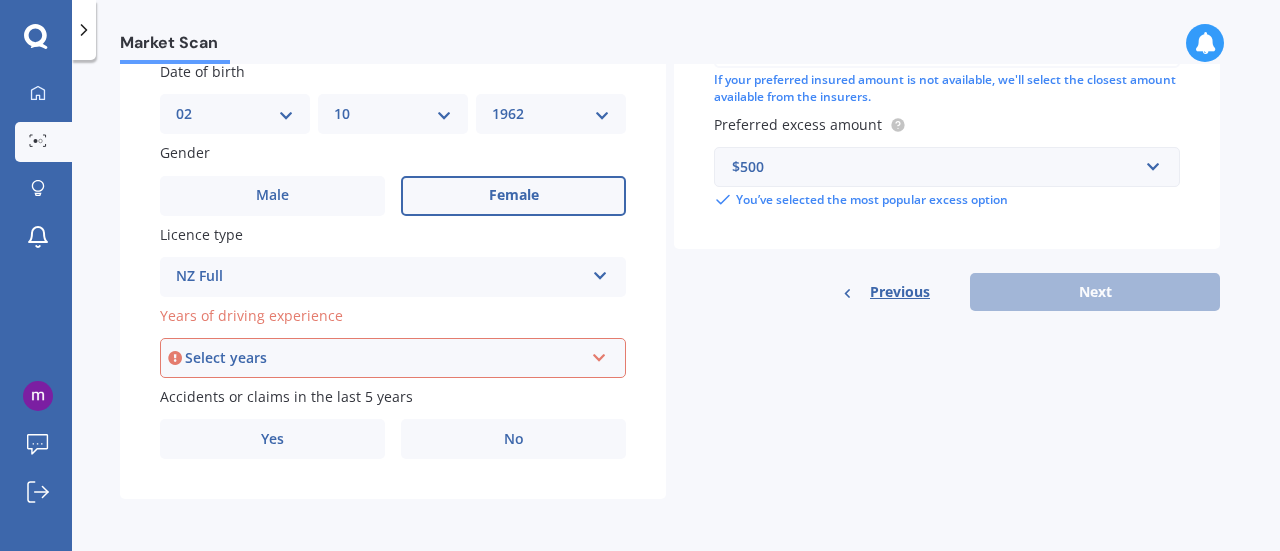 click on "Select years" at bounding box center [384, 358] 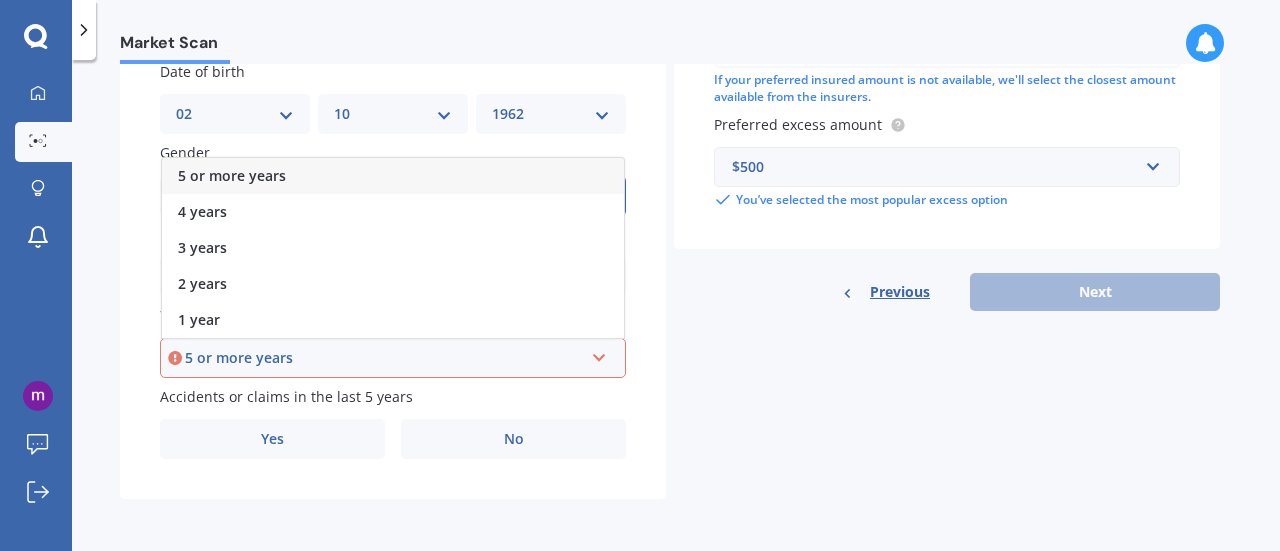 click on "5 or more years" at bounding box center (384, 358) 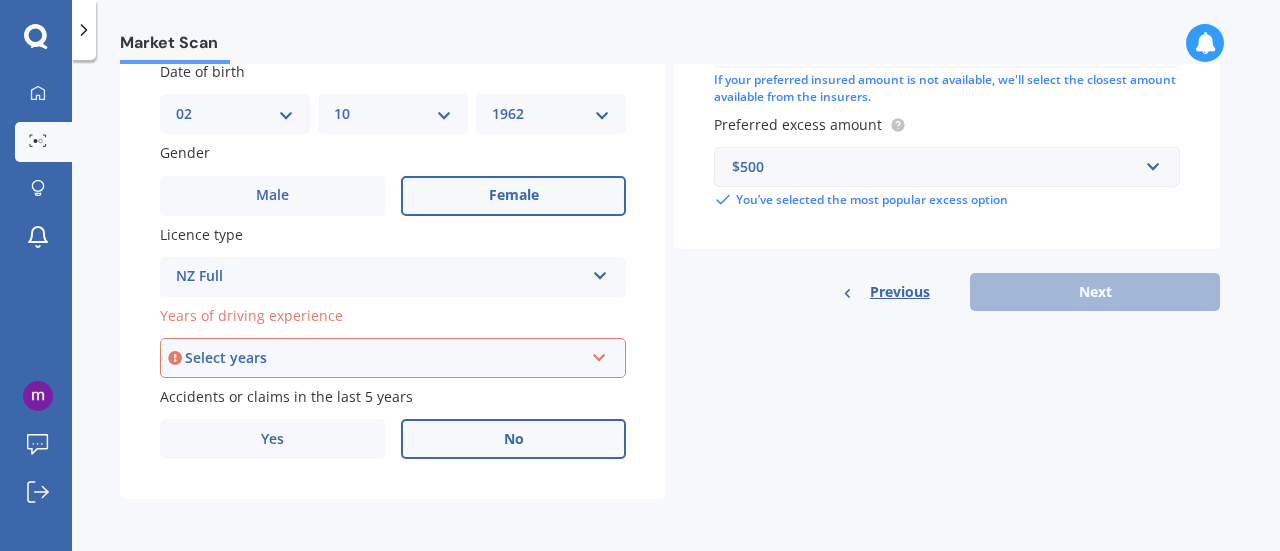 click on "No" at bounding box center (513, 439) 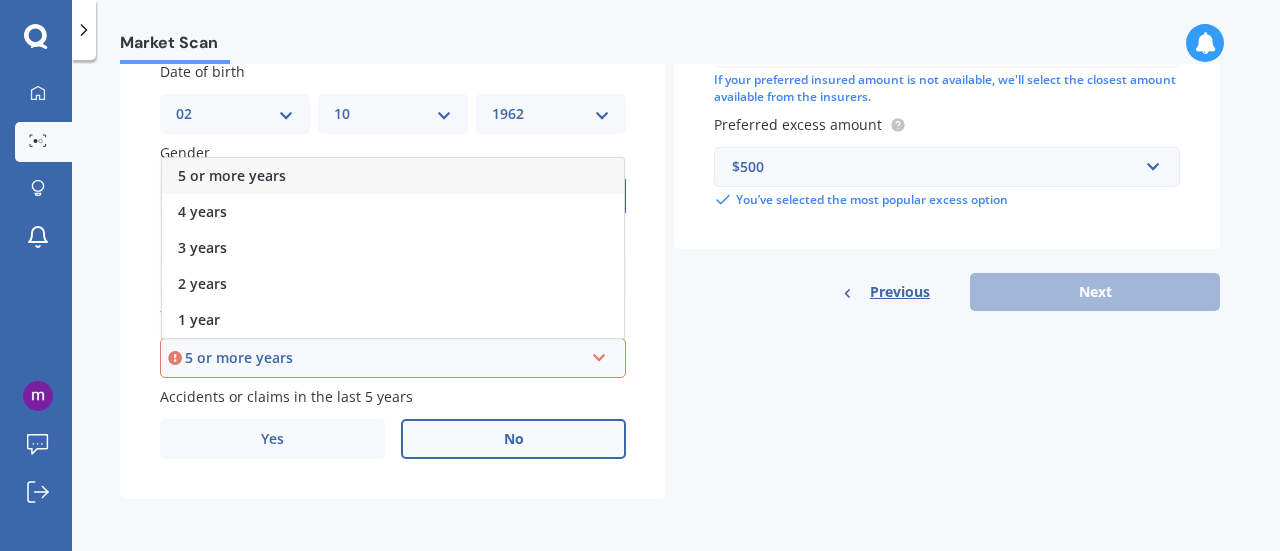 click on "5 or more years" at bounding box center [232, 175] 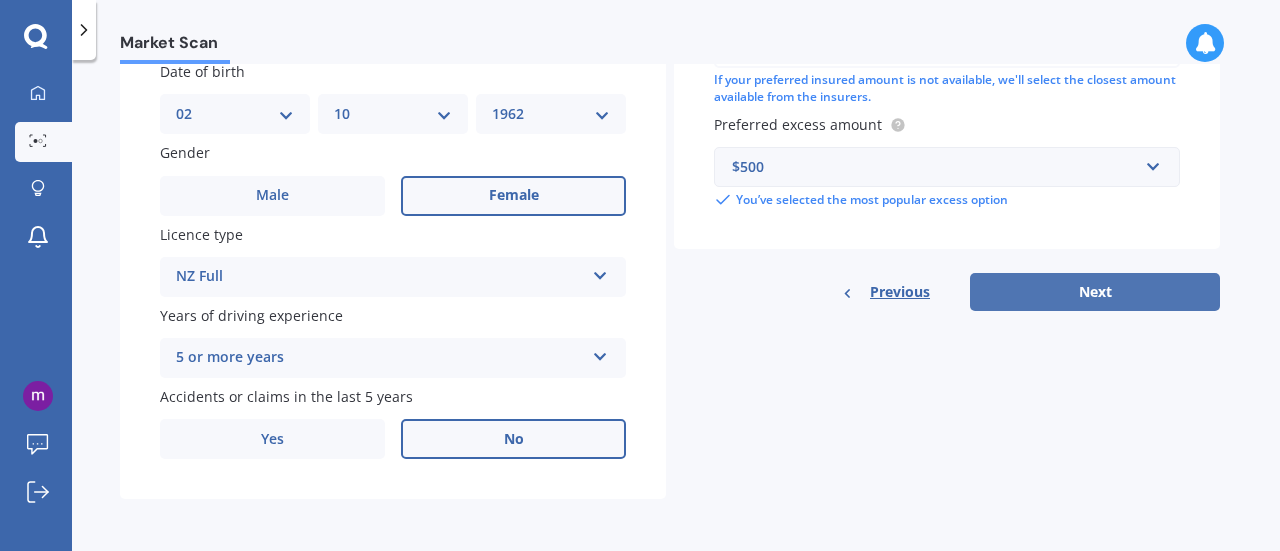 click on "Next" at bounding box center [1095, 292] 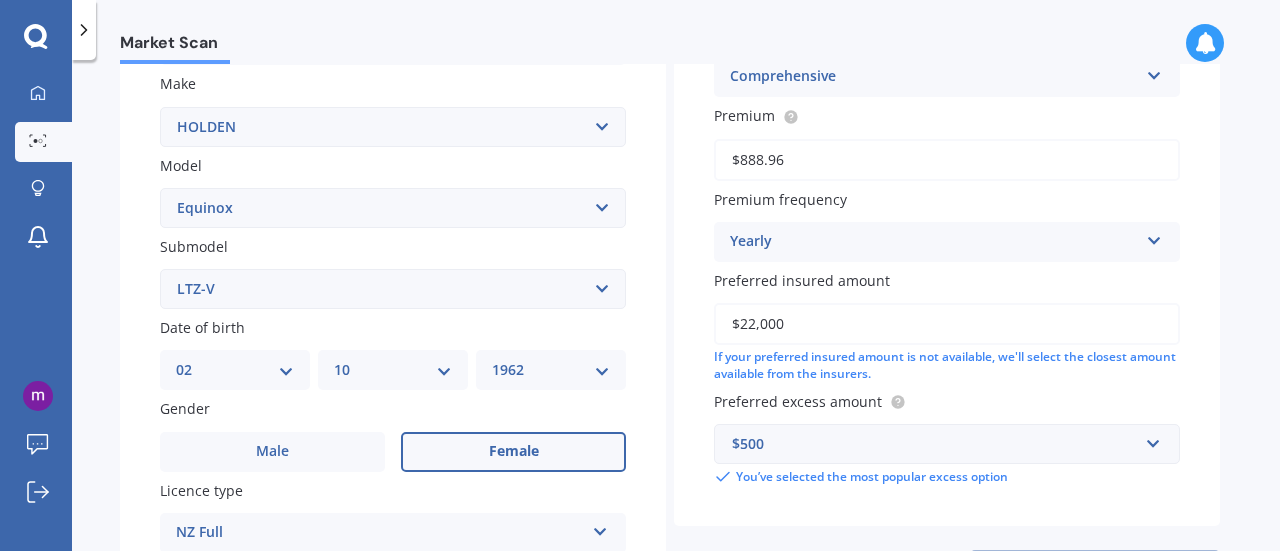 scroll, scrollTop: 136, scrollLeft: 0, axis: vertical 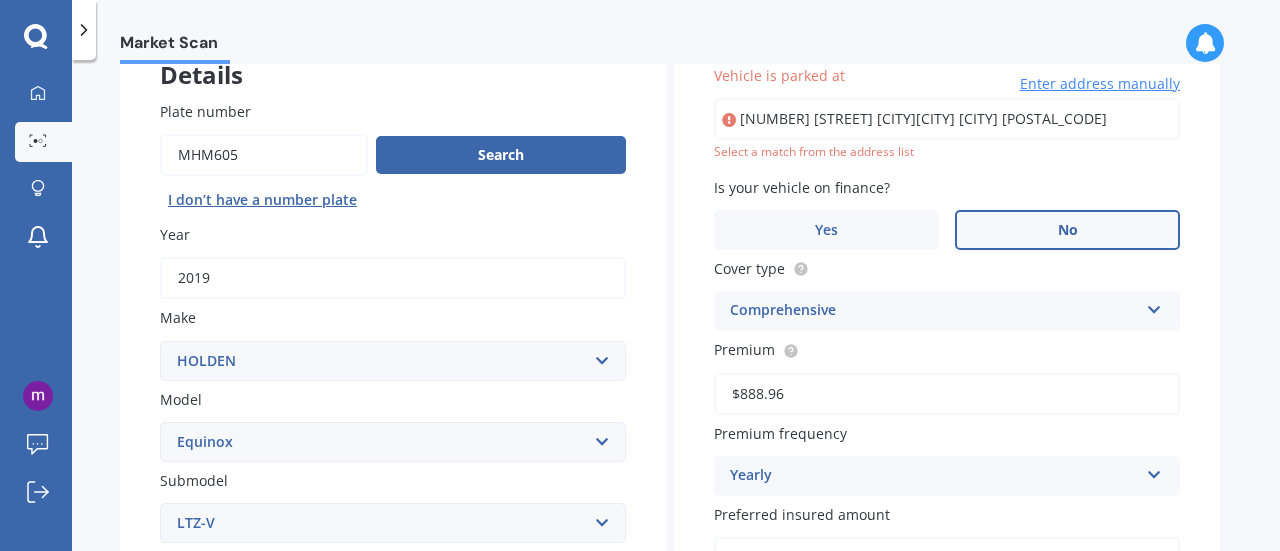click on "[NUMBER] [STREET] [CITY][CITY] [CITY] [POSTAL_CODE]" at bounding box center (947, 119) 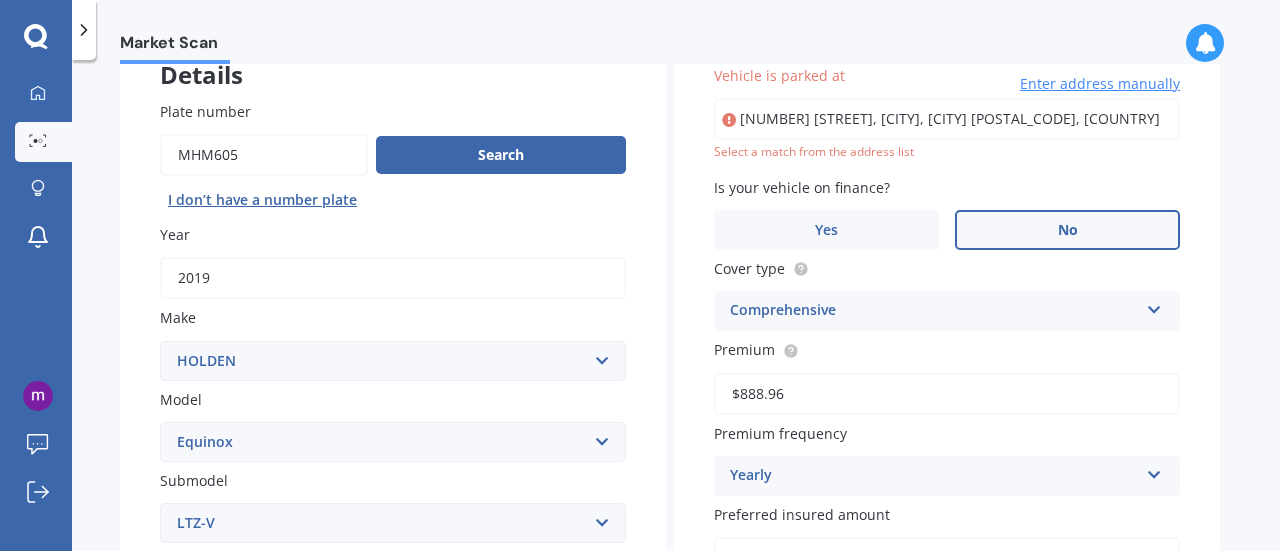 type on "[NUMBER] [STREET], [CITY], [CITY] [POSTAL_CODE]" 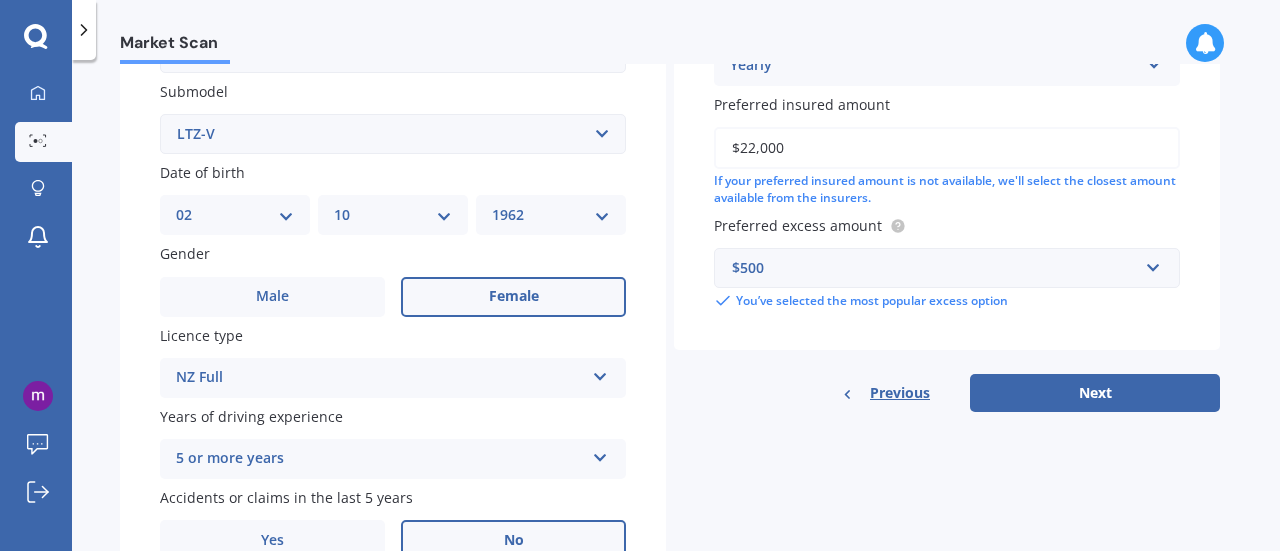 scroll, scrollTop: 582, scrollLeft: 0, axis: vertical 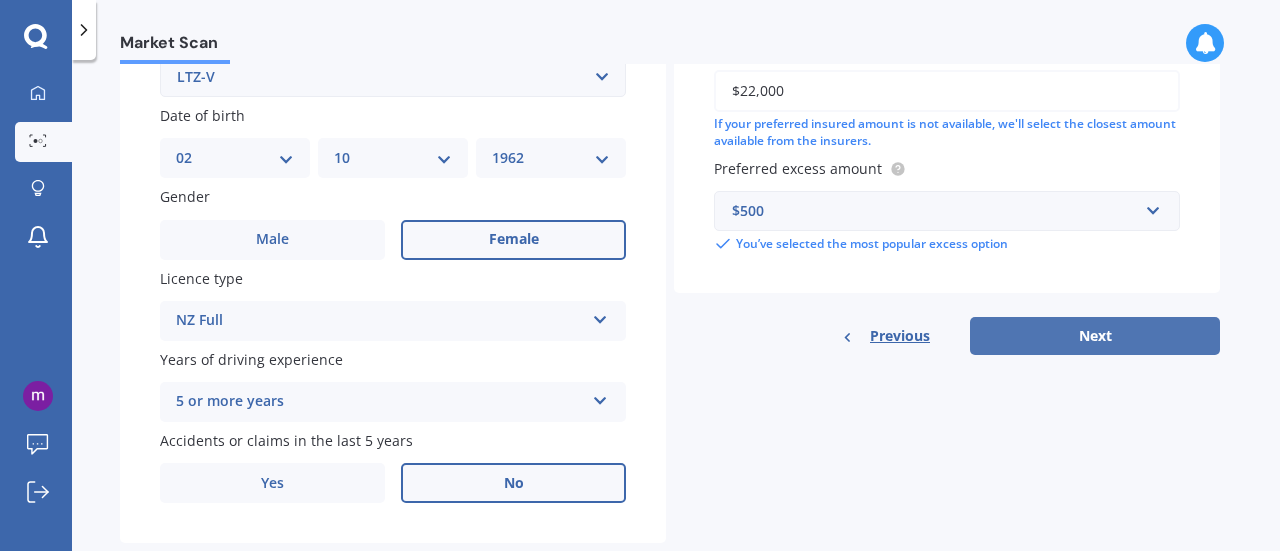 click on "Next" at bounding box center (1095, 336) 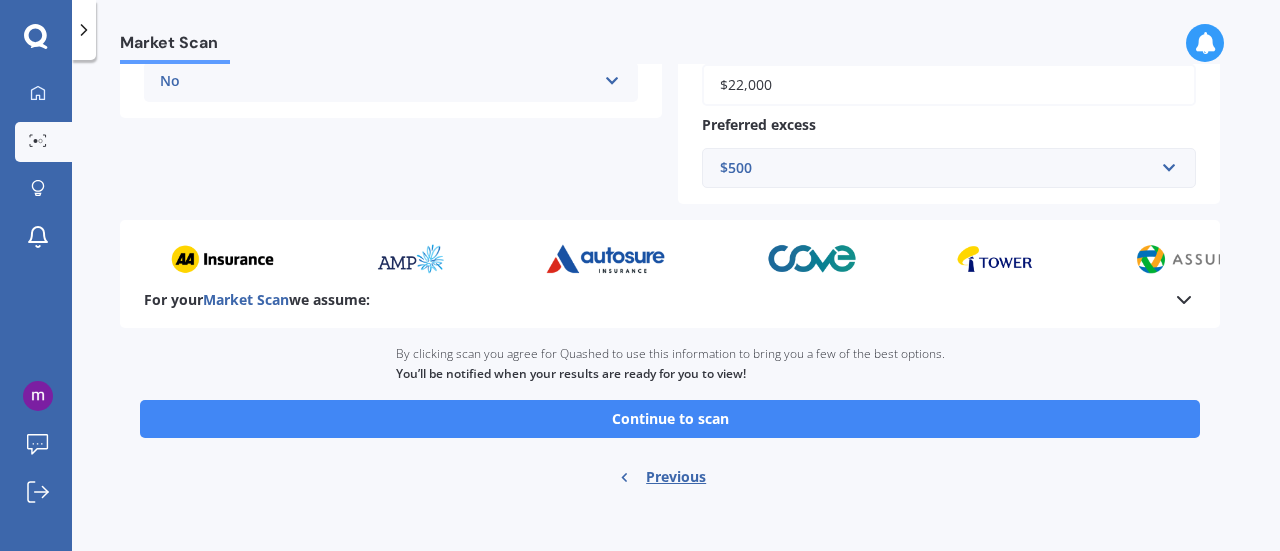 scroll, scrollTop: 559, scrollLeft: 0, axis: vertical 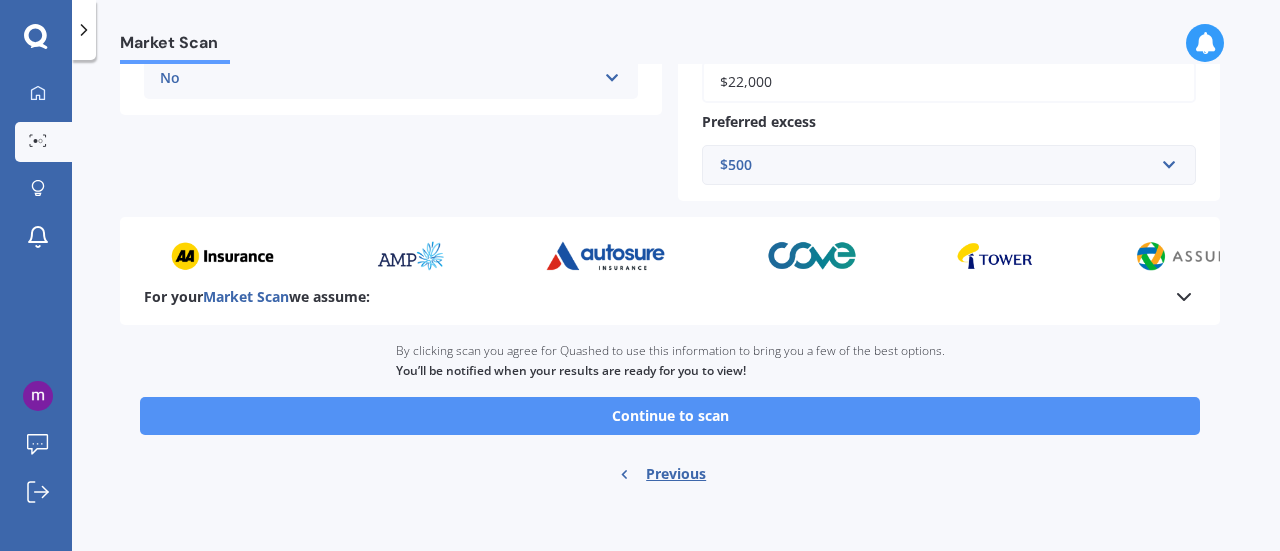 click on "Continue to scan" at bounding box center (670, 416) 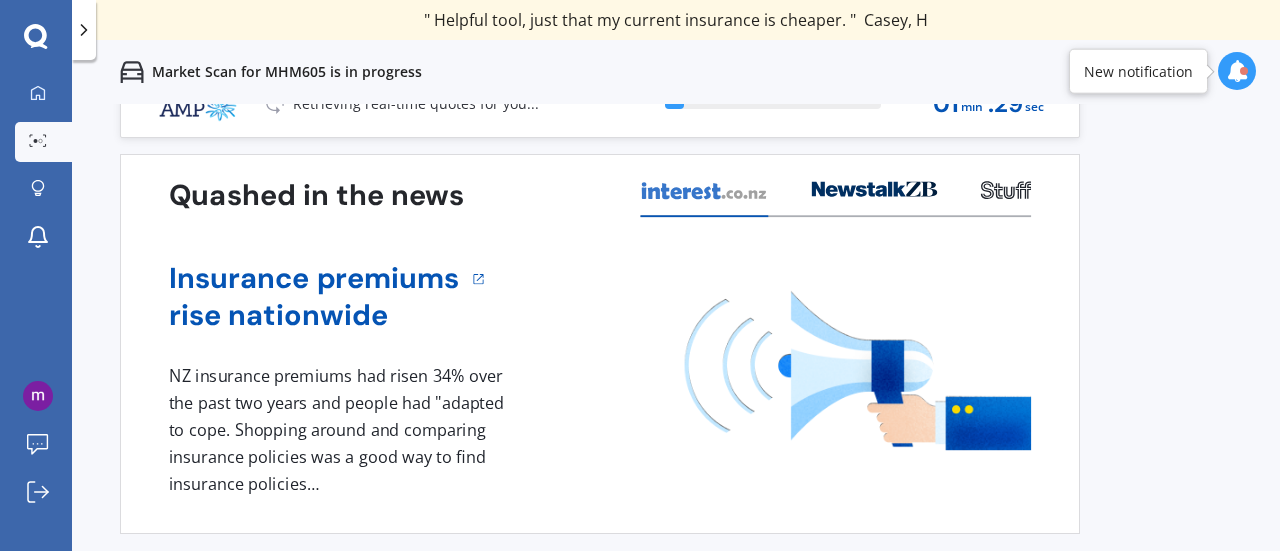 scroll, scrollTop: 0, scrollLeft: 0, axis: both 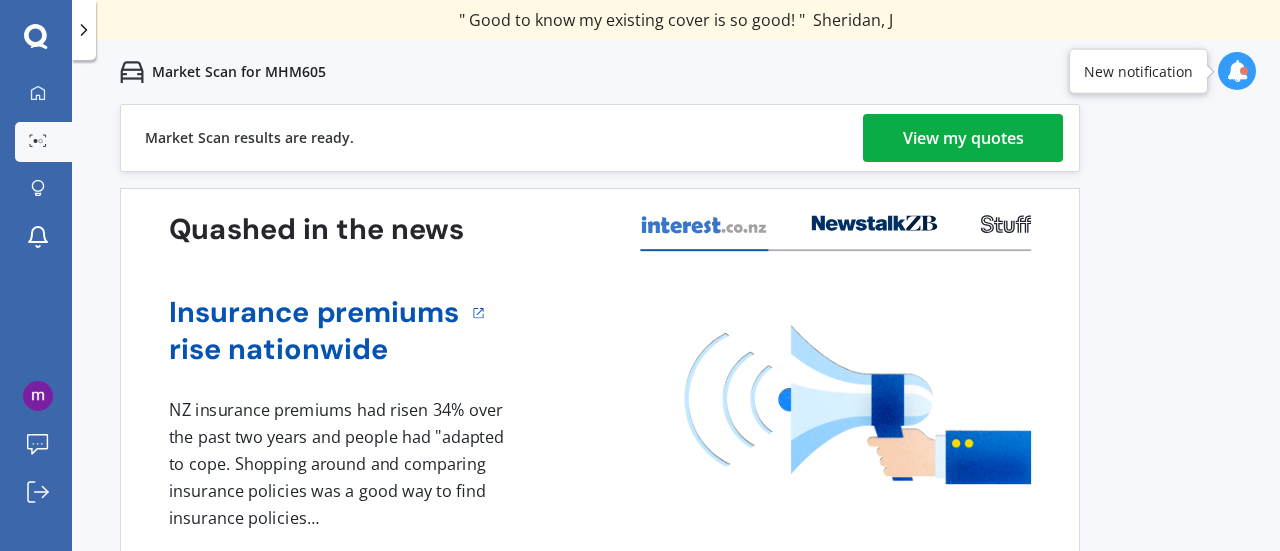 click on "View my quotes" at bounding box center (963, 138) 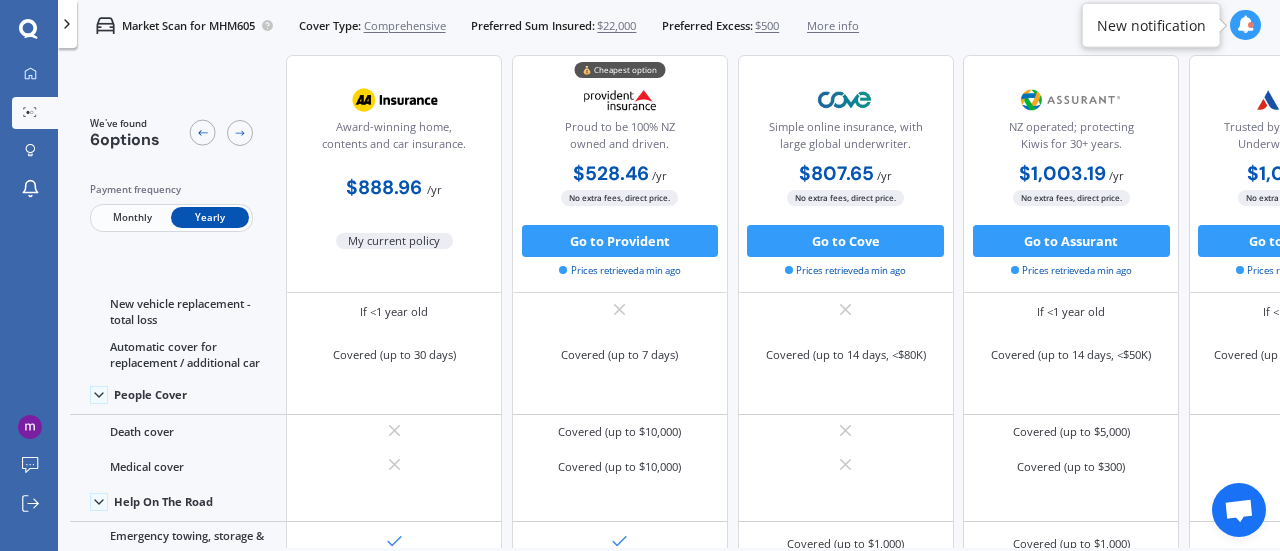 scroll, scrollTop: 275, scrollLeft: 0, axis: vertical 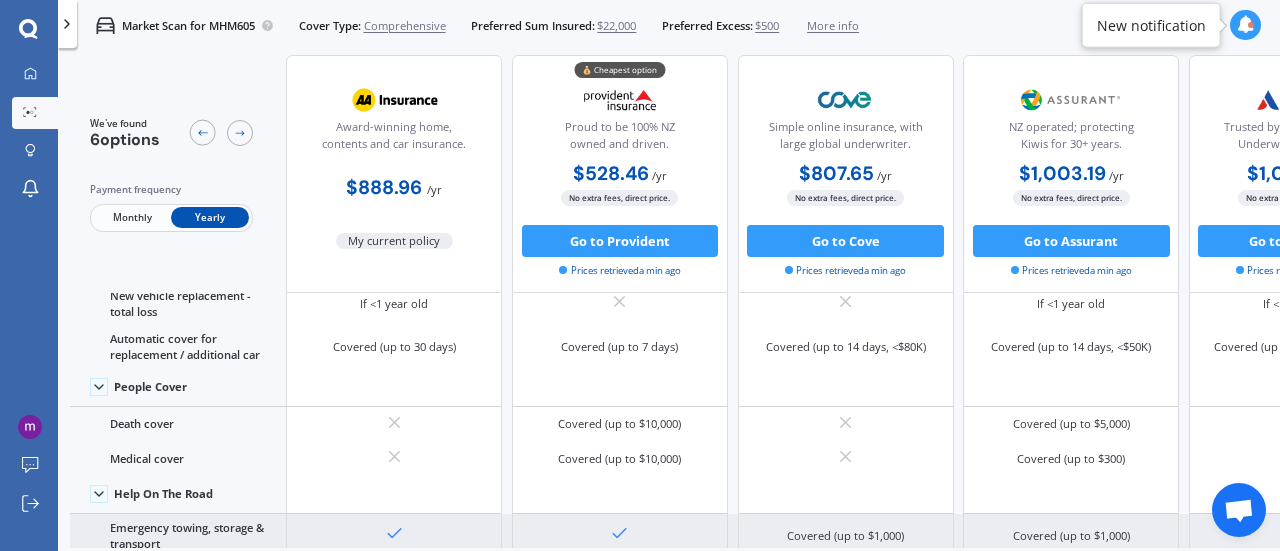 click on "Covered (up to $1,000)" at bounding box center (1071, 535) 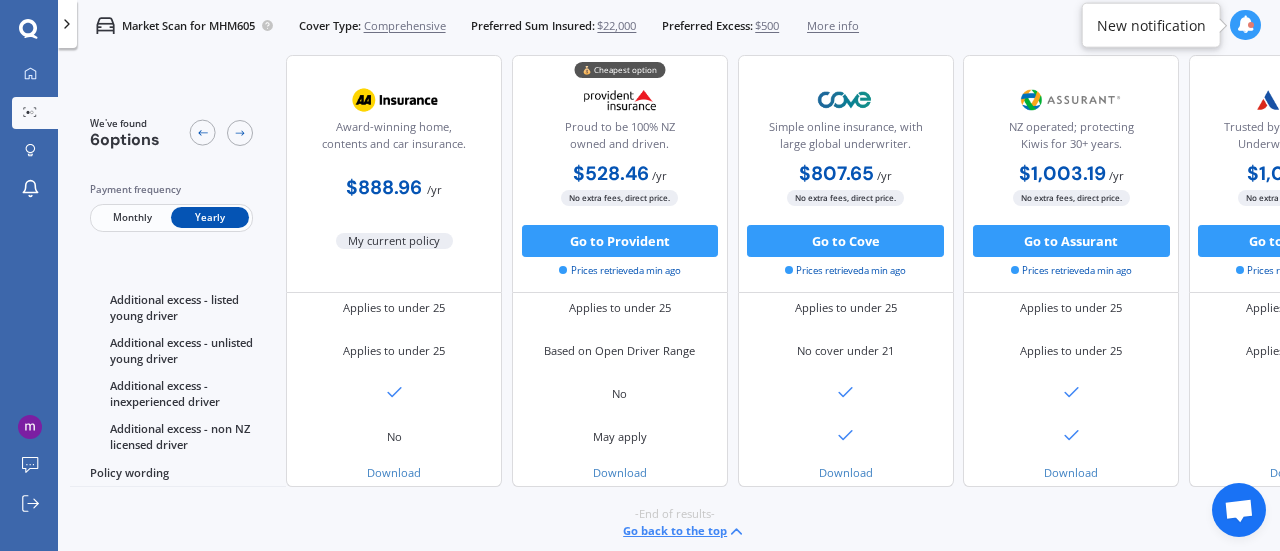 scroll, scrollTop: 1260, scrollLeft: 0, axis: vertical 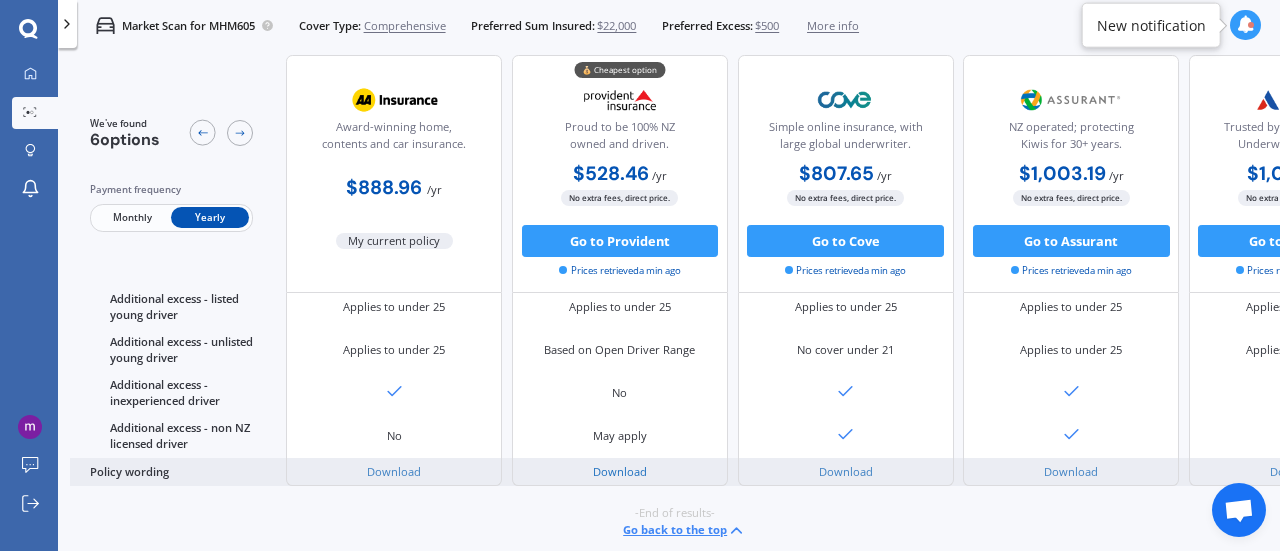 click on "Download" at bounding box center [620, 471] 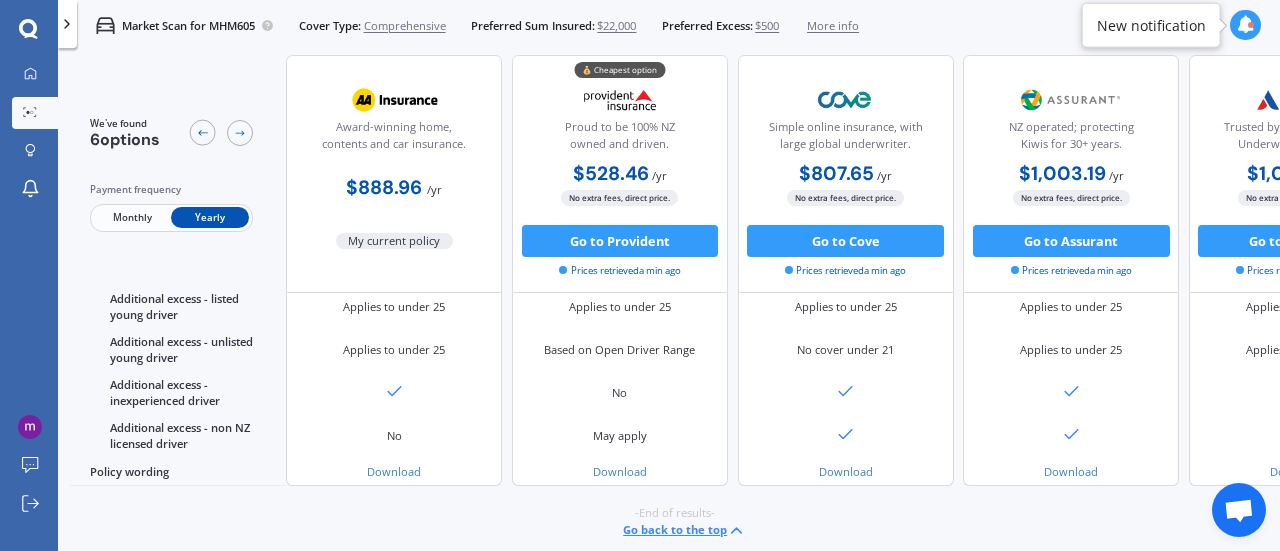 click on "New notification" at bounding box center (1151, 25) 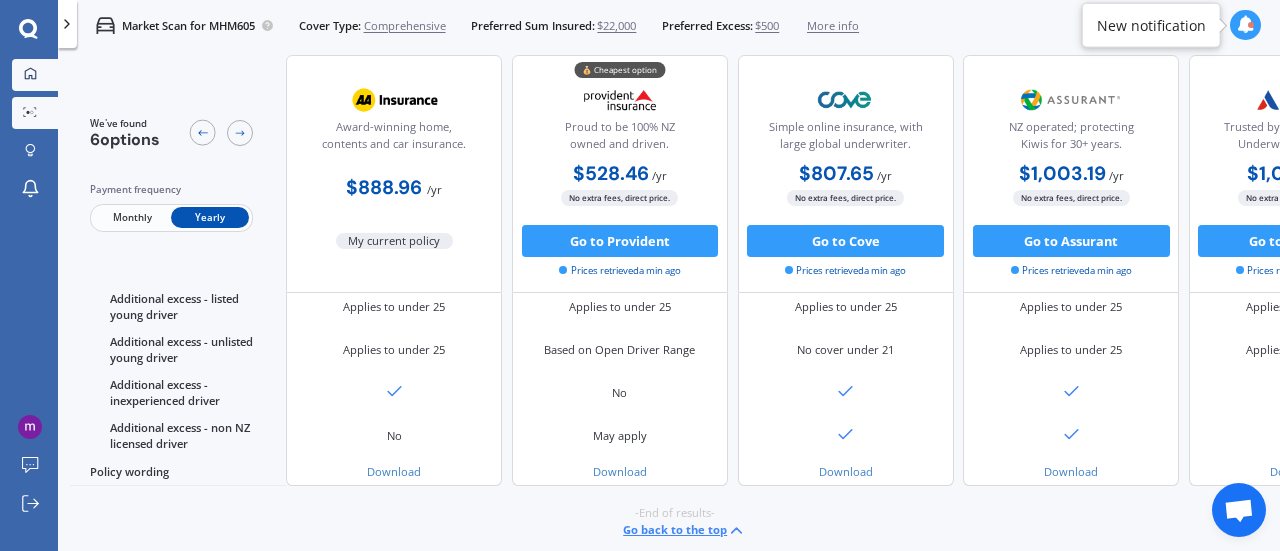 click 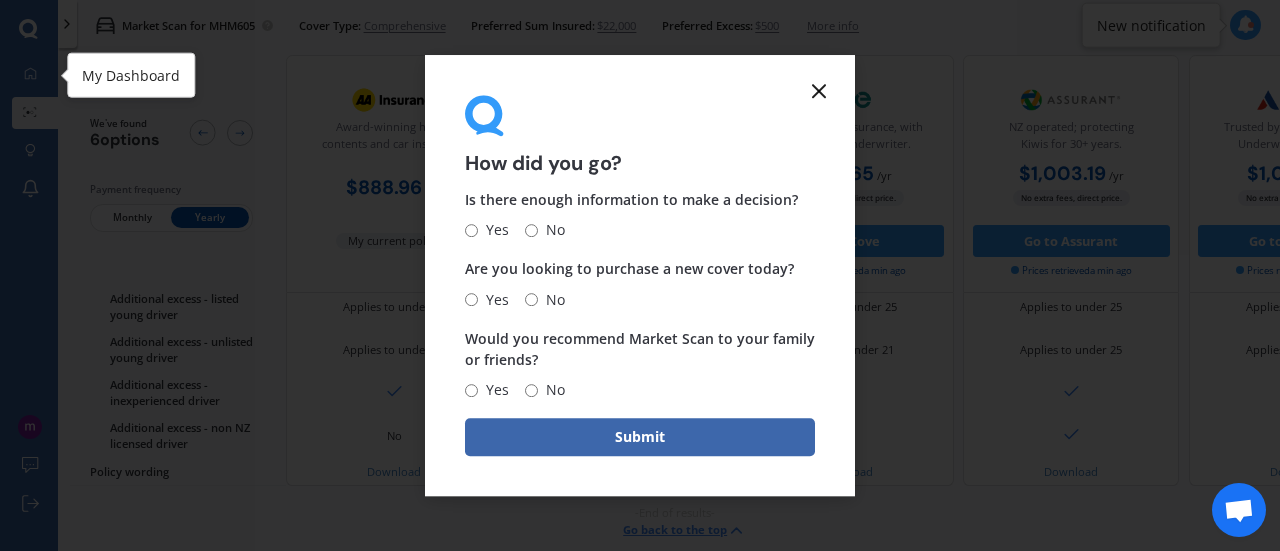 click on "Yes" at bounding box center [471, 230] 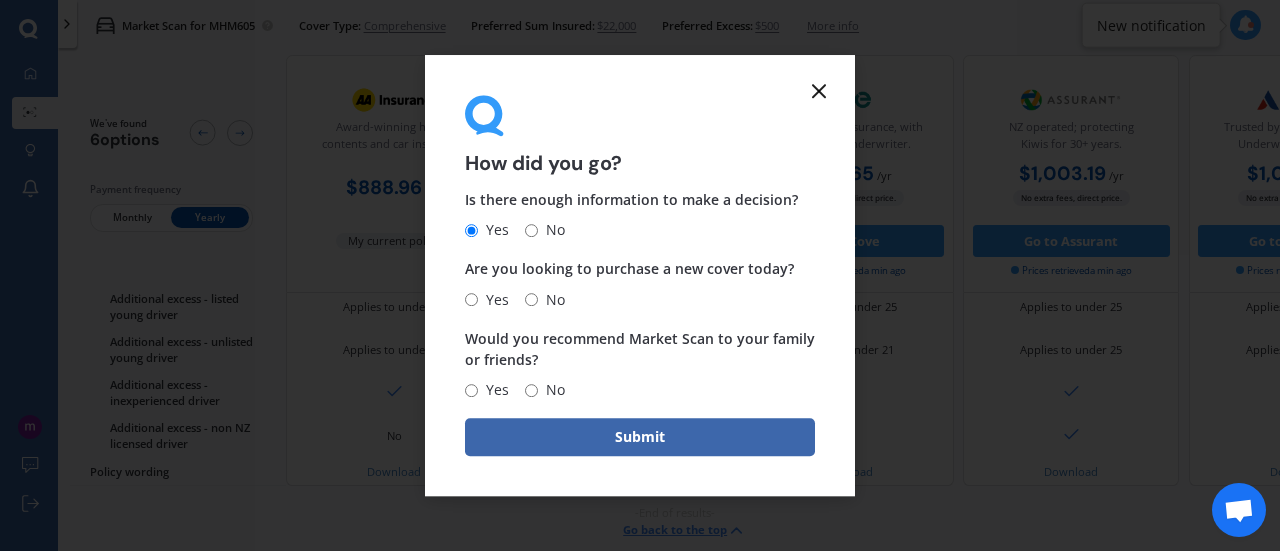 click on "No" at bounding box center [531, 299] 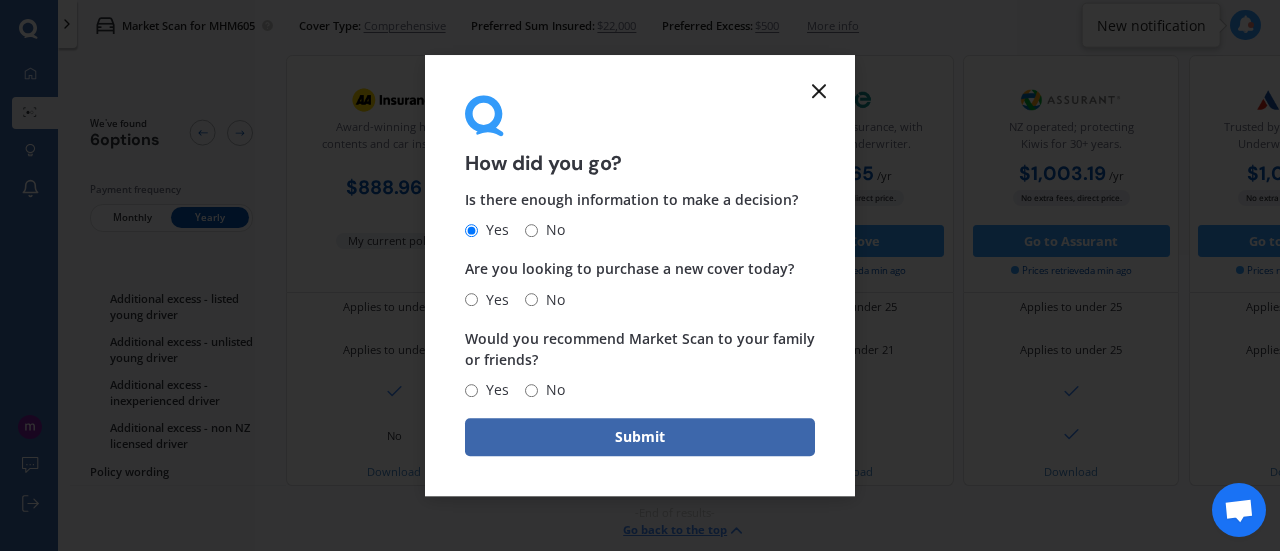 radio on "true" 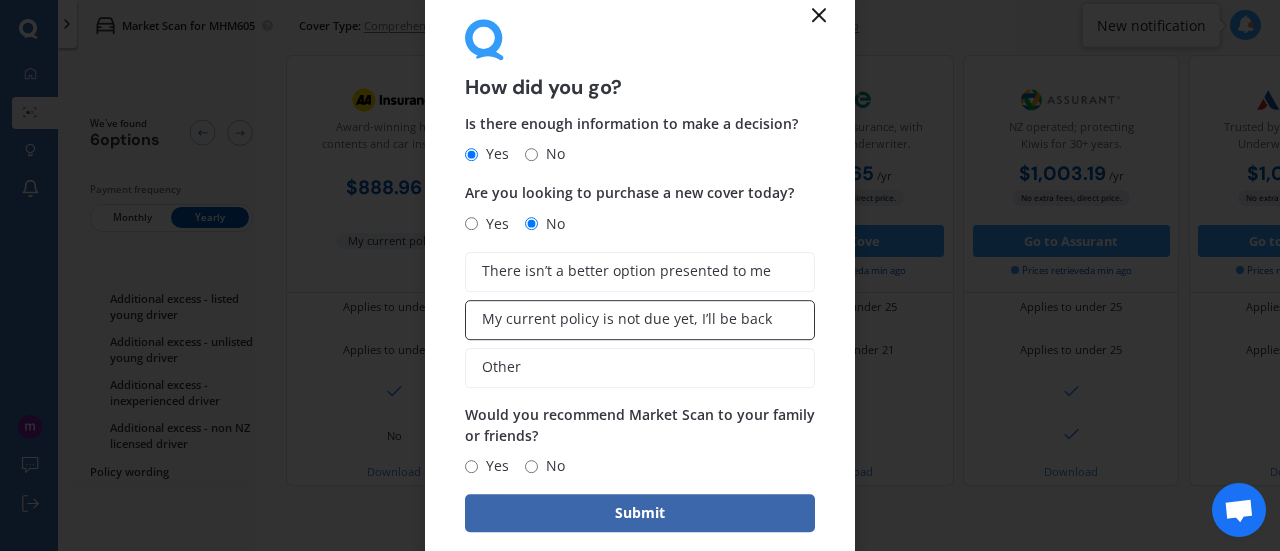 click on "My current policy is not due yet, I’ll be back" at bounding box center [627, 319] 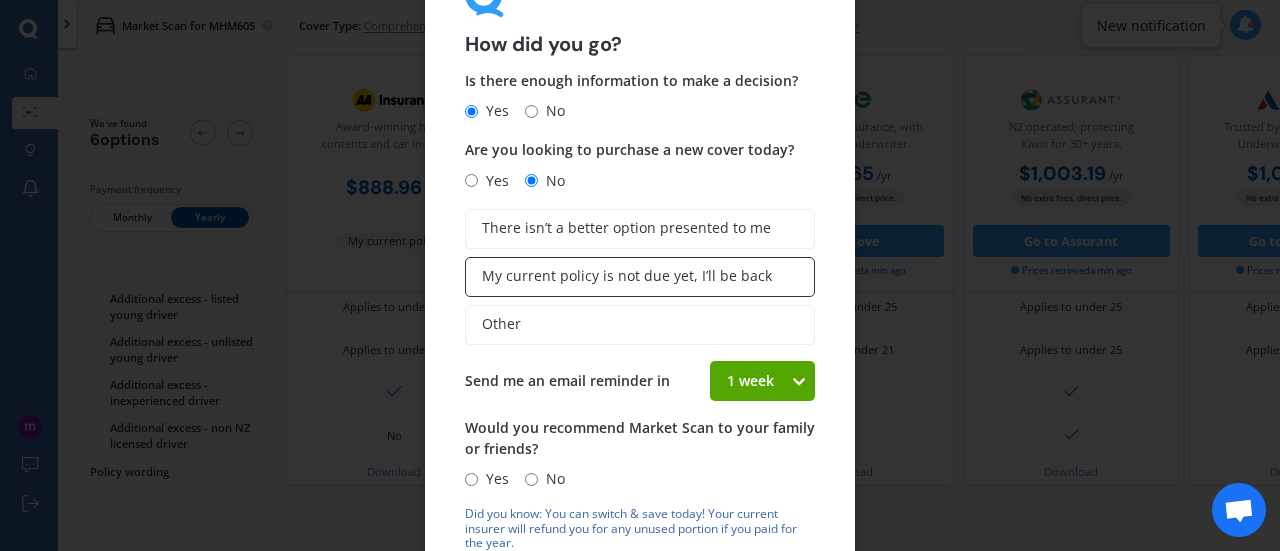 scroll, scrollTop: 30, scrollLeft: 0, axis: vertical 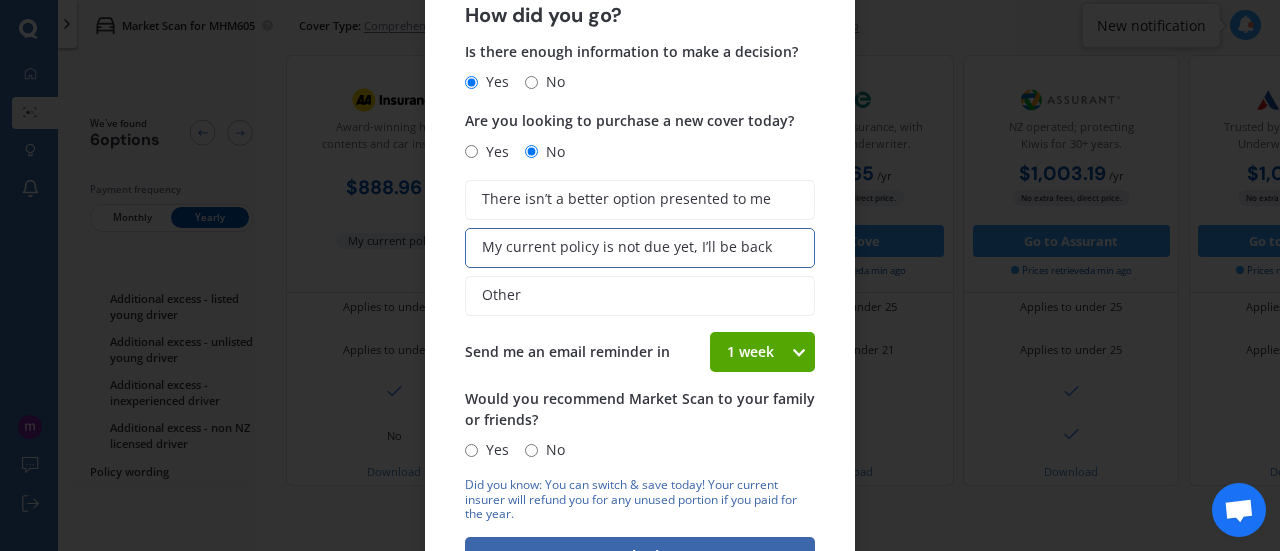 click on "Yes" at bounding box center (471, 450) 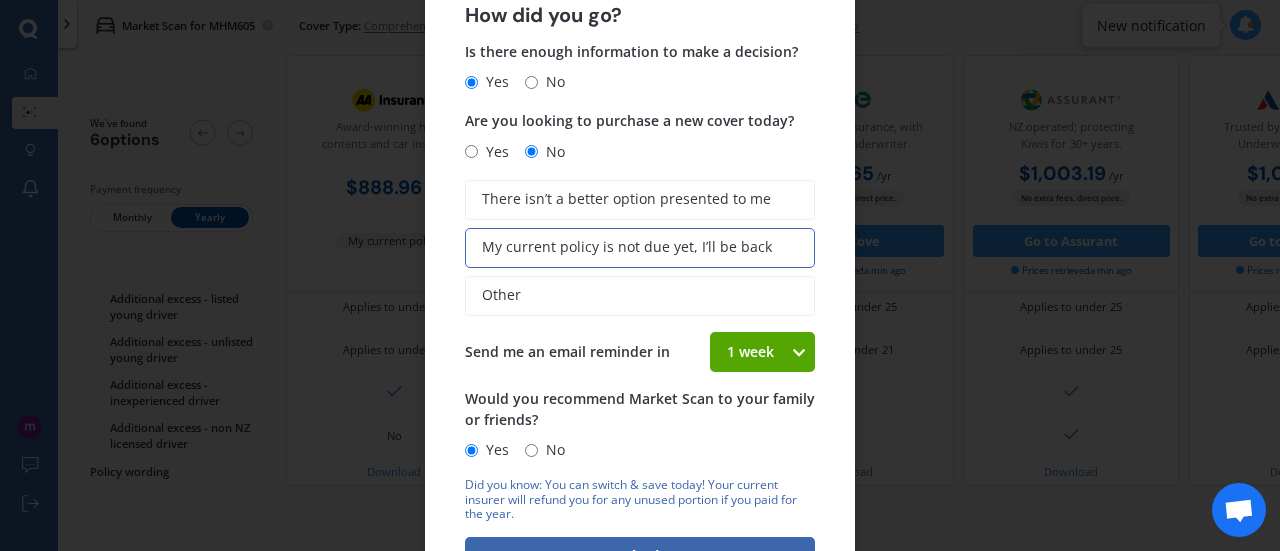 type 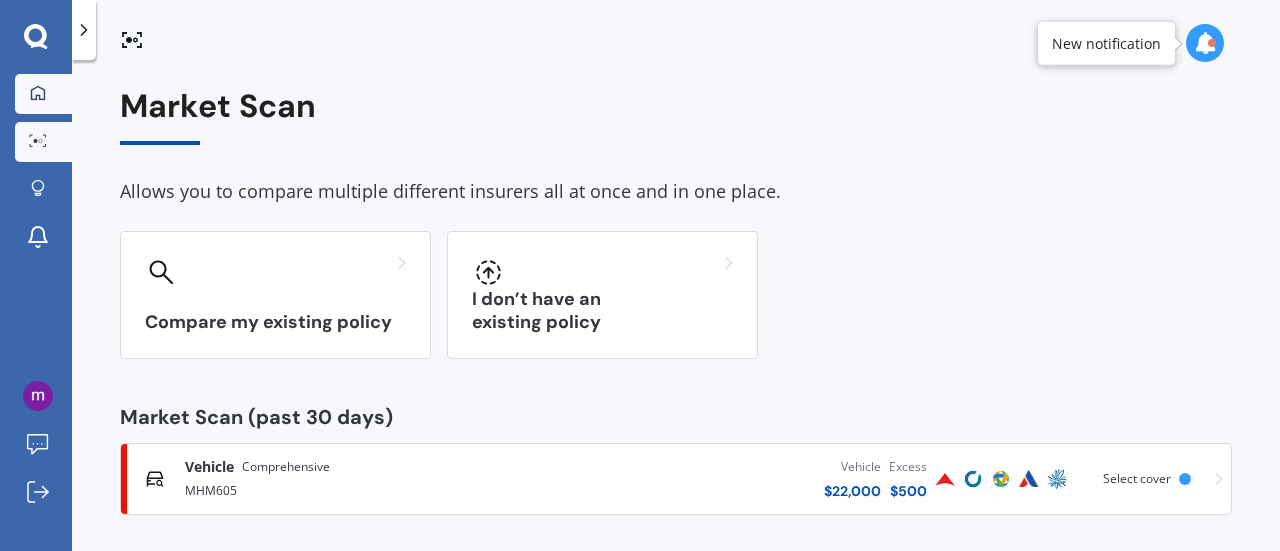 click 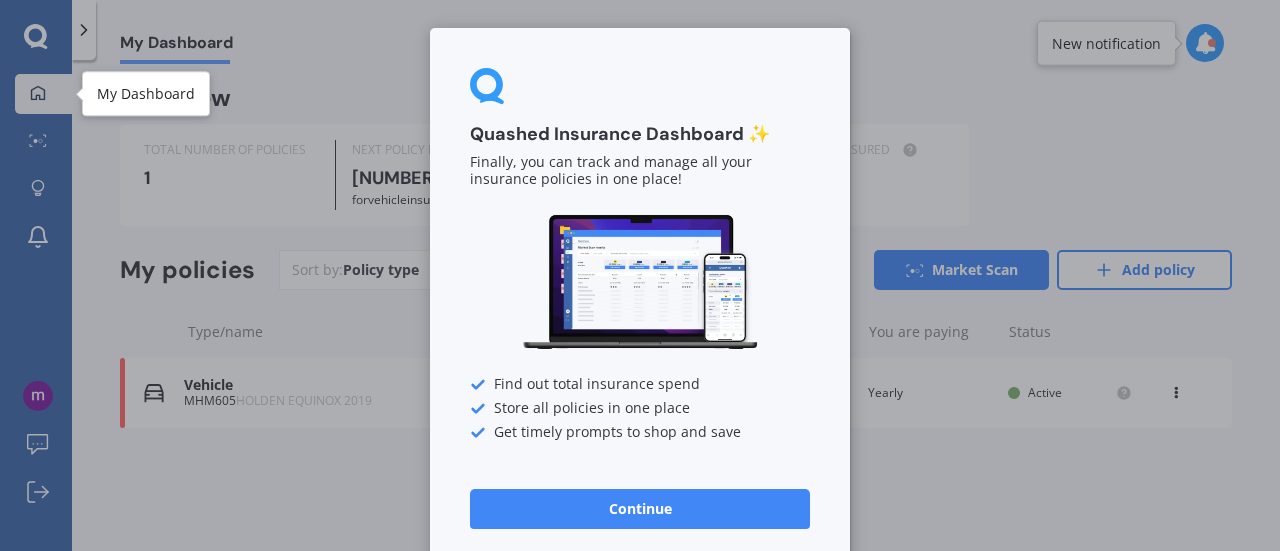 click on "Continue" at bounding box center [640, 509] 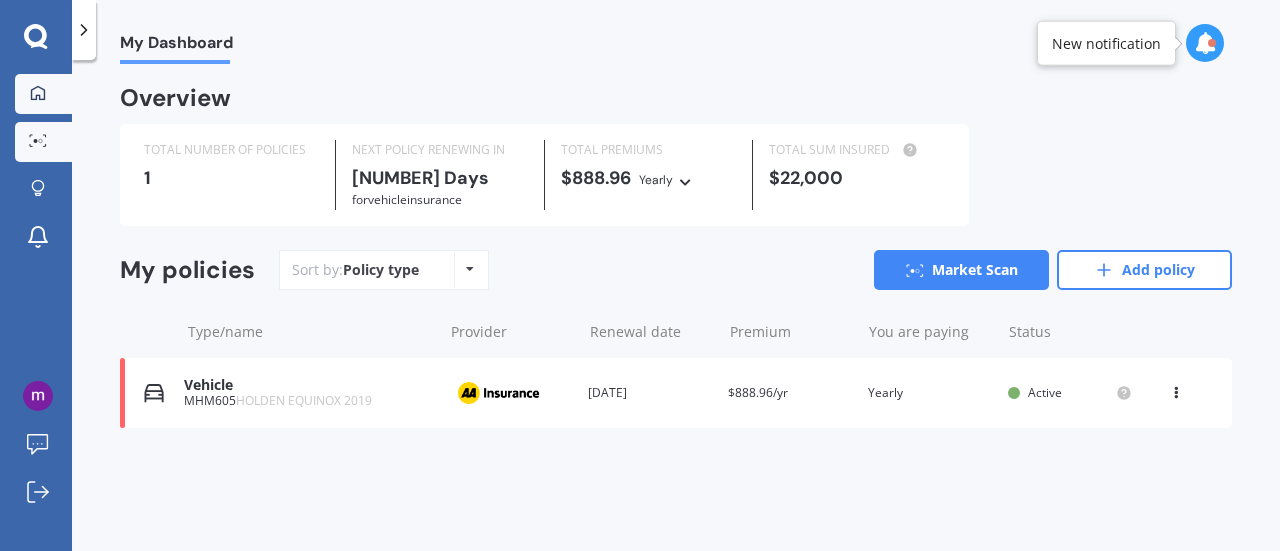 click on "Market Scan" at bounding box center (43, 142) 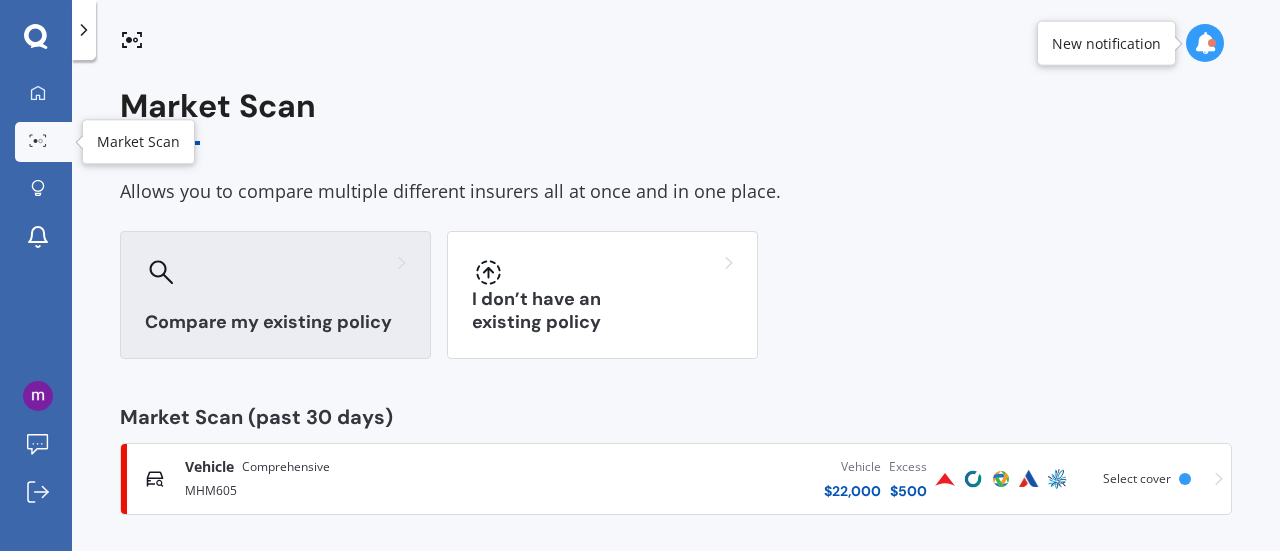 click on "Compare my existing policy" at bounding box center [275, 295] 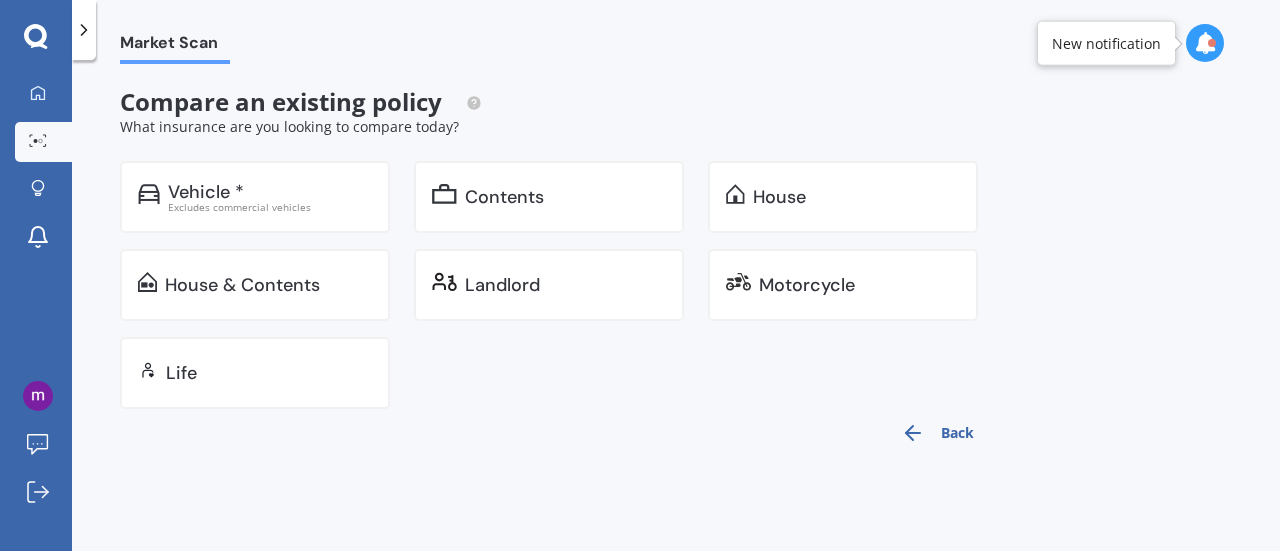 click on "Contents" at bounding box center [504, 197] 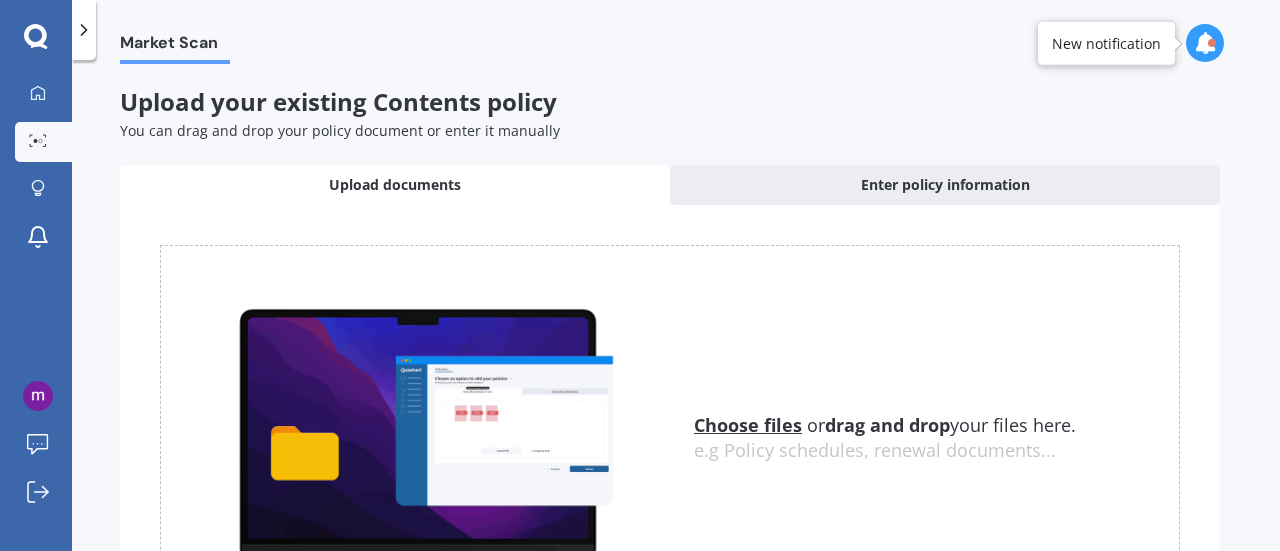 click on "Choose files" at bounding box center [748, 425] 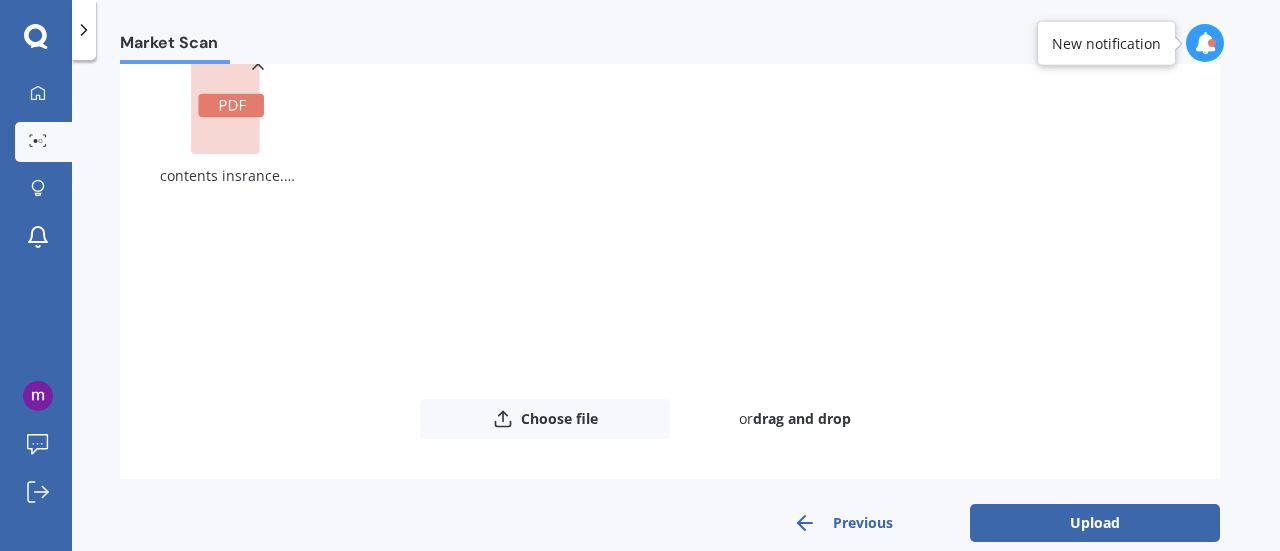 scroll, scrollTop: 204, scrollLeft: 0, axis: vertical 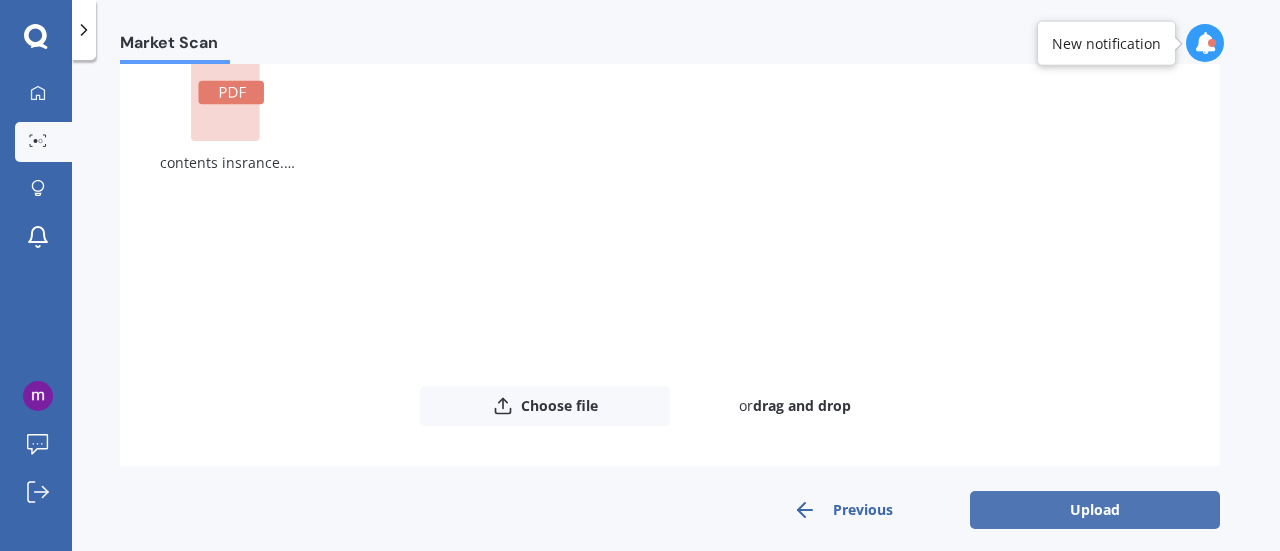 click on "Upload" at bounding box center (1095, 510) 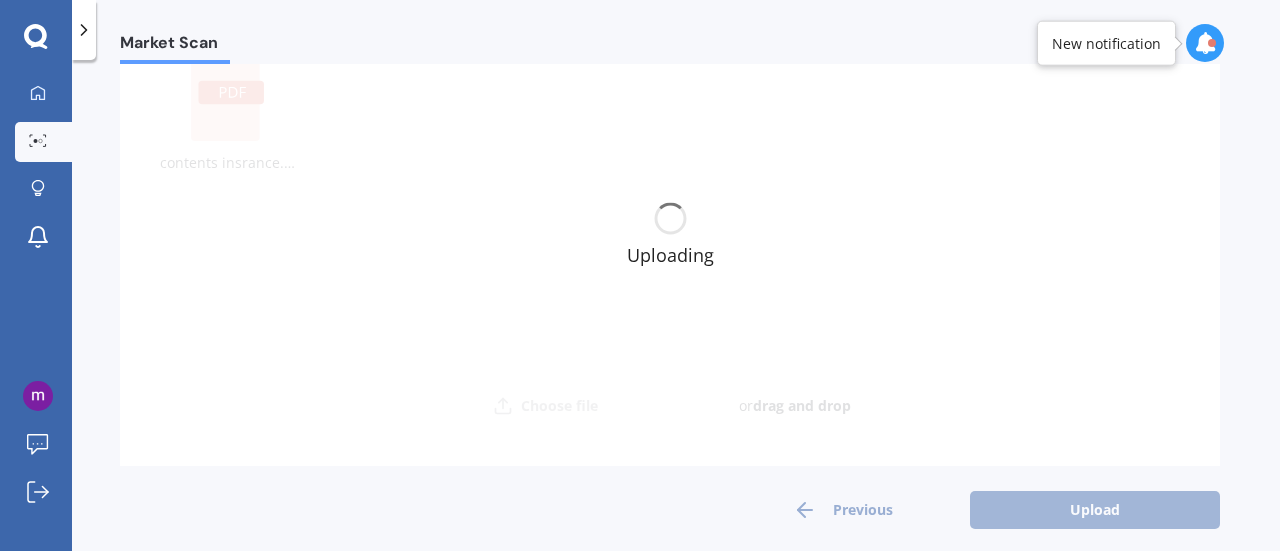 scroll, scrollTop: 0, scrollLeft: 0, axis: both 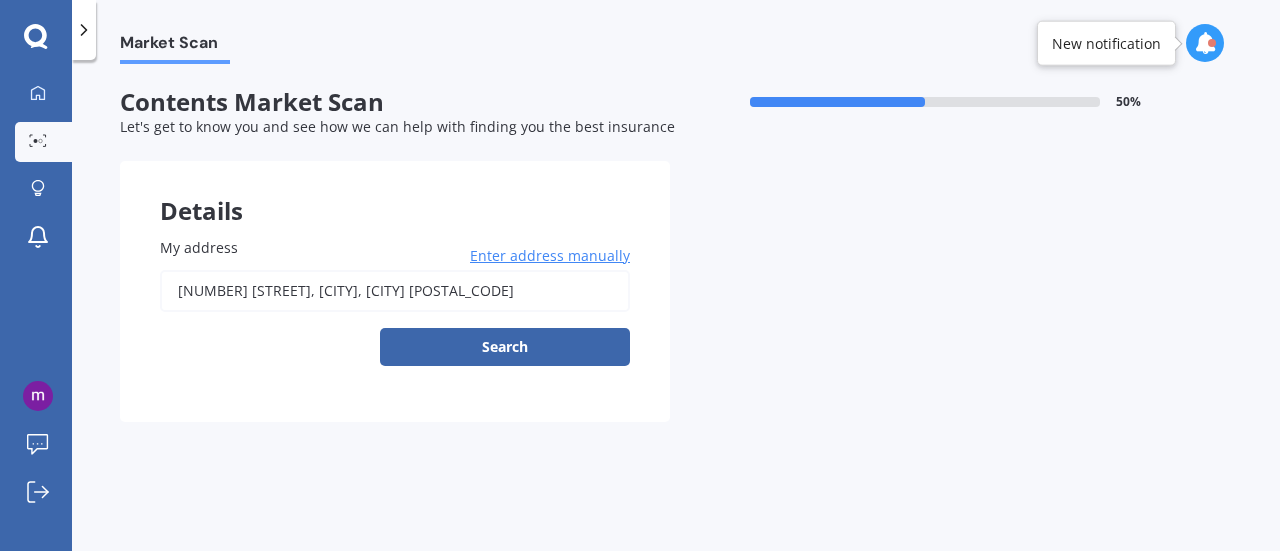click on "Search" at bounding box center [505, 347] 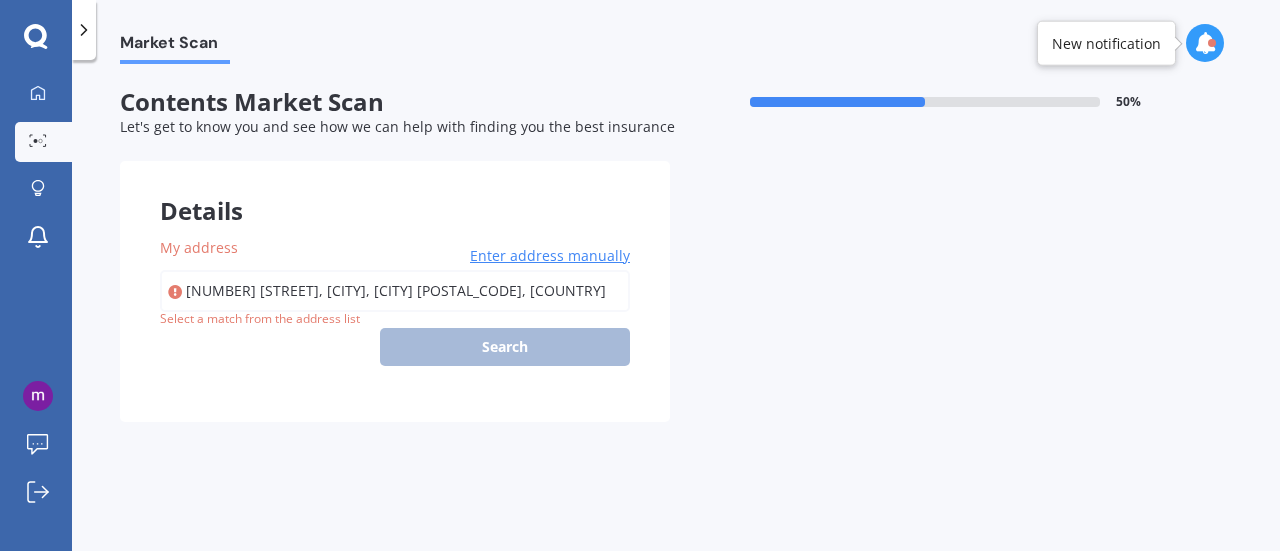 type on "[NUMBER] [STREET], [CITY], [CITY] [POSTAL_CODE]" 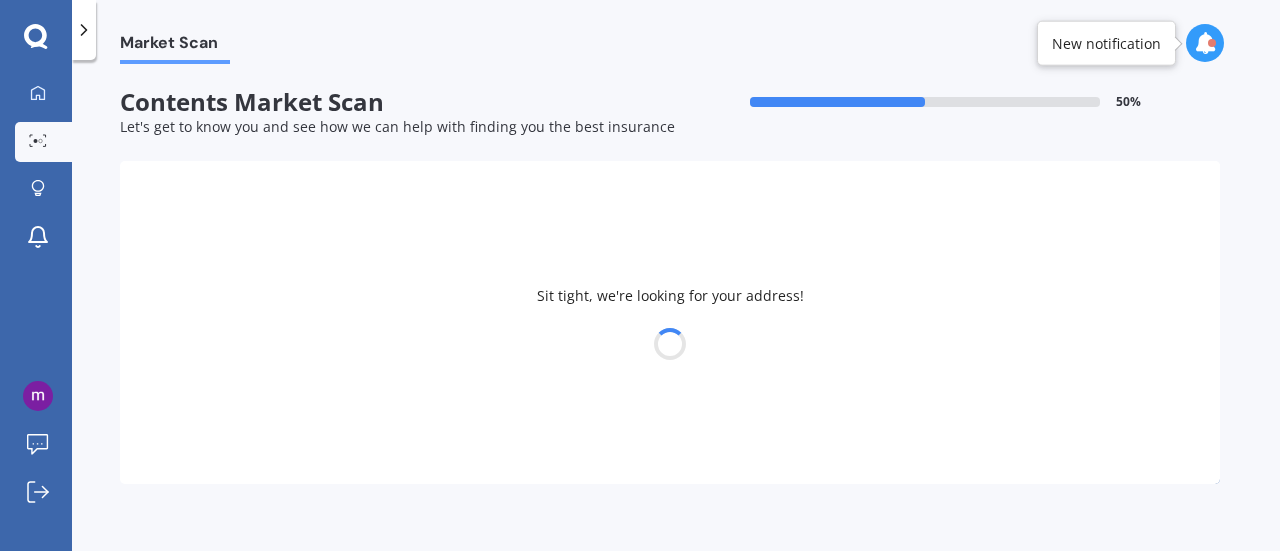 select on "02" 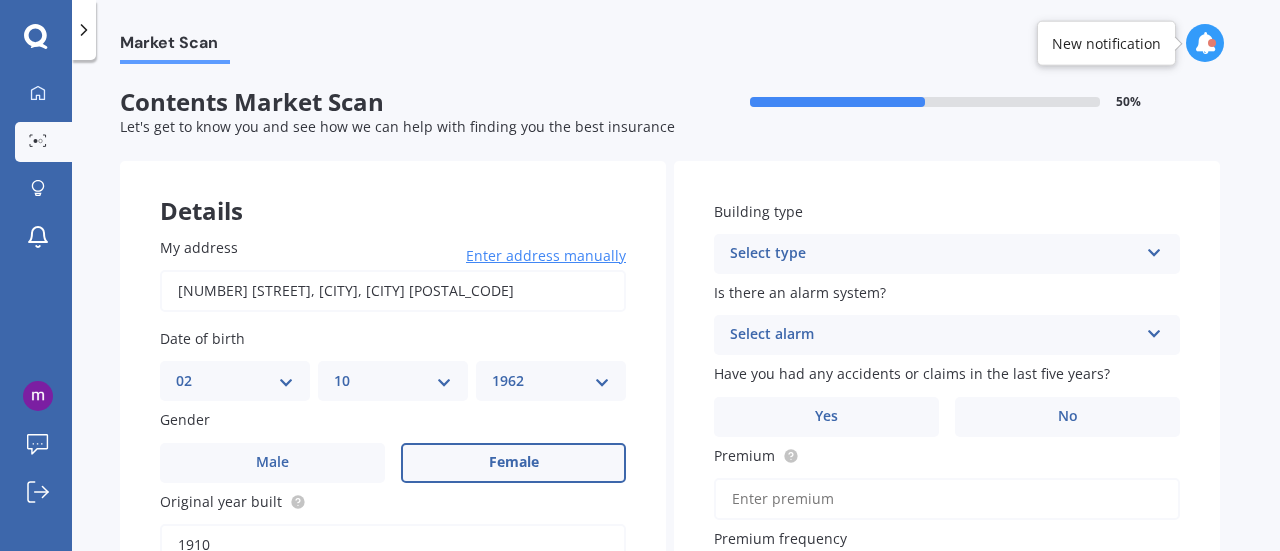 click at bounding box center [1154, 249] 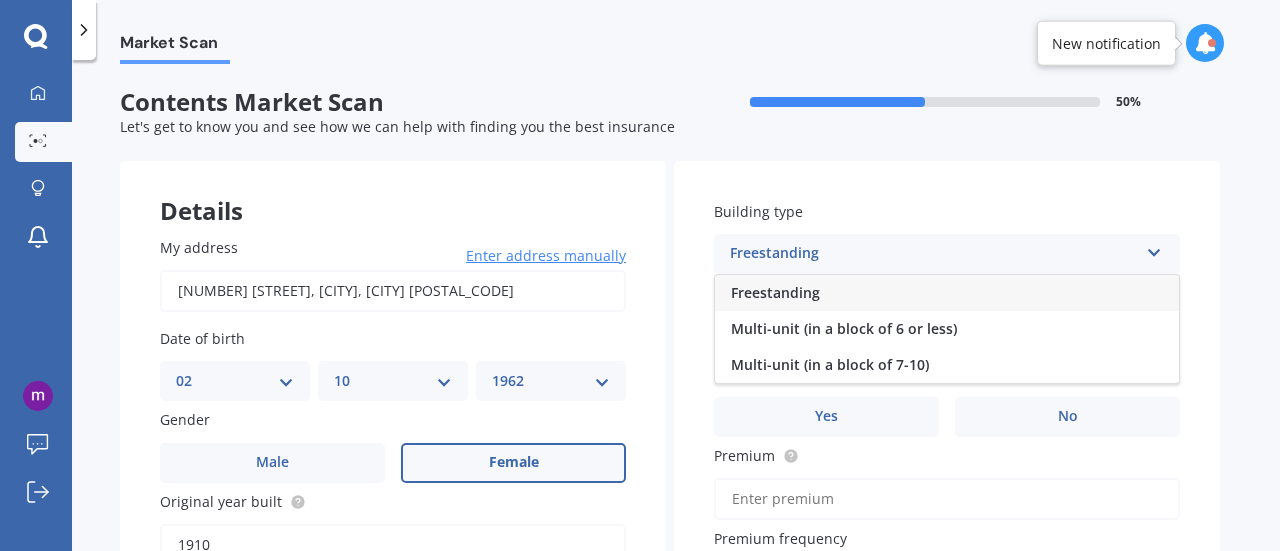click on "Freestanding" at bounding box center (775, 292) 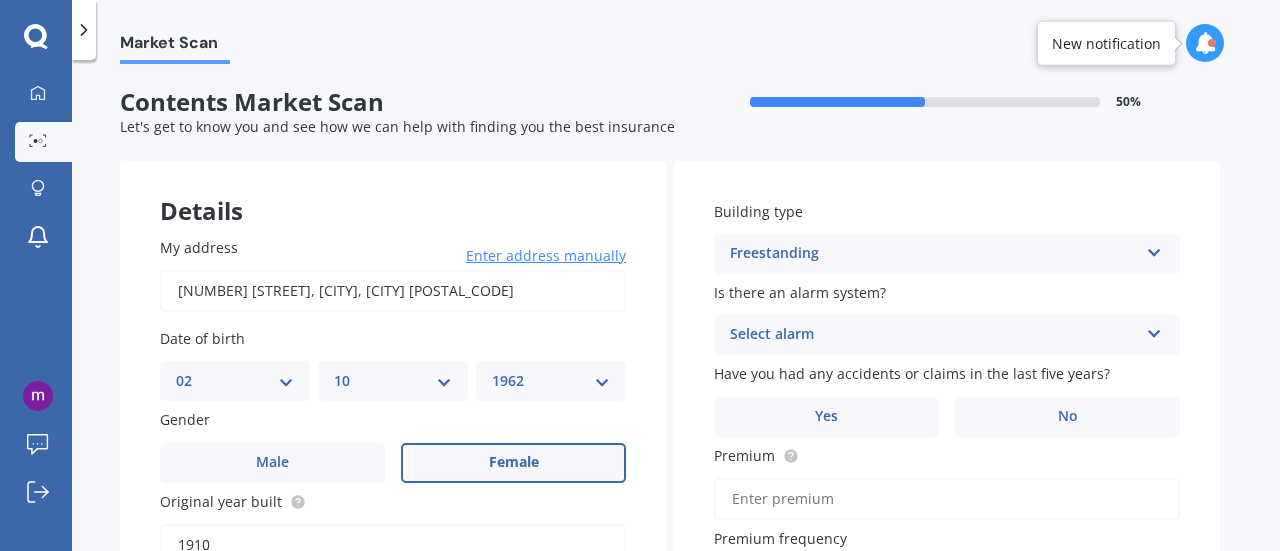 click on "Select alarm" at bounding box center (934, 335) 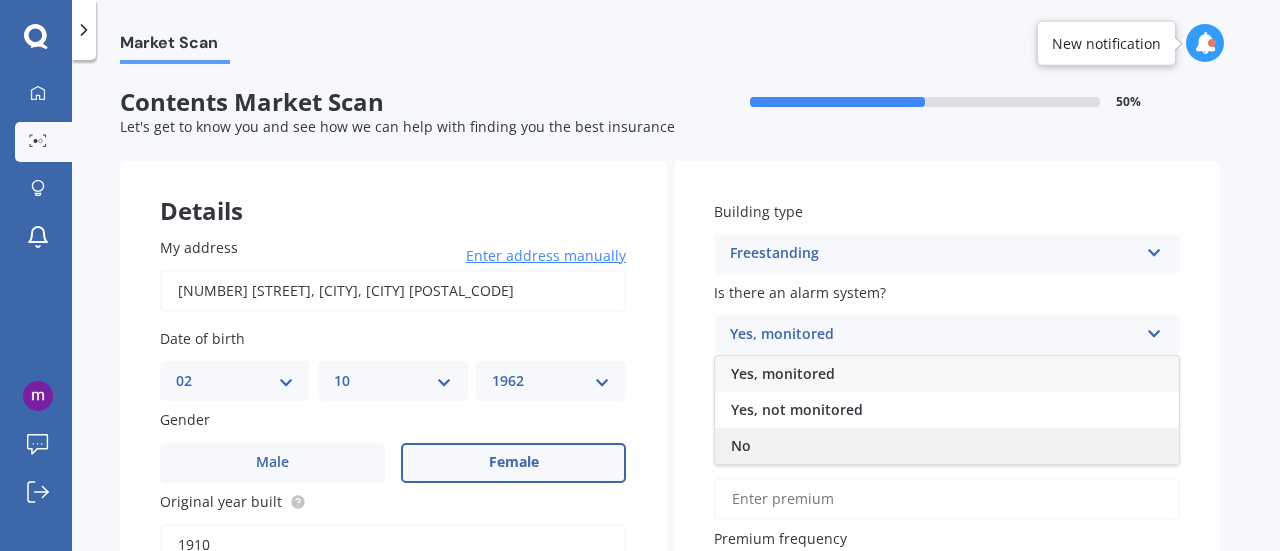 click on "No" at bounding box center [741, 445] 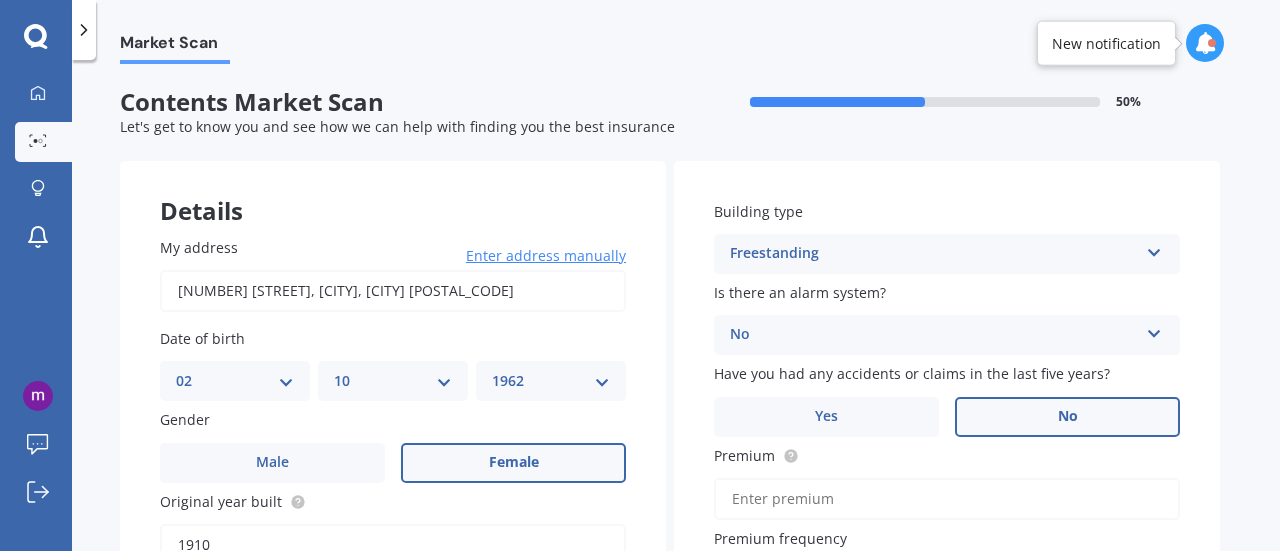 click on "No" at bounding box center (1068, 416) 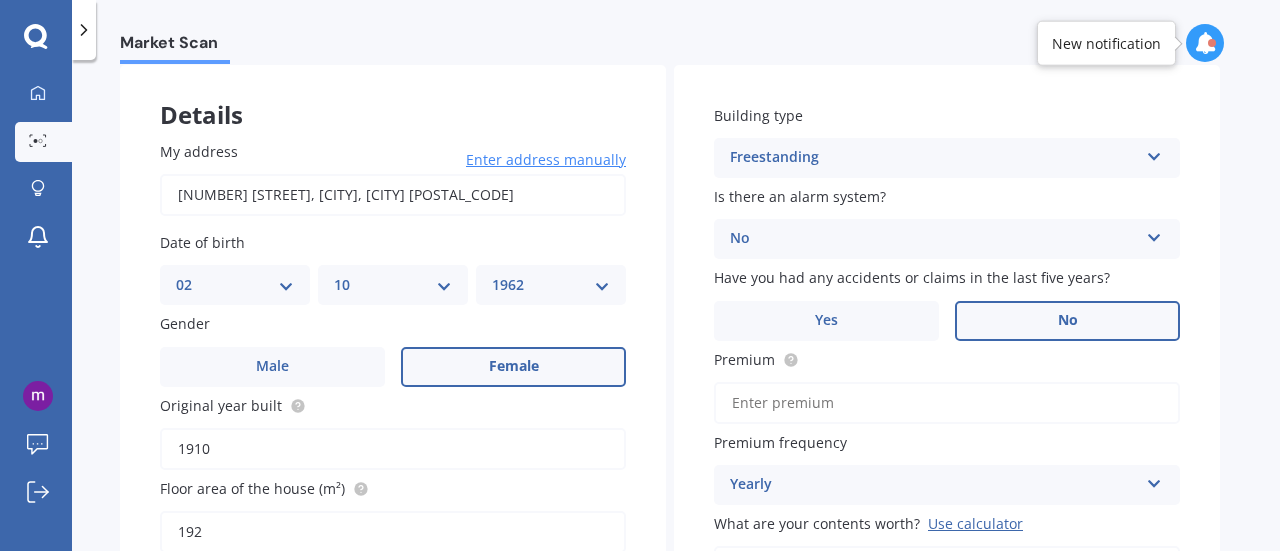 scroll, scrollTop: 108, scrollLeft: 0, axis: vertical 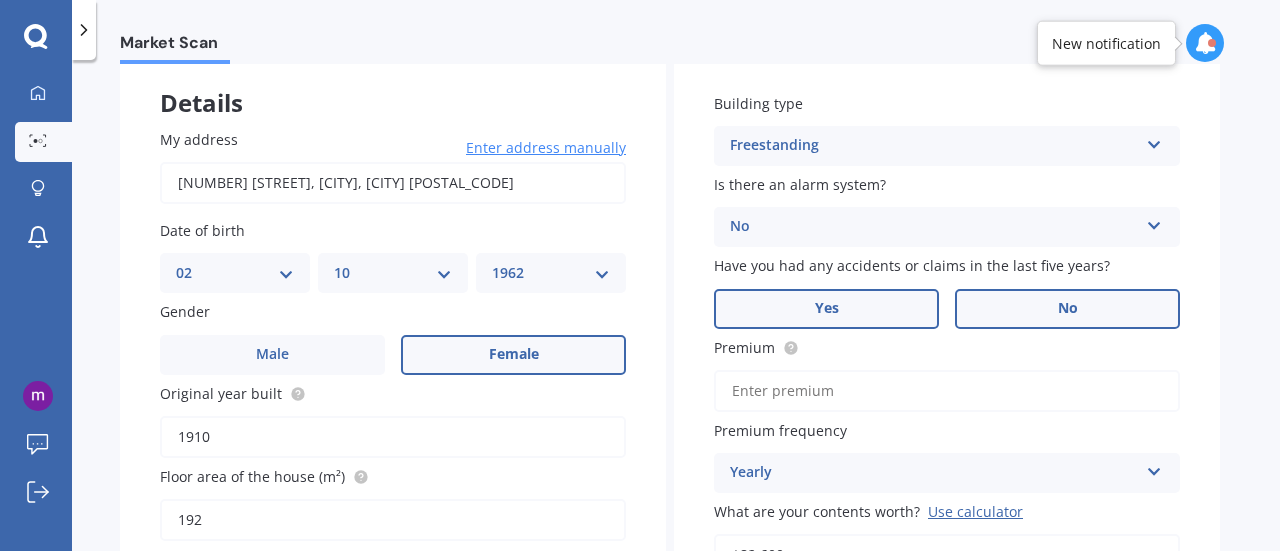 click on "Yes" at bounding box center [827, 308] 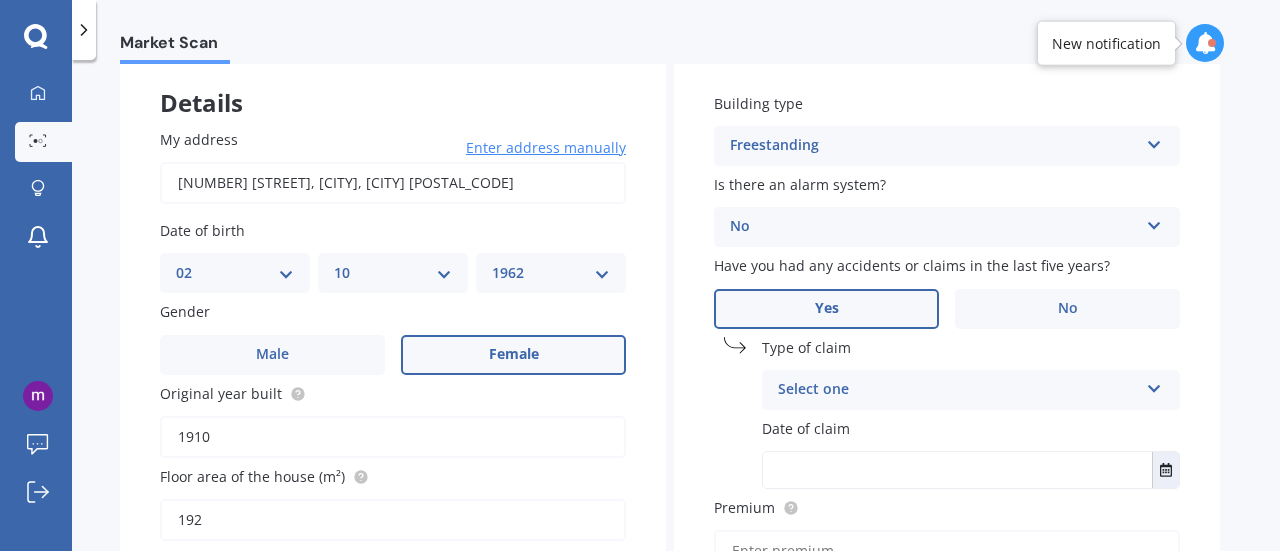 click on "Select one" at bounding box center [958, 390] 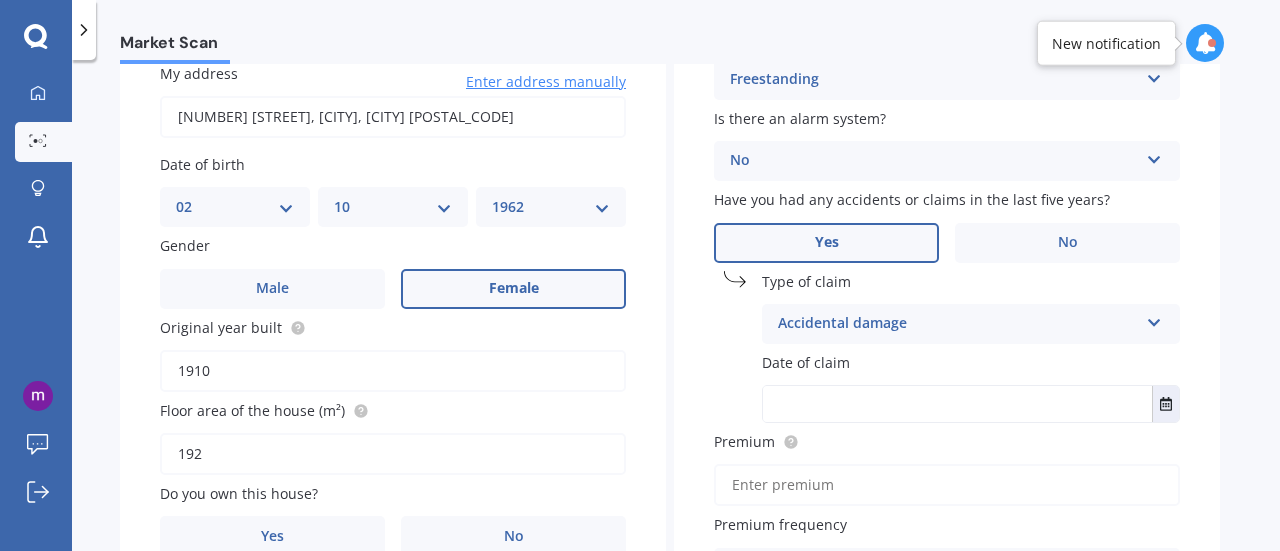 scroll, scrollTop: 166, scrollLeft: 0, axis: vertical 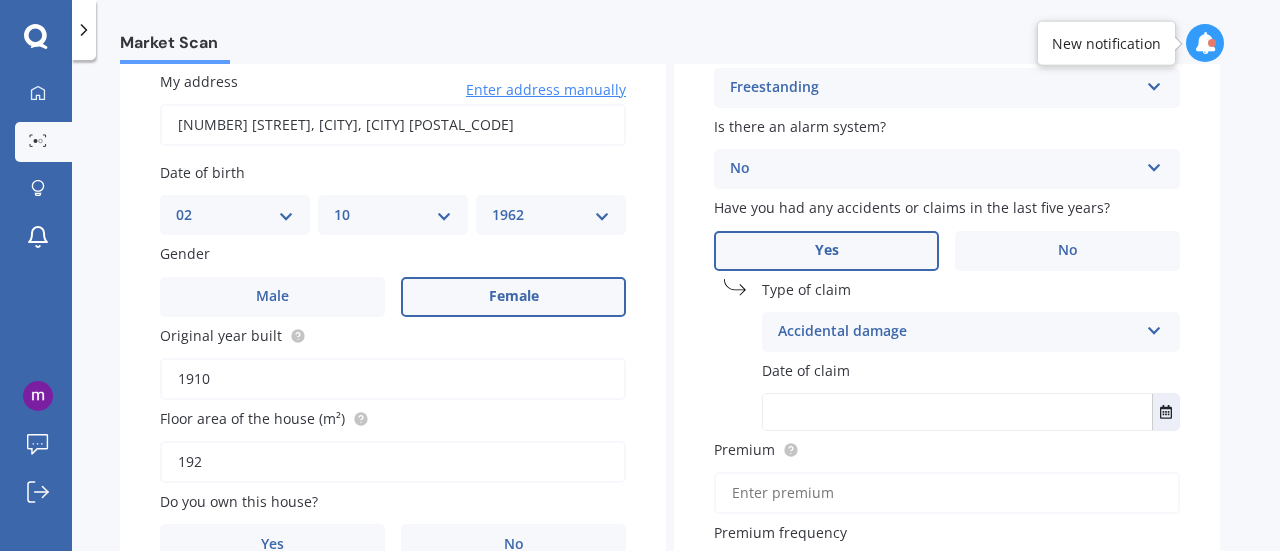 click on "Accidental damage" at bounding box center (958, 332) 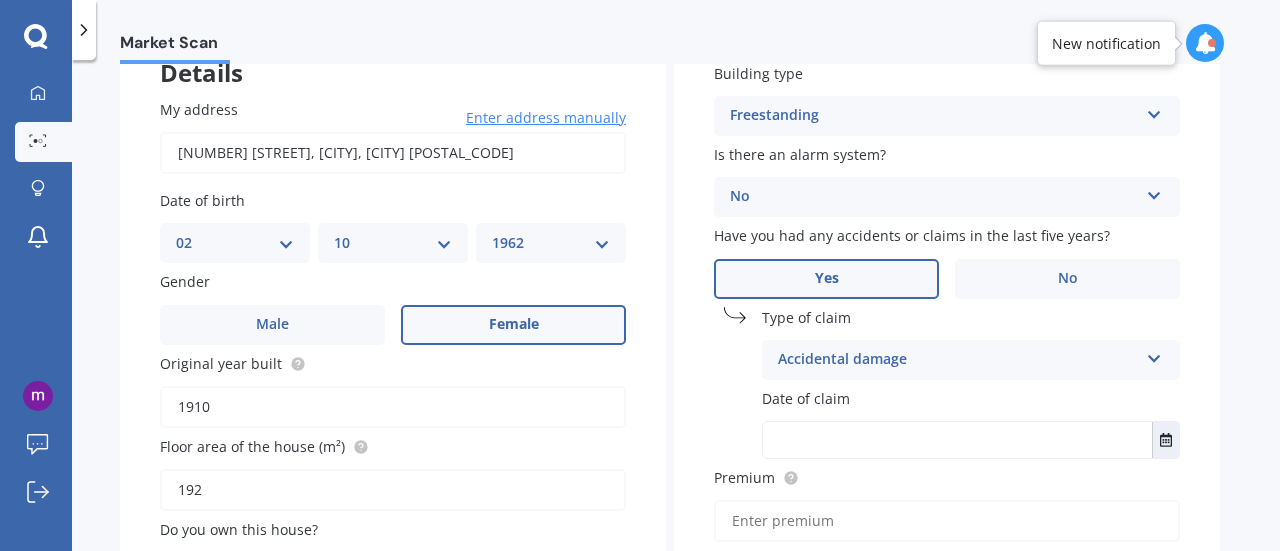 scroll, scrollTop: 144, scrollLeft: 0, axis: vertical 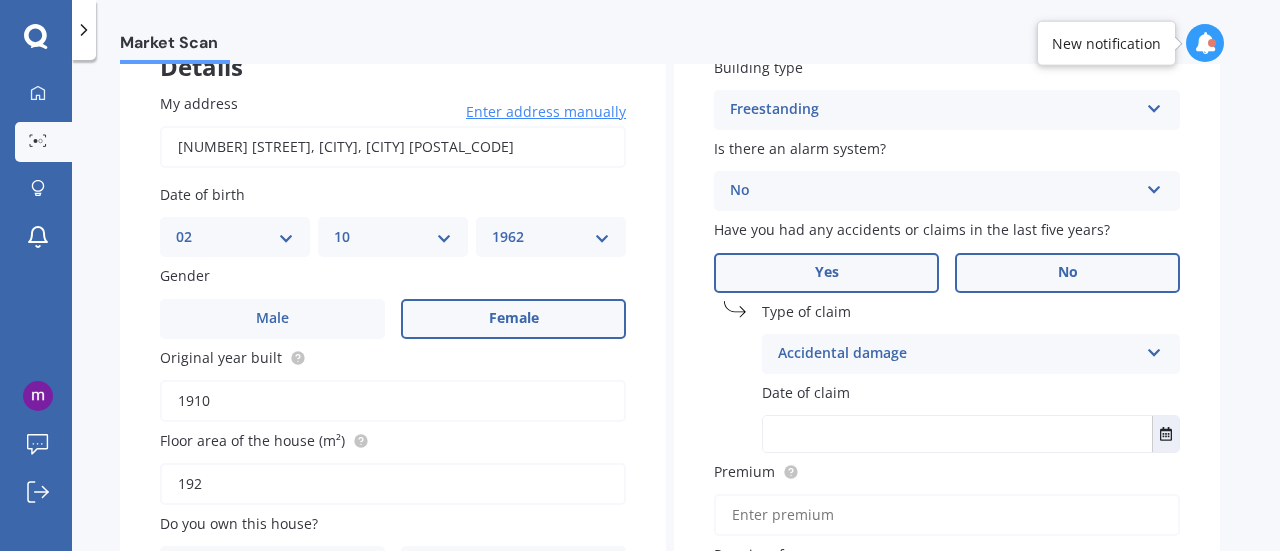 click on "No" at bounding box center (1068, 272) 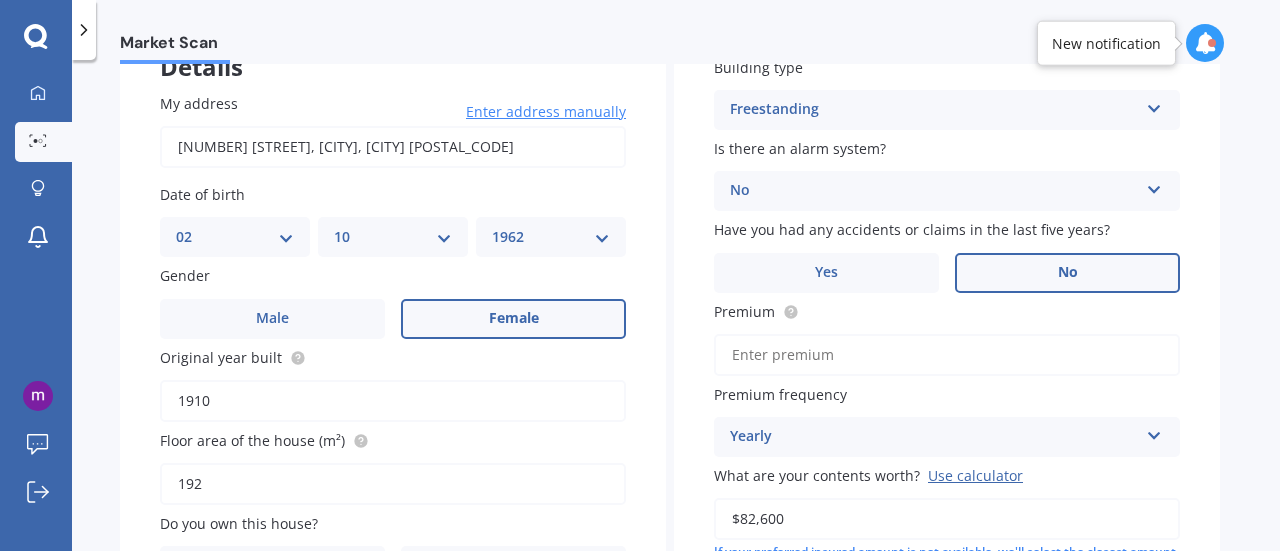 click on "Premium" at bounding box center (947, 355) 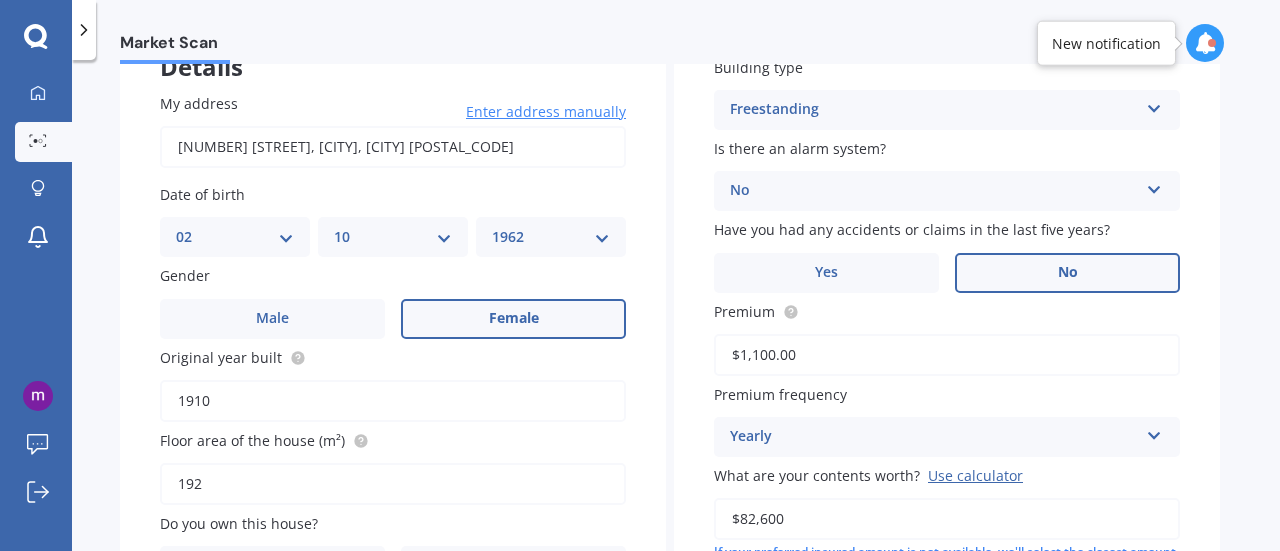 type on "$1,100.00" 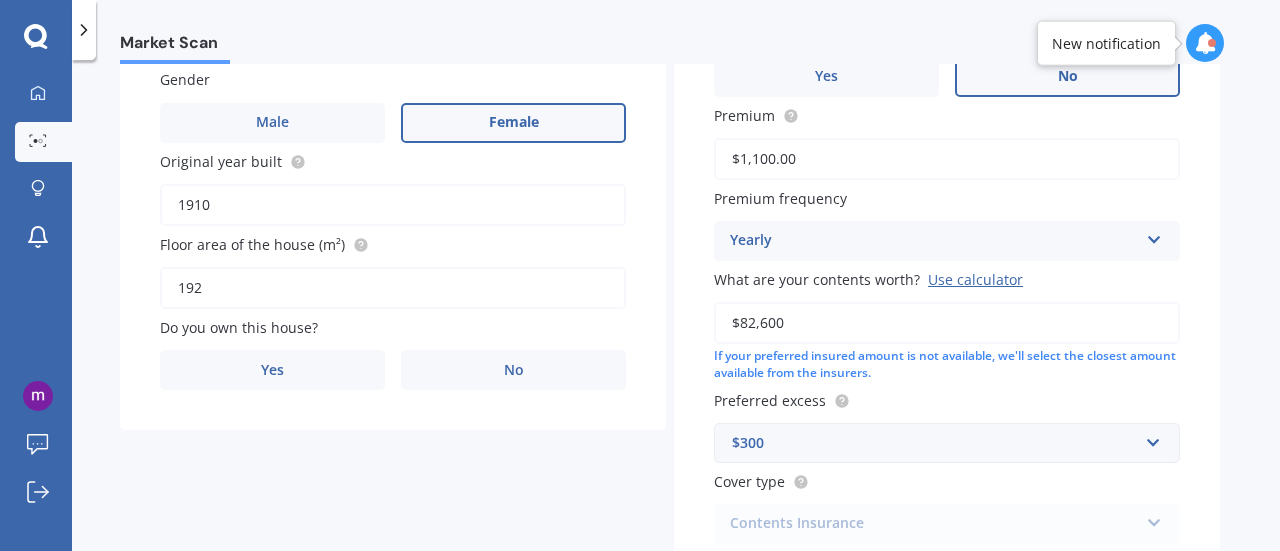 scroll, scrollTop: 351, scrollLeft: 0, axis: vertical 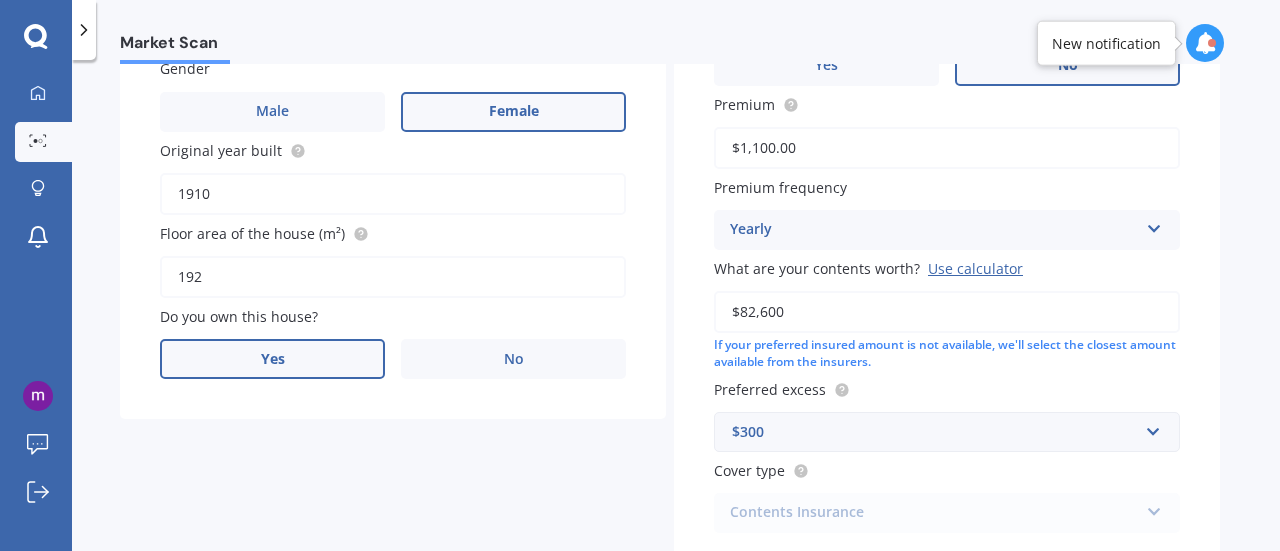 click on "Yes" at bounding box center (272, 359) 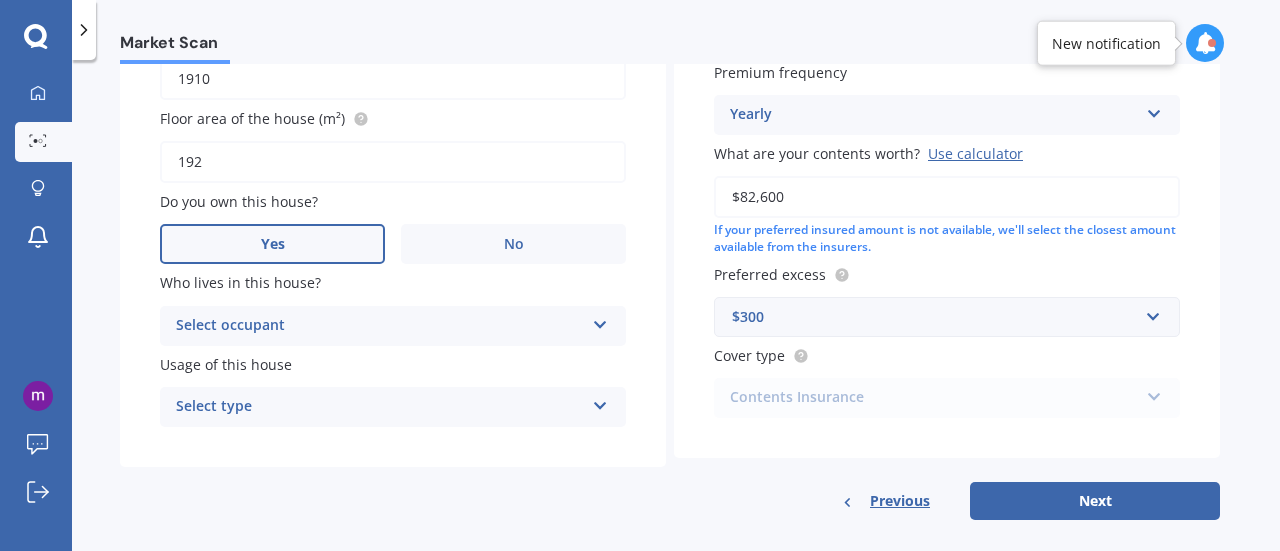 scroll, scrollTop: 476, scrollLeft: 0, axis: vertical 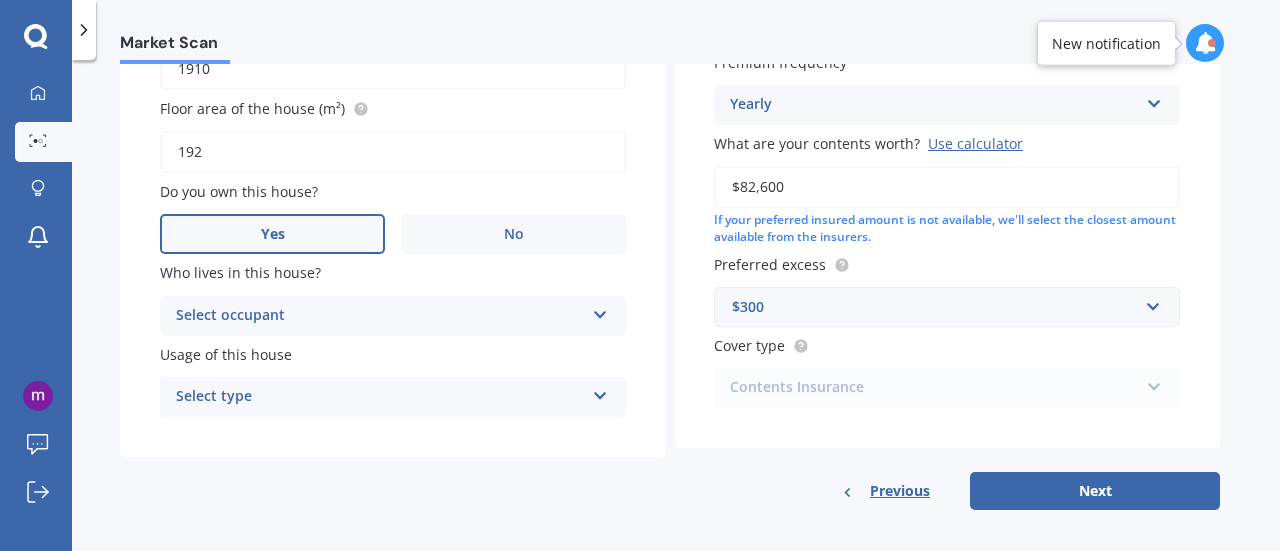 click at bounding box center (600, 311) 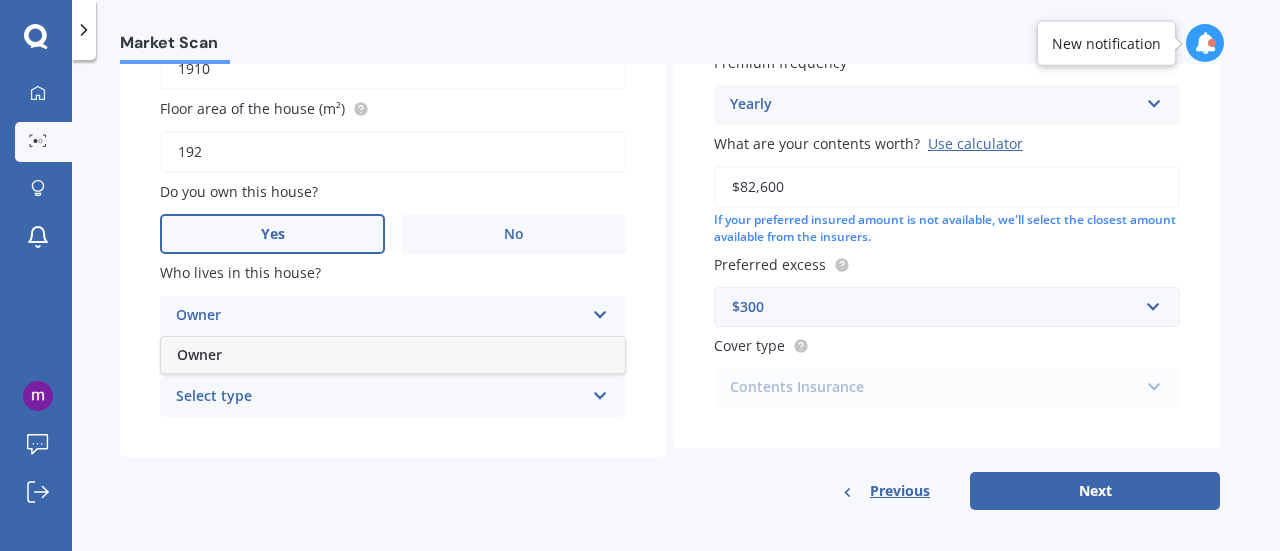 click on "Owner" at bounding box center (393, 355) 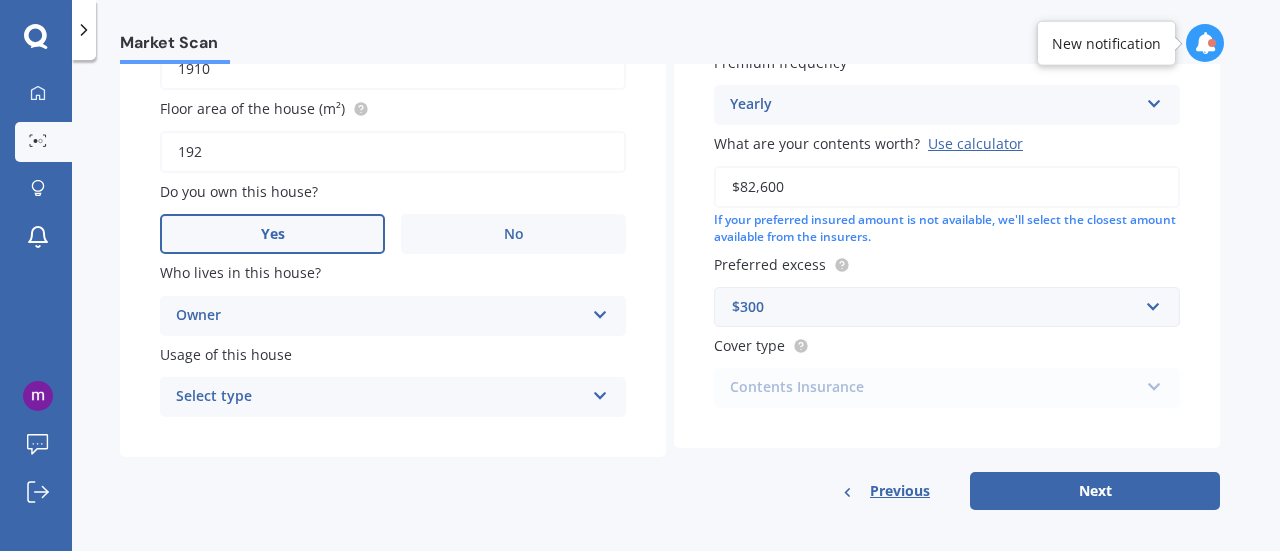 click at bounding box center [600, 392] 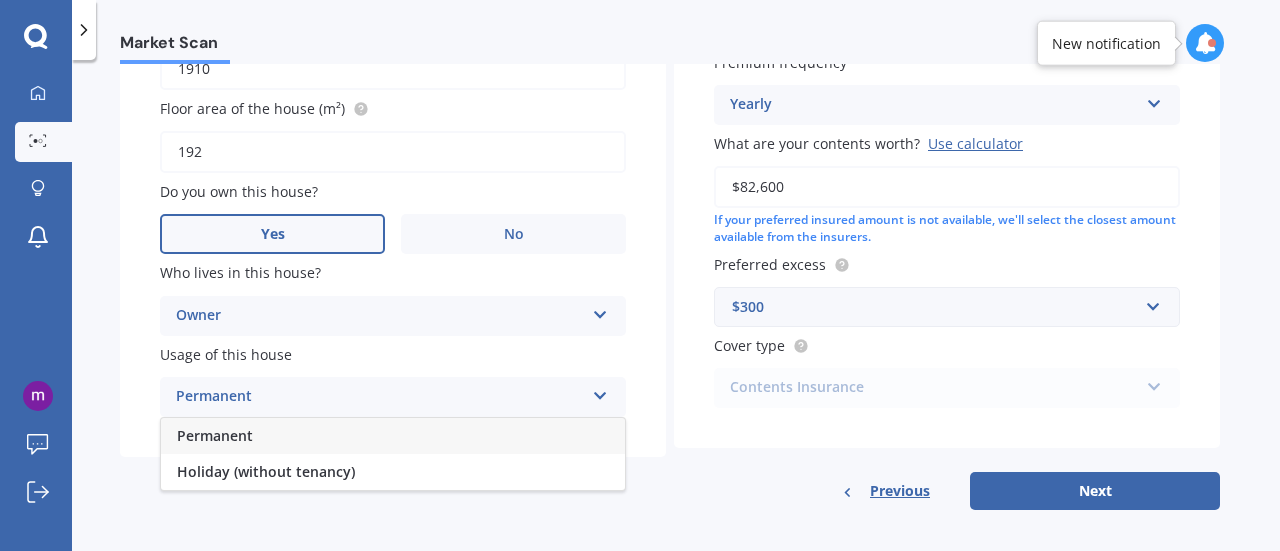 click on "Permanent" at bounding box center [393, 436] 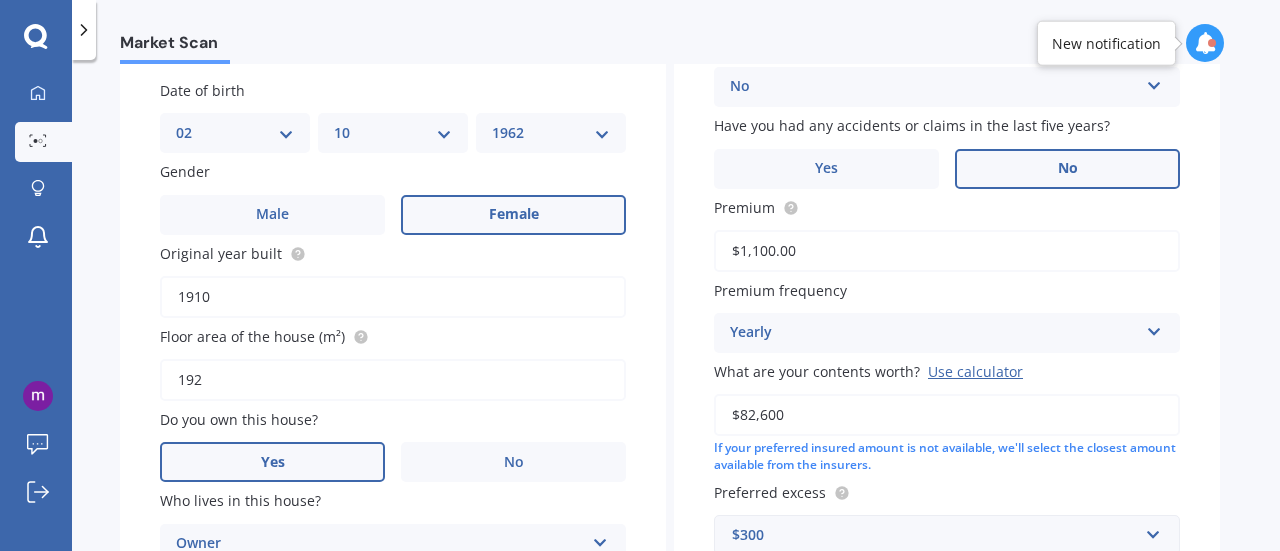 scroll, scrollTop: 254, scrollLeft: 0, axis: vertical 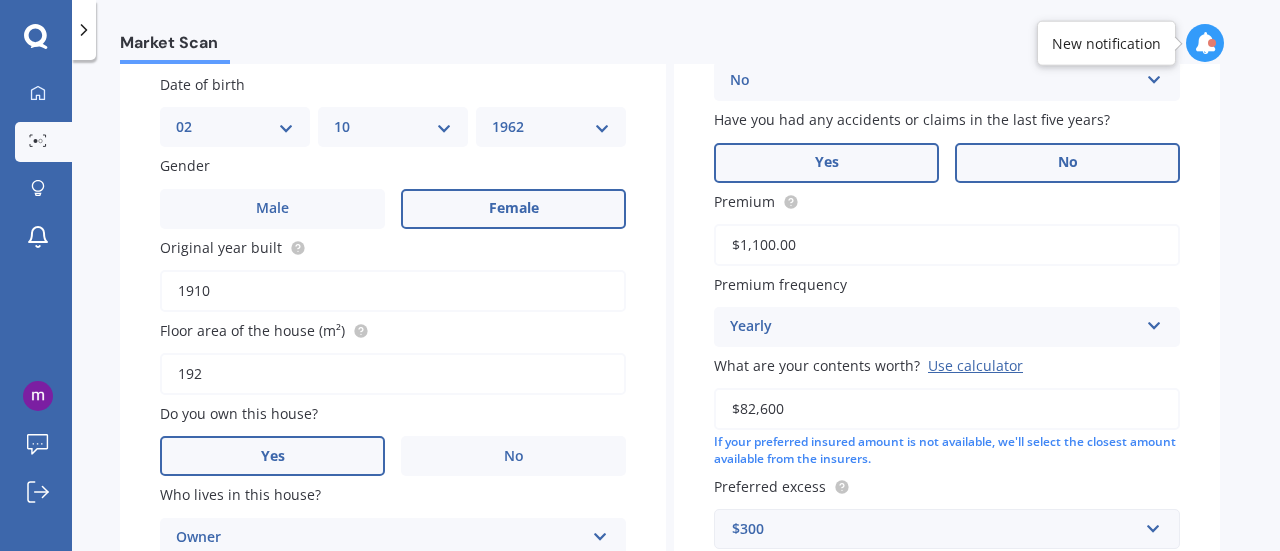 click on "Yes" at bounding box center (827, 162) 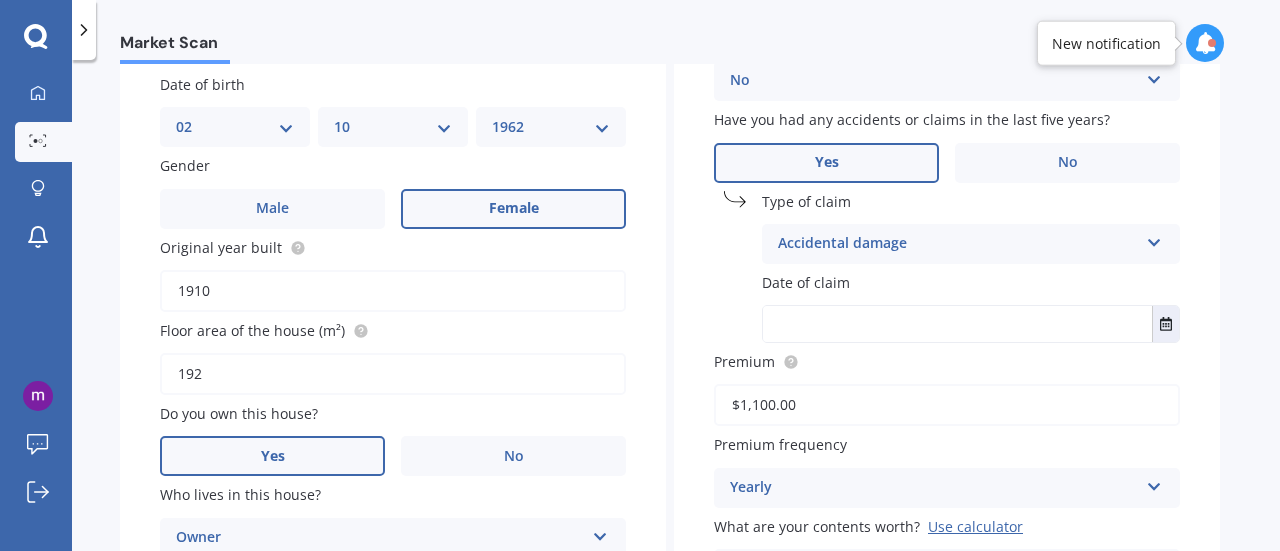 click on "Accidental damage" at bounding box center (958, 244) 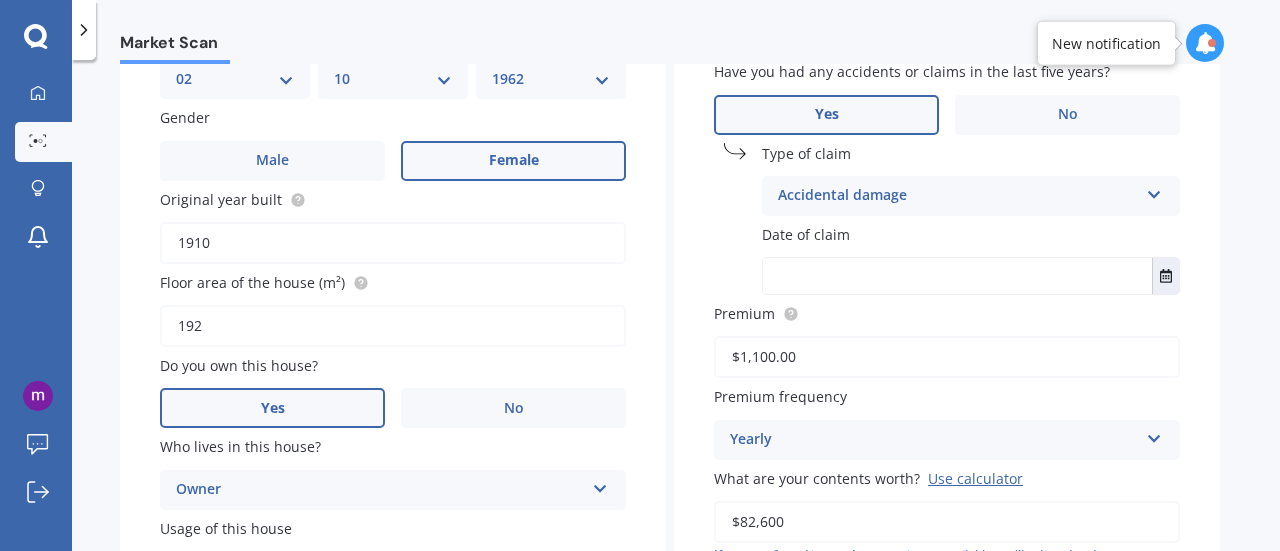 scroll, scrollTop: 304, scrollLeft: 0, axis: vertical 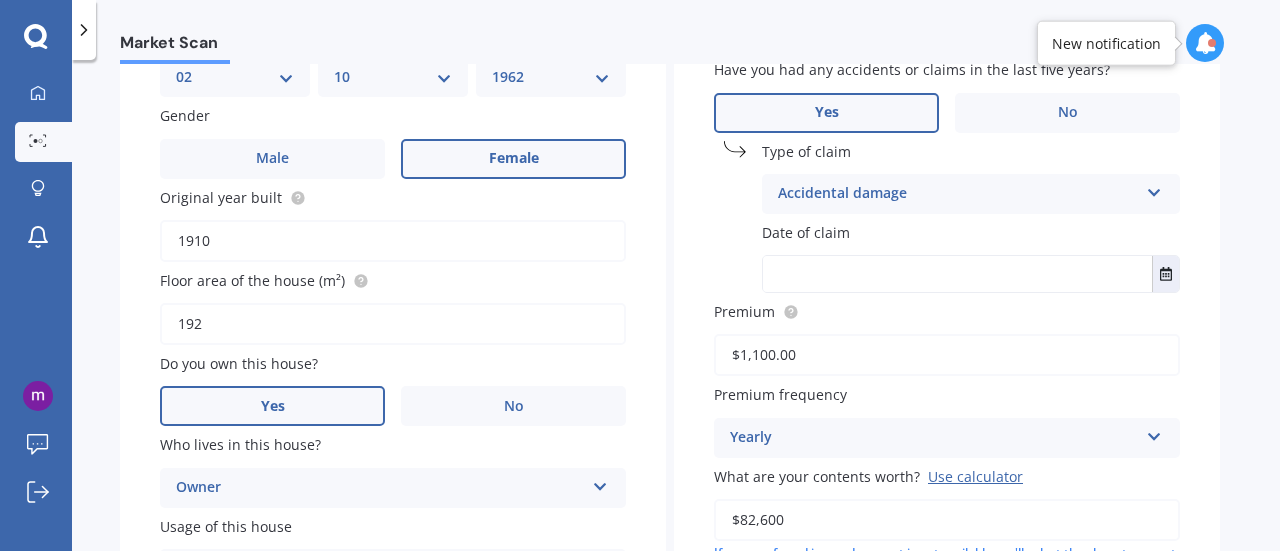 click on "Accidental damage" at bounding box center [958, 194] 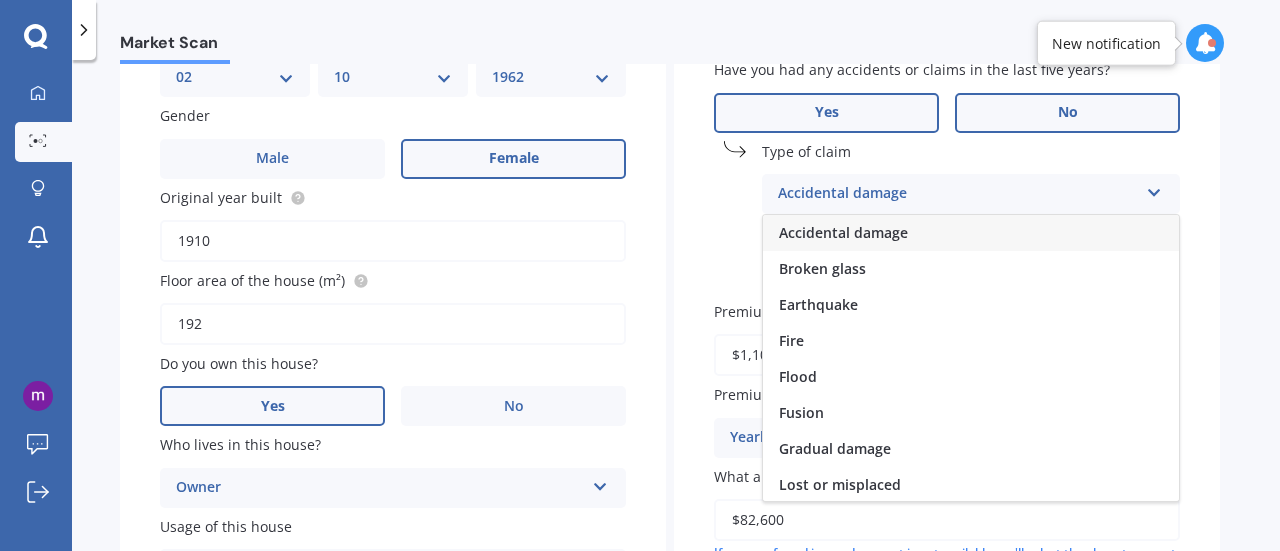 click on "No" at bounding box center (1067, 113) 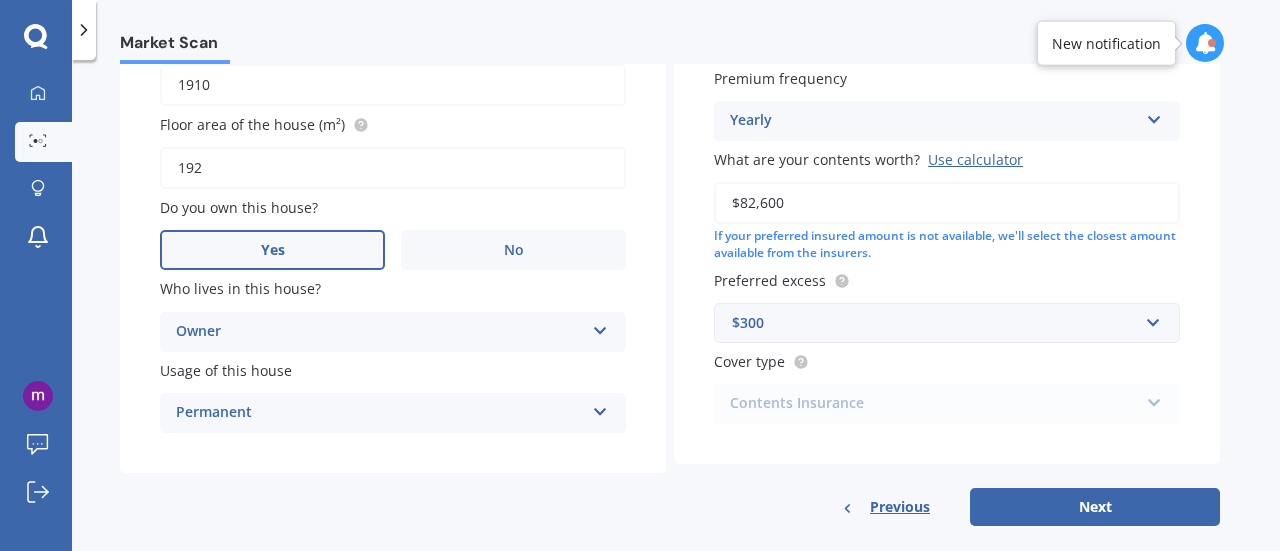 scroll, scrollTop: 490, scrollLeft: 0, axis: vertical 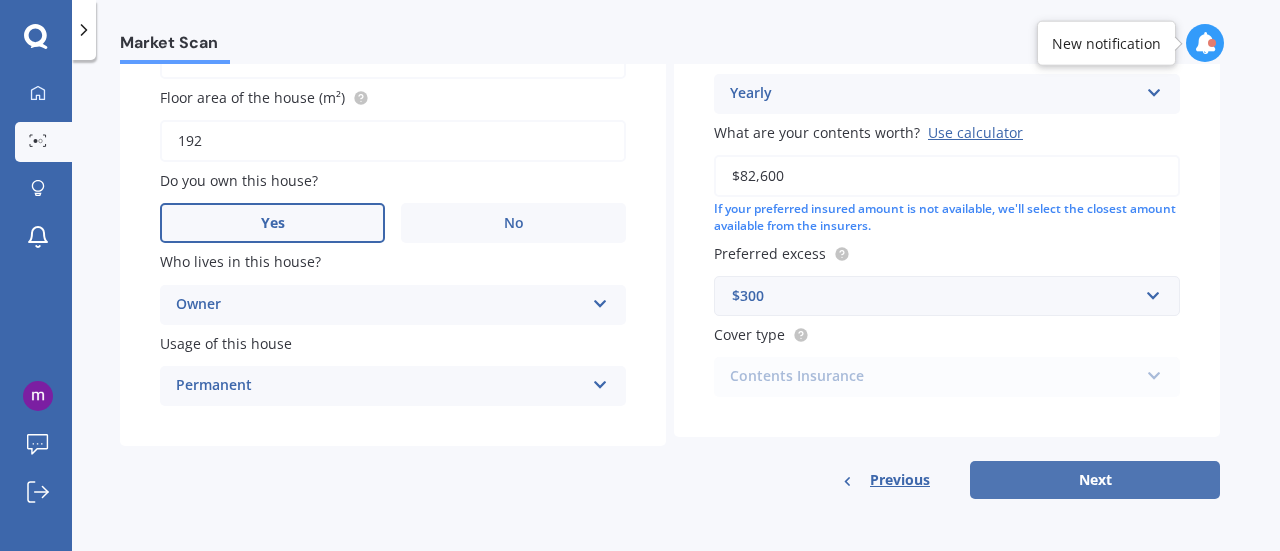 click on "Next" at bounding box center (1095, 480) 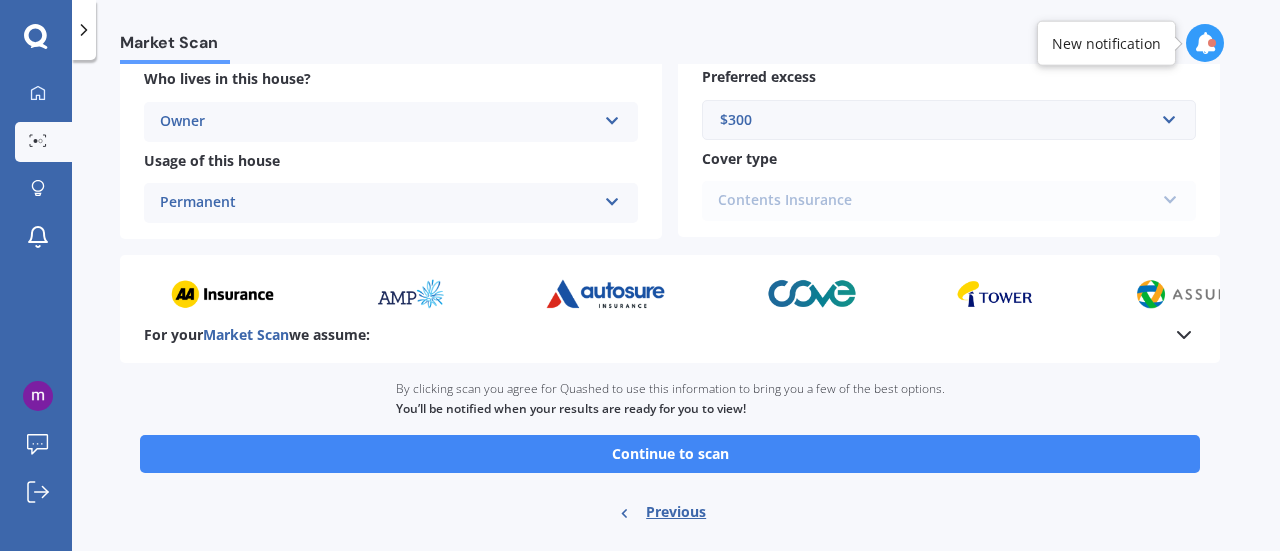 scroll, scrollTop: 606, scrollLeft: 0, axis: vertical 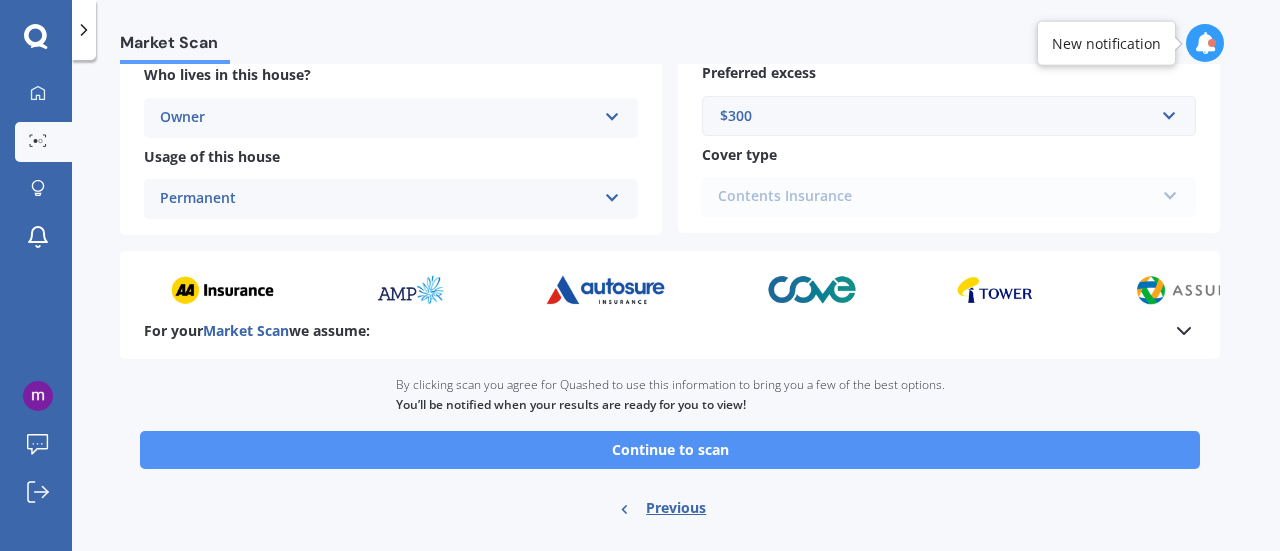 click on "Continue to scan" at bounding box center (670, 450) 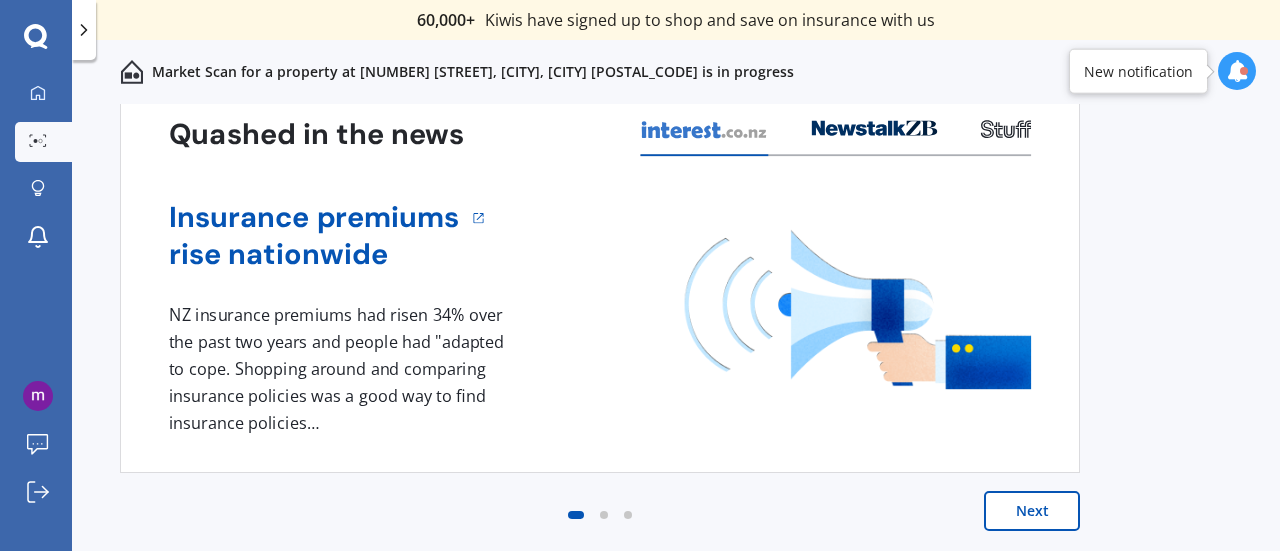 scroll, scrollTop: 0, scrollLeft: 0, axis: both 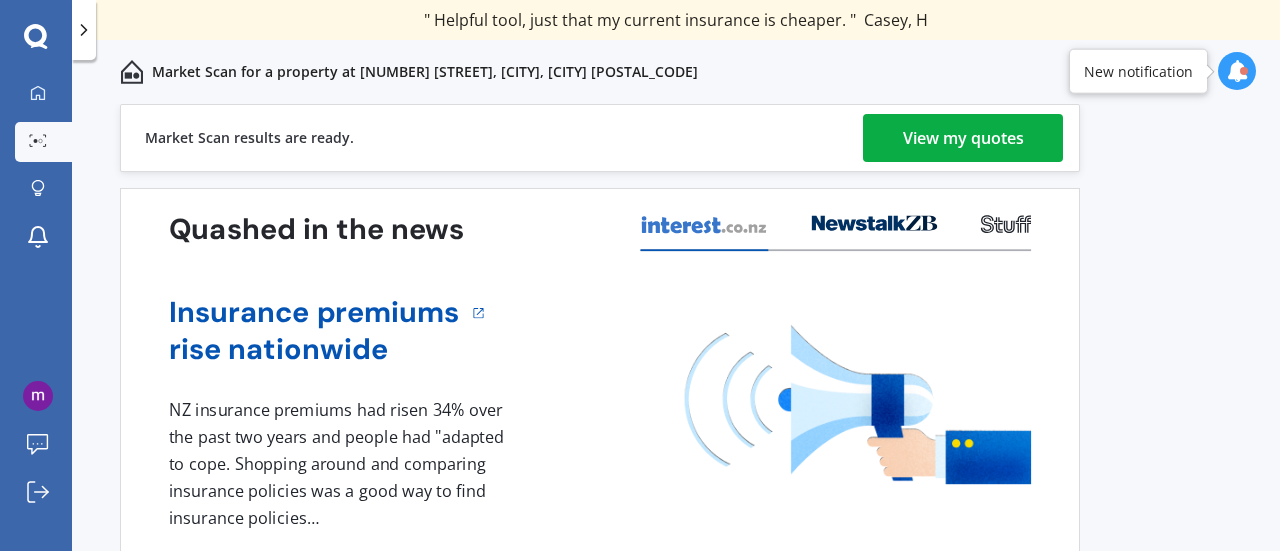 click on "View my quotes" at bounding box center [963, 138] 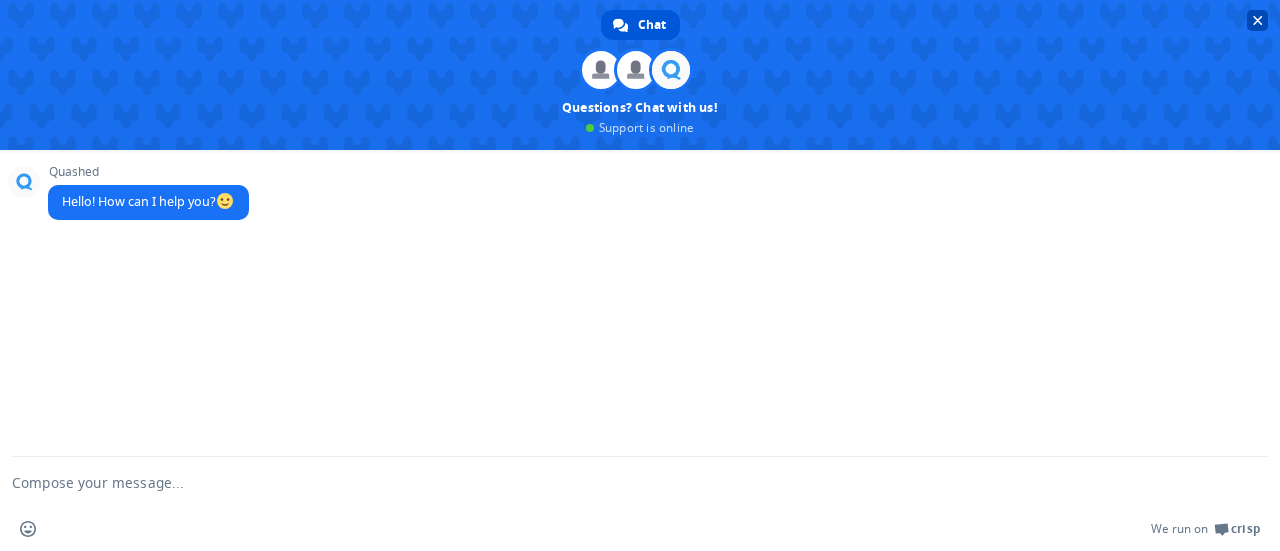 click at bounding box center [1257, 20] 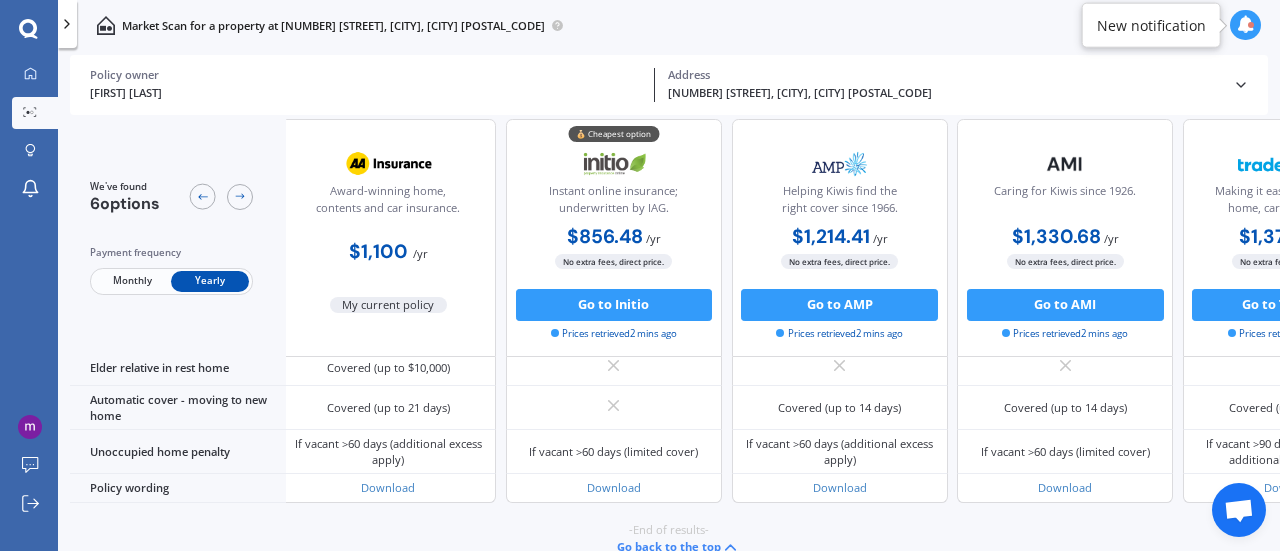 scroll, scrollTop: 1537, scrollLeft: 8, axis: both 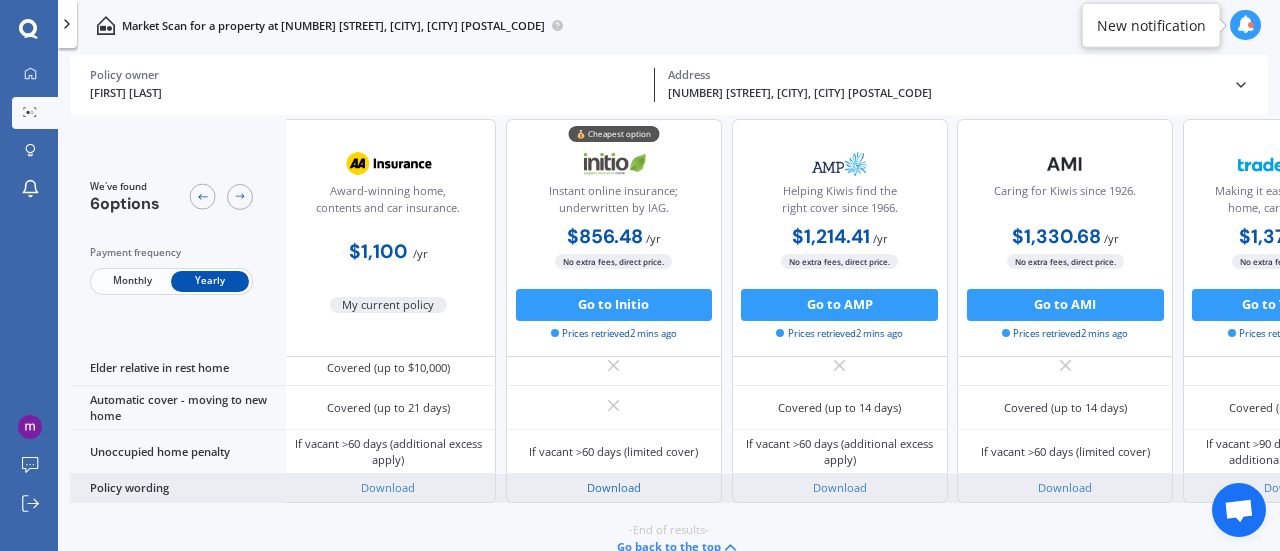 click on "Download" at bounding box center [614, 487] 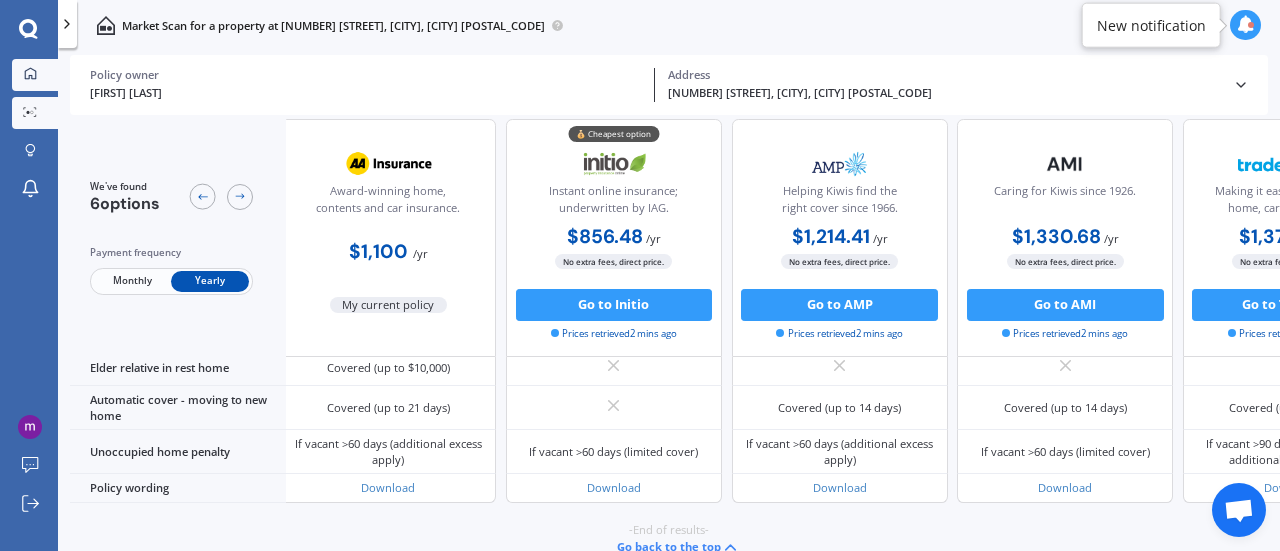 click 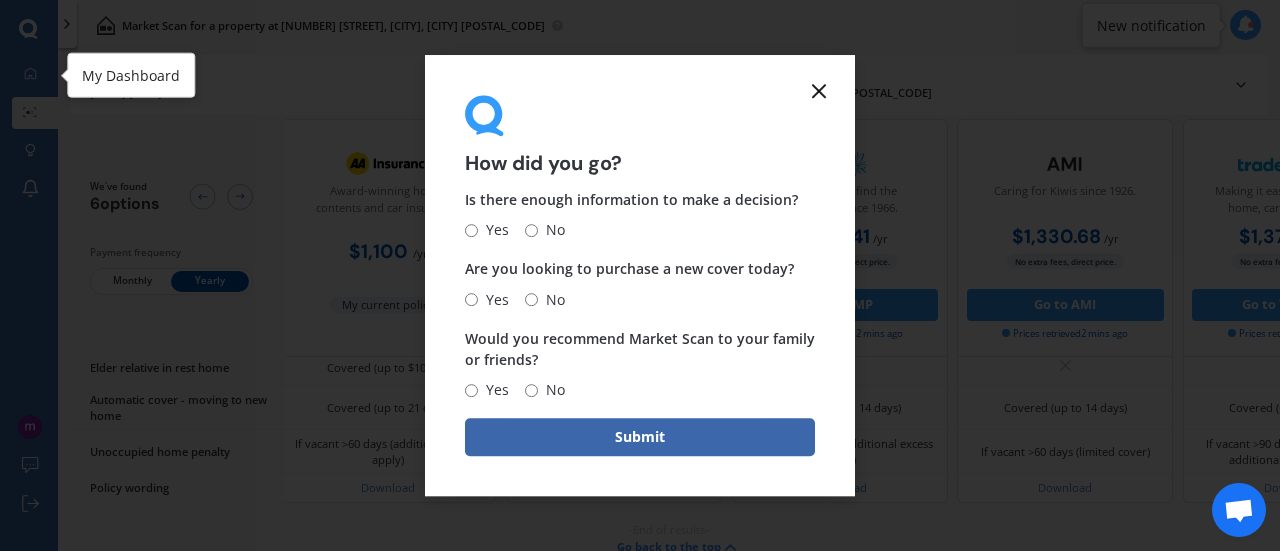 click on "Yes" at bounding box center [471, 230] 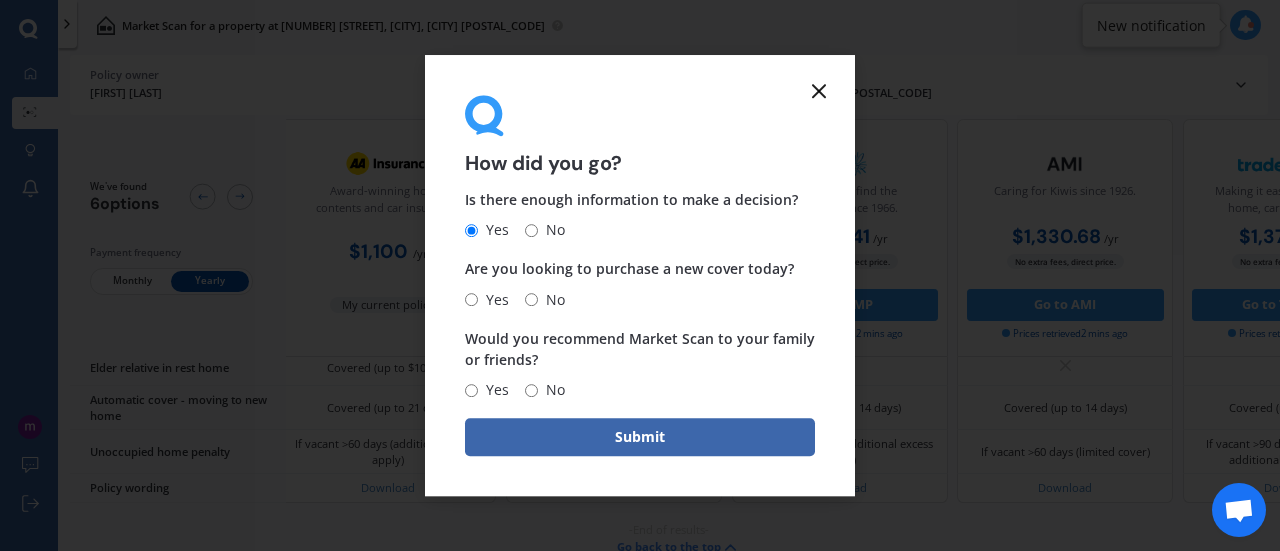 click on "No" at bounding box center (531, 299) 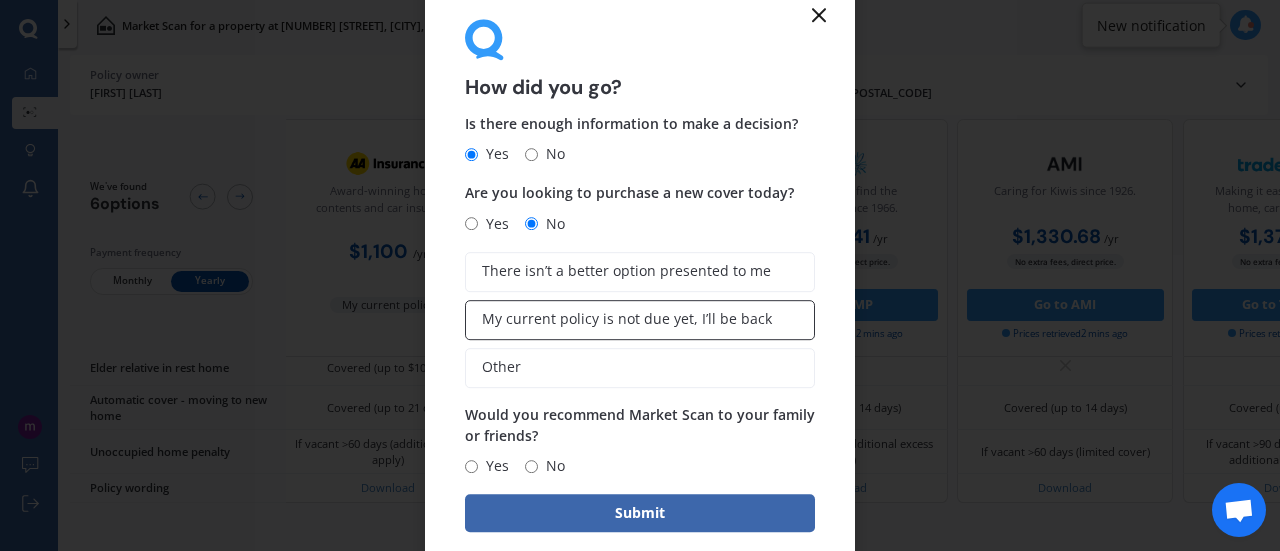 click on "My current policy is not due yet, I’ll be back" at bounding box center [640, 320] 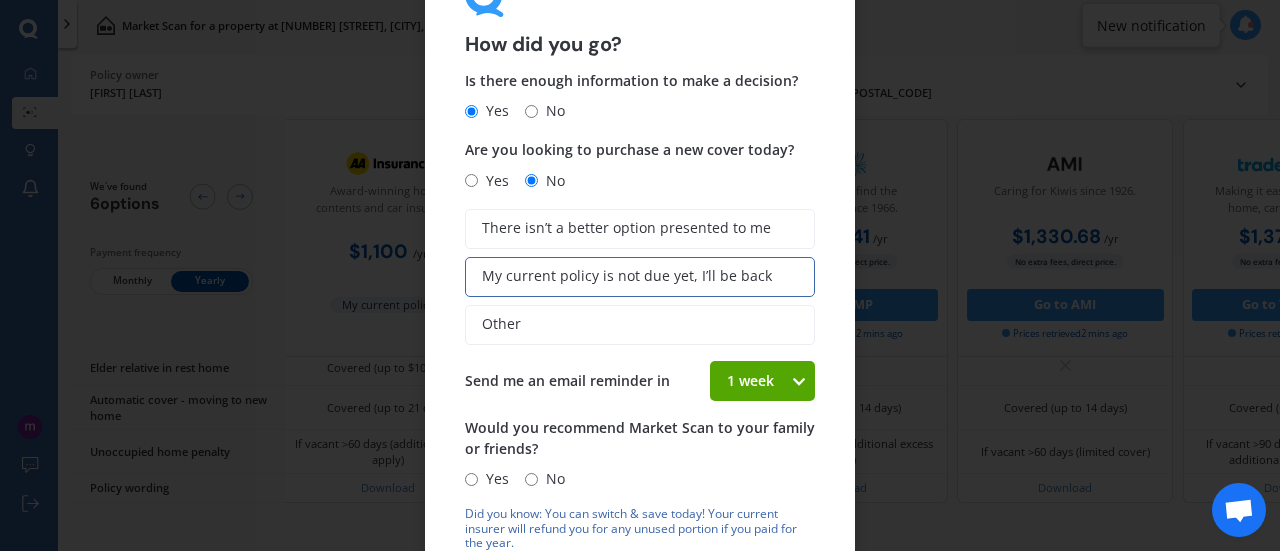 click on "Yes" at bounding box center (471, 479) 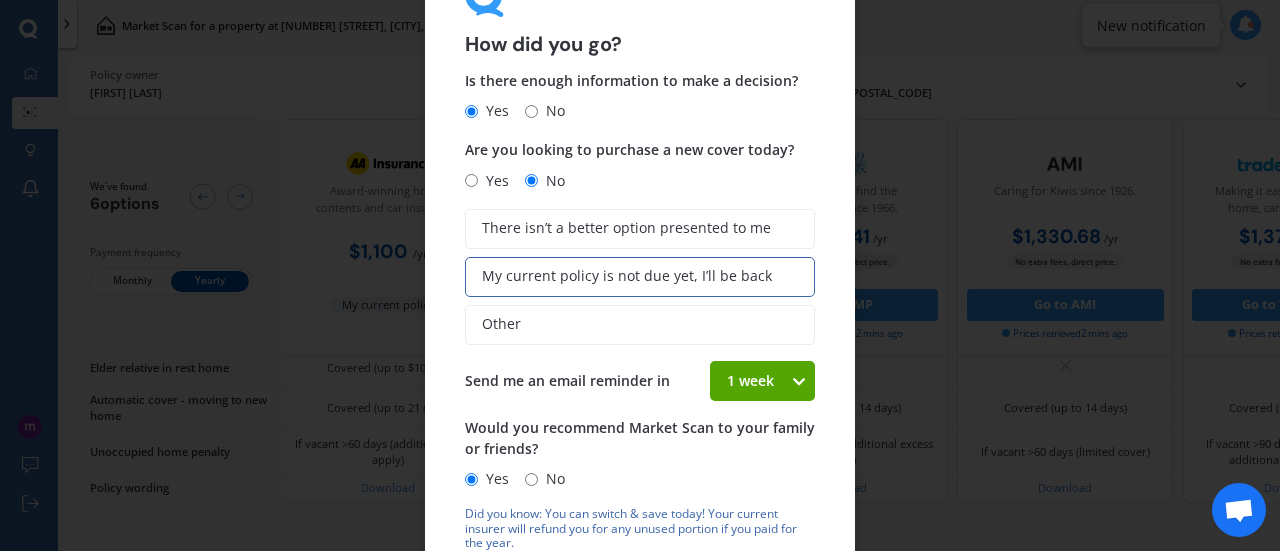 scroll, scrollTop: 30, scrollLeft: 0, axis: vertical 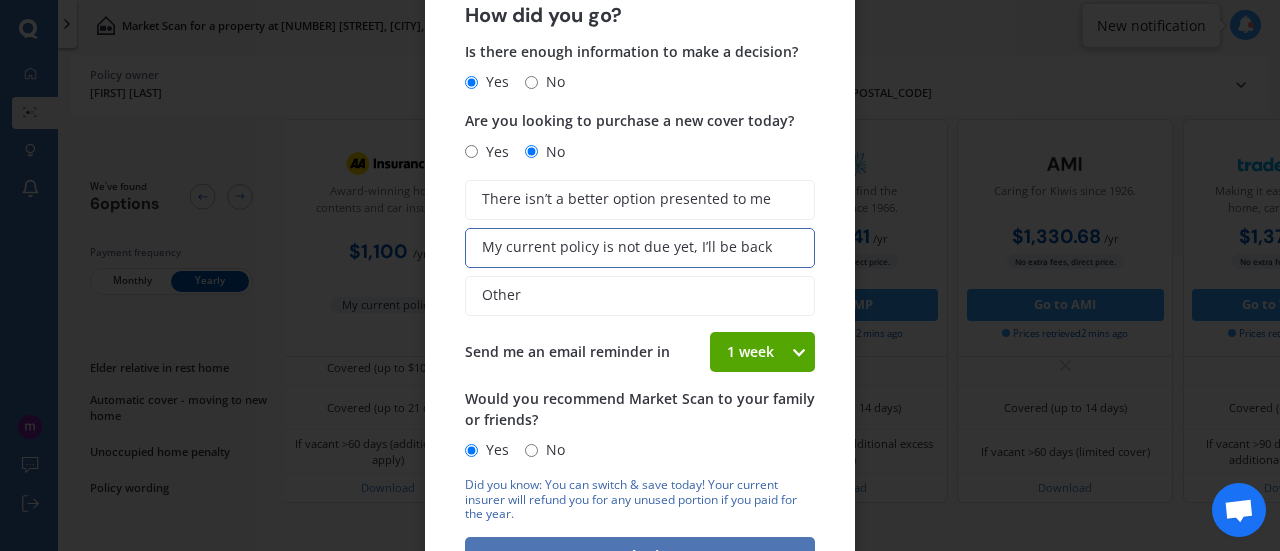 click on "Submit" at bounding box center [640, 556] 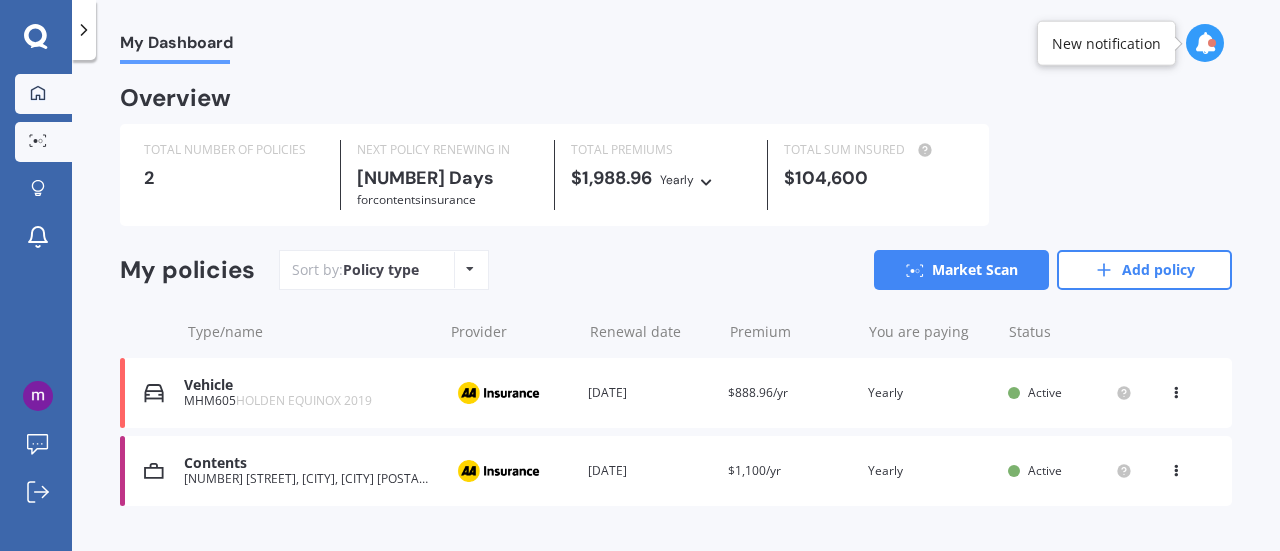 click 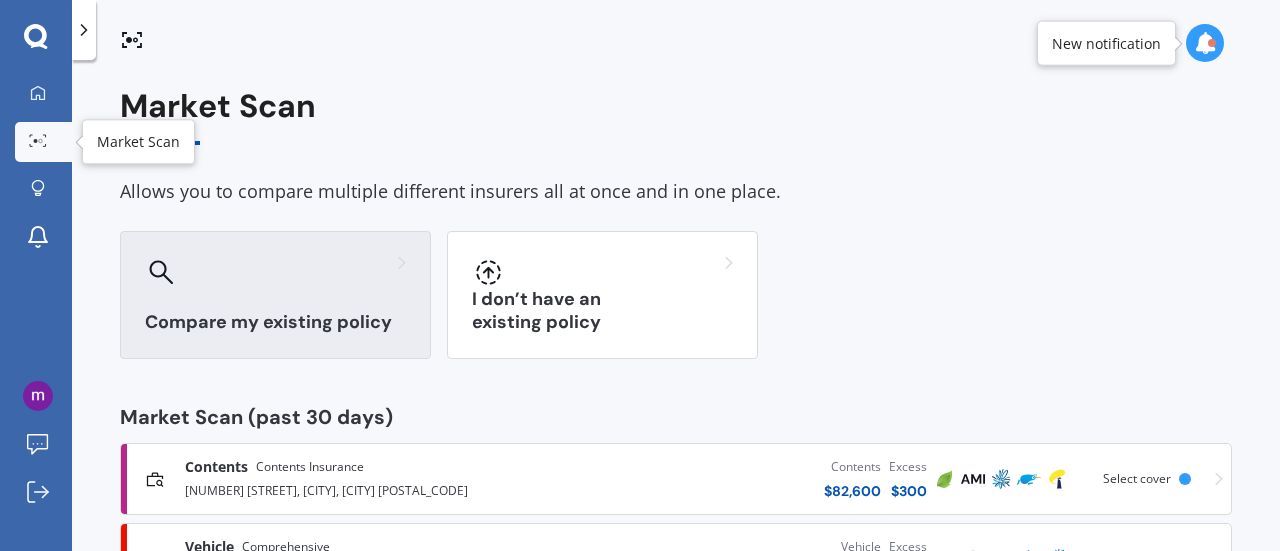 click on "Compare my existing policy" at bounding box center (275, 295) 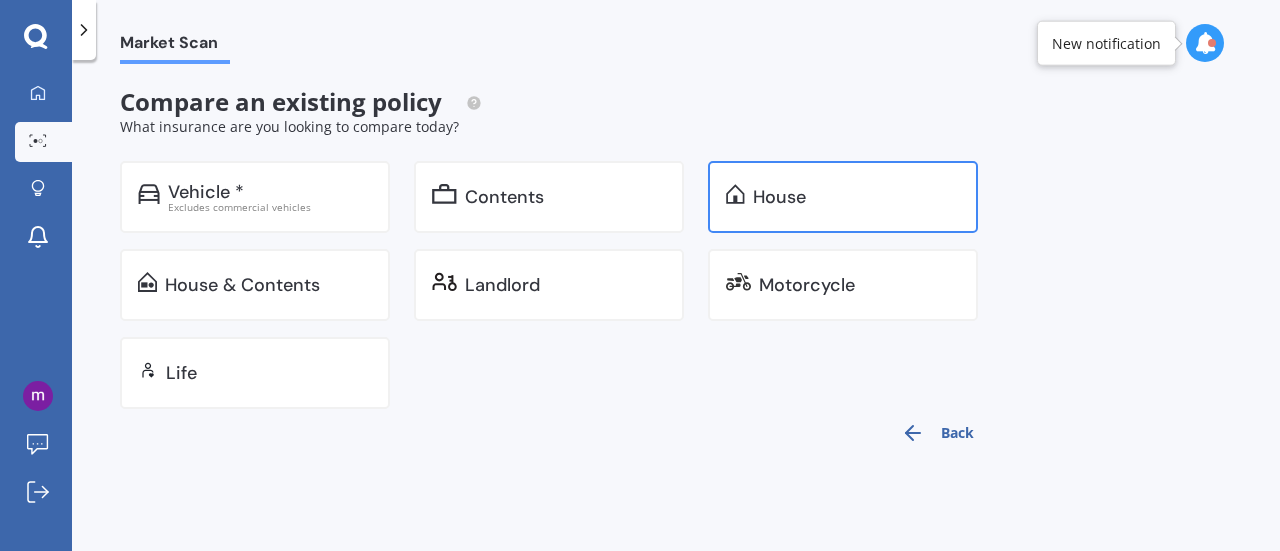 click on "House" at bounding box center (856, 197) 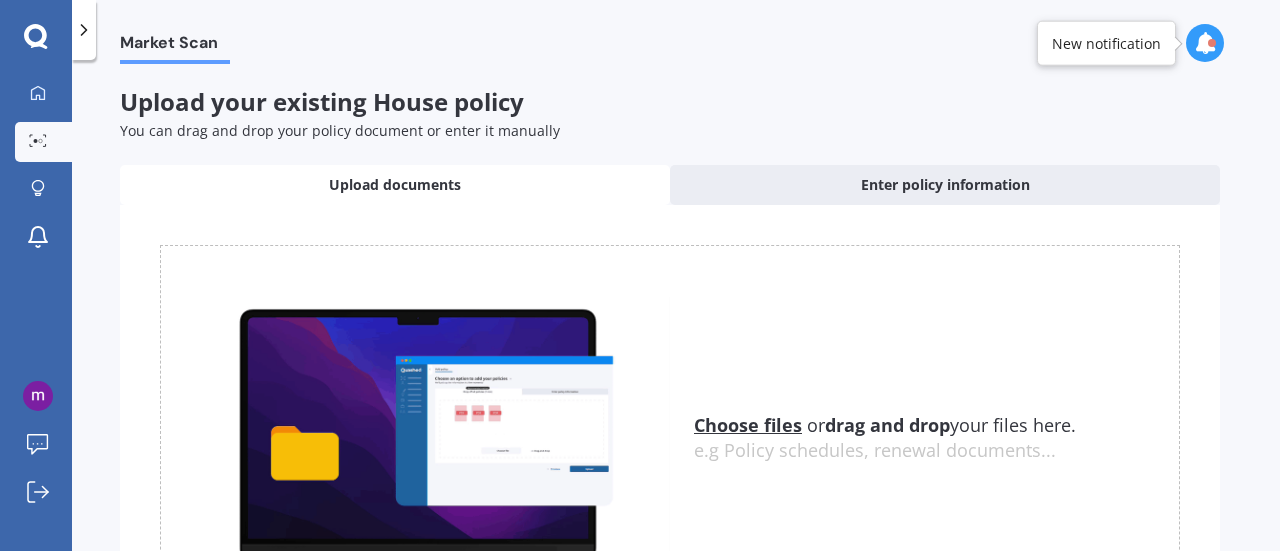 click on "Choose files" at bounding box center (748, 425) 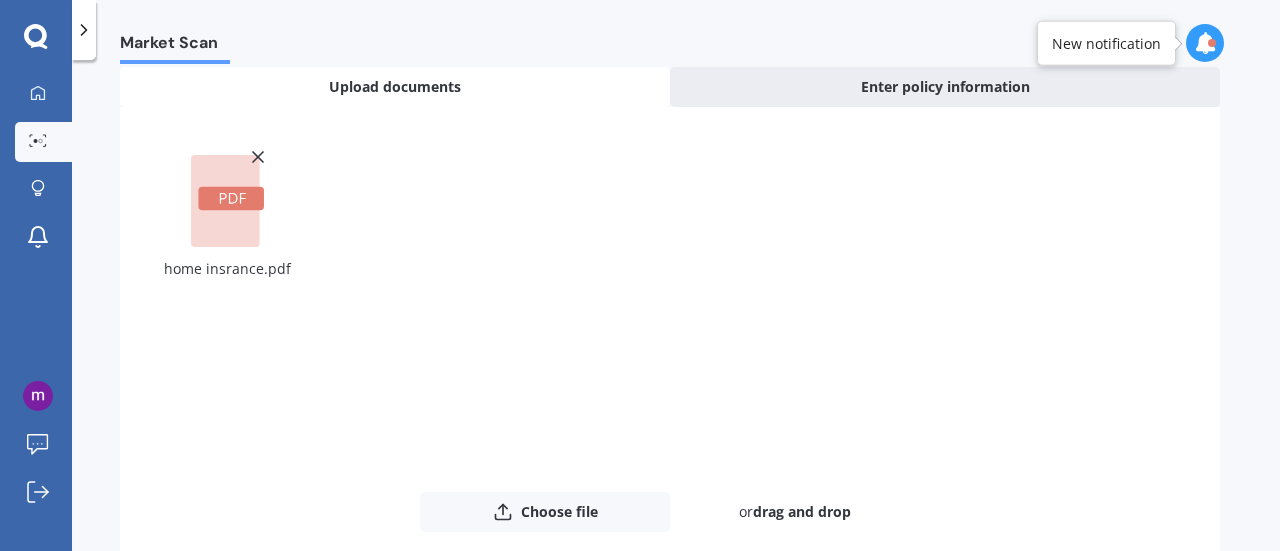 scroll, scrollTop: 218, scrollLeft: 0, axis: vertical 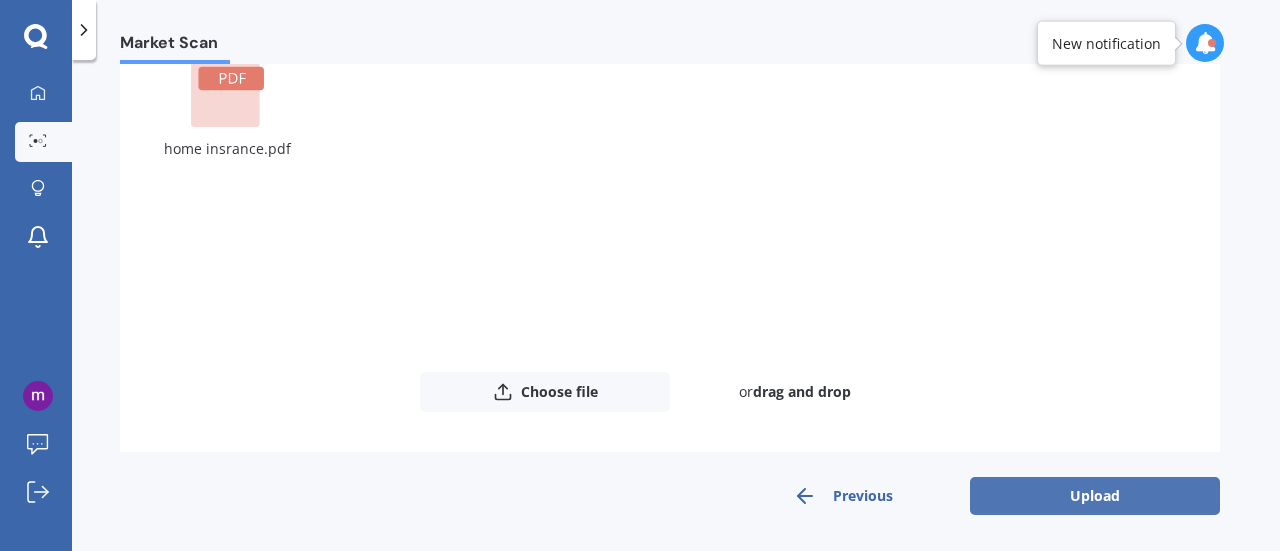 click on "Upload" at bounding box center [1095, 496] 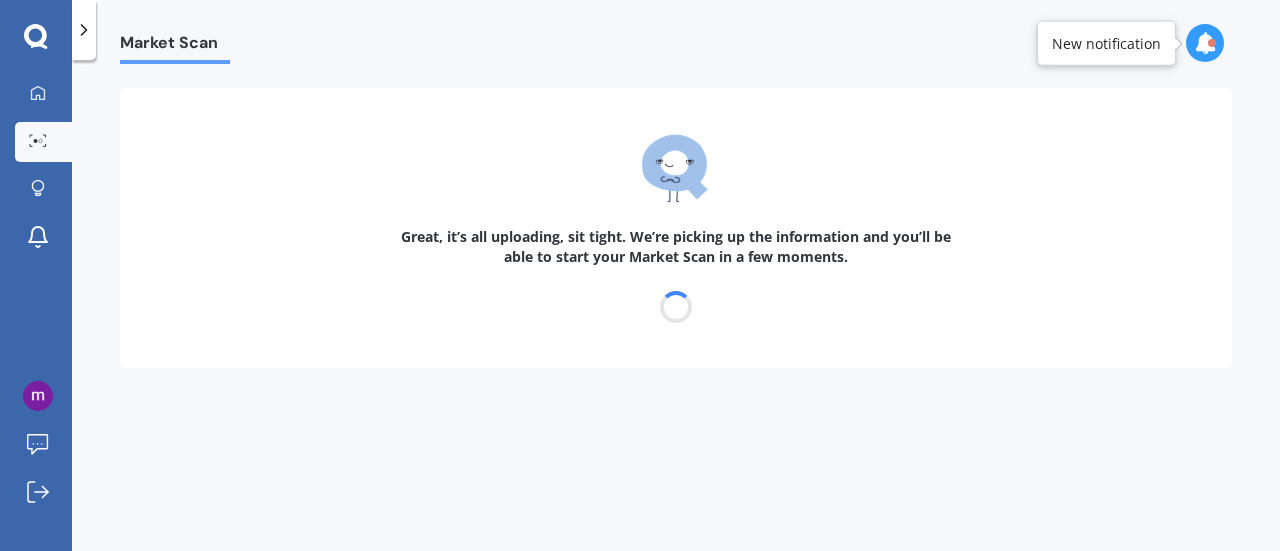 scroll, scrollTop: 0, scrollLeft: 0, axis: both 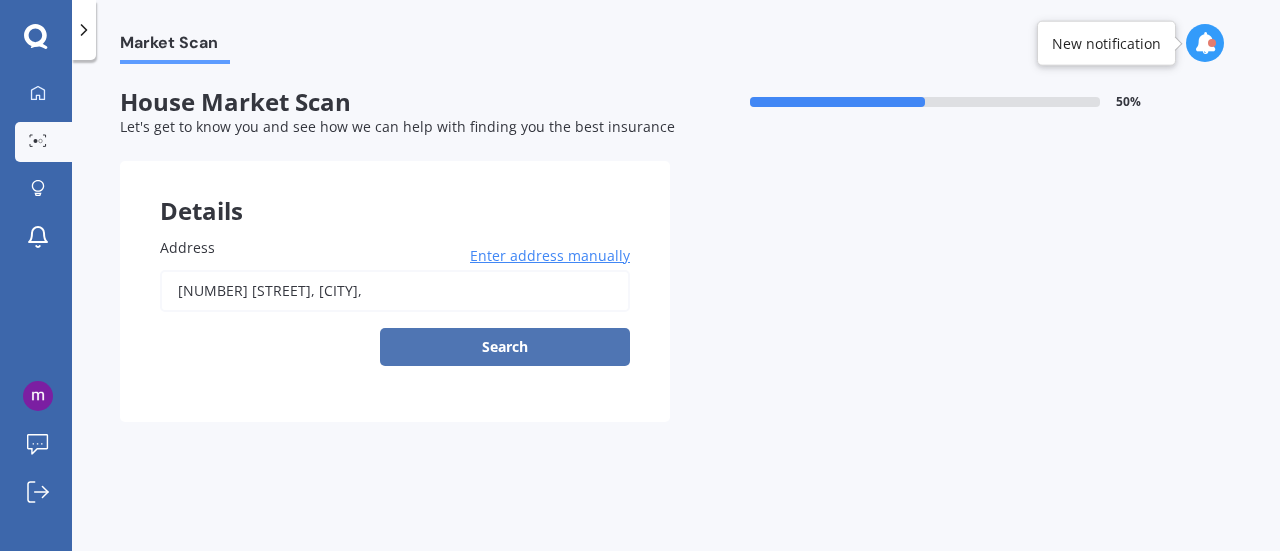 click on "Search" at bounding box center [505, 347] 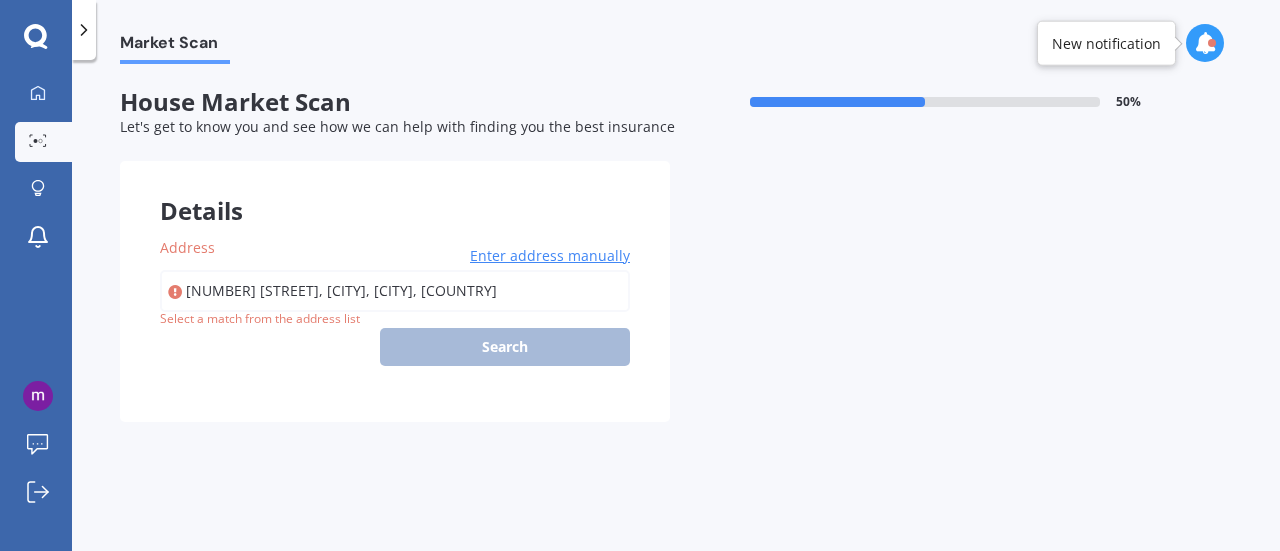 type on "[NUMBER] [STREET], [CITY], [CITY] [POSTAL_CODE]" 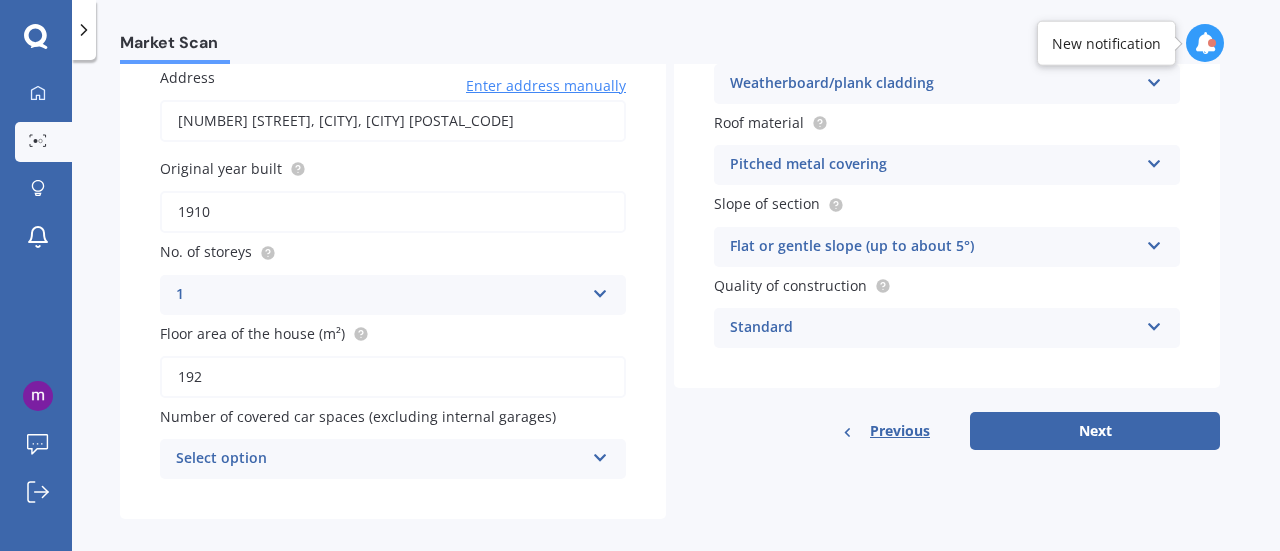 scroll, scrollTop: 191, scrollLeft: 0, axis: vertical 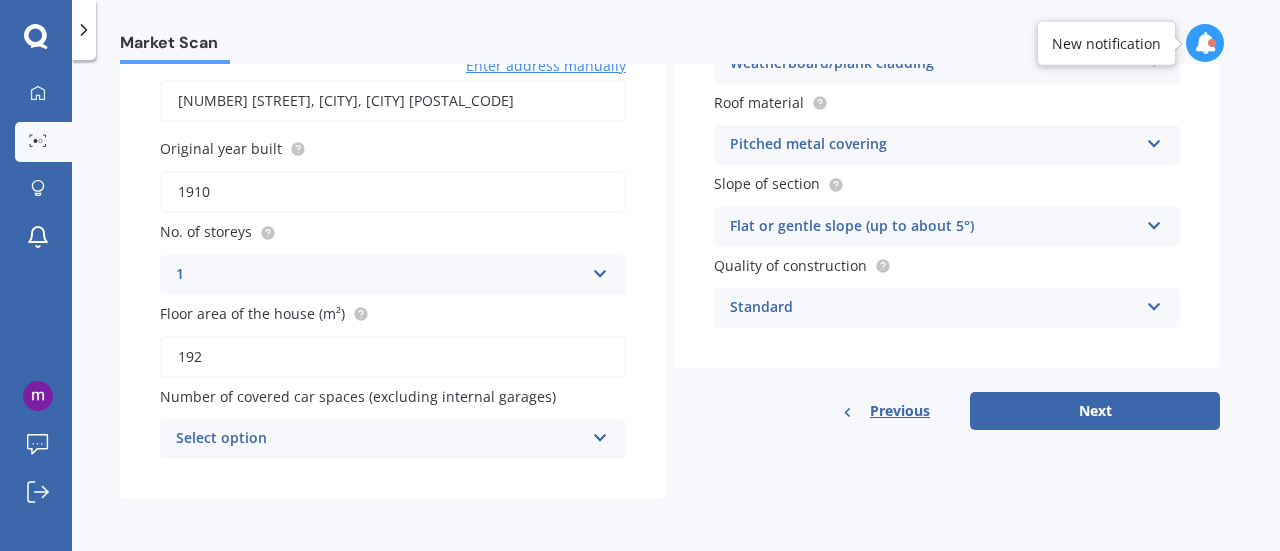 click at bounding box center (600, 434) 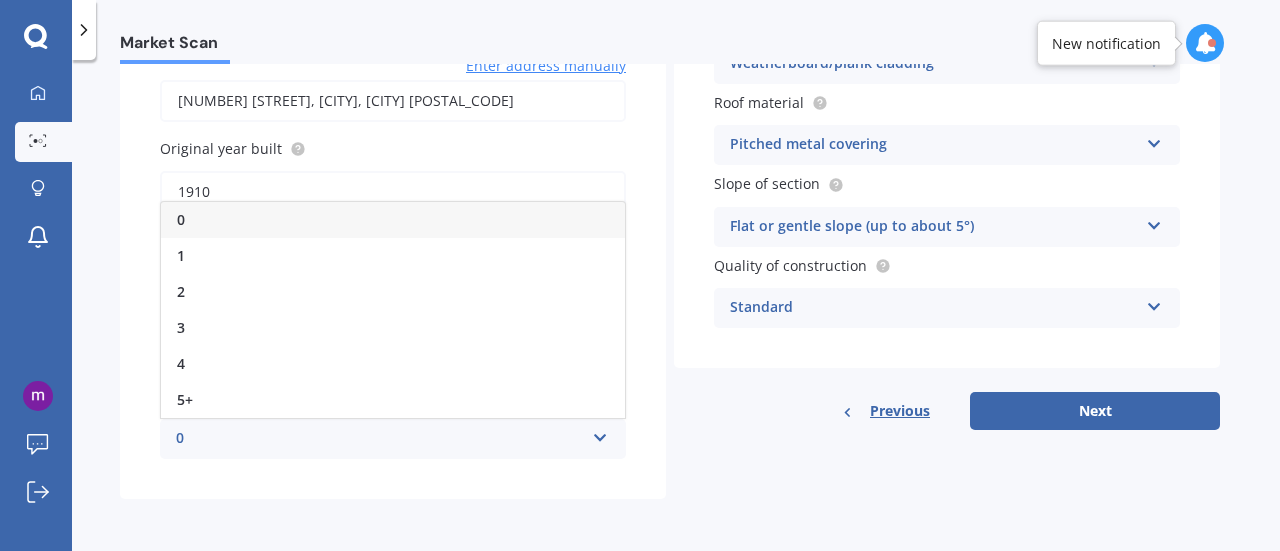 click on "0" at bounding box center [393, 220] 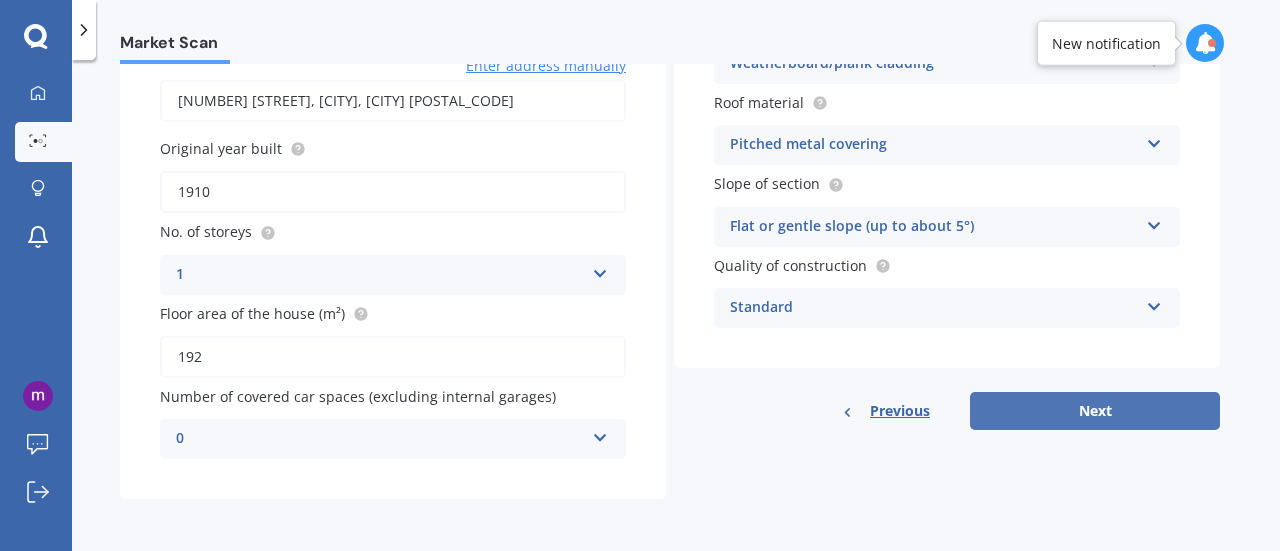 click on "Next" at bounding box center (1095, 411) 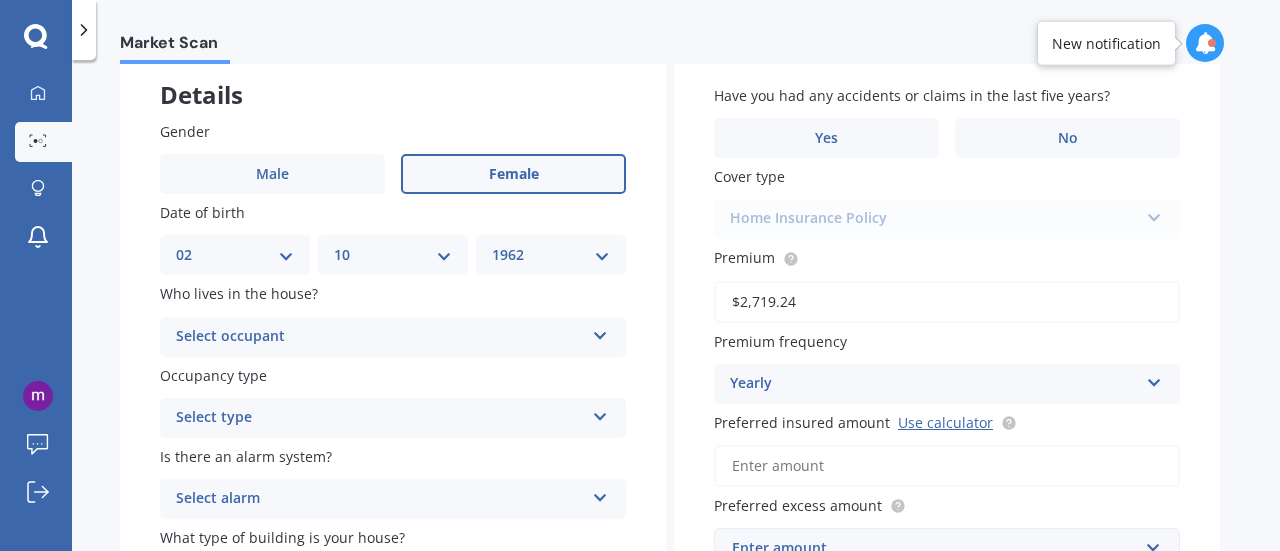 scroll, scrollTop: 117, scrollLeft: 0, axis: vertical 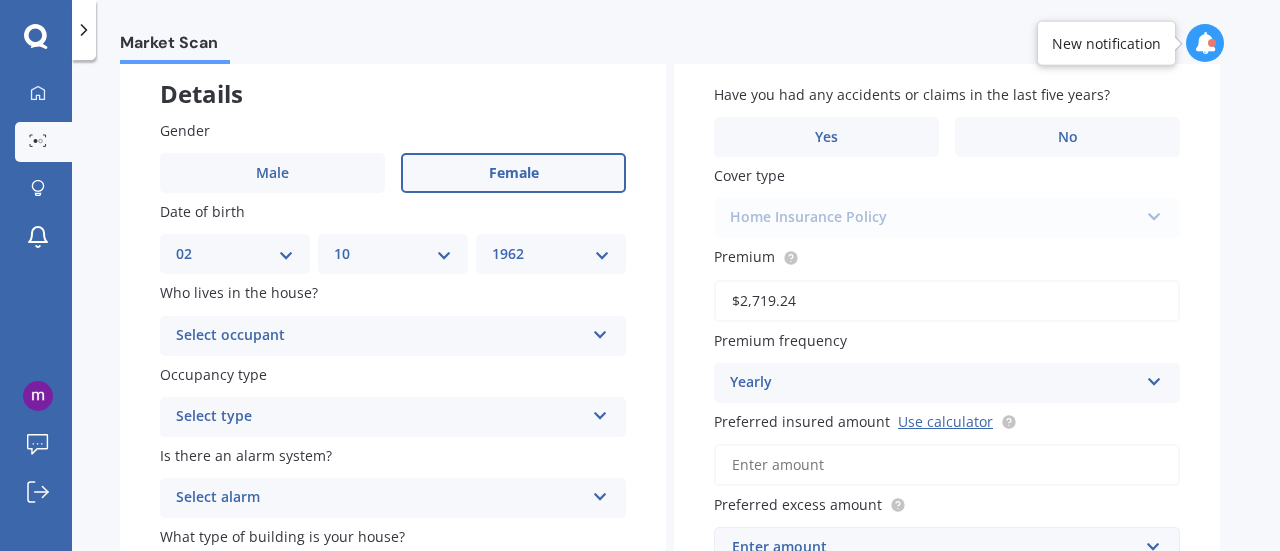 click on "Select occupant" at bounding box center (380, 336) 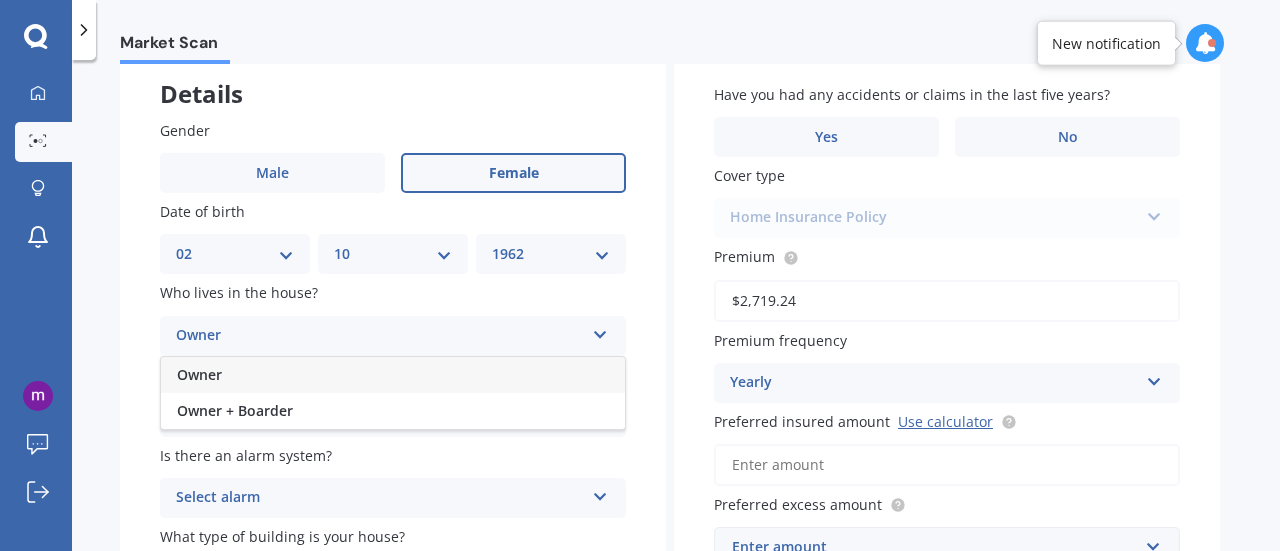 click on "Owner" at bounding box center (393, 375) 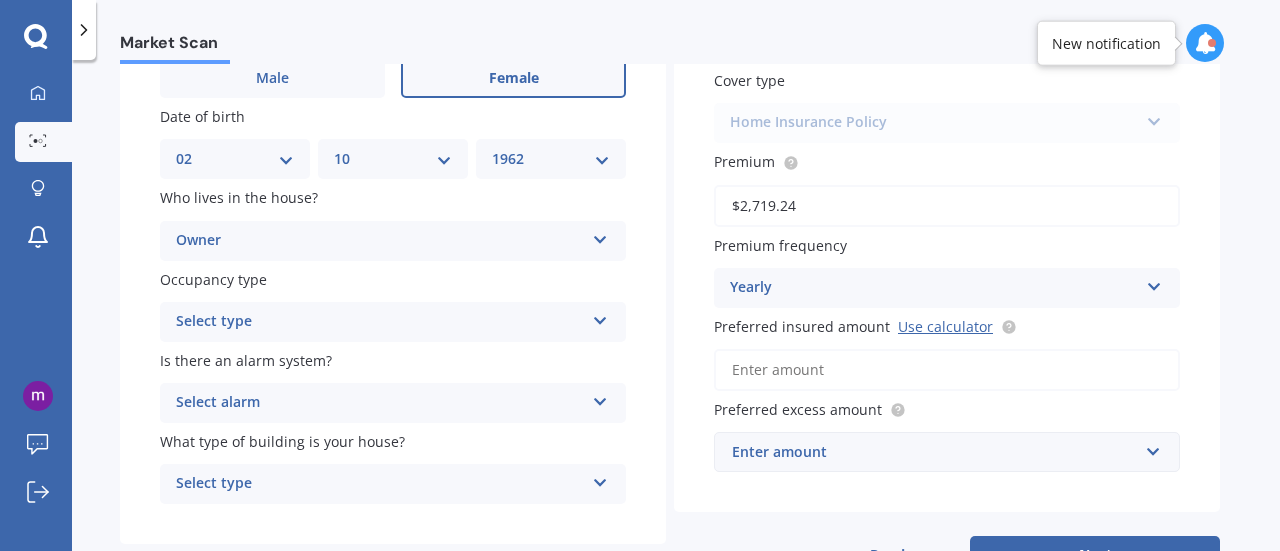 scroll, scrollTop: 238, scrollLeft: 0, axis: vertical 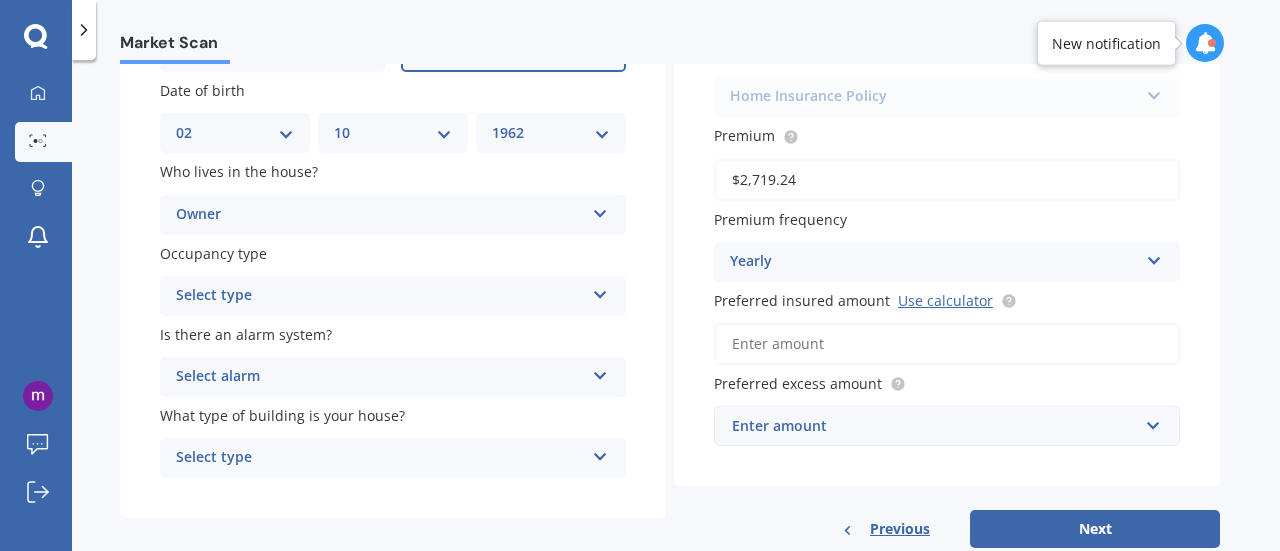 click at bounding box center [600, 291] 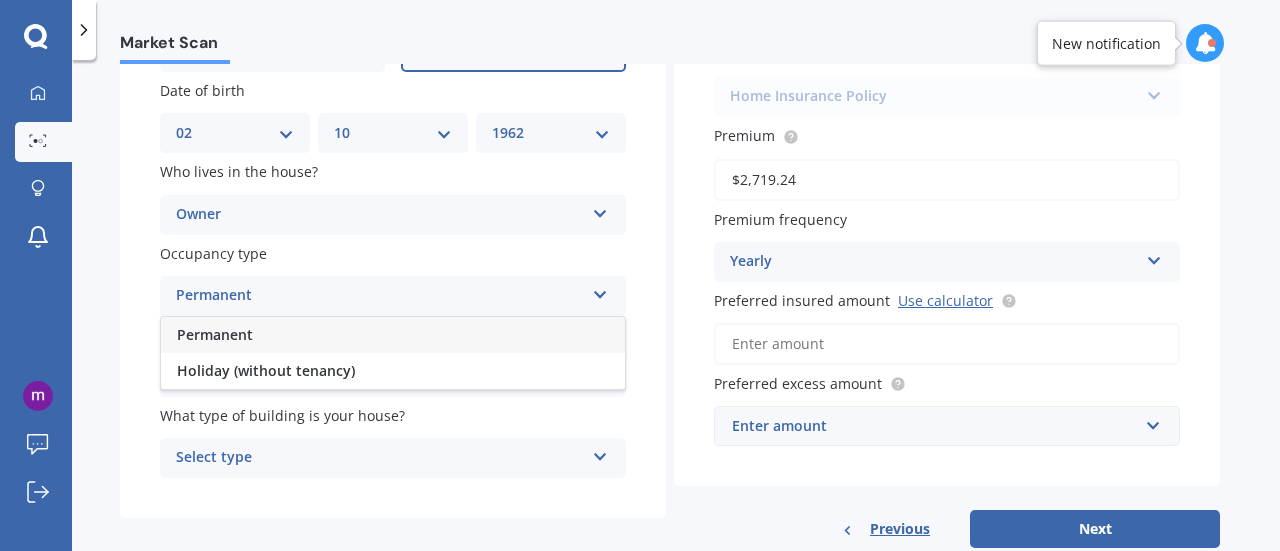 click on "Permanent" at bounding box center [393, 335] 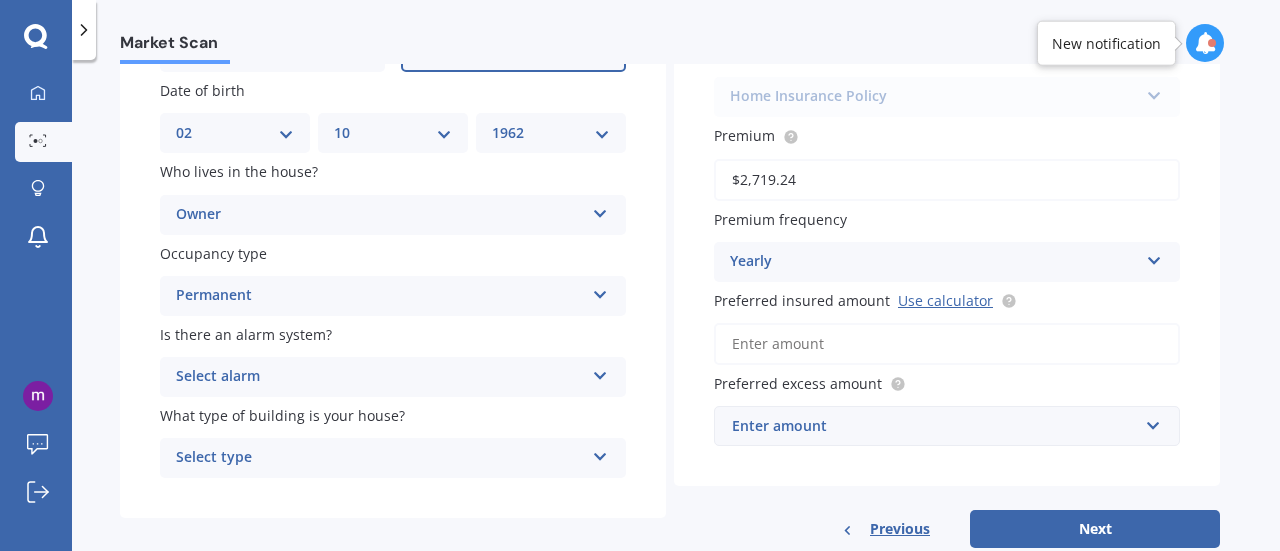 click at bounding box center [600, 372] 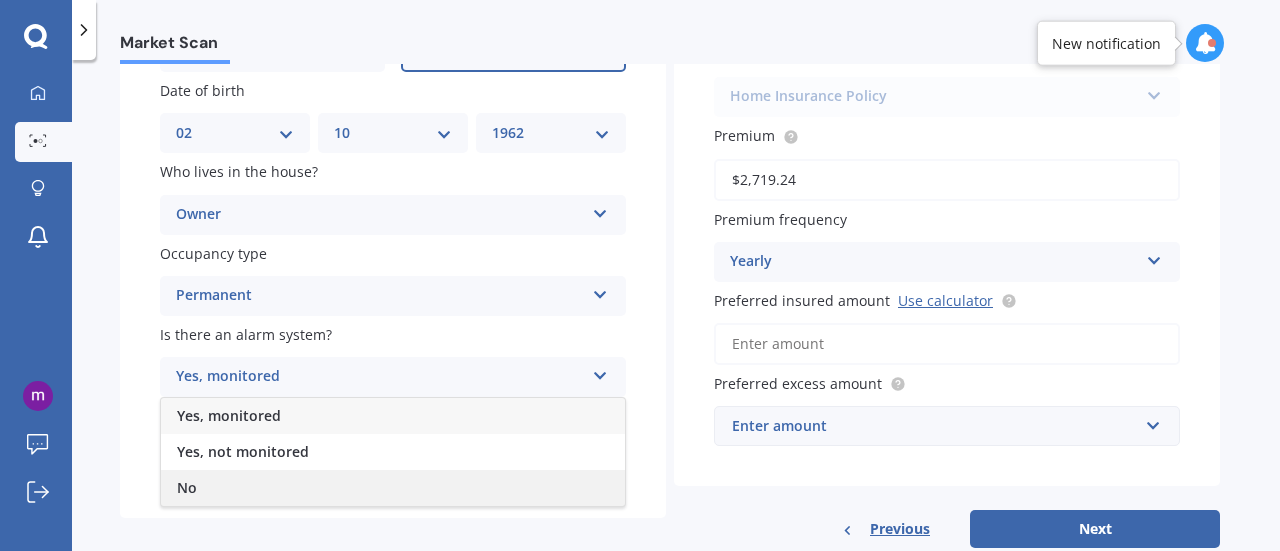 click on "No" at bounding box center (187, 487) 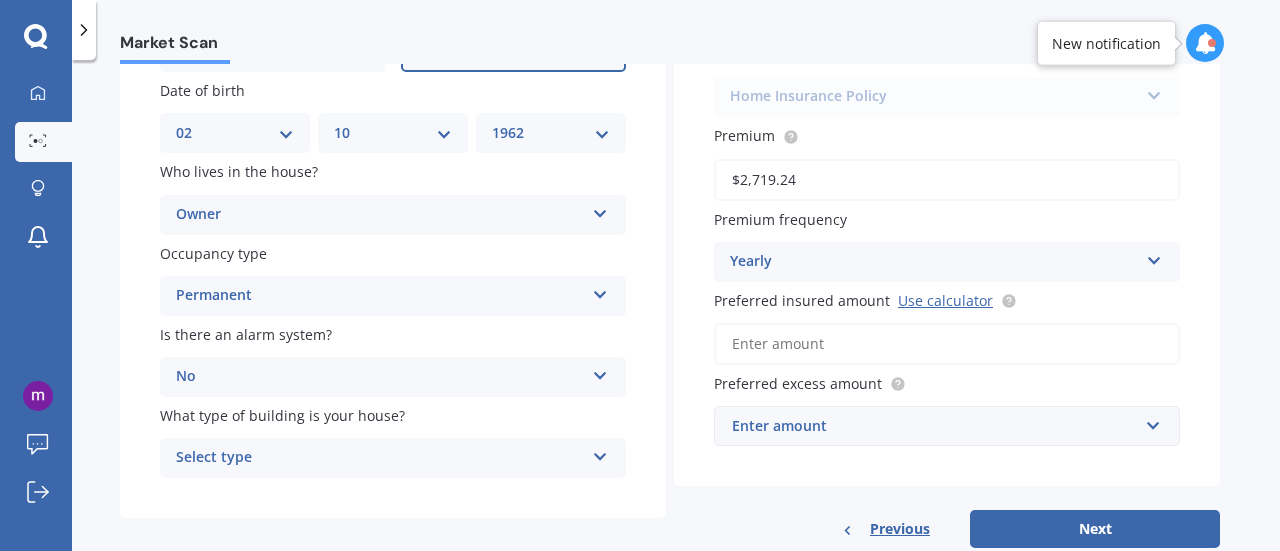 click on "Select type Freestanding Multi-unit (in a block of 6 or less) Multi-unit (in a block of 7-10)" at bounding box center [393, 458] 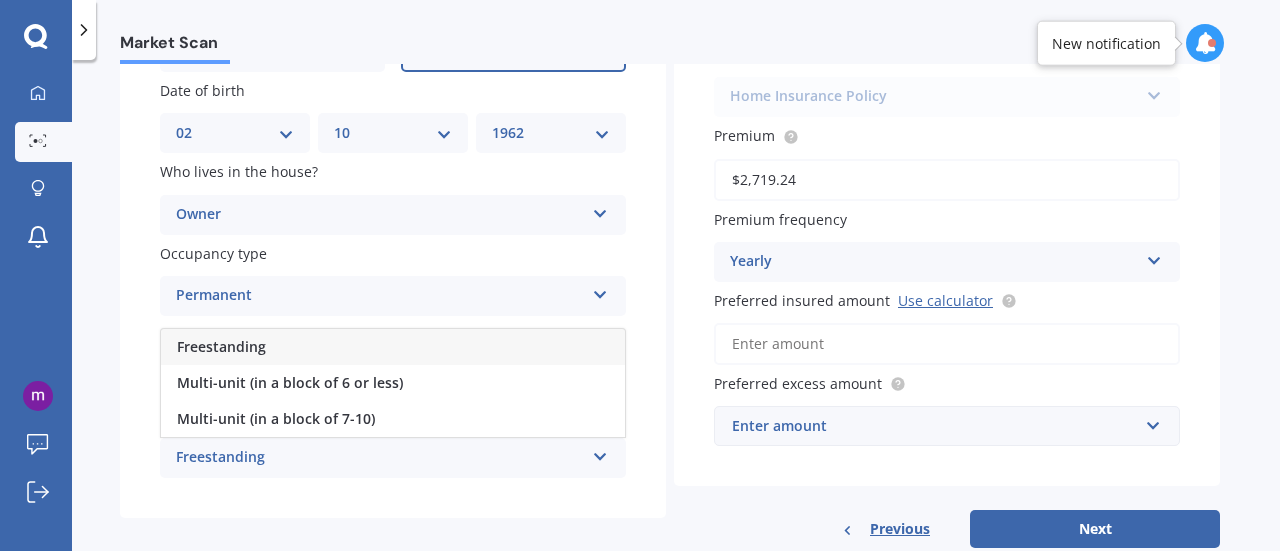click on "Freestanding" at bounding box center [221, 346] 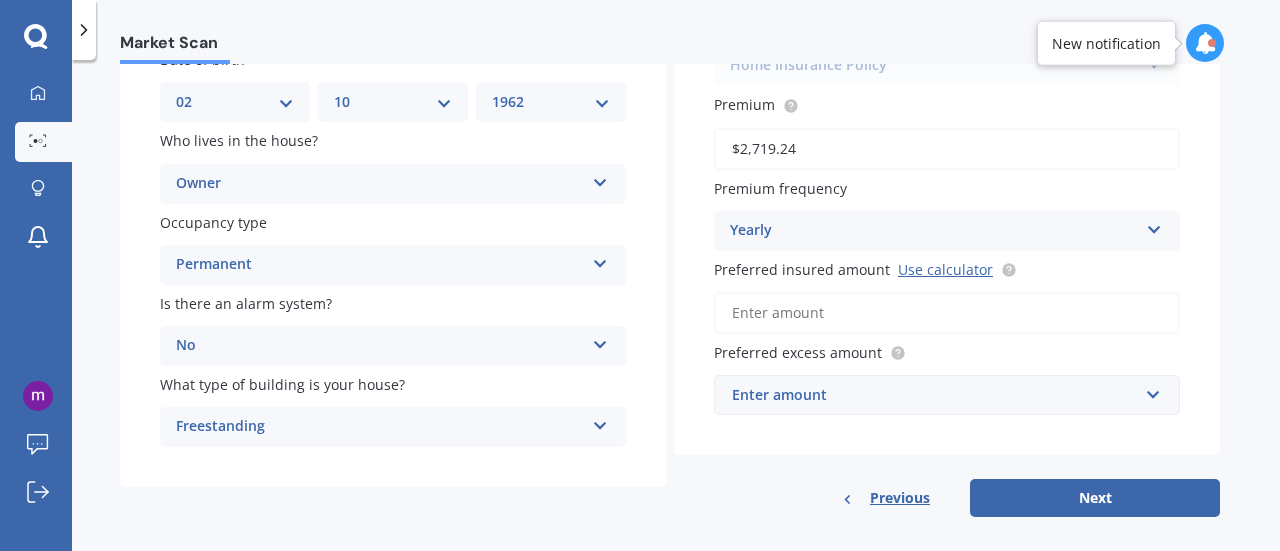 scroll, scrollTop: 270, scrollLeft: 0, axis: vertical 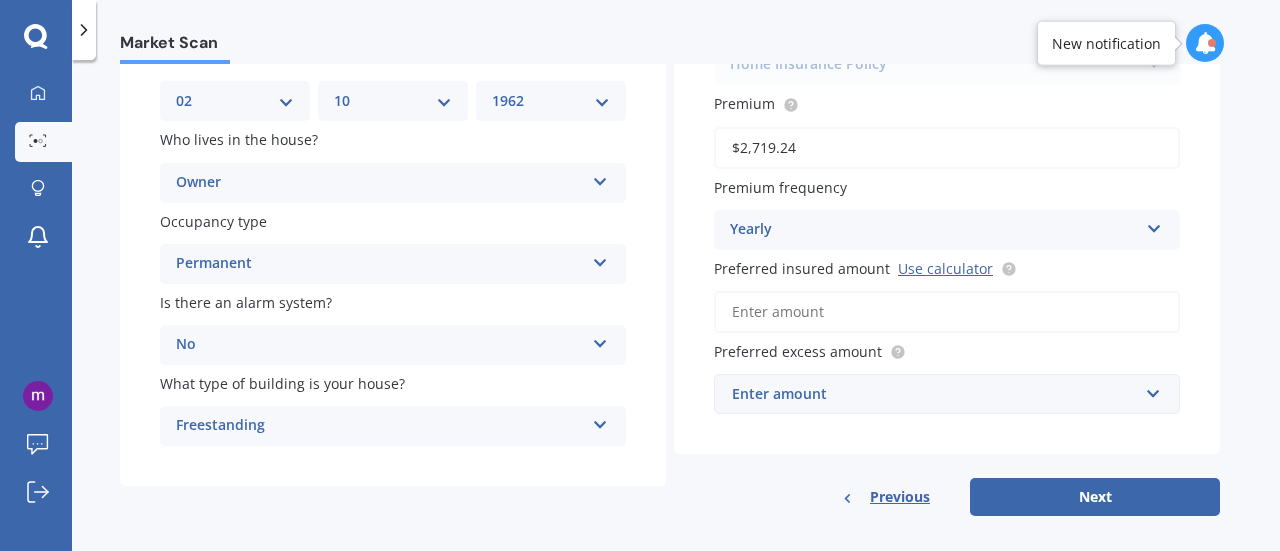 click on "Preferred insured amount Use calculator" at bounding box center (947, 312) 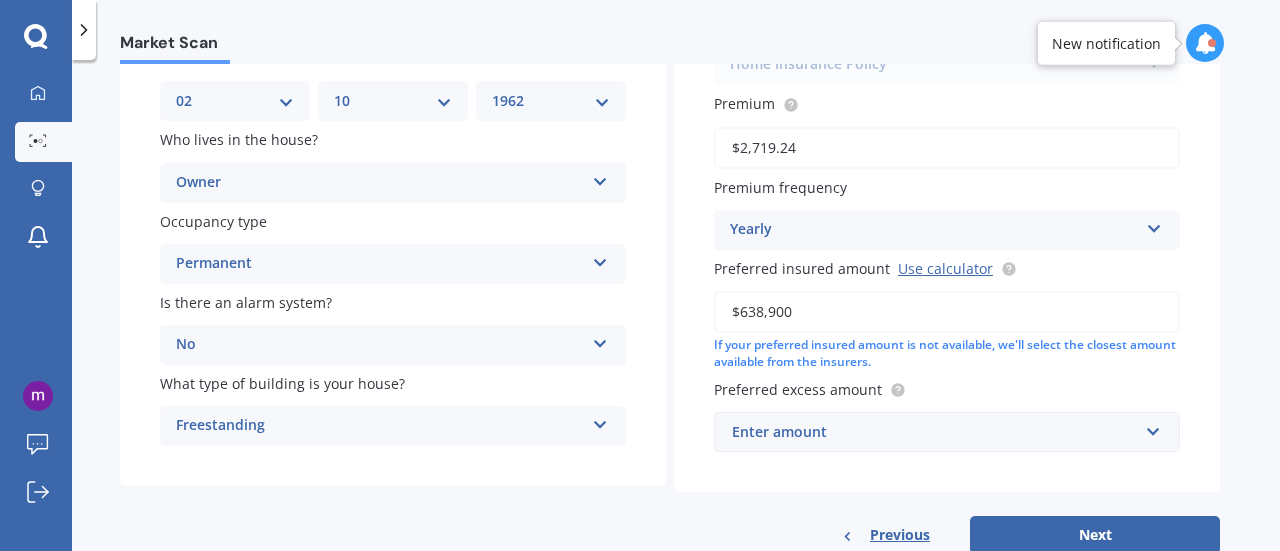 type on "$638,900" 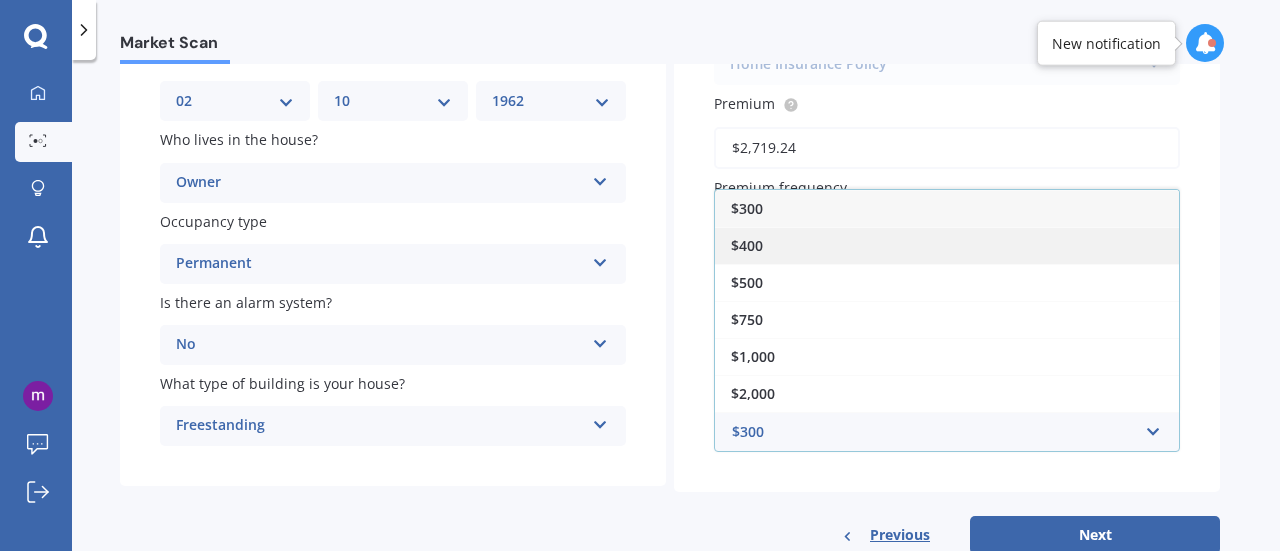 click on "$400" at bounding box center (747, 245) 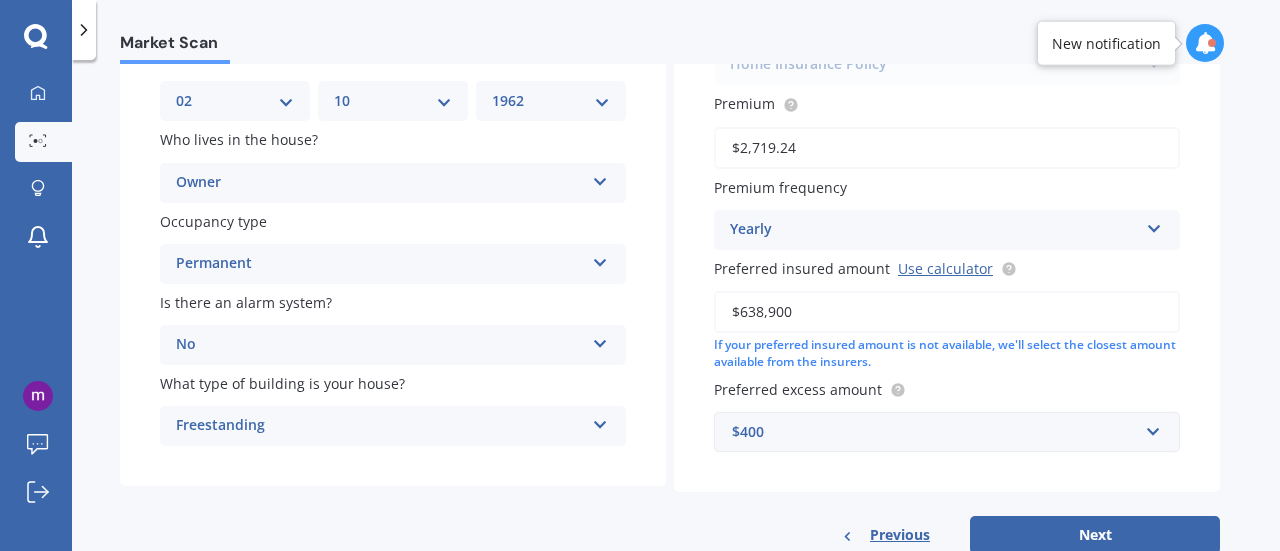 click on "$400" at bounding box center [935, 432] 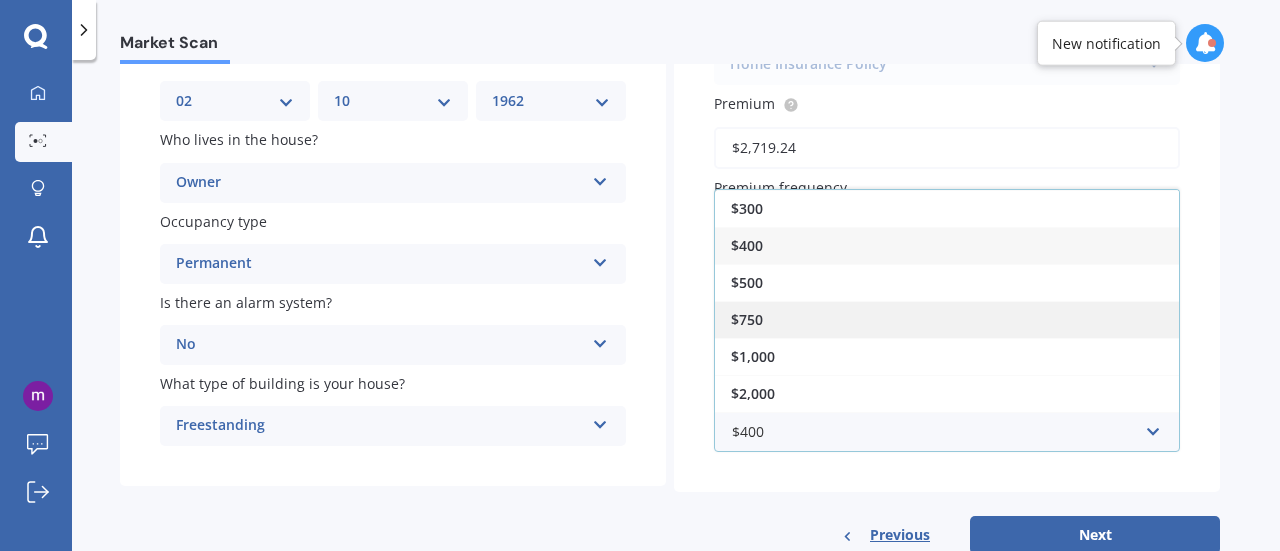 click on "$750" at bounding box center [747, 319] 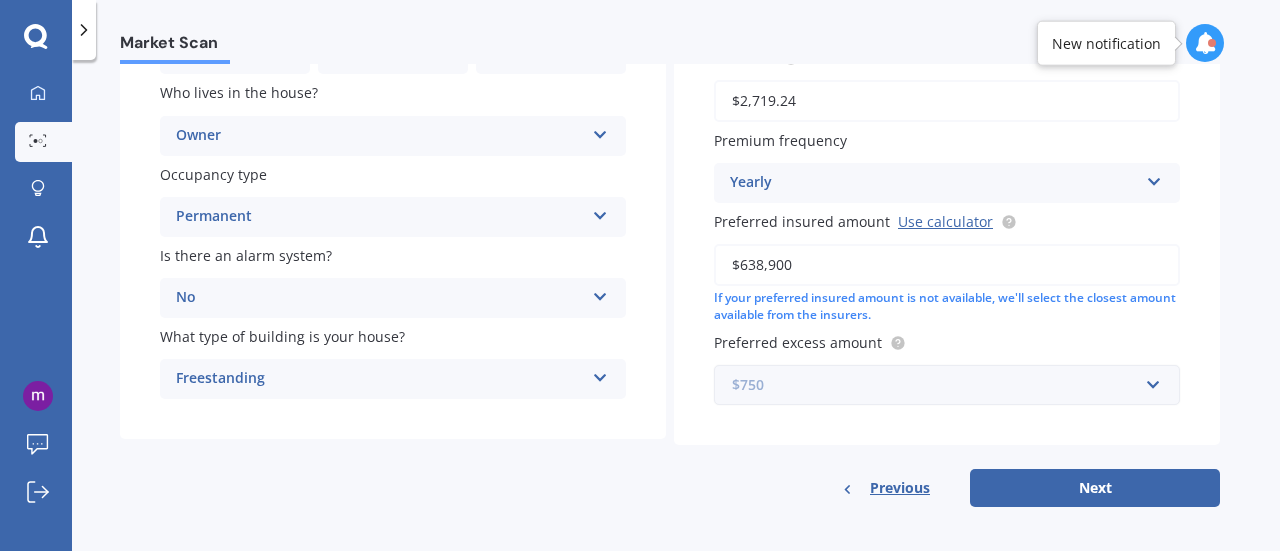 scroll, scrollTop: 326, scrollLeft: 0, axis: vertical 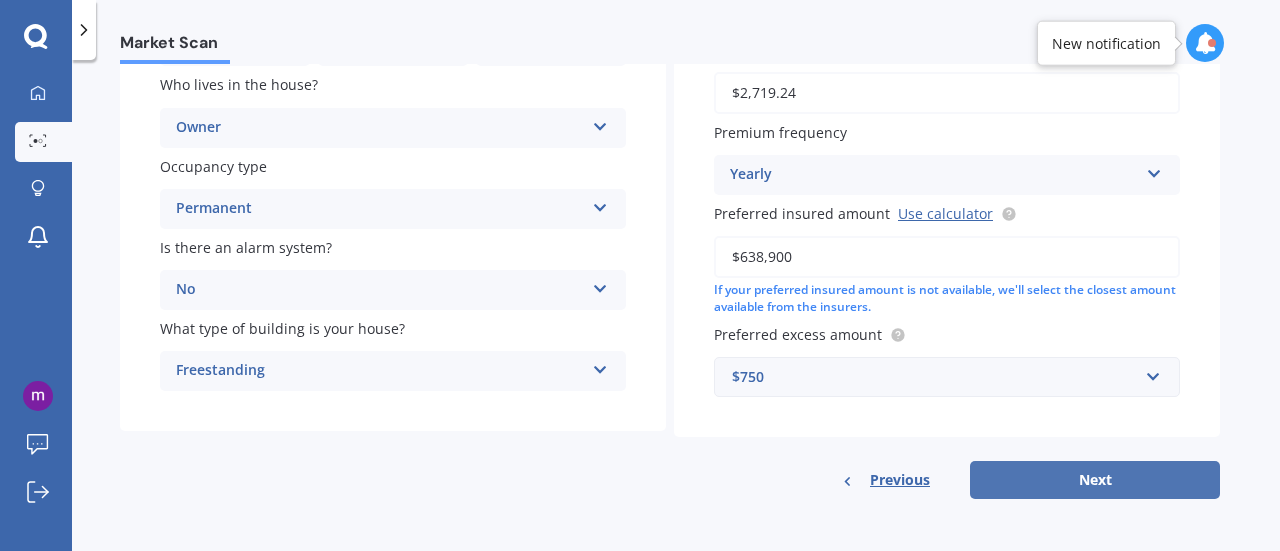 click on "Next" at bounding box center (1095, 480) 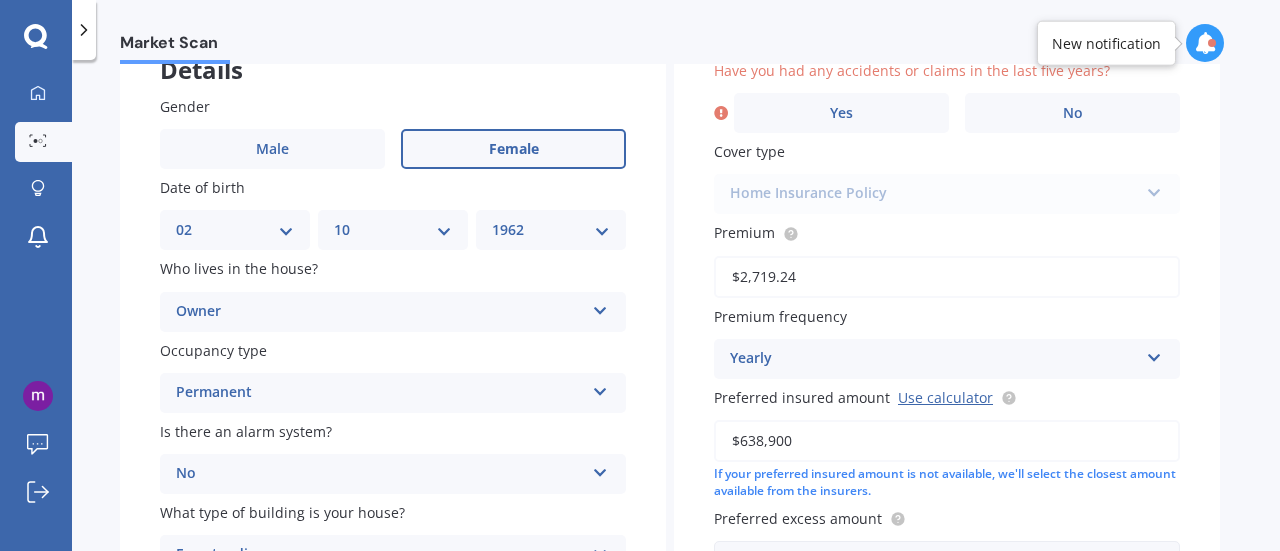 scroll, scrollTop: 136, scrollLeft: 0, axis: vertical 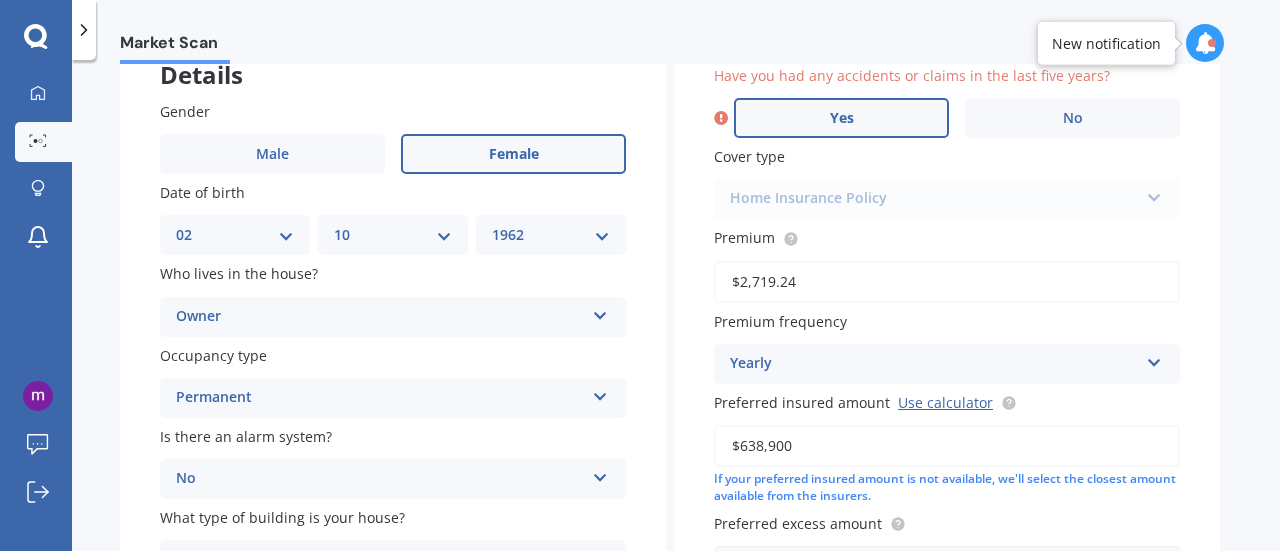 click on "Yes" at bounding box center (842, 118) 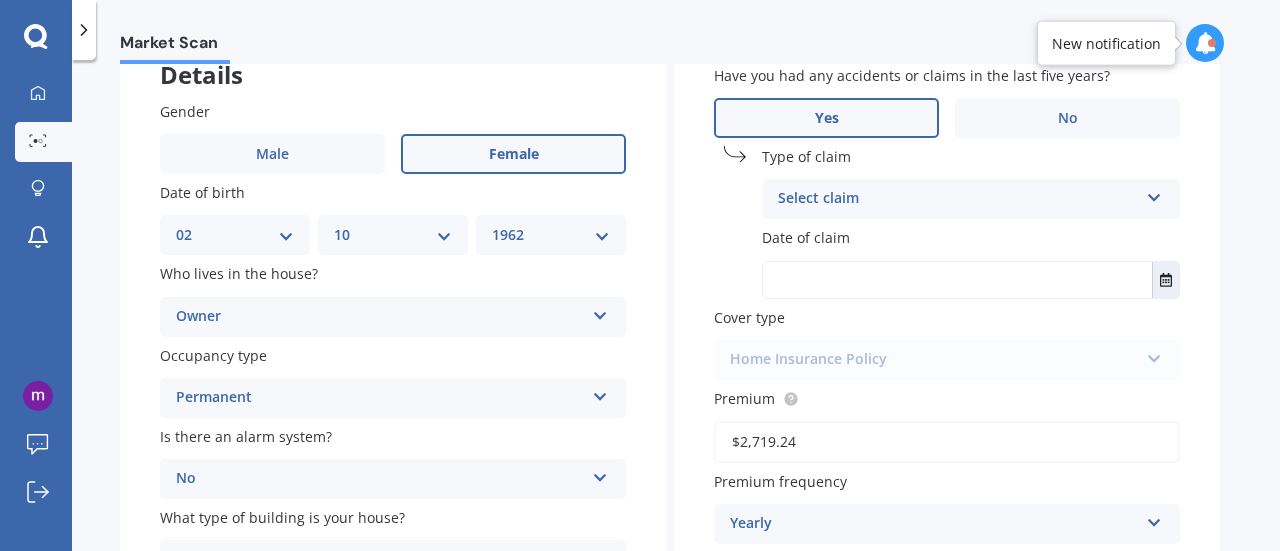 click on "Select claim" at bounding box center (958, 199) 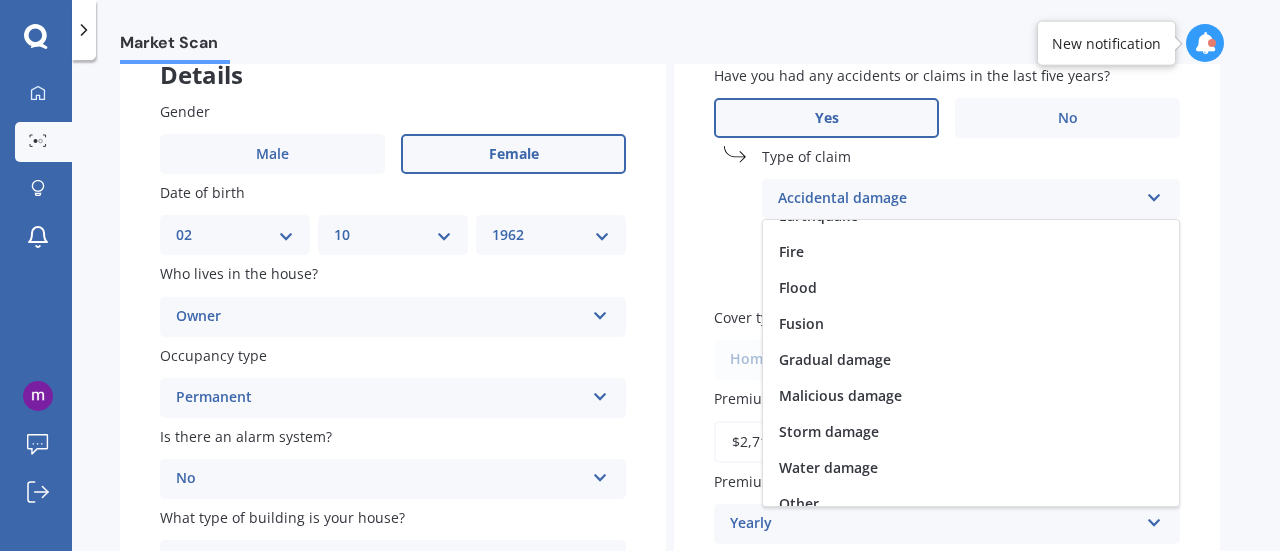 scroll, scrollTop: 145, scrollLeft: 0, axis: vertical 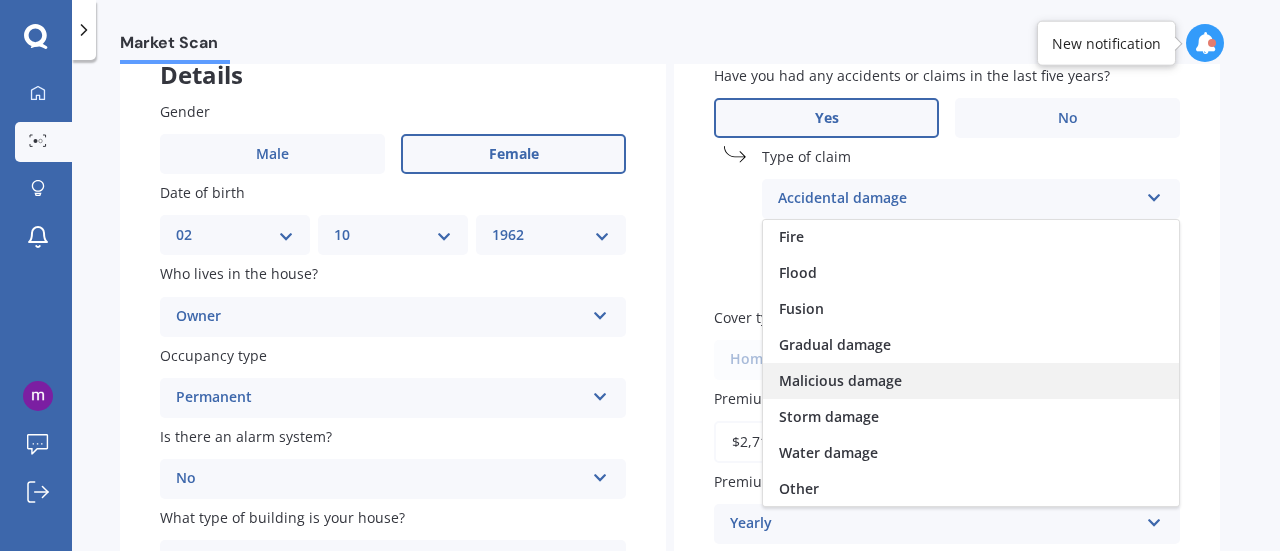 click on "Malicious damage" at bounding box center (840, 380) 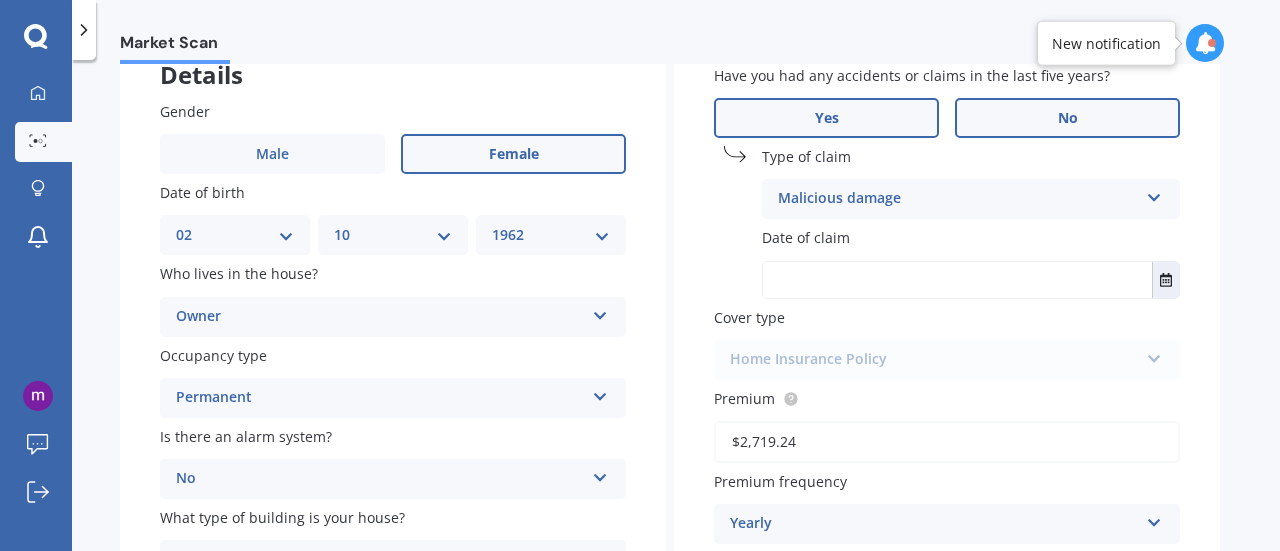 click on "No" at bounding box center [1067, 118] 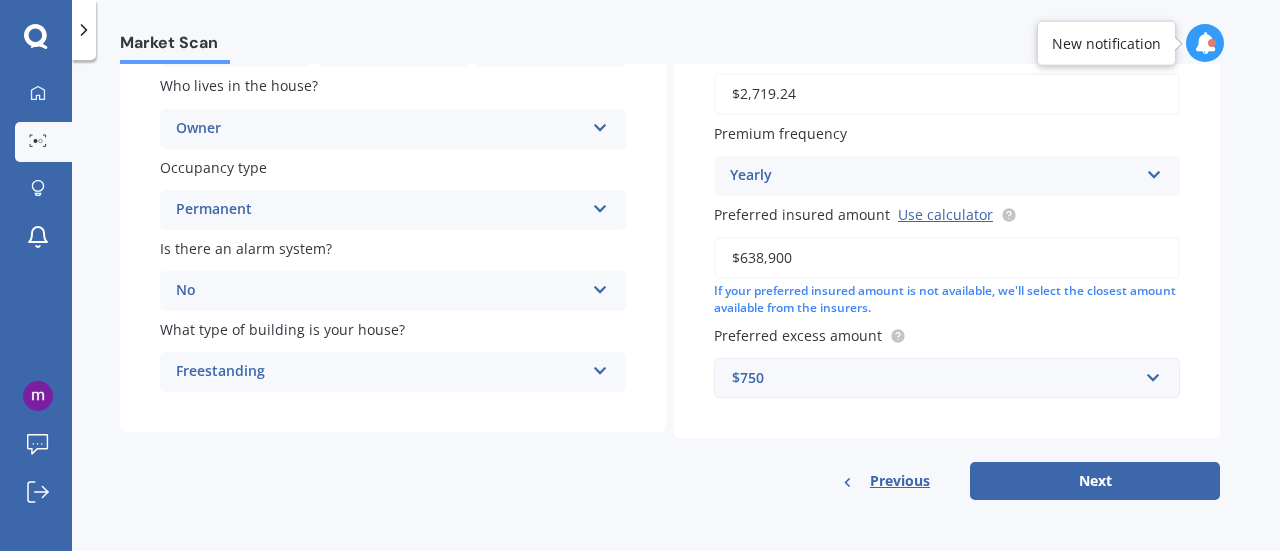 scroll, scrollTop: 326, scrollLeft: 0, axis: vertical 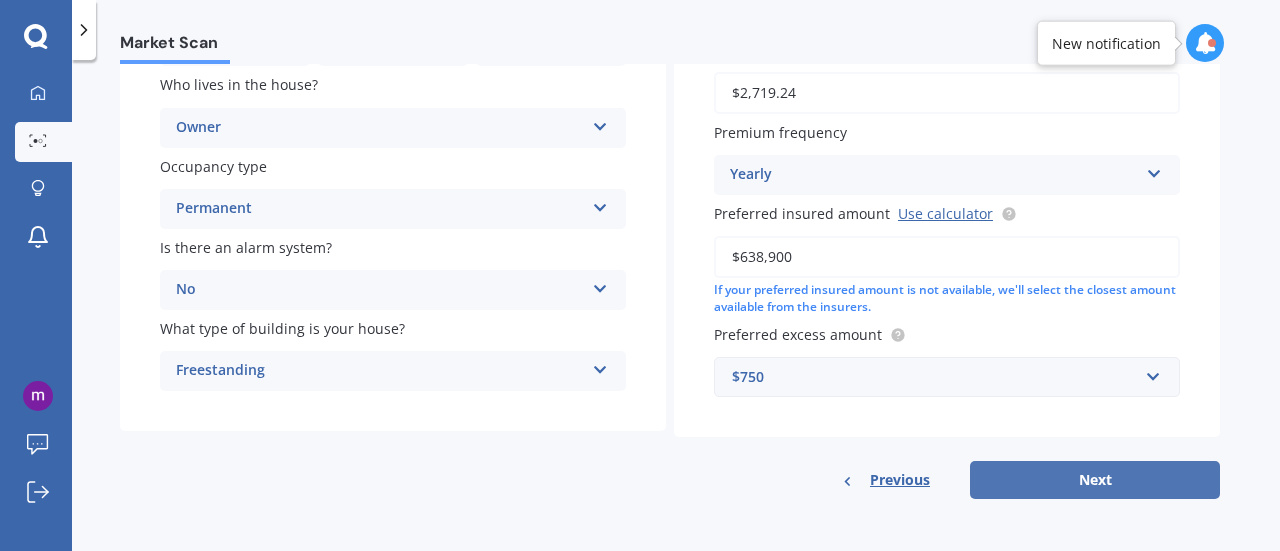 click on "Next" at bounding box center [1095, 480] 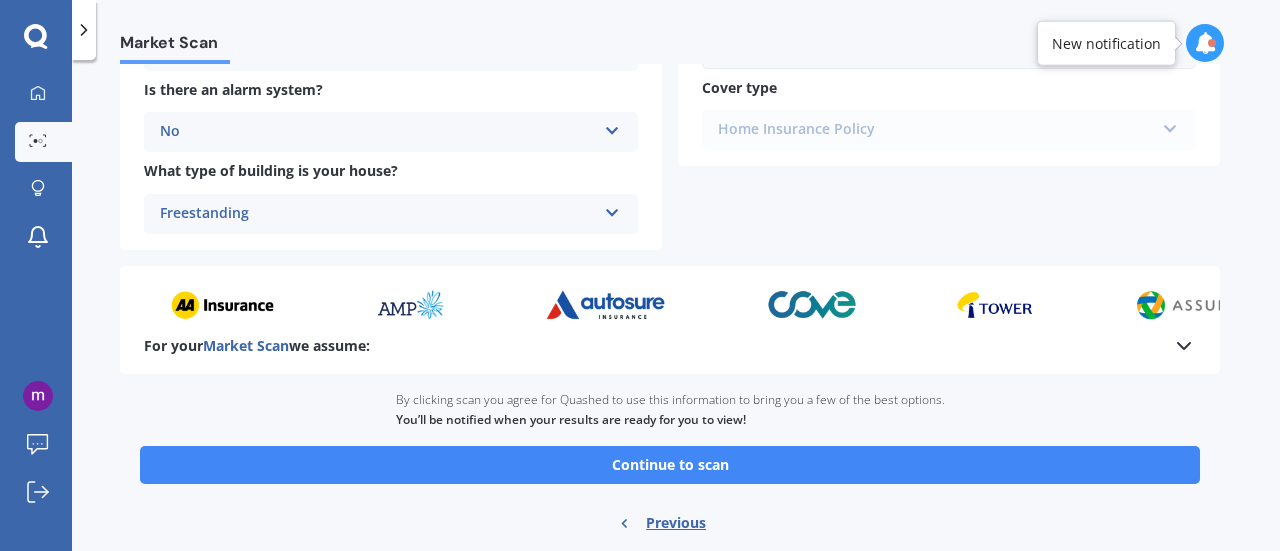 scroll, scrollTop: 838, scrollLeft: 0, axis: vertical 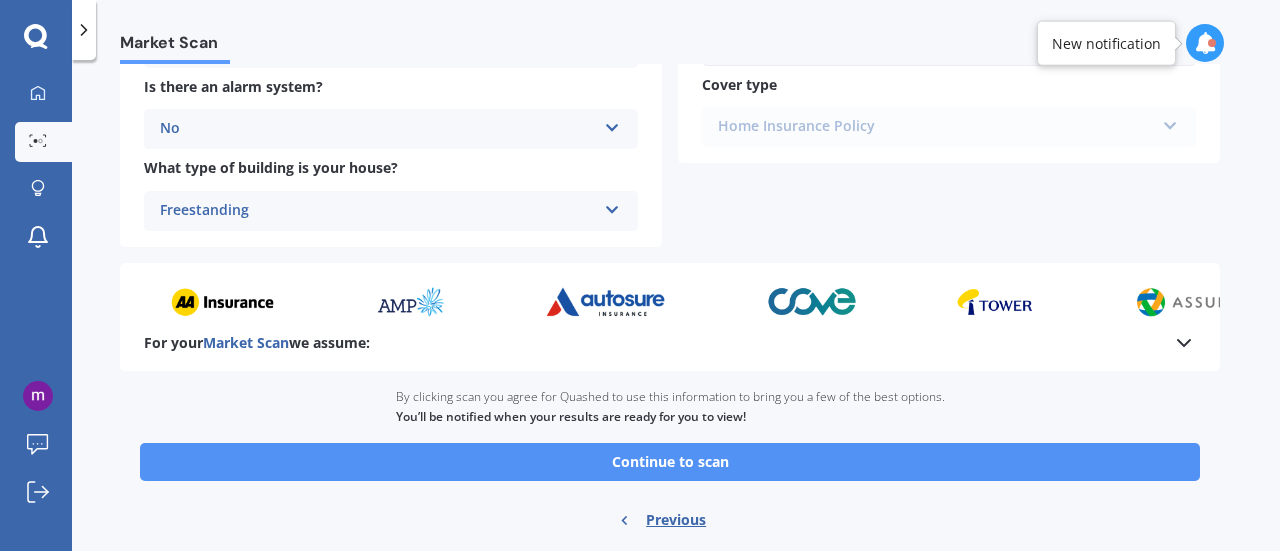 click on "Continue to scan" at bounding box center (670, 462) 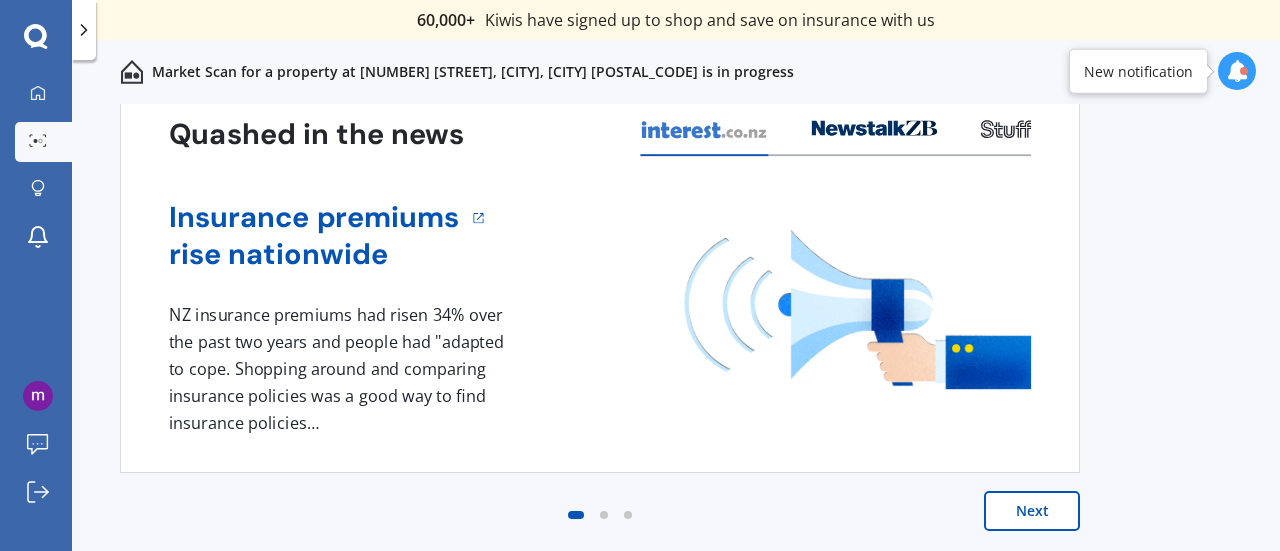 scroll, scrollTop: 0, scrollLeft: 0, axis: both 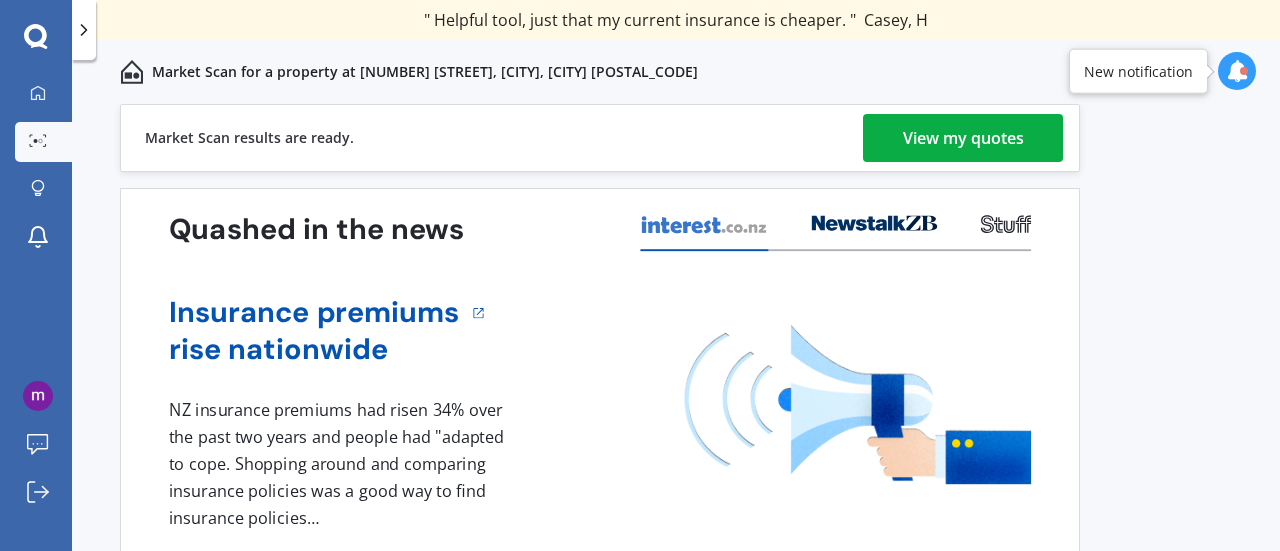 click on "View my quotes" at bounding box center (963, 138) 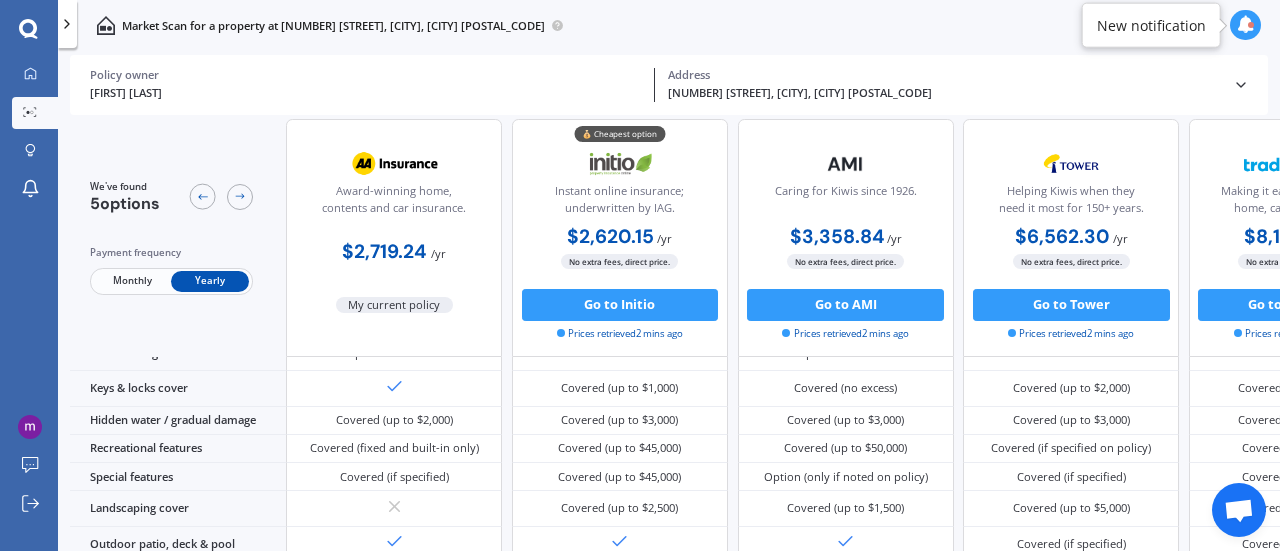 scroll, scrollTop: 365, scrollLeft: 0, axis: vertical 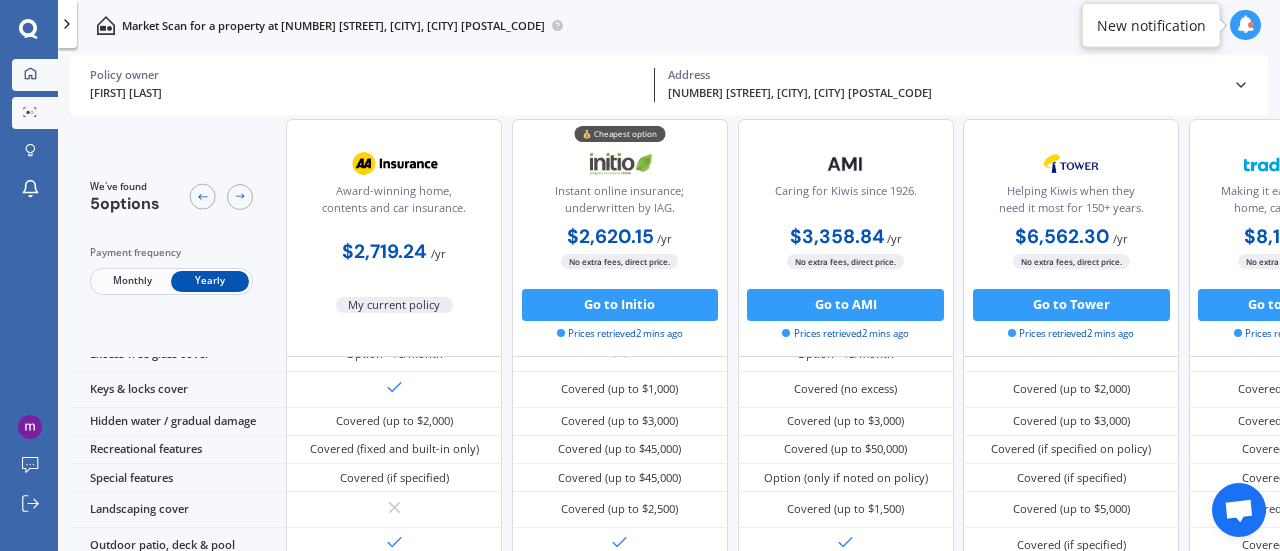 click 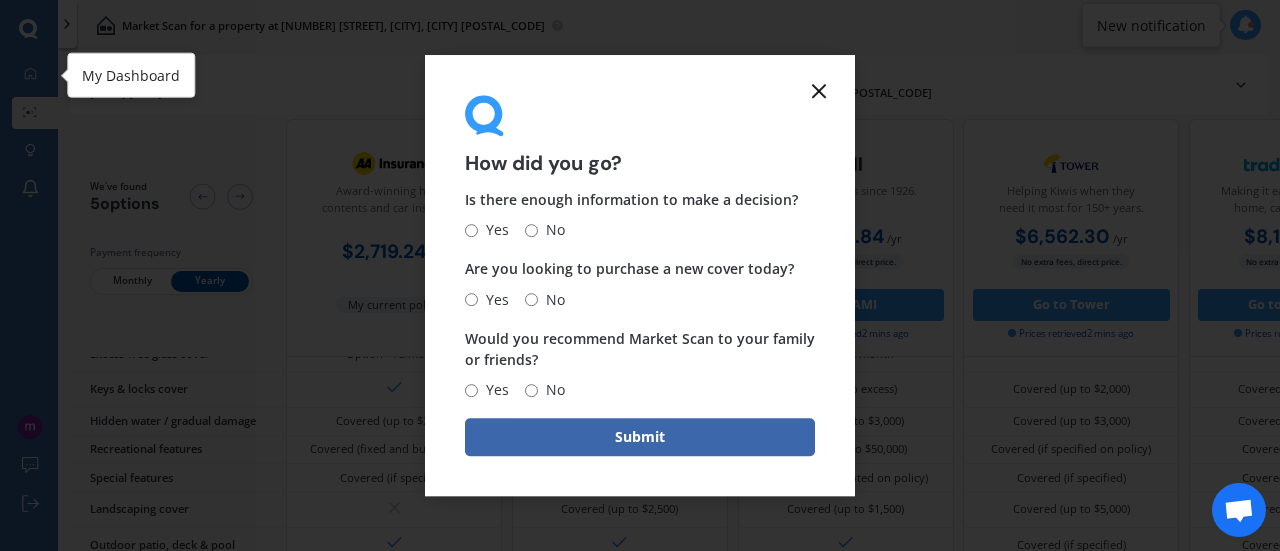 click on "Yes" at bounding box center (471, 230) 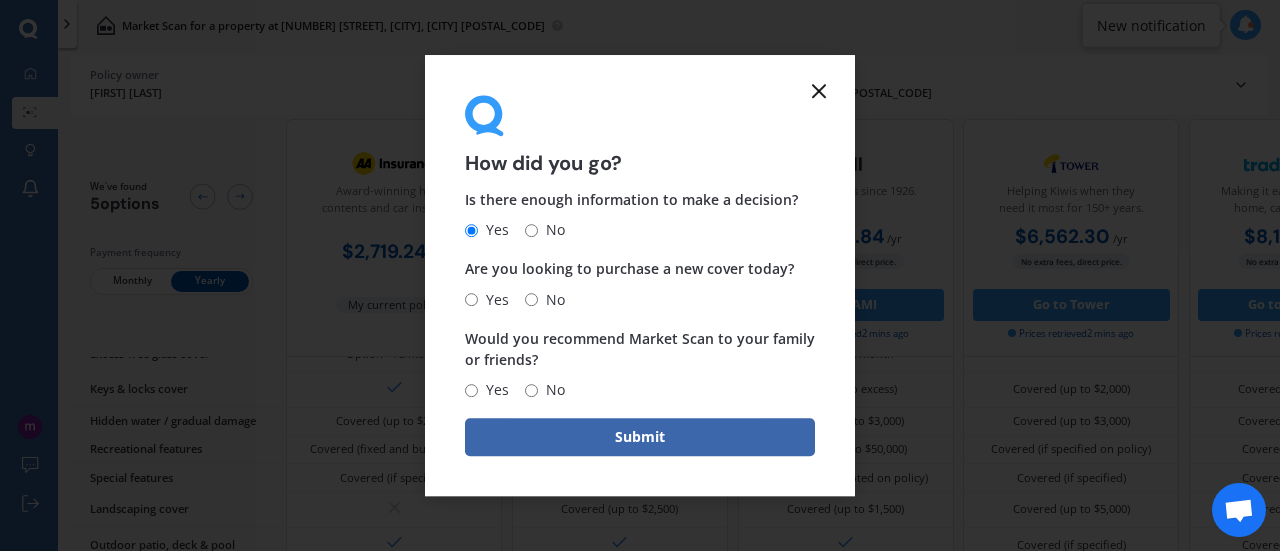 click on "No" at bounding box center [551, 300] 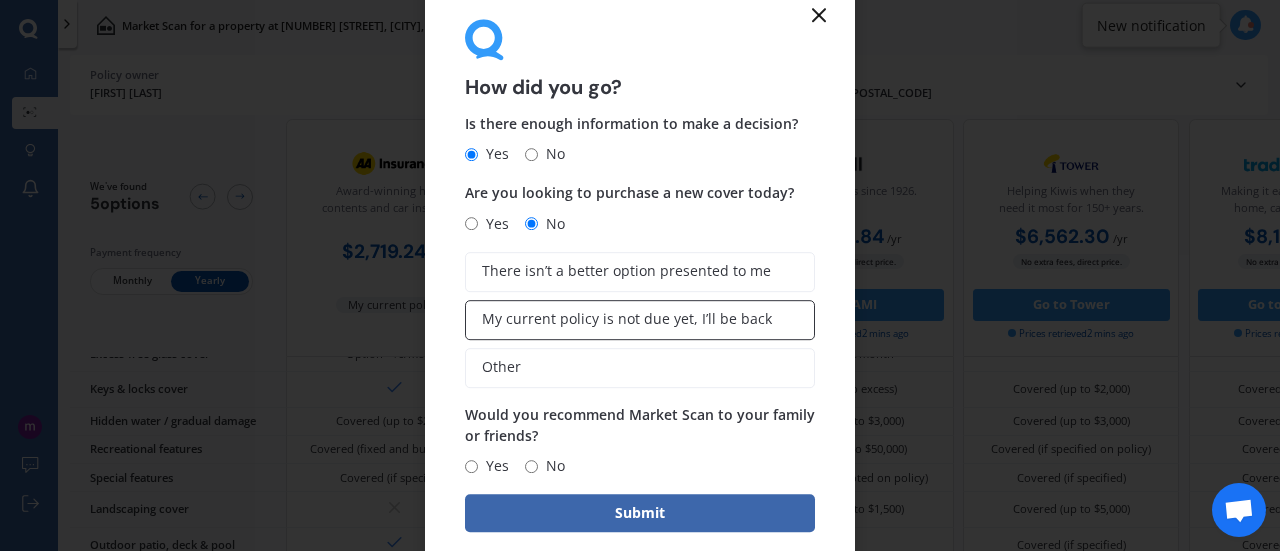 click on "My current policy is not due yet, I’ll be back" at bounding box center (627, 319) 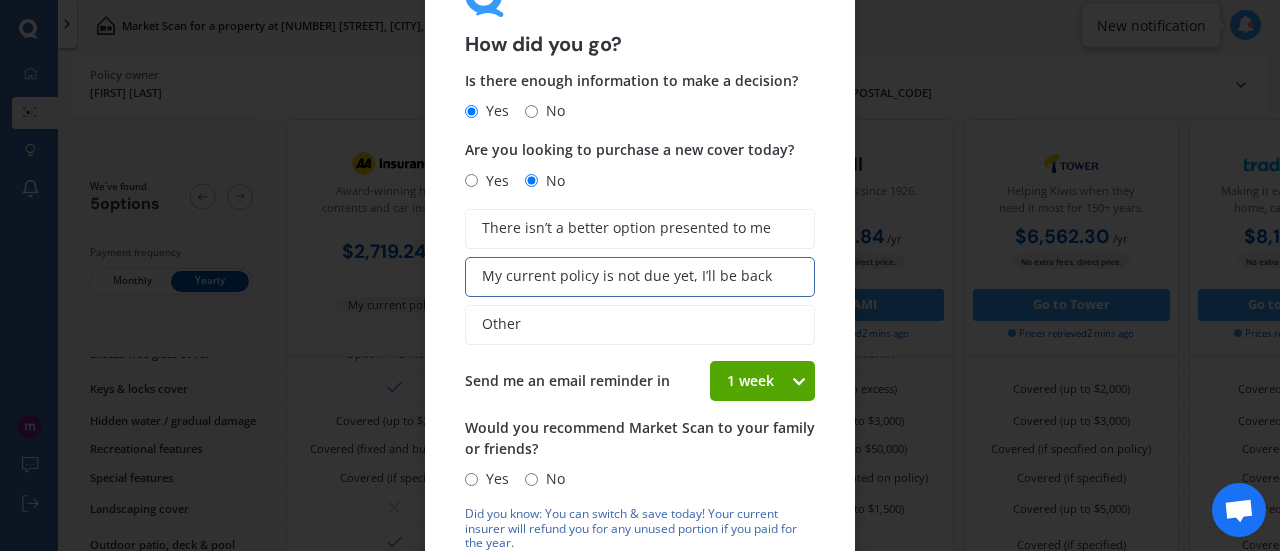 click on "Yes" at bounding box center (471, 479) 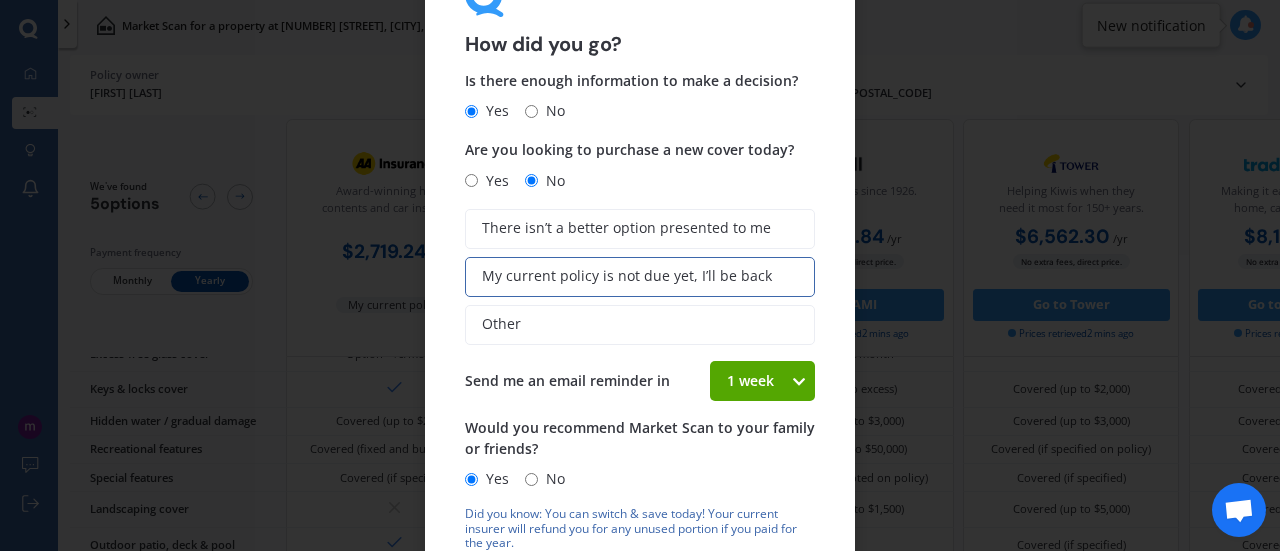 scroll, scrollTop: 30, scrollLeft: 0, axis: vertical 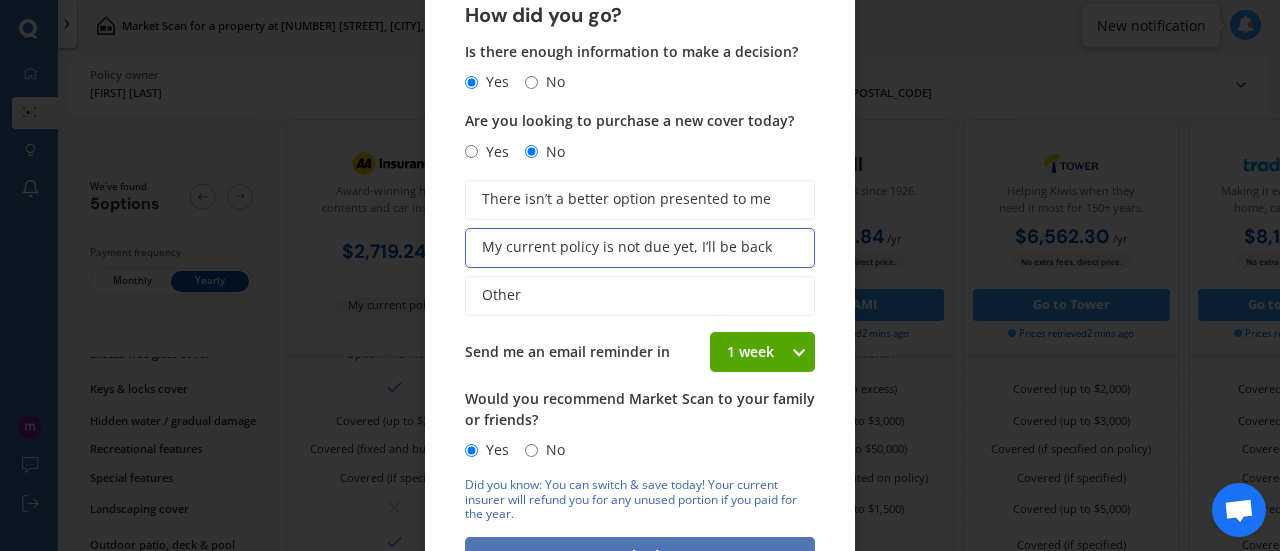 click on "Submit" at bounding box center [640, 556] 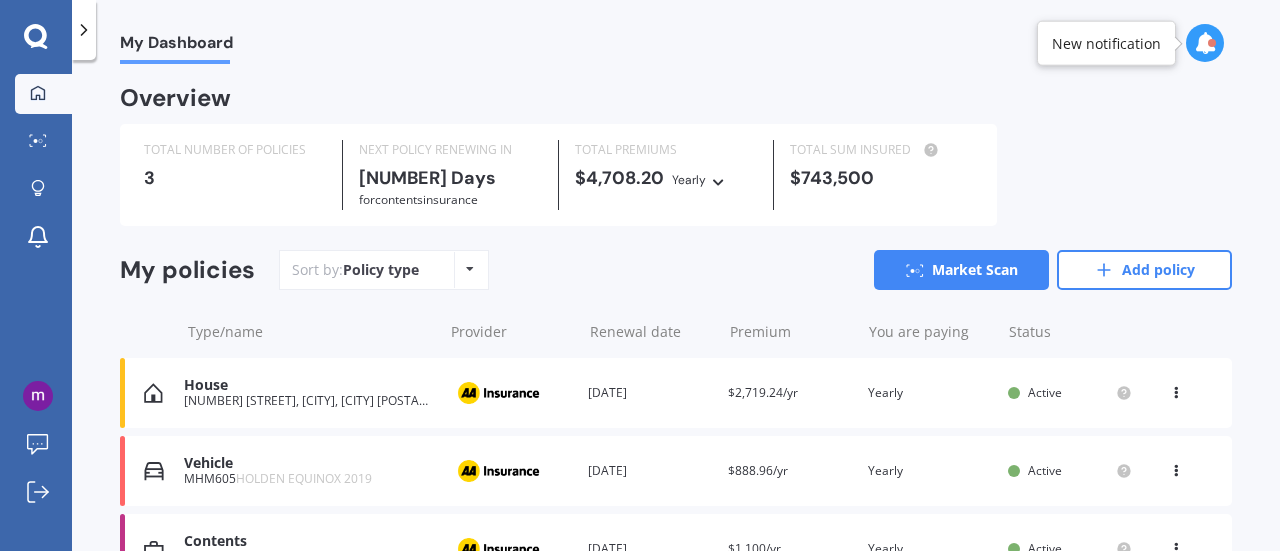 click on "Sort by:  Policy type Policy type Alphabetical Date added Renewing next Market Scan Add policy" at bounding box center [755, 270] 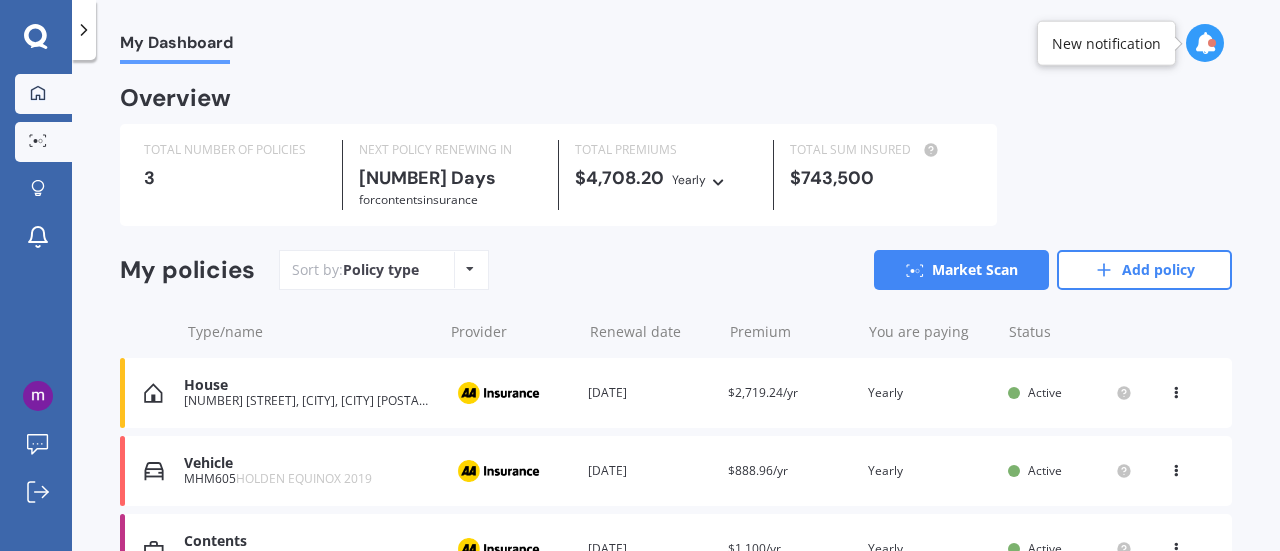 click 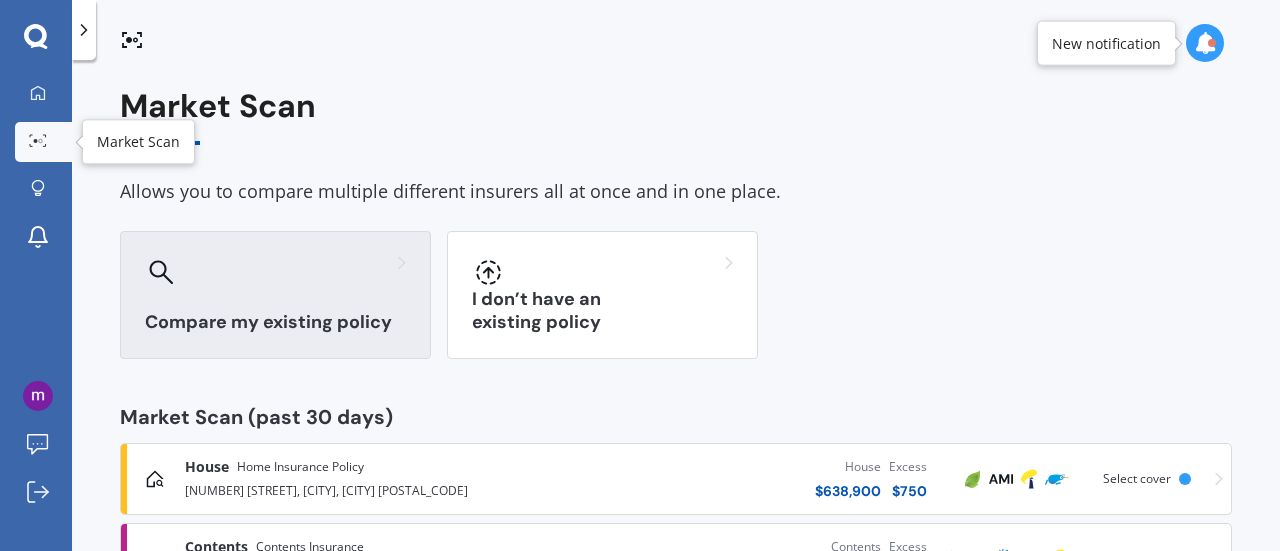click on "Compare my existing policy" at bounding box center (275, 295) 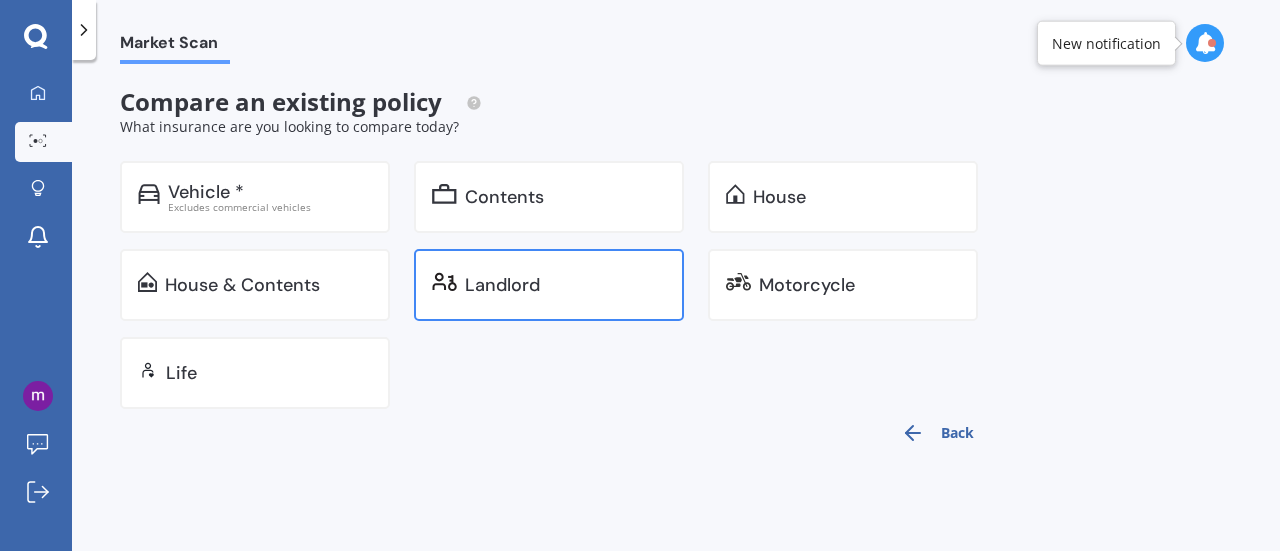 click on "Landlord" at bounding box center [565, 285] 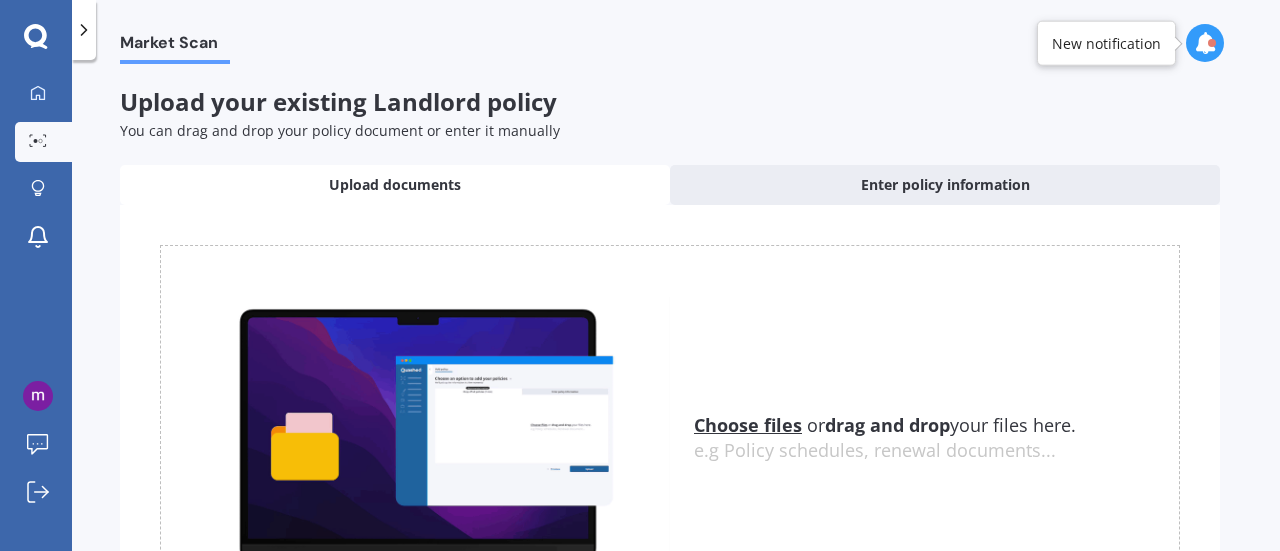 click on "Choose files" at bounding box center (748, 425) 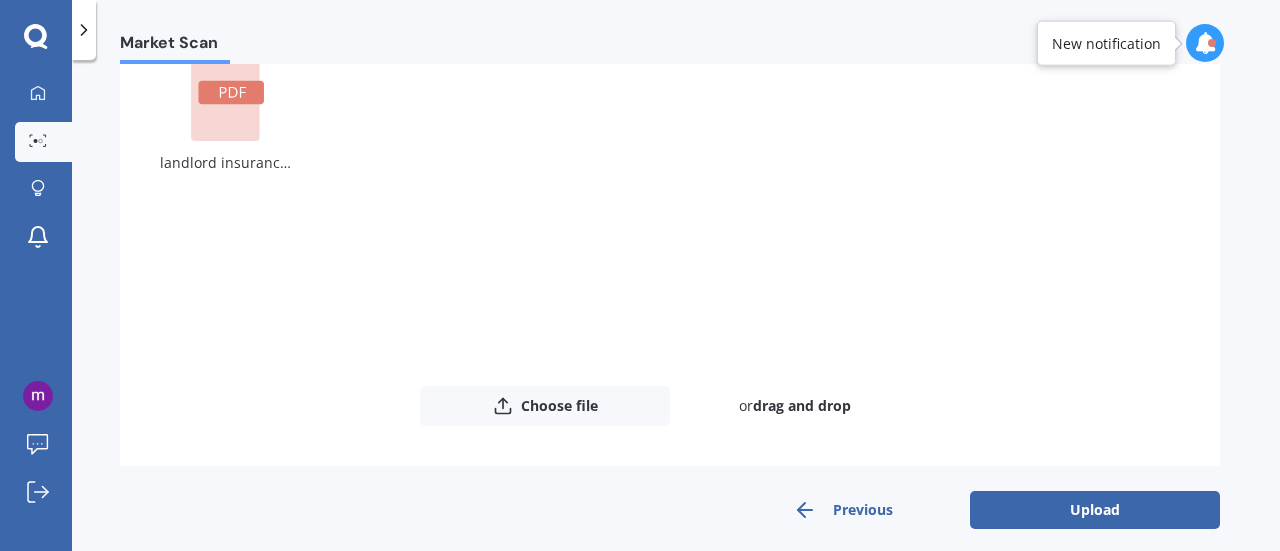 scroll, scrollTop: 218, scrollLeft: 0, axis: vertical 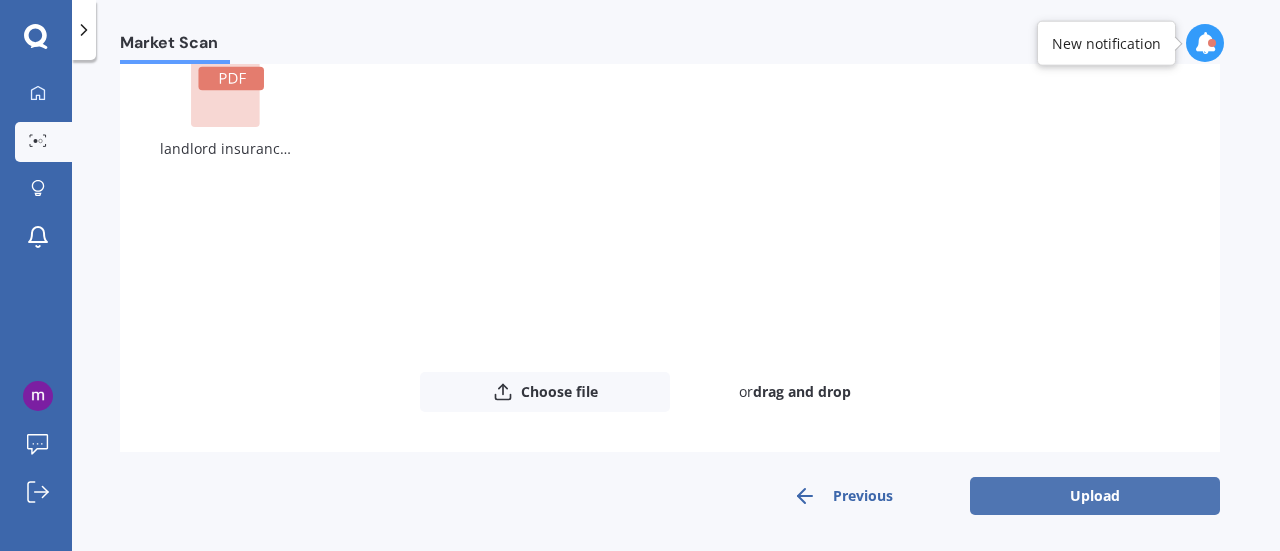 click on "Upload" at bounding box center (1095, 496) 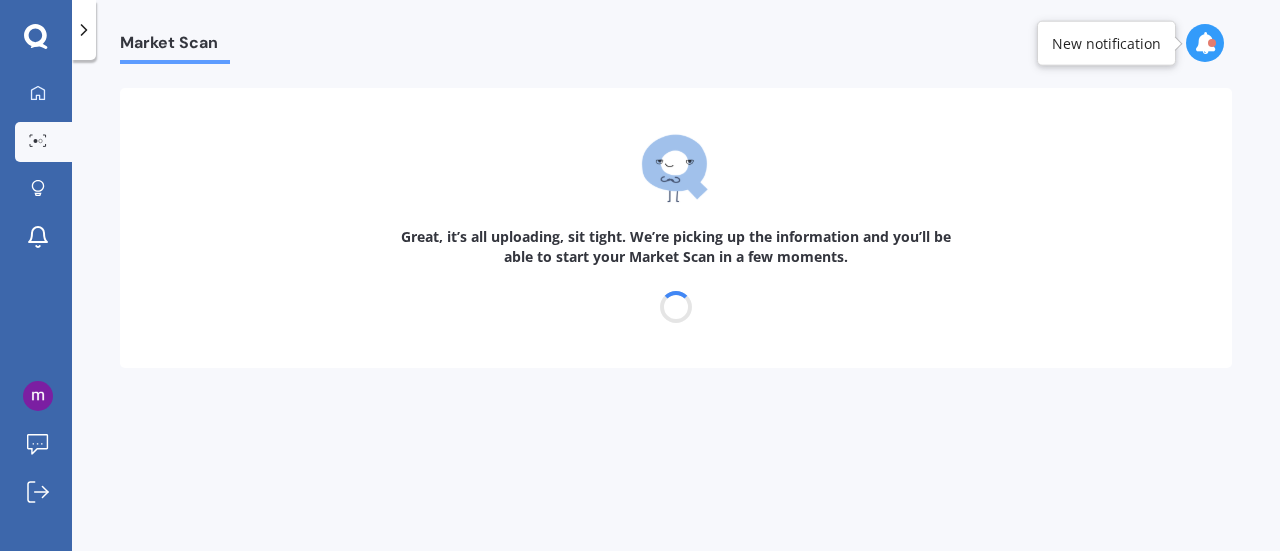 scroll, scrollTop: 0, scrollLeft: 0, axis: both 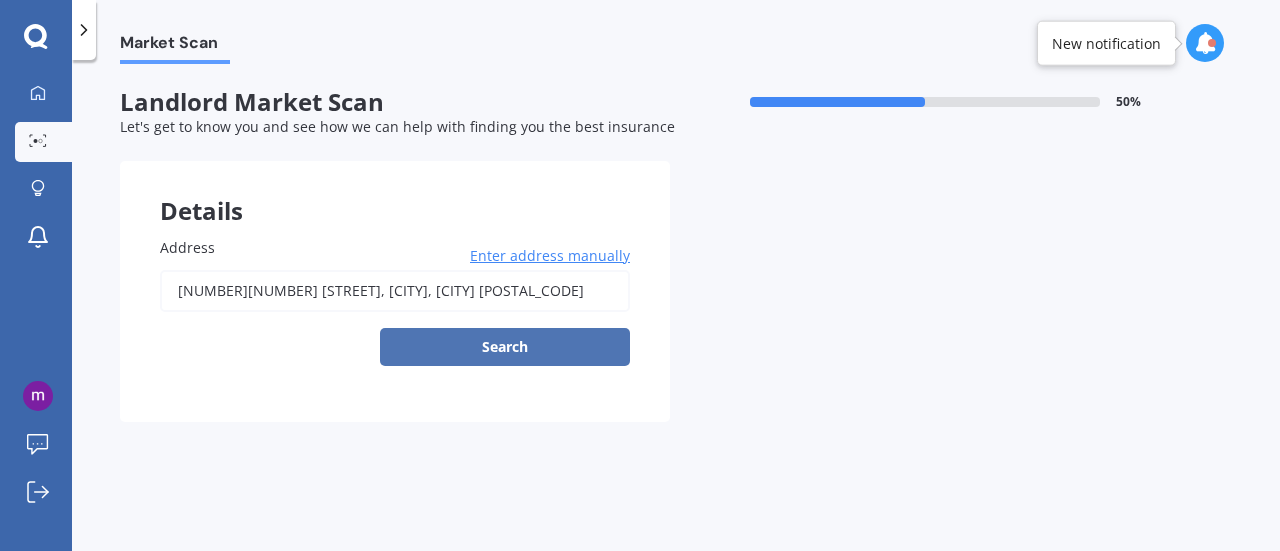 click on "Search" at bounding box center (505, 347) 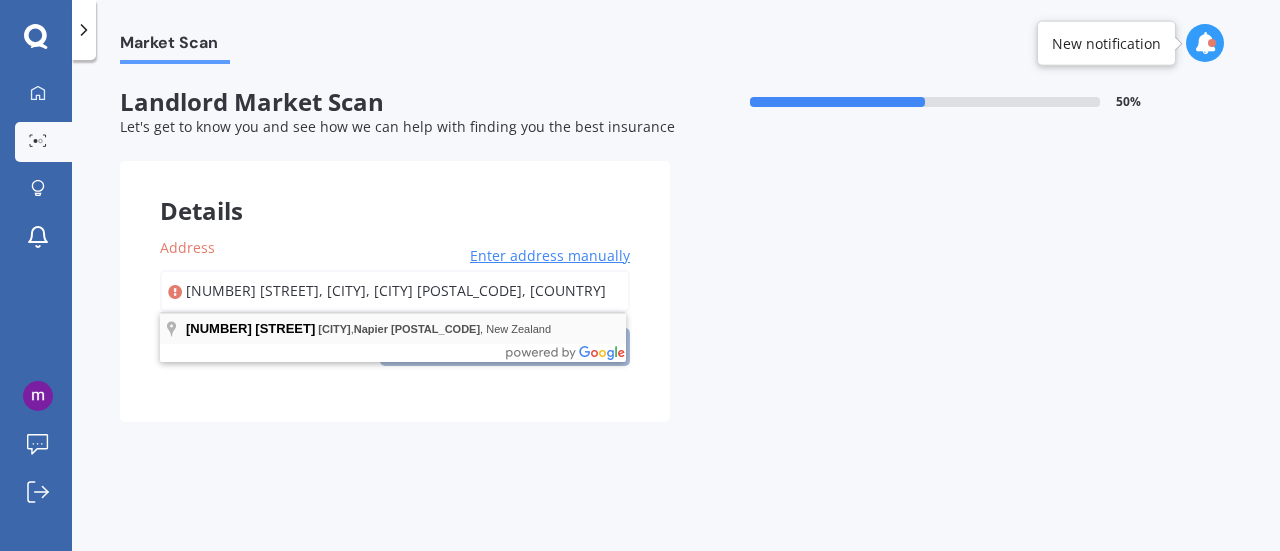 type on "[NUMBER][NUMBER] [STREET], [CITY], [CITY]" 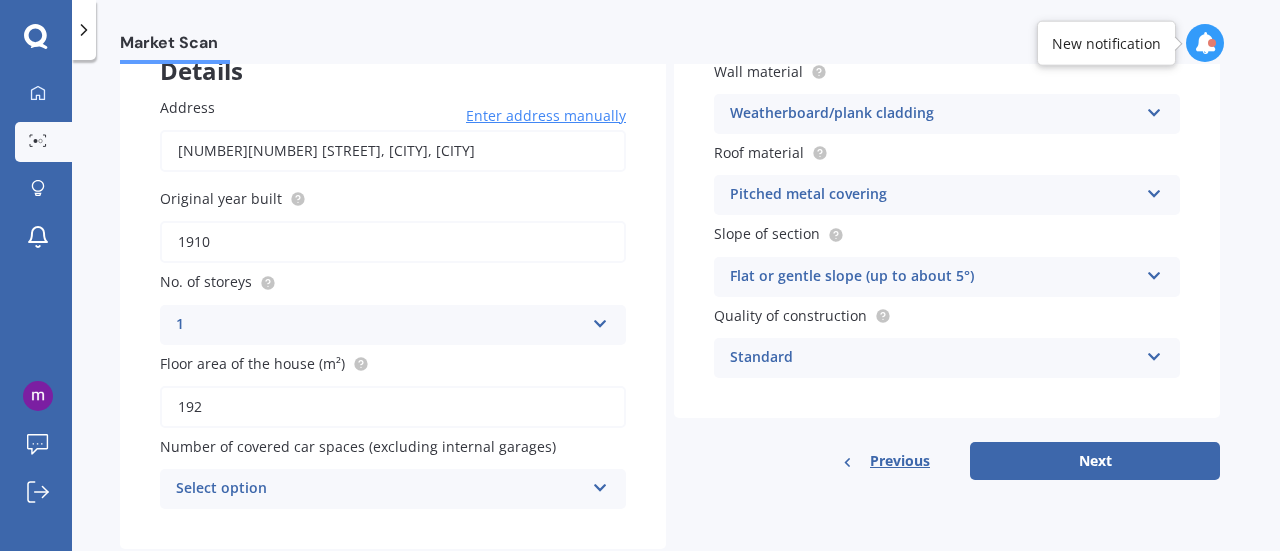 scroll, scrollTop: 145, scrollLeft: 0, axis: vertical 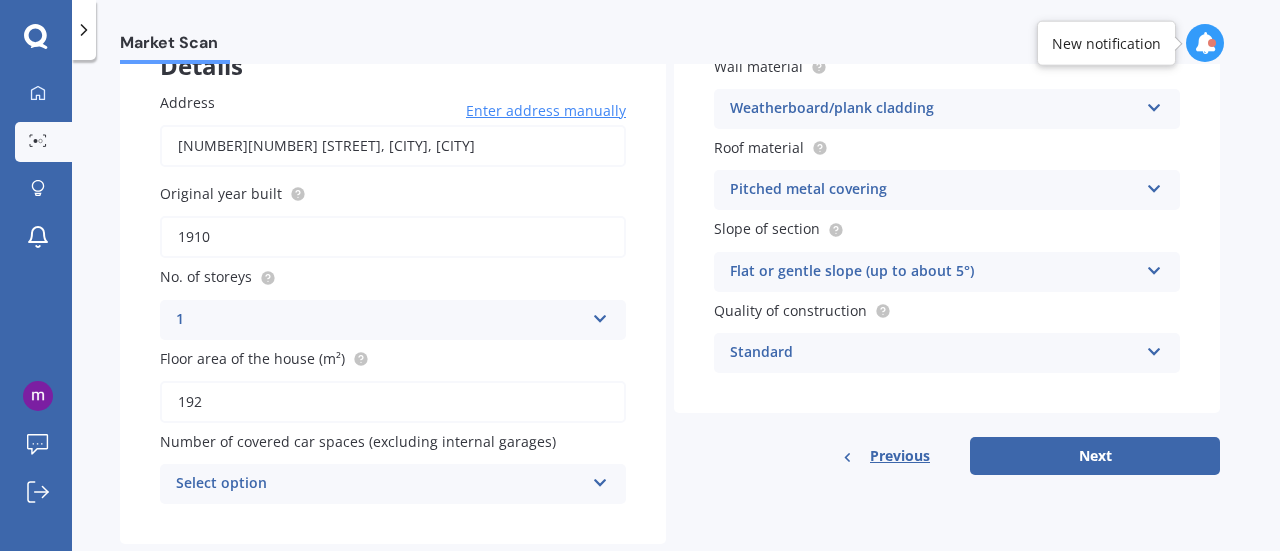 click at bounding box center (1154, 185) 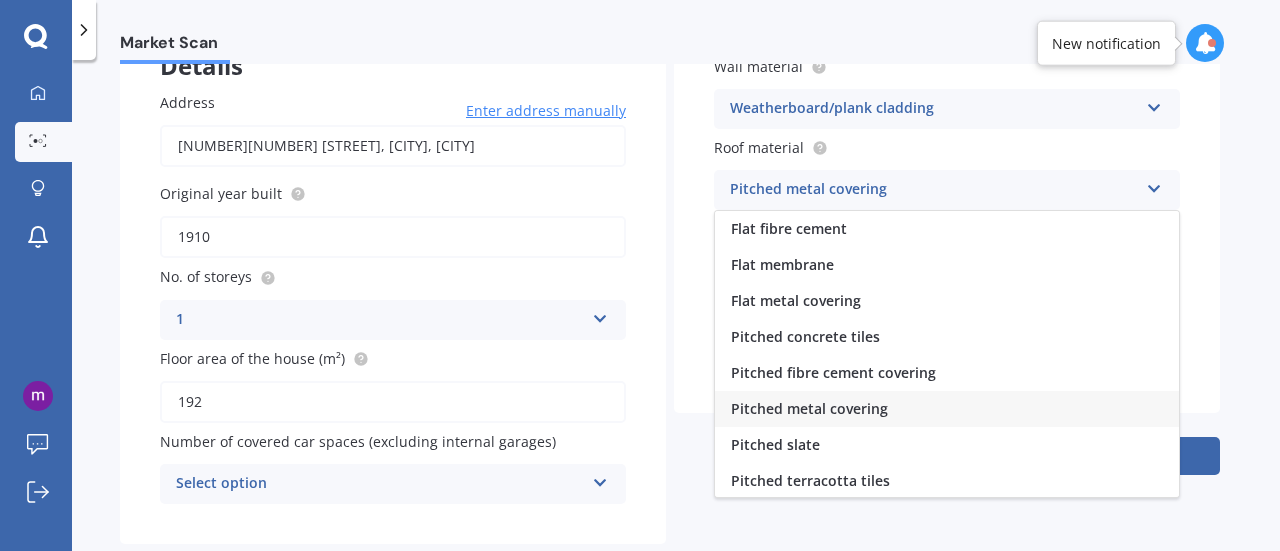 click on "Pitched metal covering" at bounding box center [947, 409] 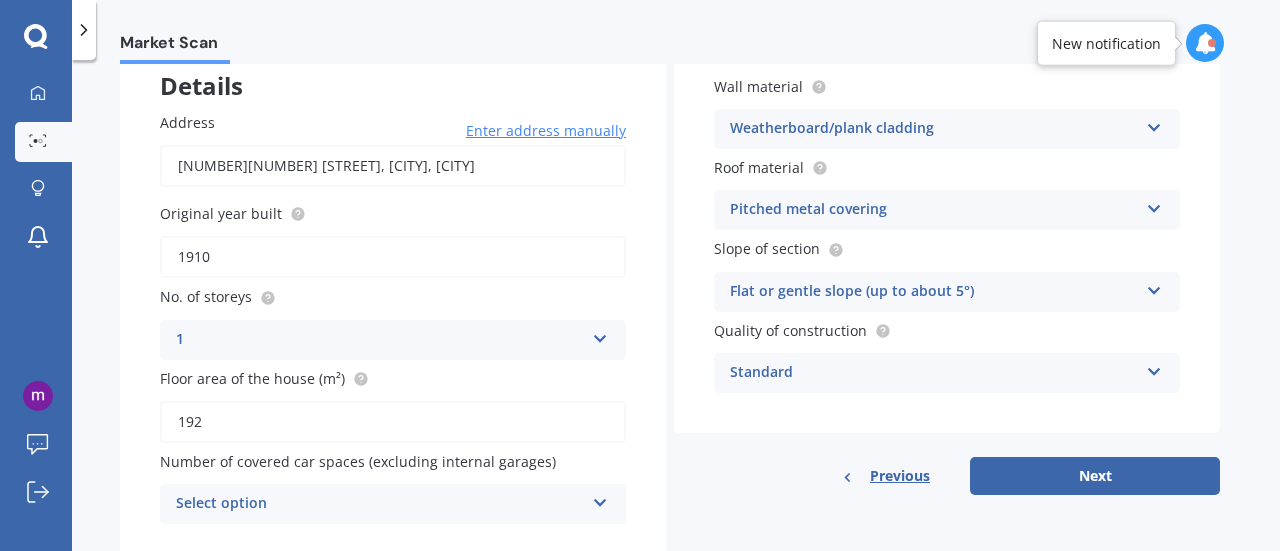scroll, scrollTop: 129, scrollLeft: 0, axis: vertical 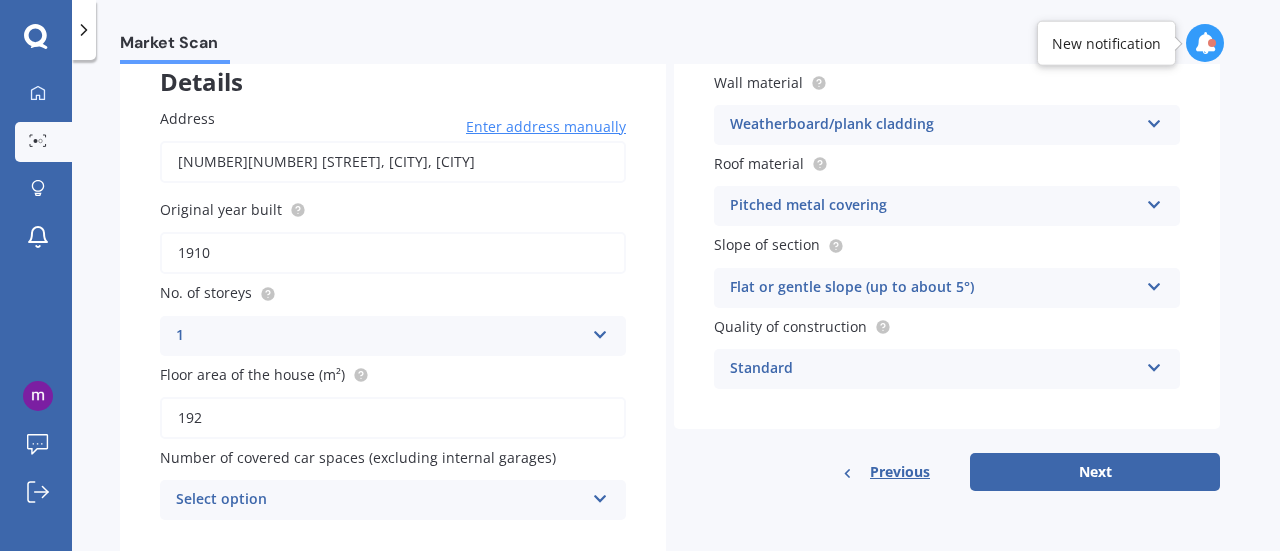 click on "1910" at bounding box center (393, 253) 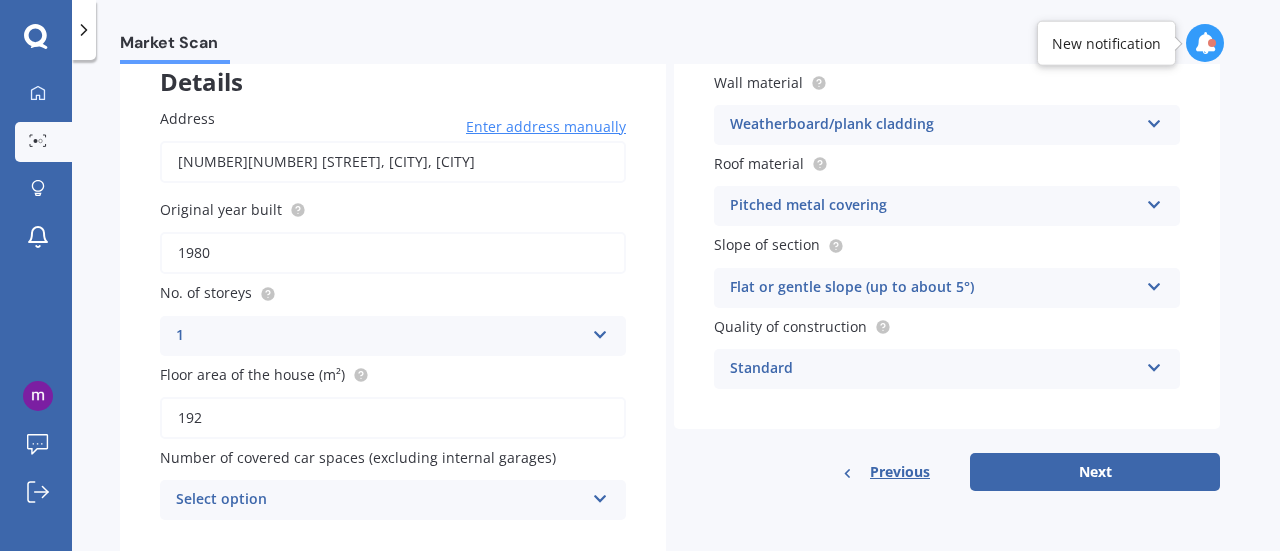 type on "1980" 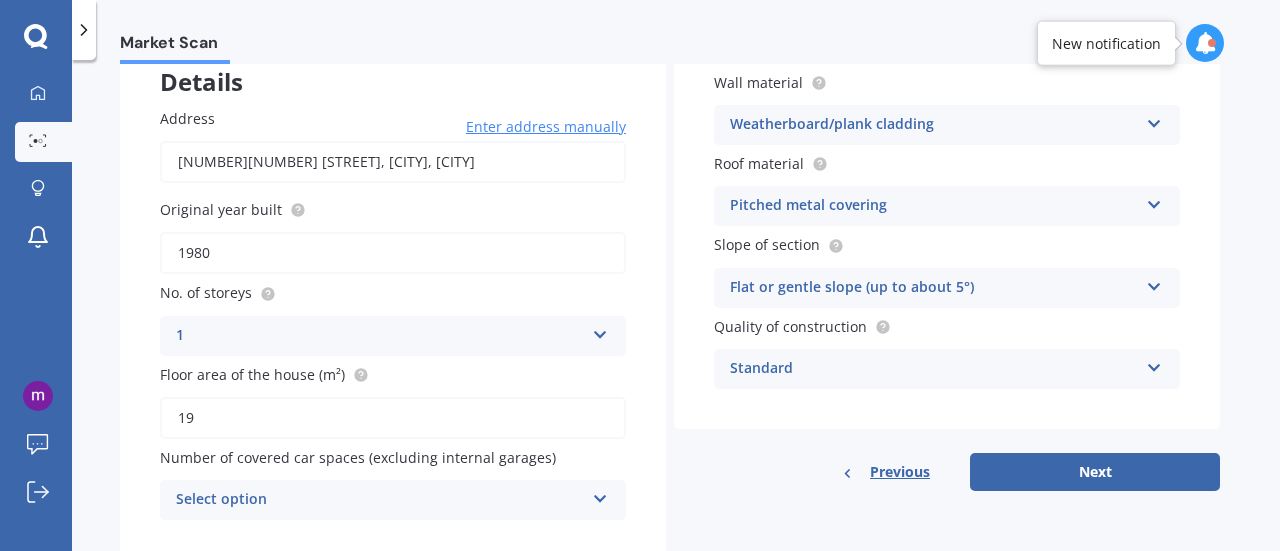 type on "1" 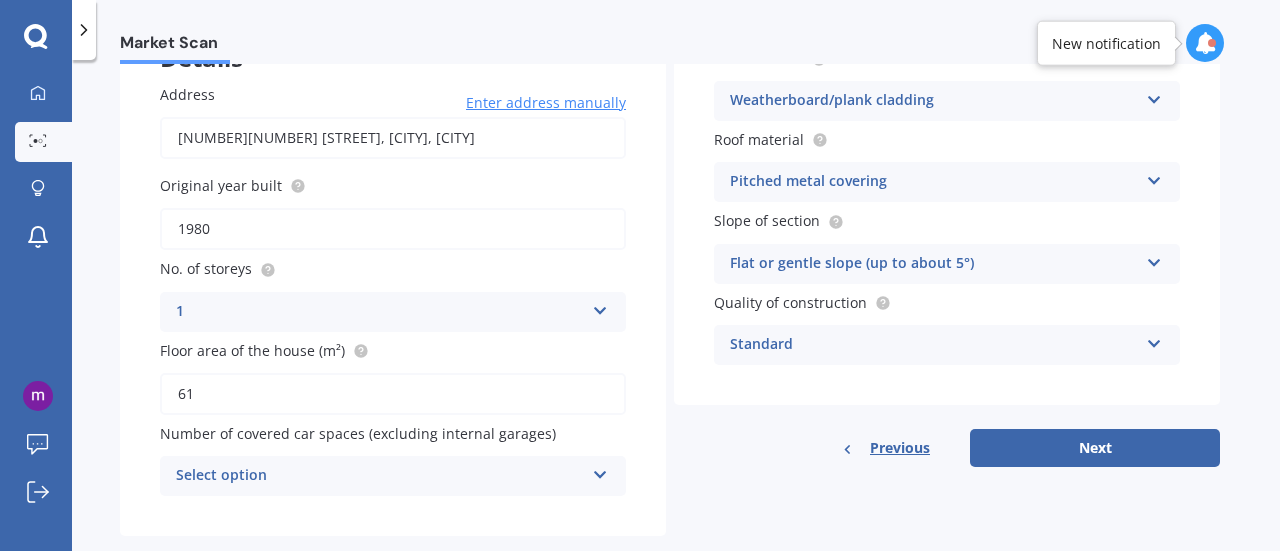 scroll, scrollTop: 191, scrollLeft: 0, axis: vertical 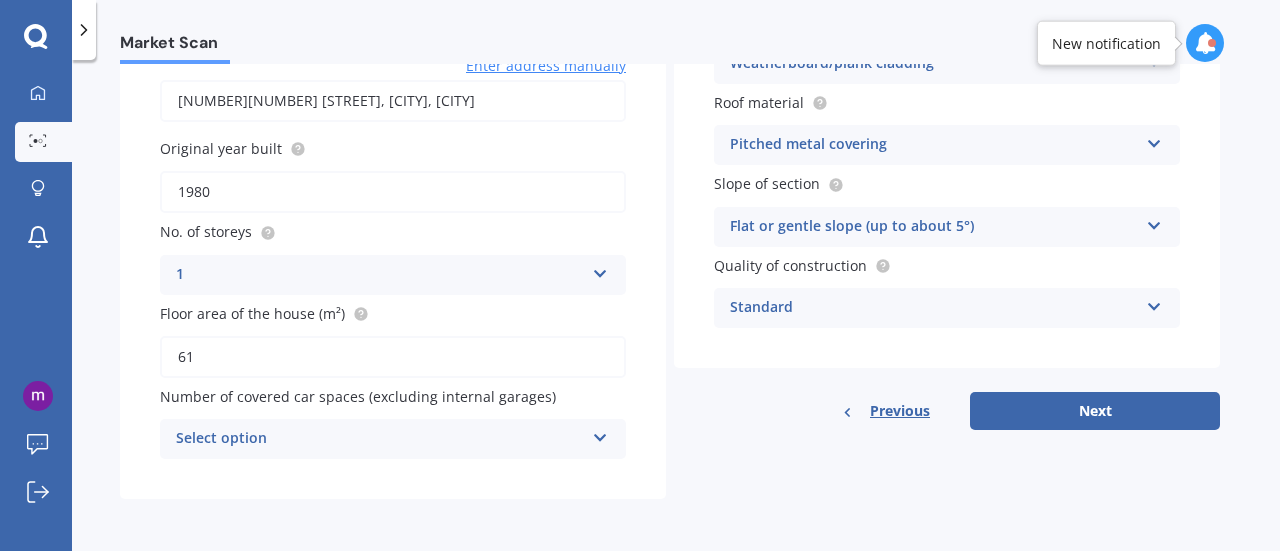 type on "61" 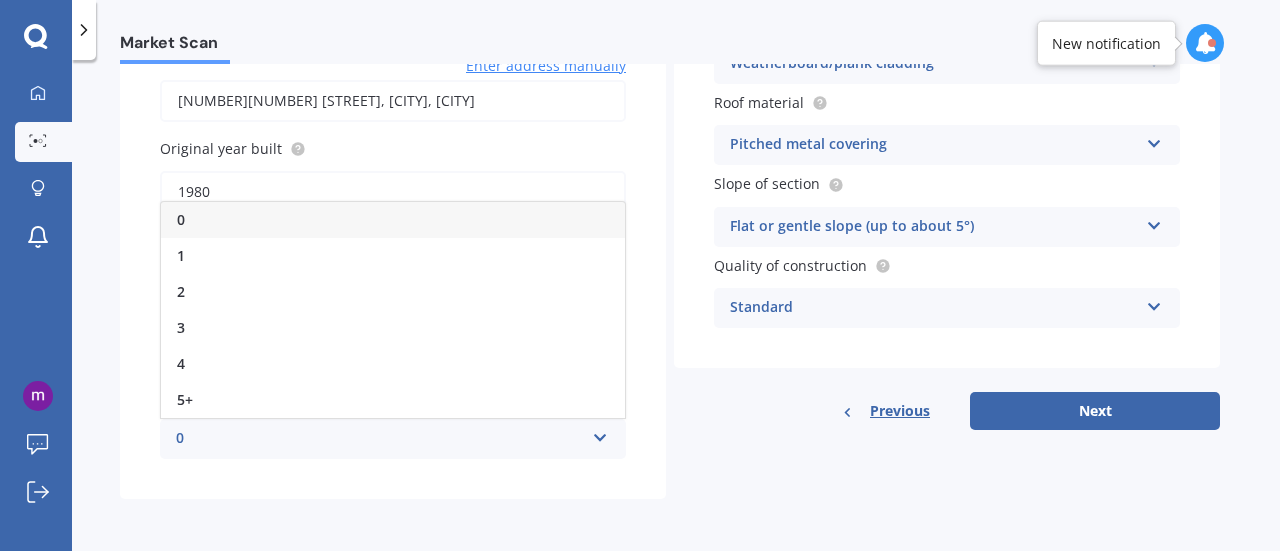 click on "0" at bounding box center [393, 220] 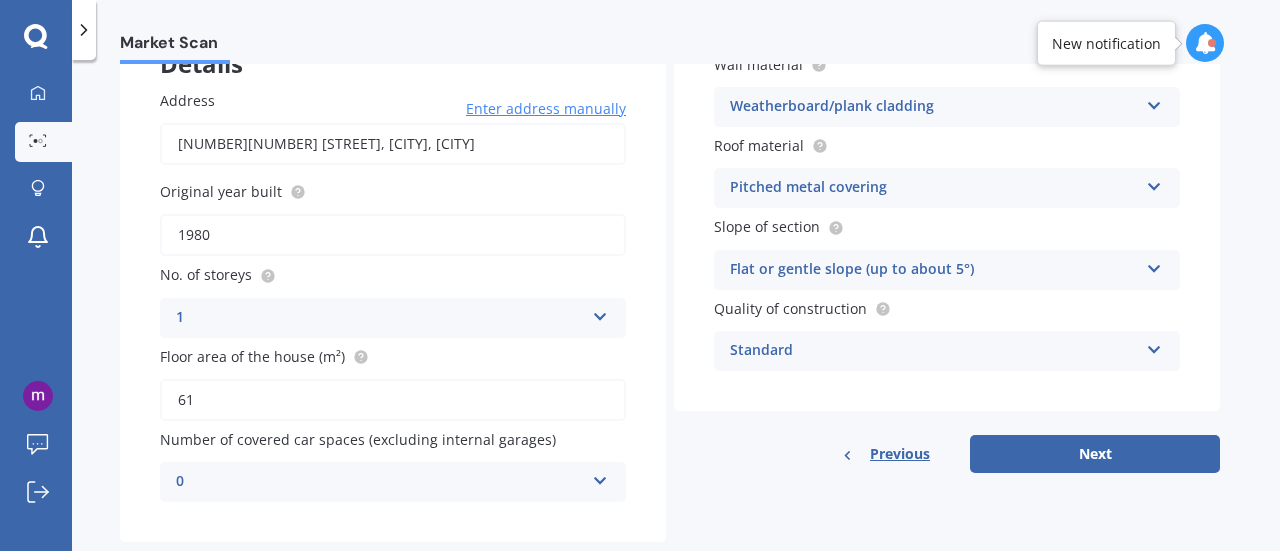 scroll, scrollTop: 166, scrollLeft: 0, axis: vertical 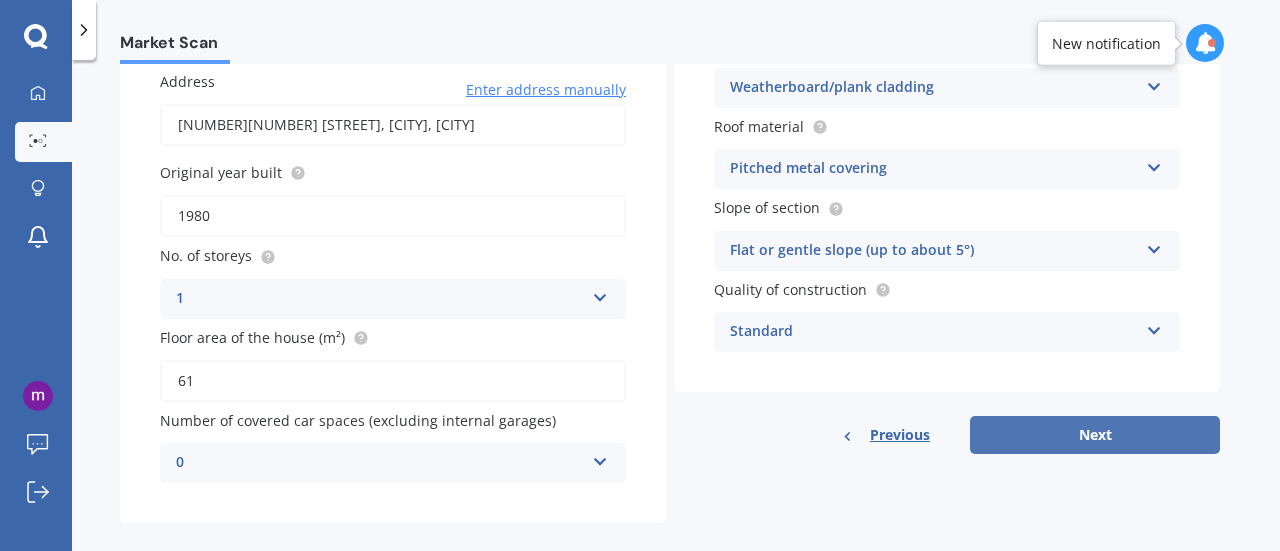 click on "Next" at bounding box center (1095, 435) 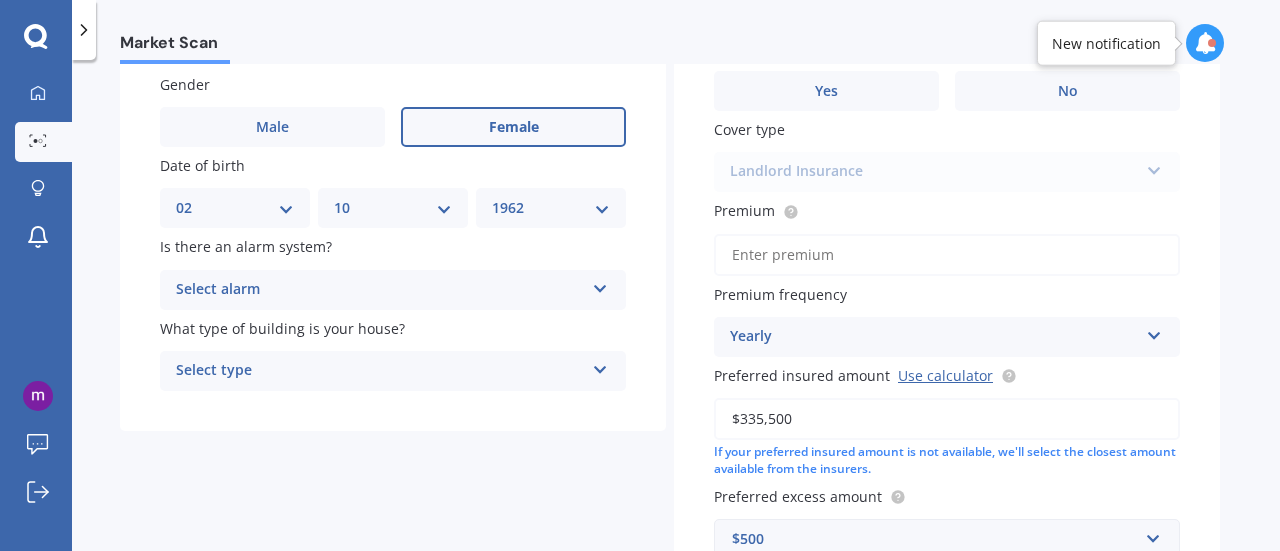 scroll, scrollTop: 169, scrollLeft: 0, axis: vertical 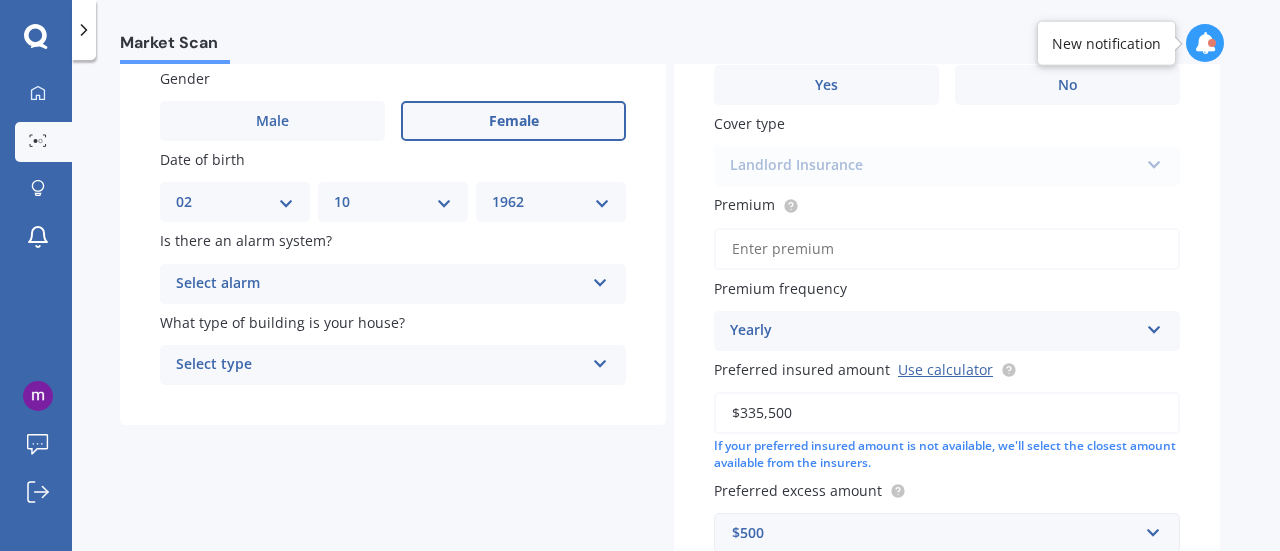 click on "Select alarm" at bounding box center (380, 284) 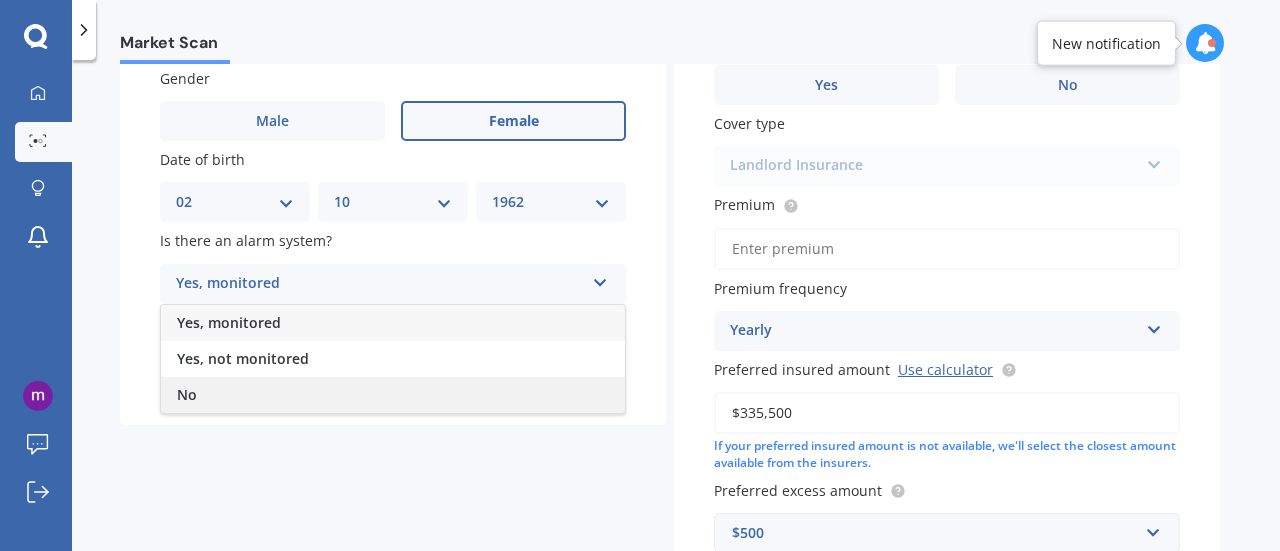 click on "No" at bounding box center [393, 395] 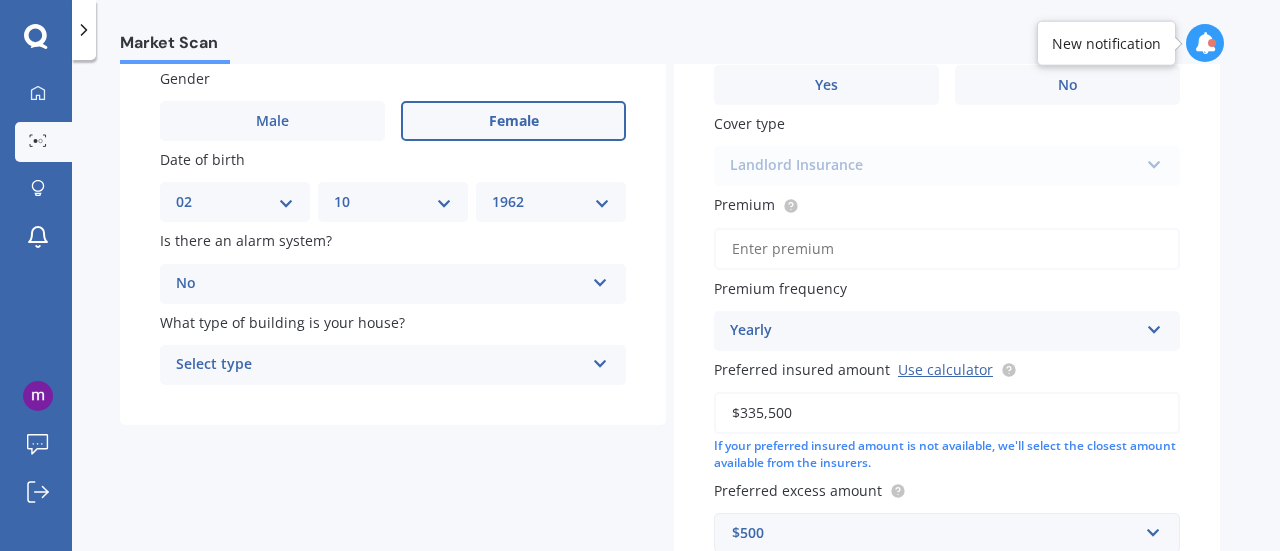 click on "Select type" at bounding box center (380, 365) 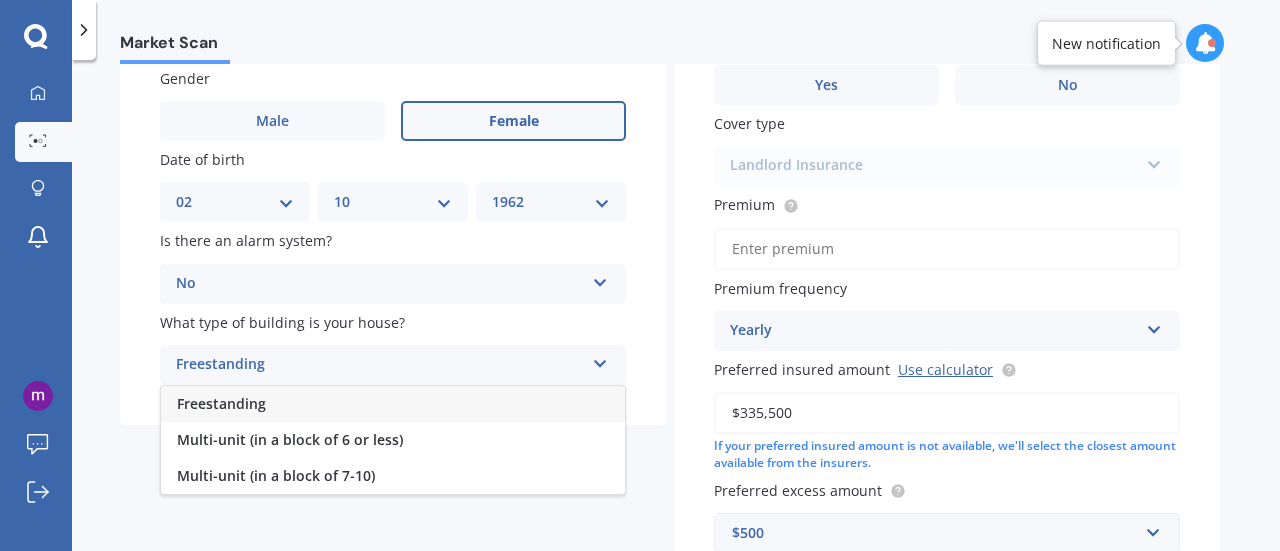 click on "Freestanding" at bounding box center (393, 404) 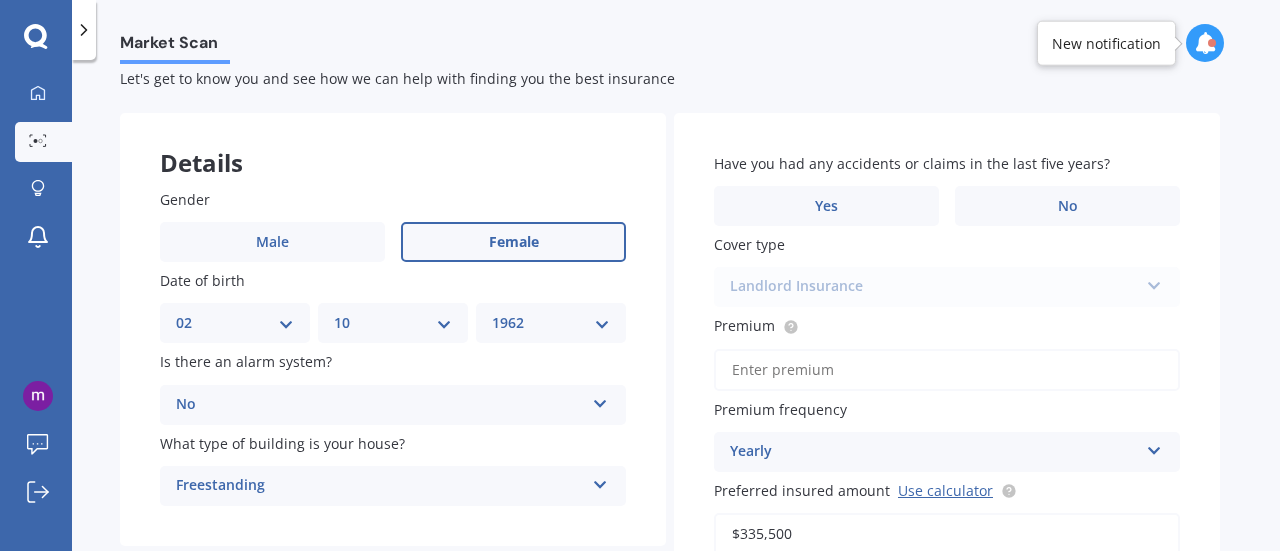 scroll, scrollTop: 38, scrollLeft: 0, axis: vertical 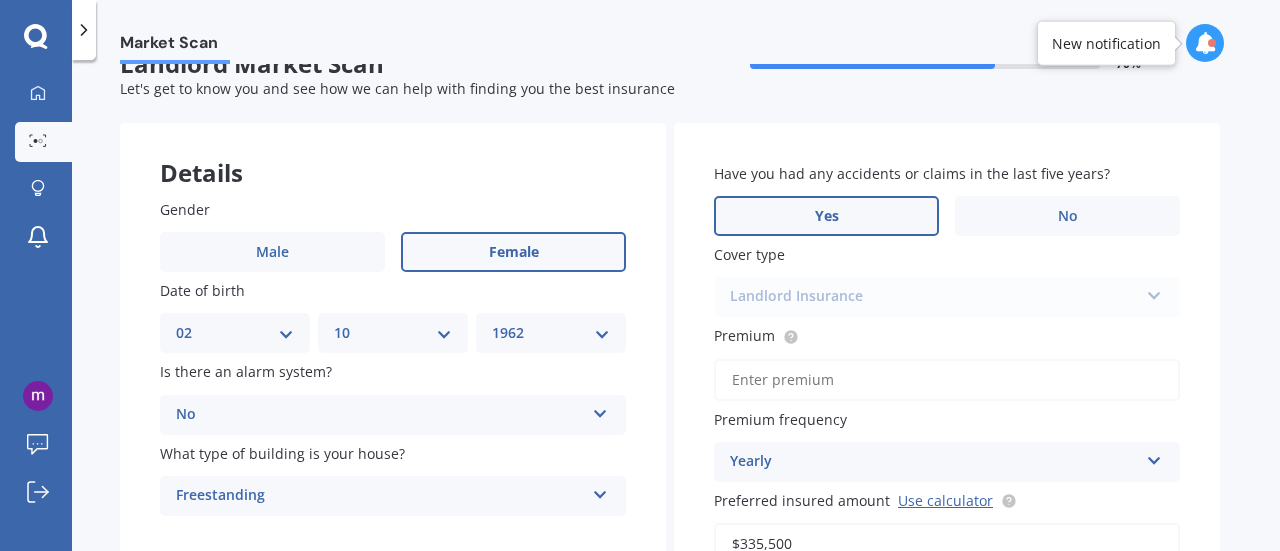 click on "Yes" at bounding box center [827, 216] 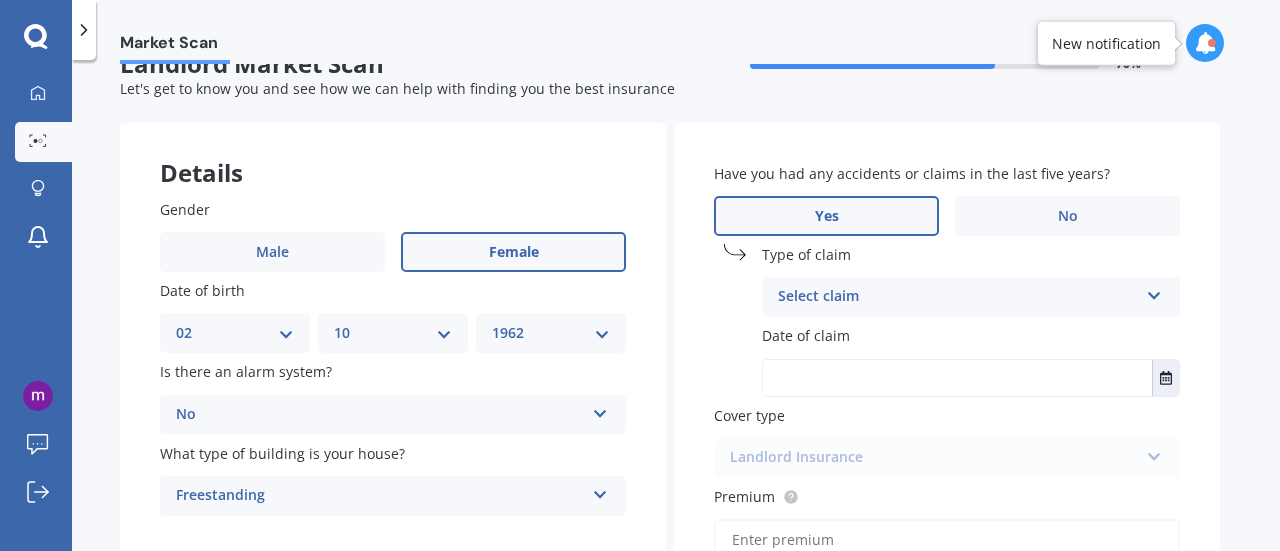 click on "Select claim" at bounding box center (958, 297) 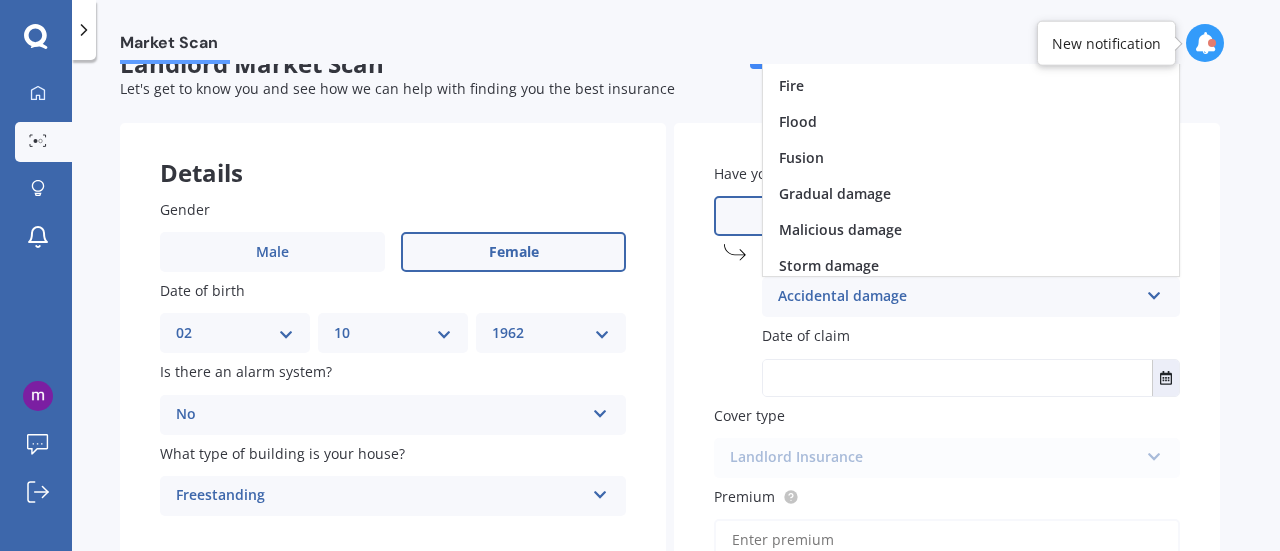 scroll, scrollTop: 72, scrollLeft: 0, axis: vertical 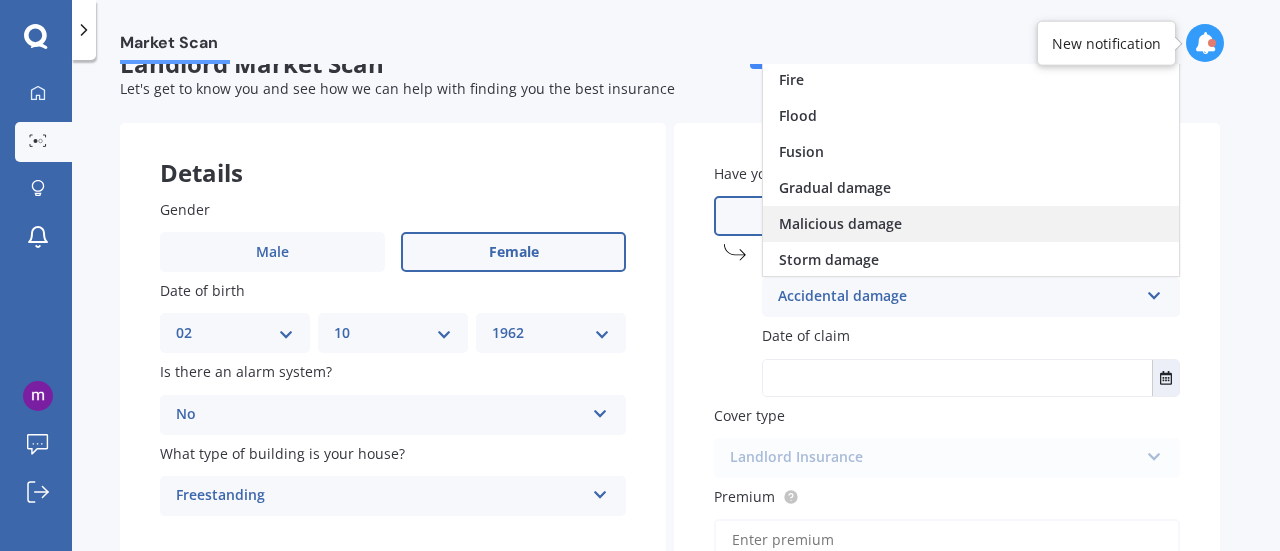 click on "Malicious damage" at bounding box center [840, 223] 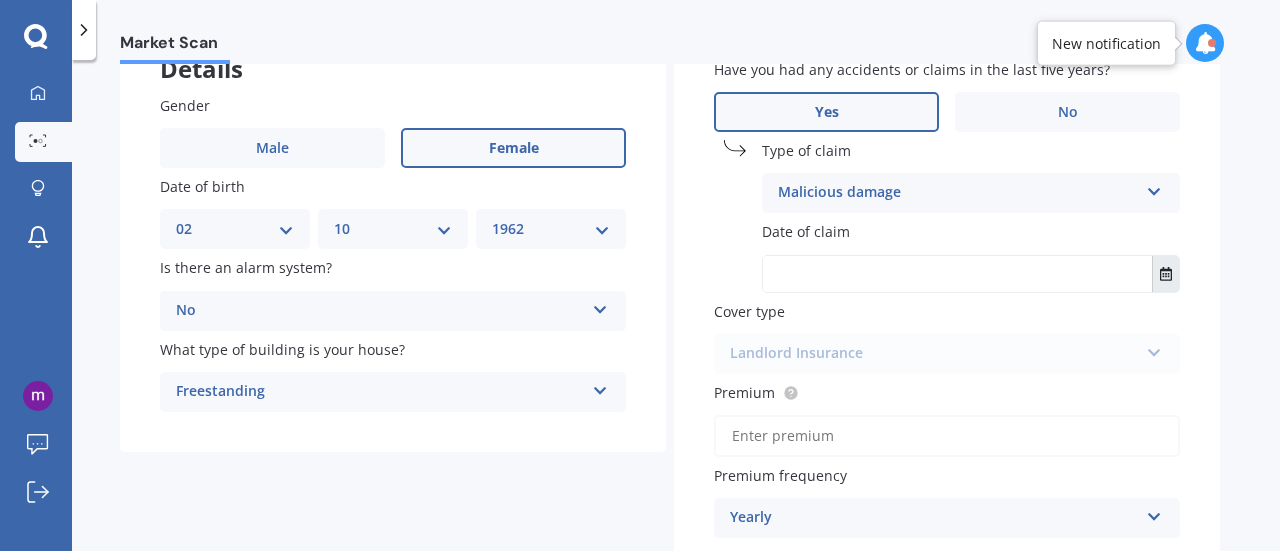 click at bounding box center [1165, 274] 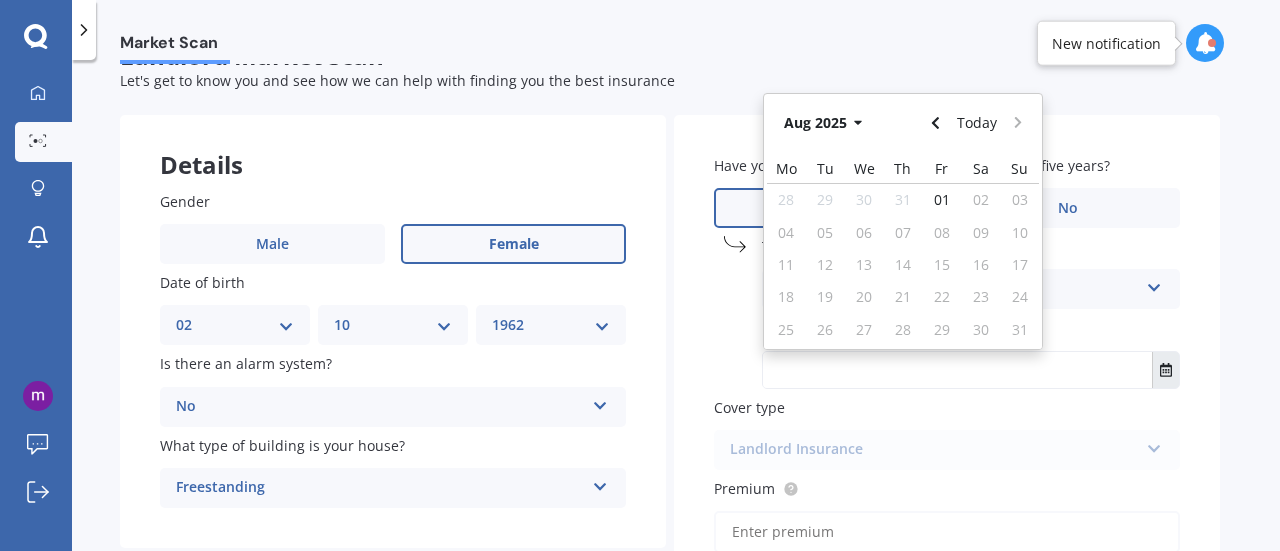 scroll, scrollTop: 45, scrollLeft: 0, axis: vertical 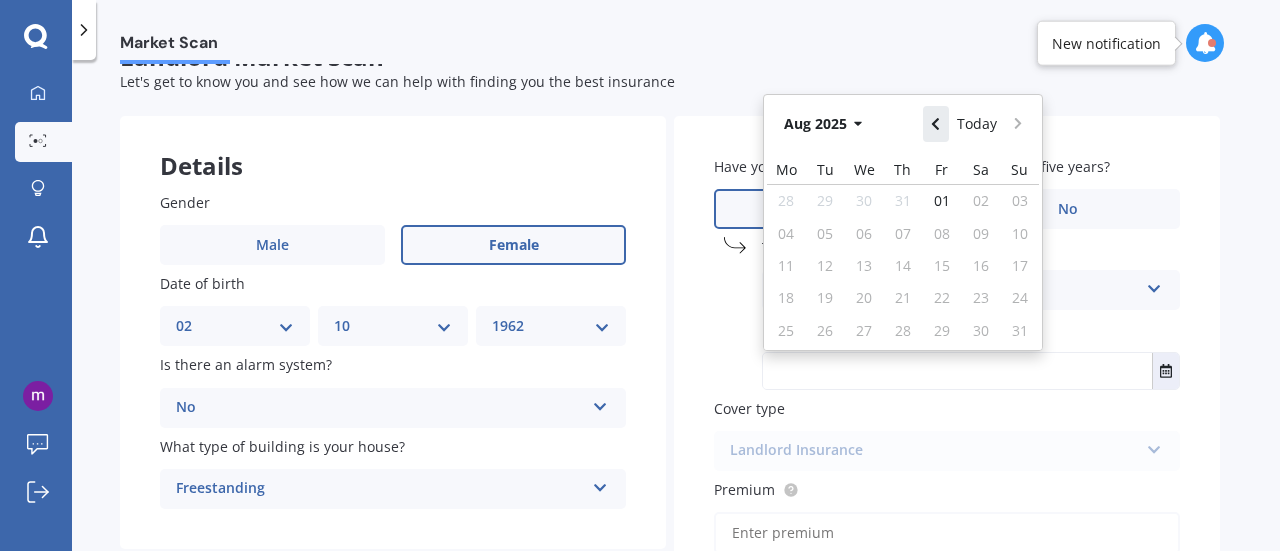 click 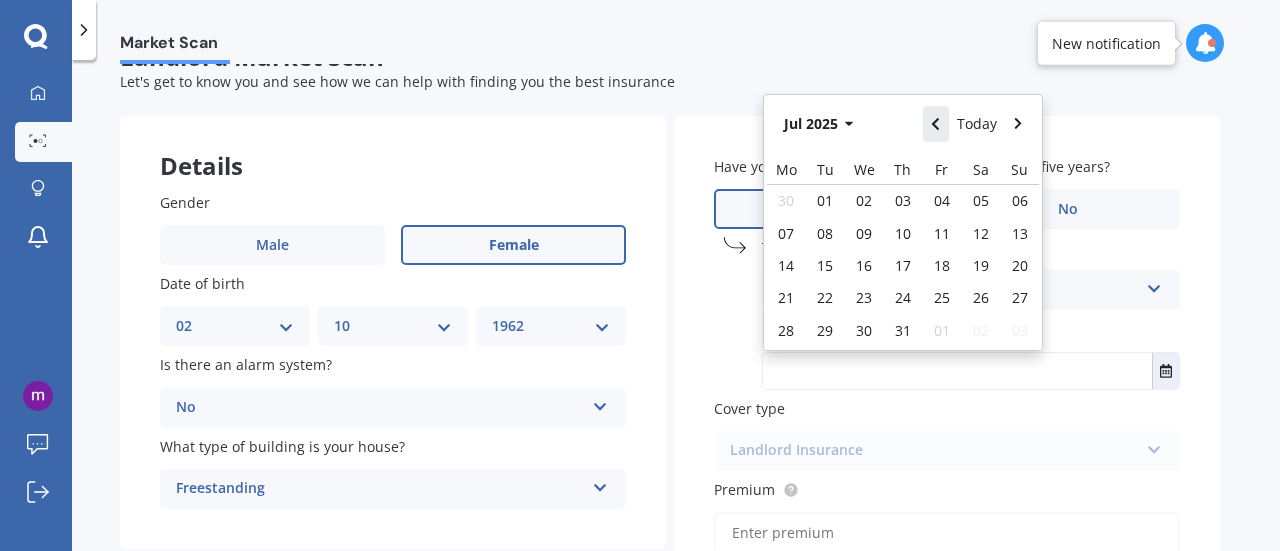 click 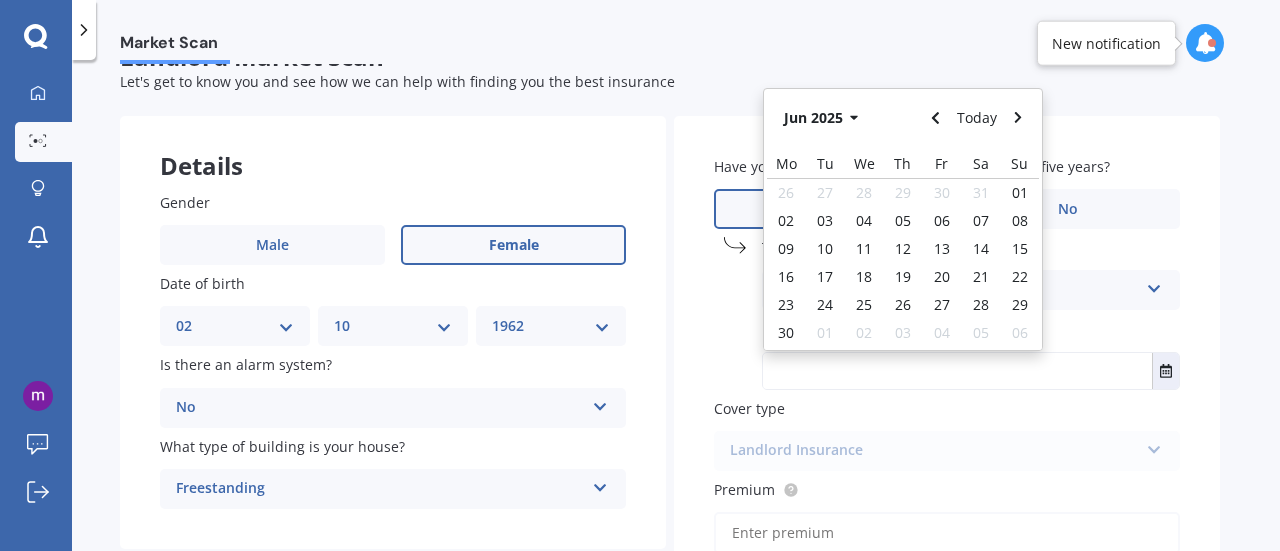 click on "[MONTH] 2025   Today" at bounding box center [903, 118] 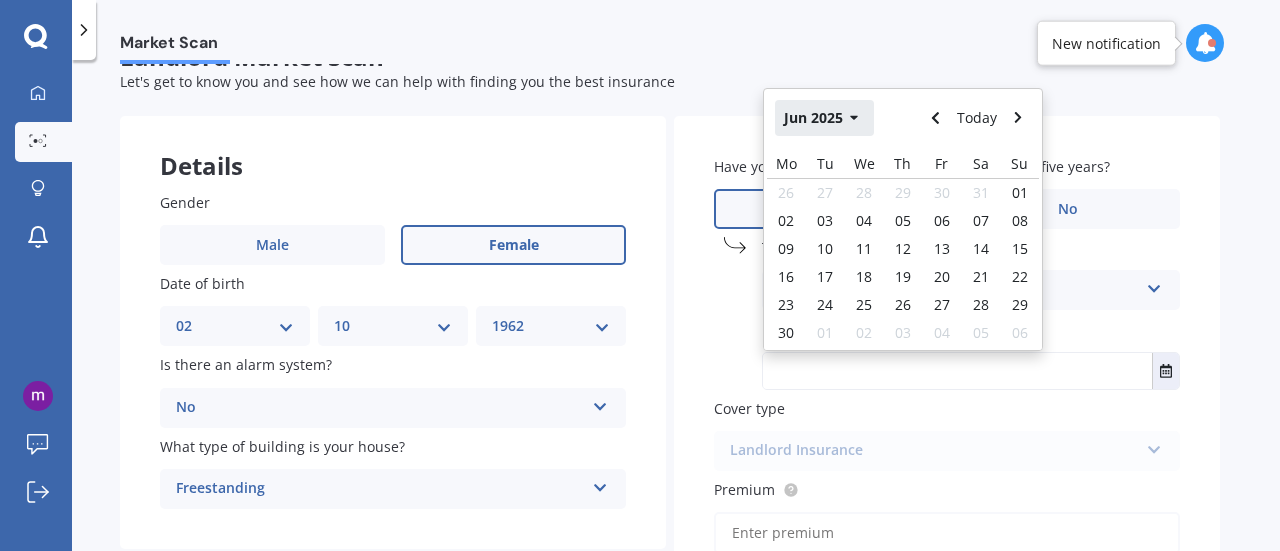 click 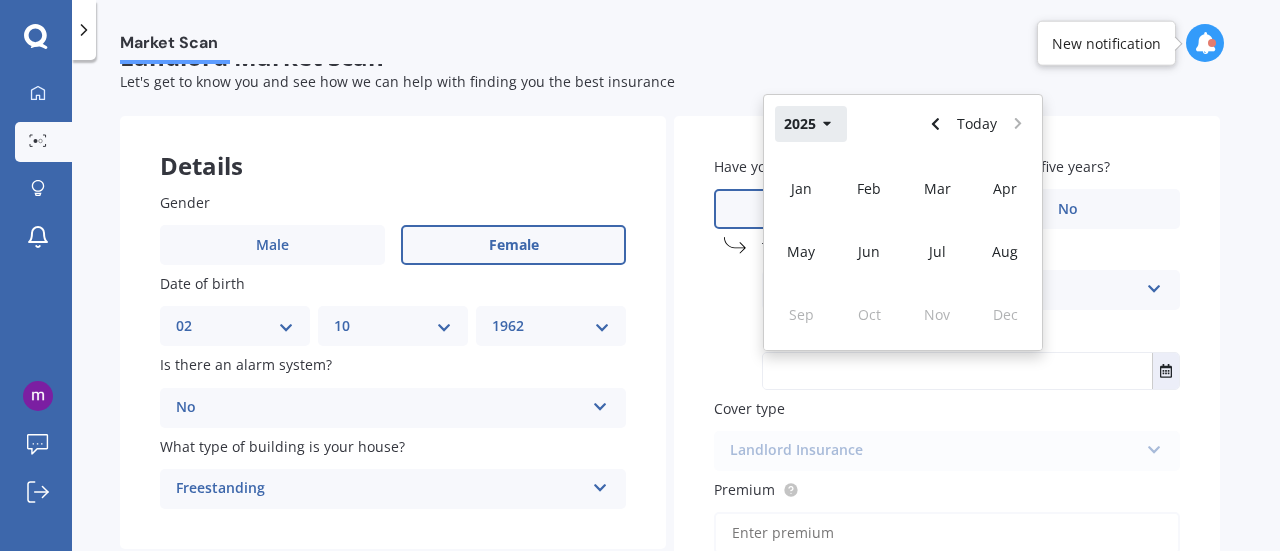click 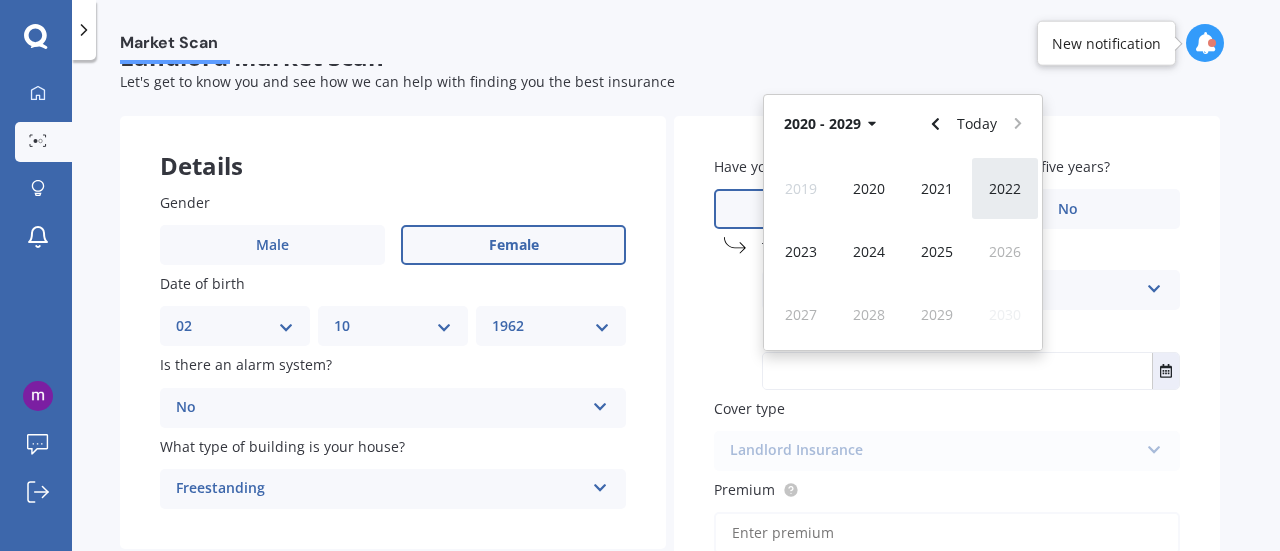 click on "2022" at bounding box center (1005, 188) 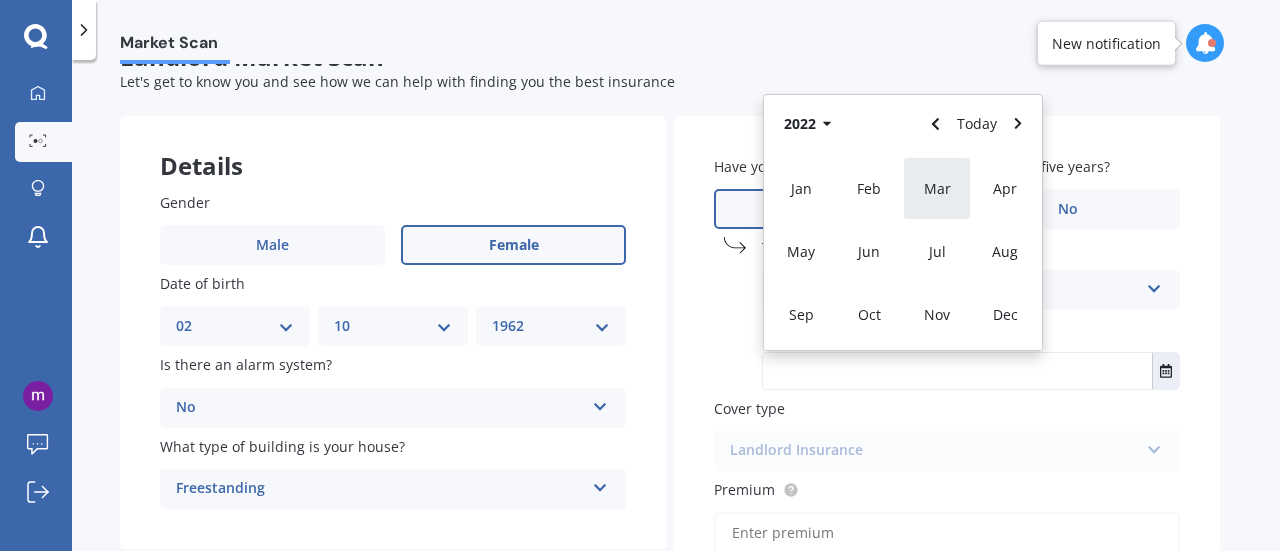 click on "Mar" at bounding box center [937, 188] 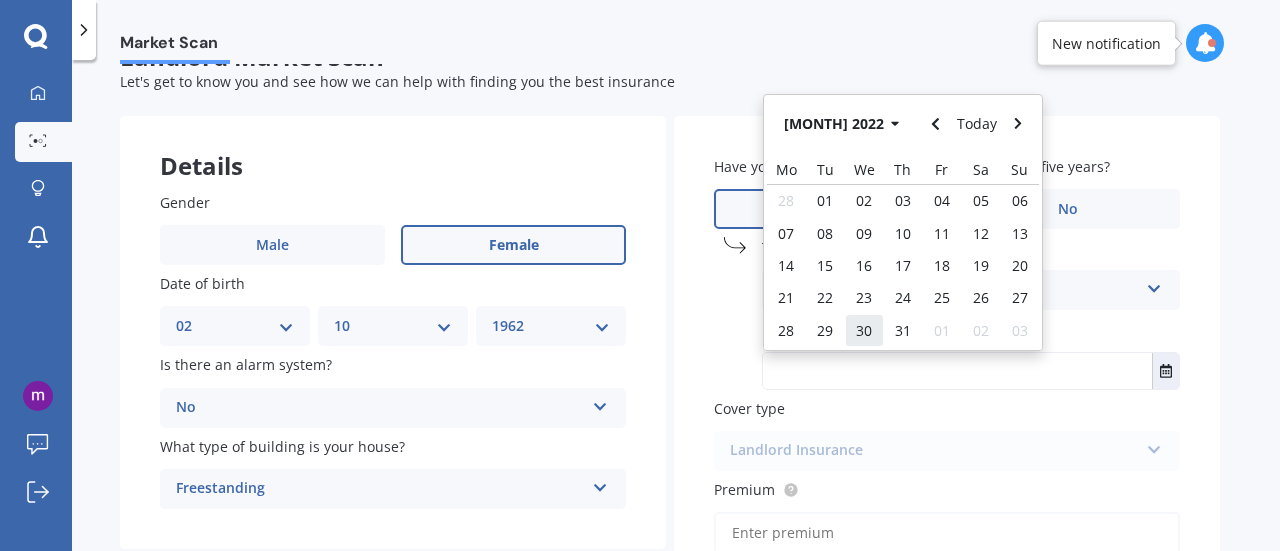 click on "30" at bounding box center (864, 330) 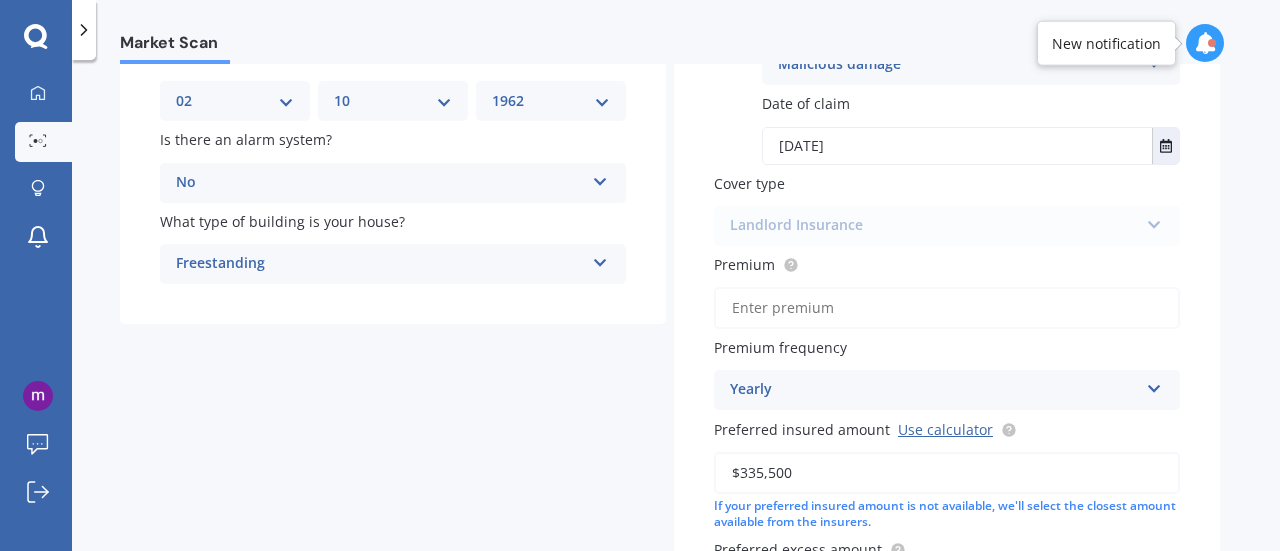 scroll, scrollTop: 279, scrollLeft: 0, axis: vertical 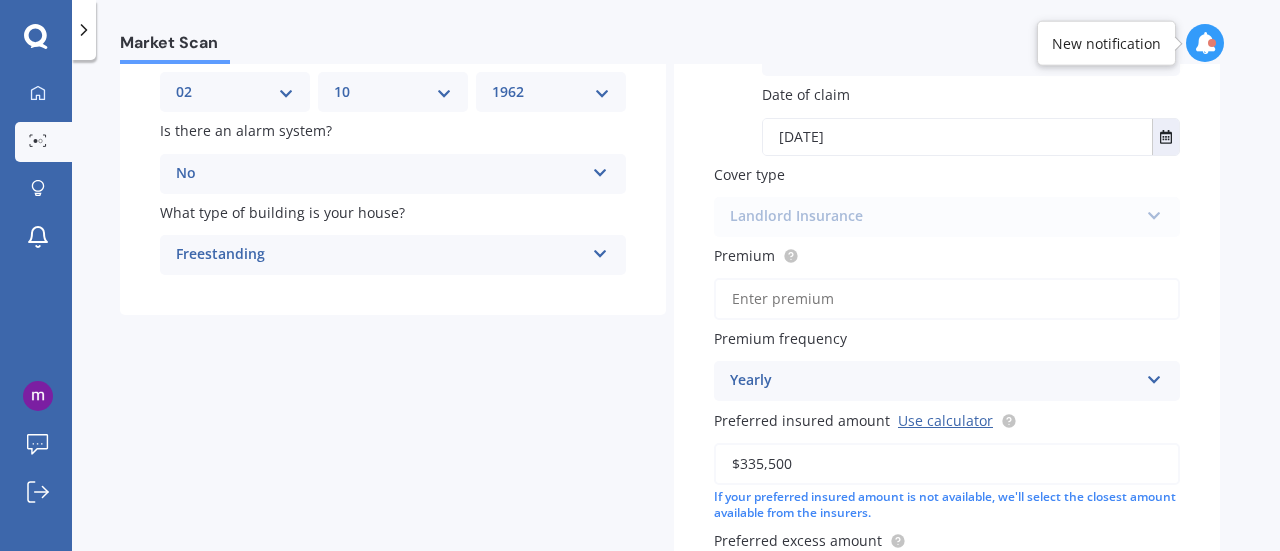 click on "Premium" at bounding box center [947, 299] 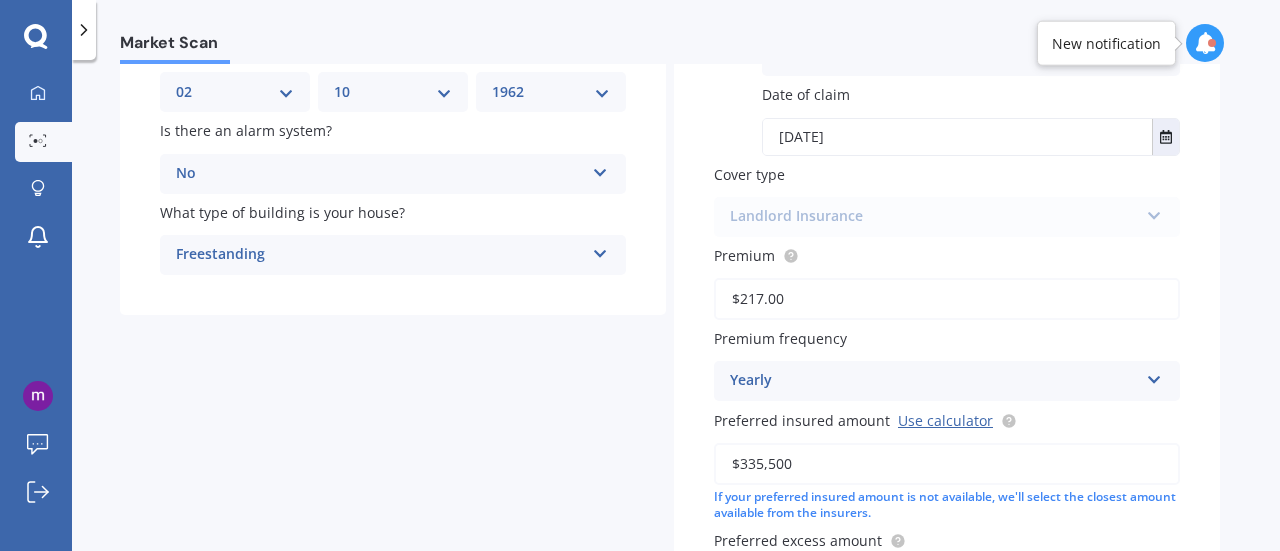 type on "$2,171.00" 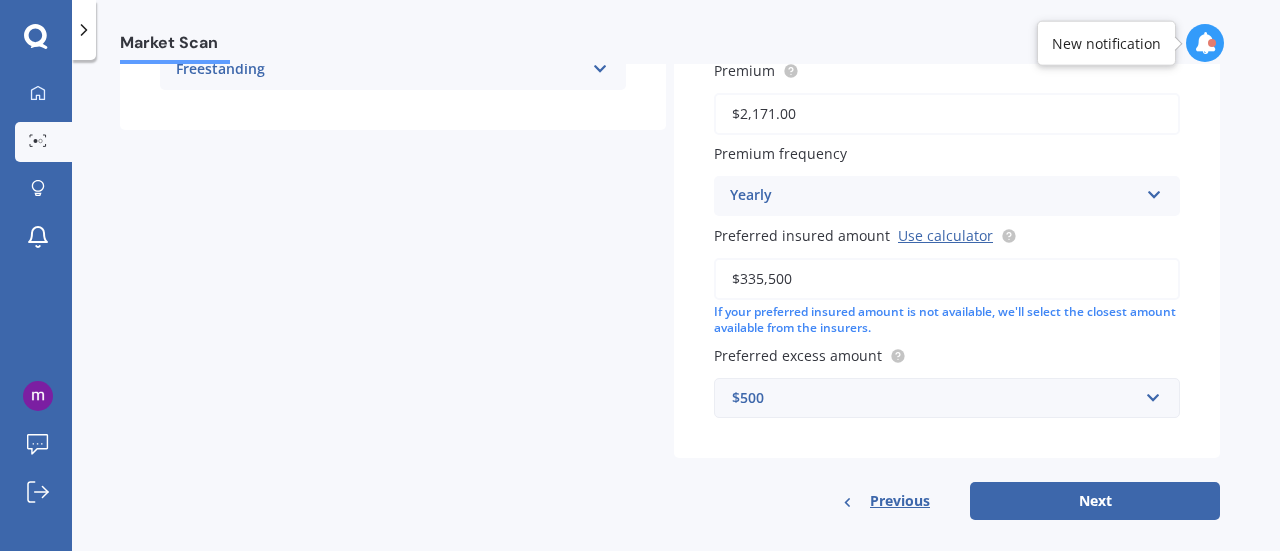 scroll, scrollTop: 487, scrollLeft: 0, axis: vertical 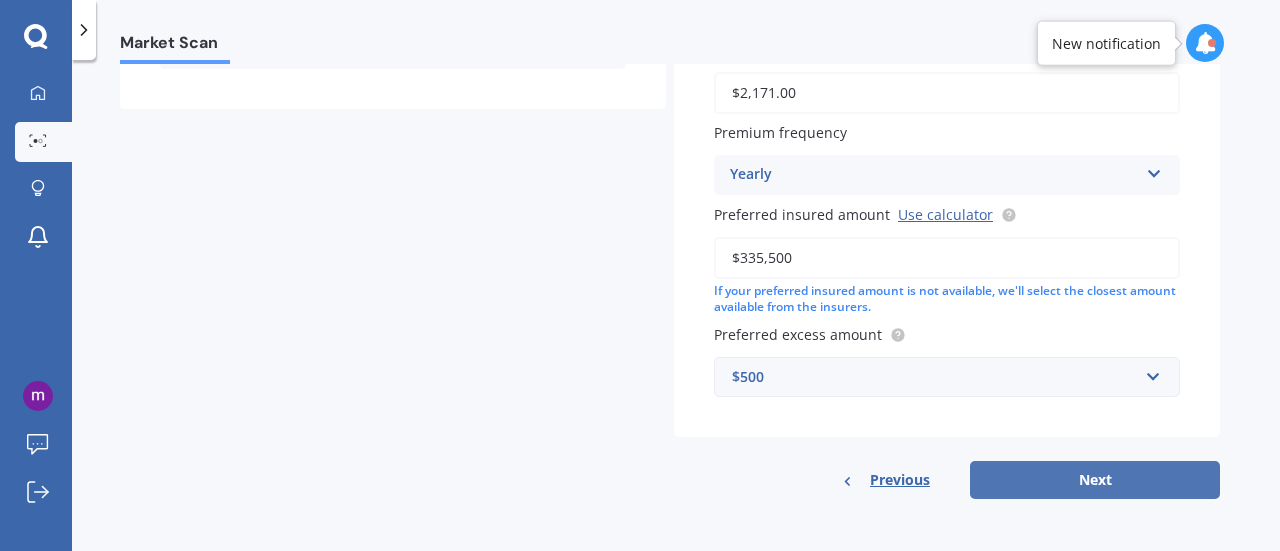 click on "Next" at bounding box center (1095, 480) 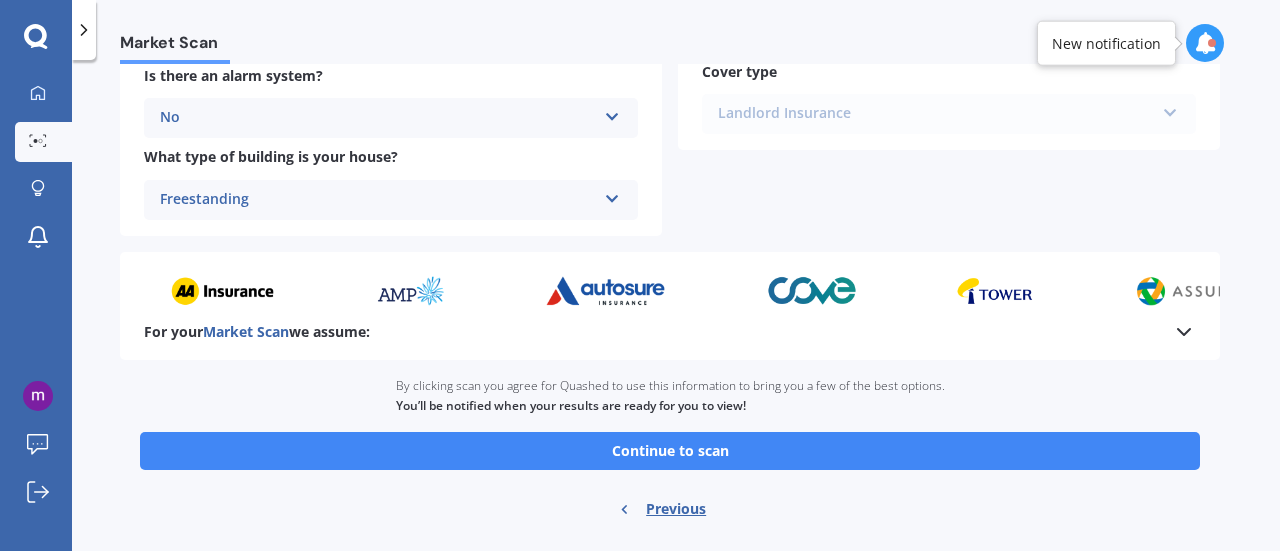 scroll, scrollTop: 852, scrollLeft: 0, axis: vertical 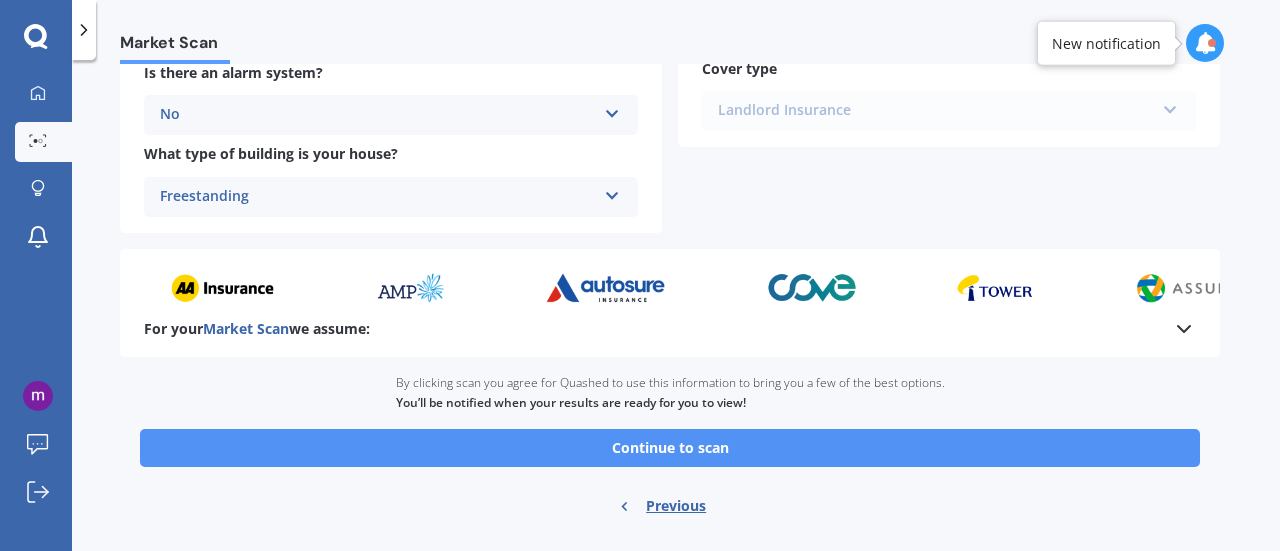 click on "Continue to scan" at bounding box center (670, 448) 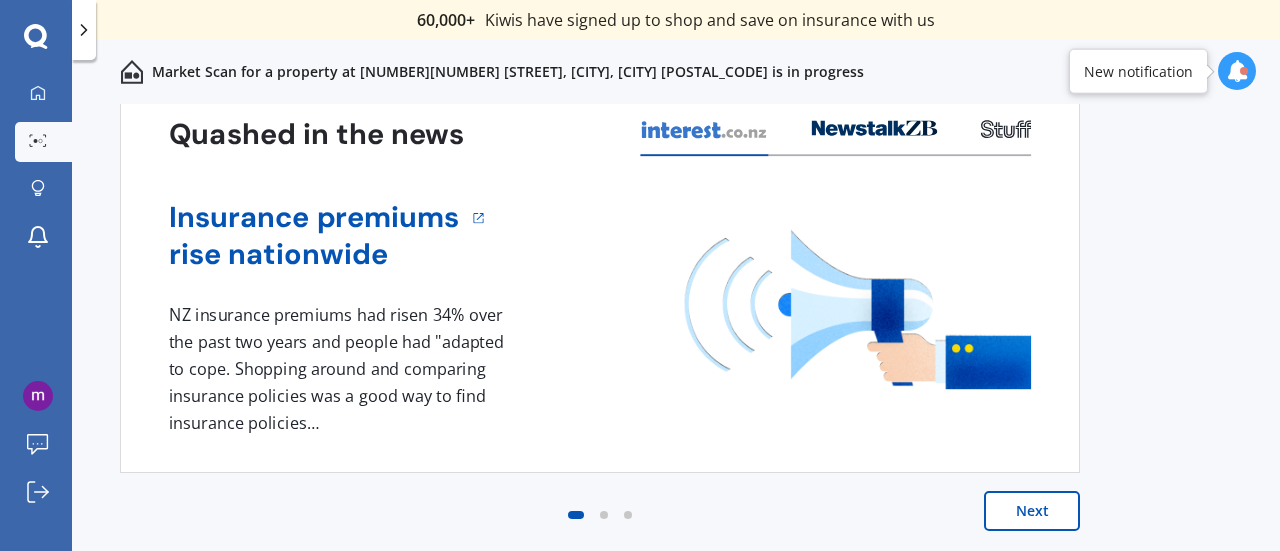 scroll, scrollTop: 0, scrollLeft: 0, axis: both 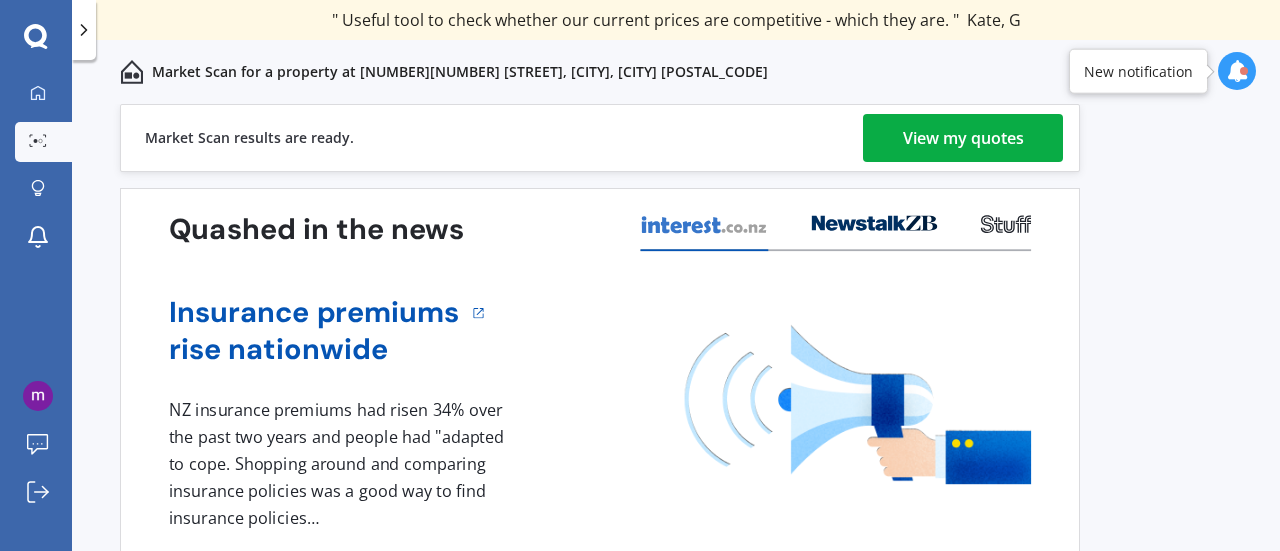 click on "View my quotes" at bounding box center (963, 138) 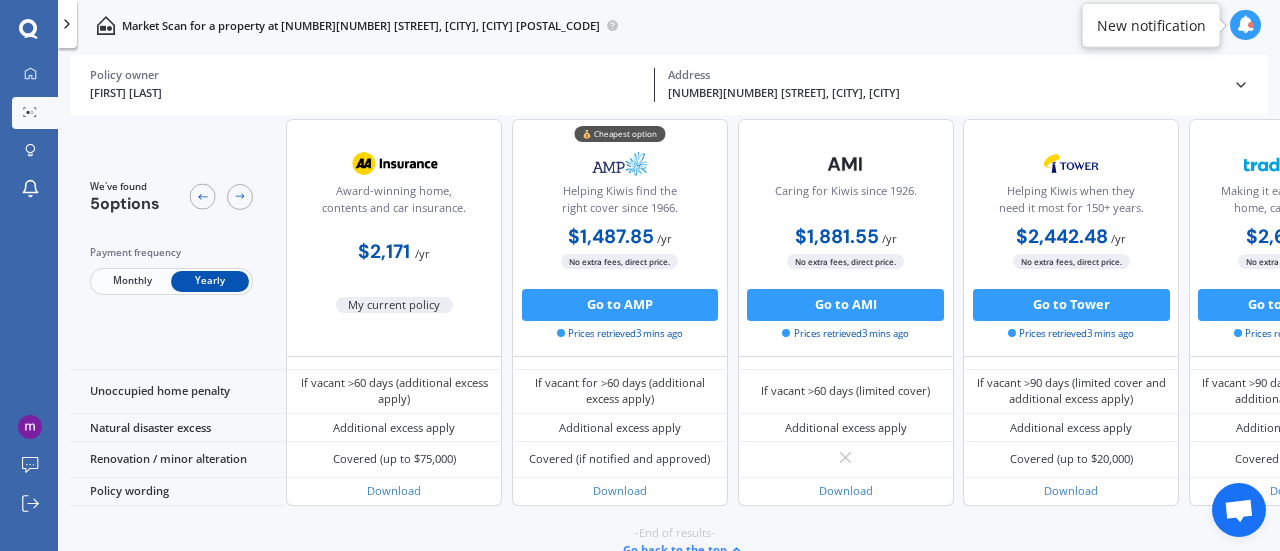 scroll, scrollTop: 1160, scrollLeft: 0, axis: vertical 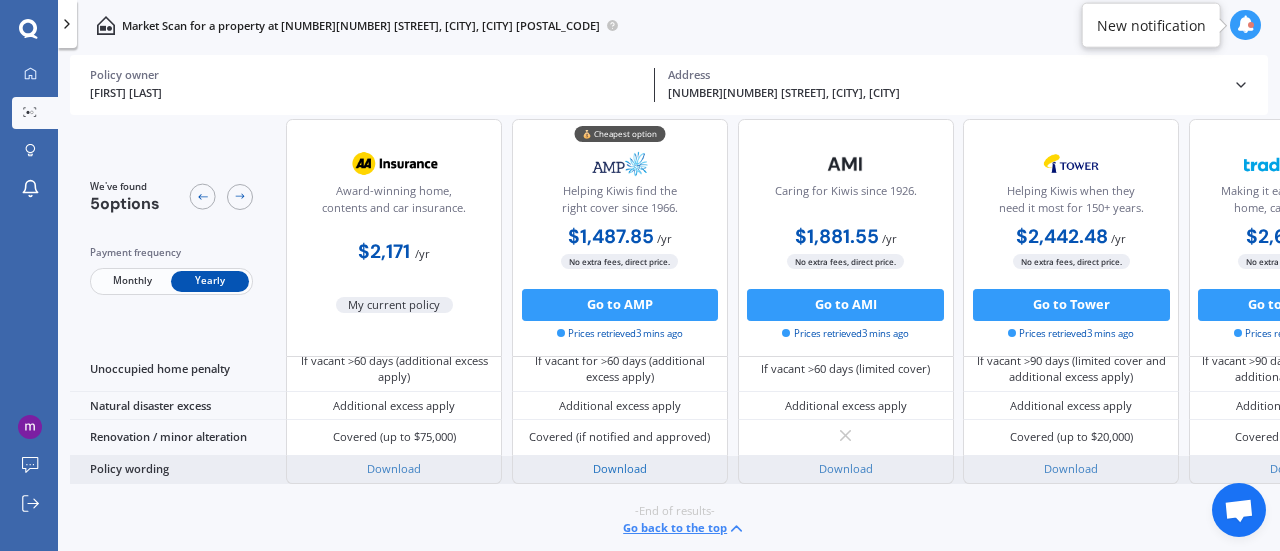 click on "Download" at bounding box center [620, 468] 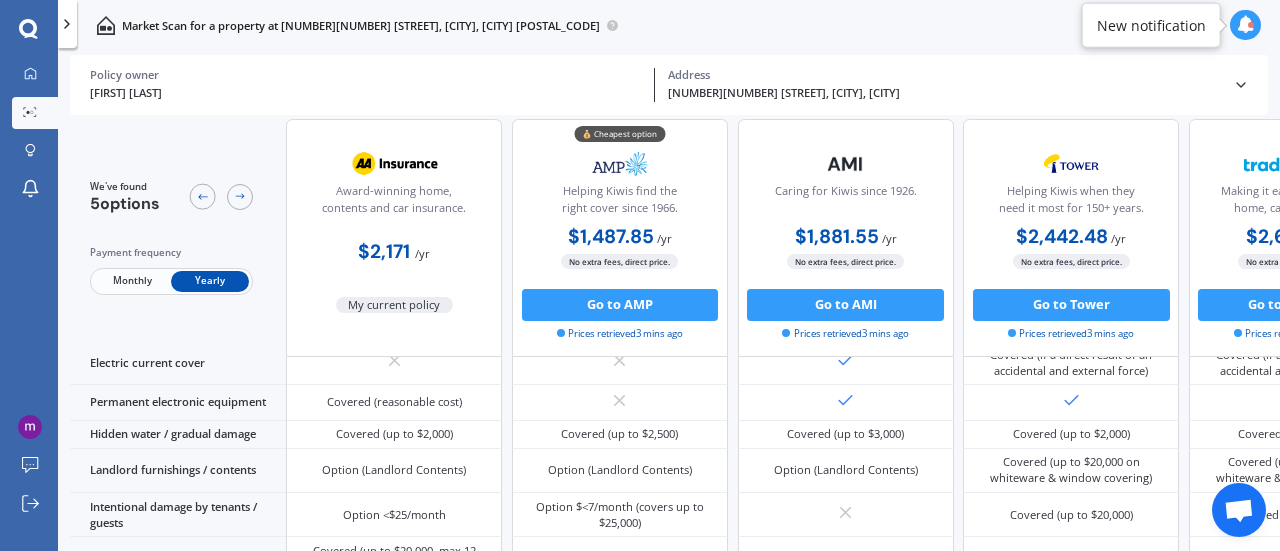 scroll, scrollTop: 557, scrollLeft: 0, axis: vertical 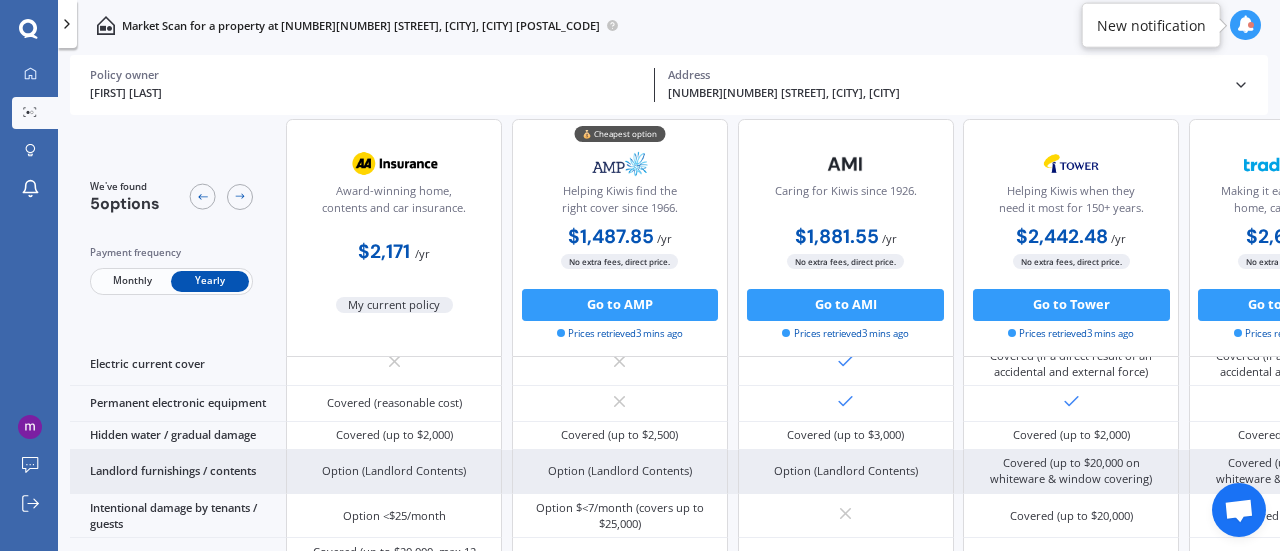 click on "Option (Landlord Contents)" at bounding box center [620, 471] 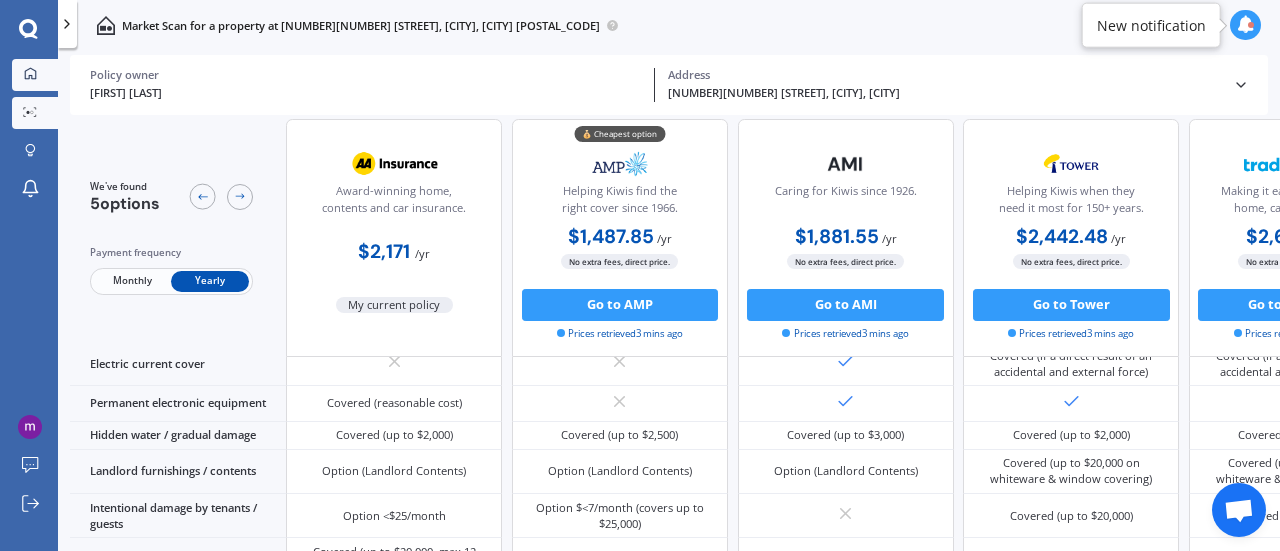 click 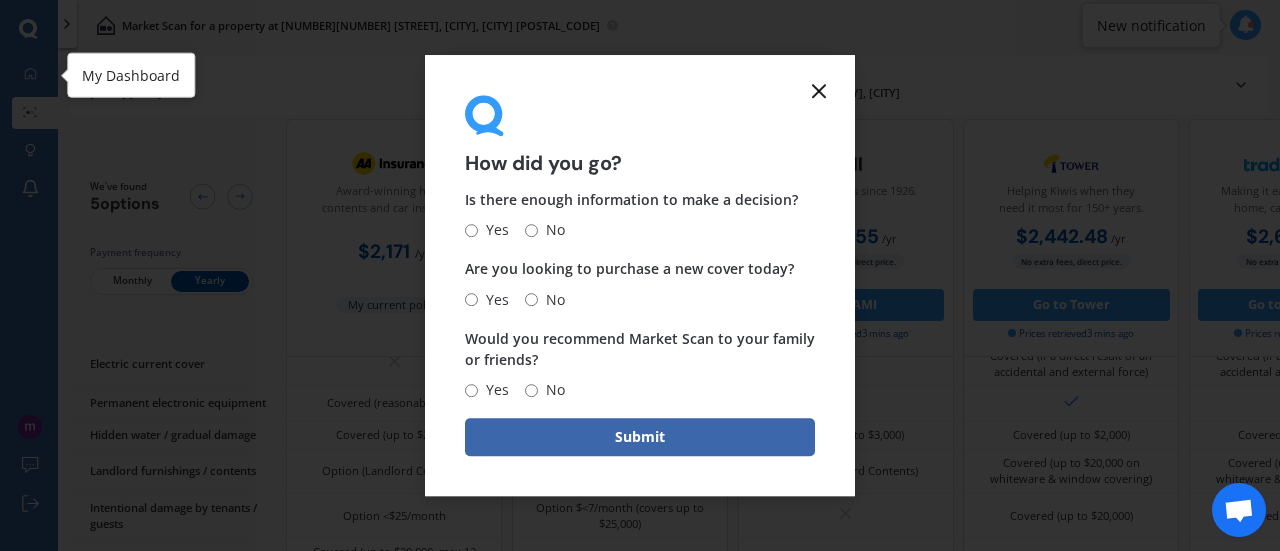 click on "Yes" at bounding box center (471, 230) 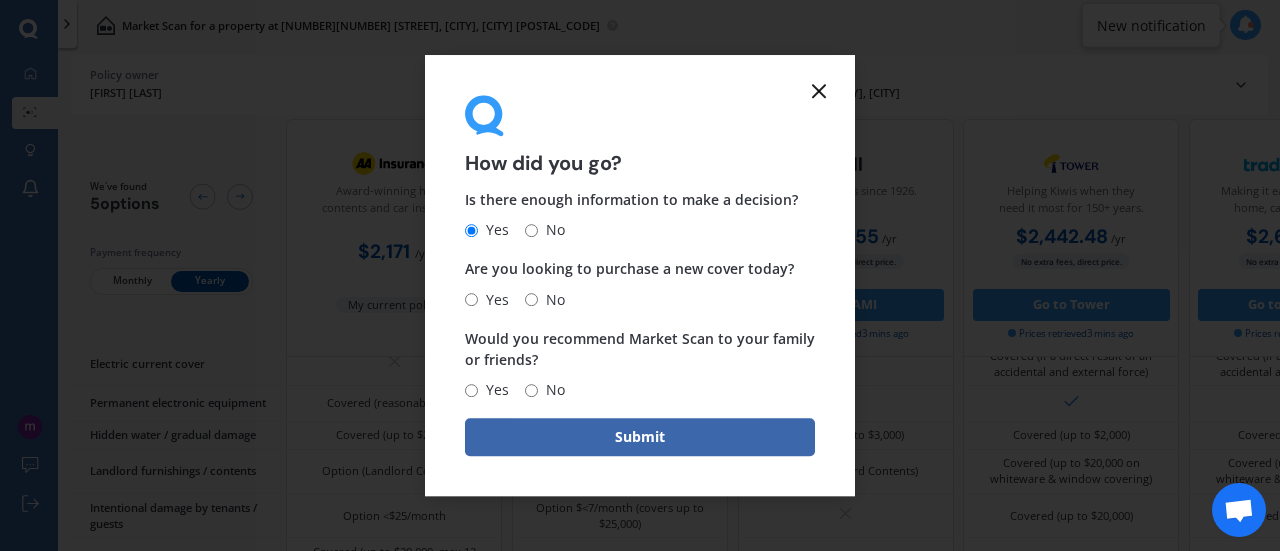 click on "No" at bounding box center (551, 300) 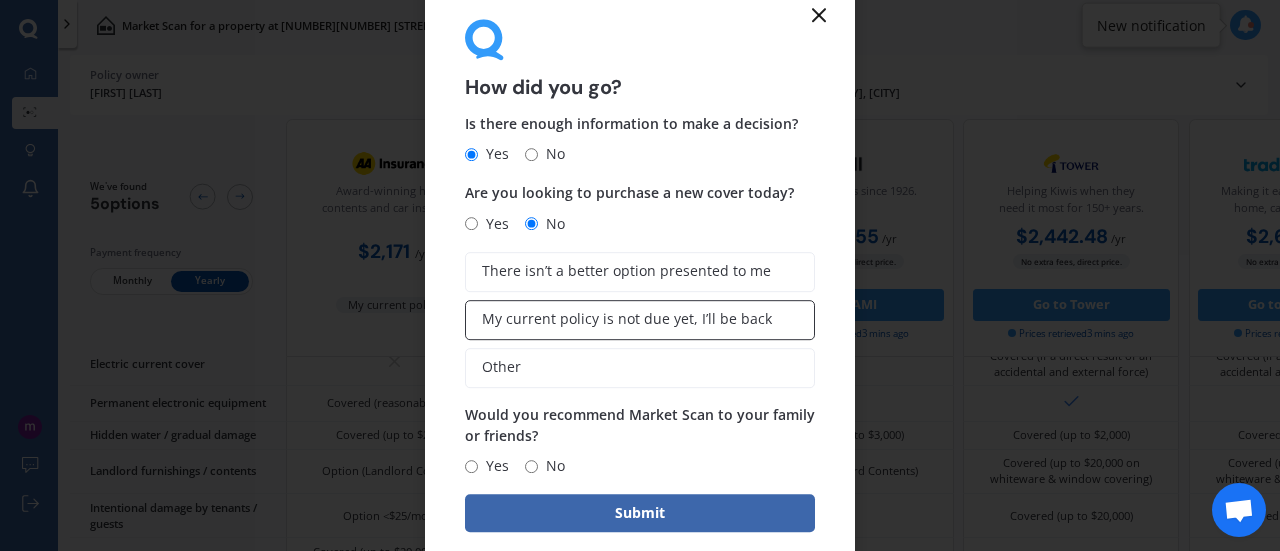 click on "My current policy is not due yet, I’ll be back" at bounding box center [627, 319] 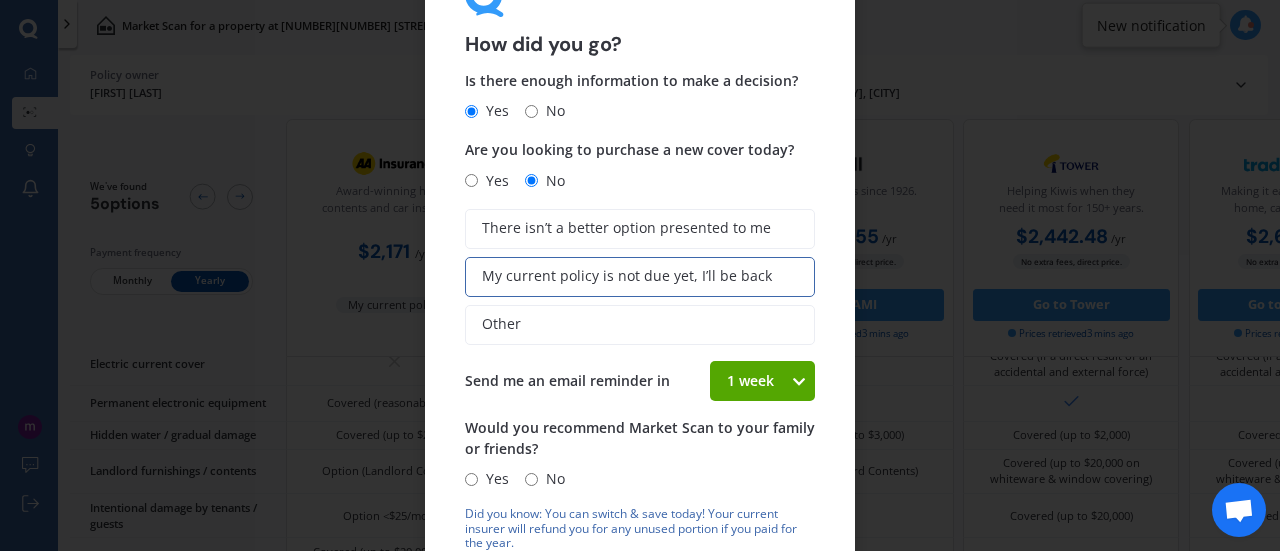 click on "Yes" at bounding box center (493, 479) 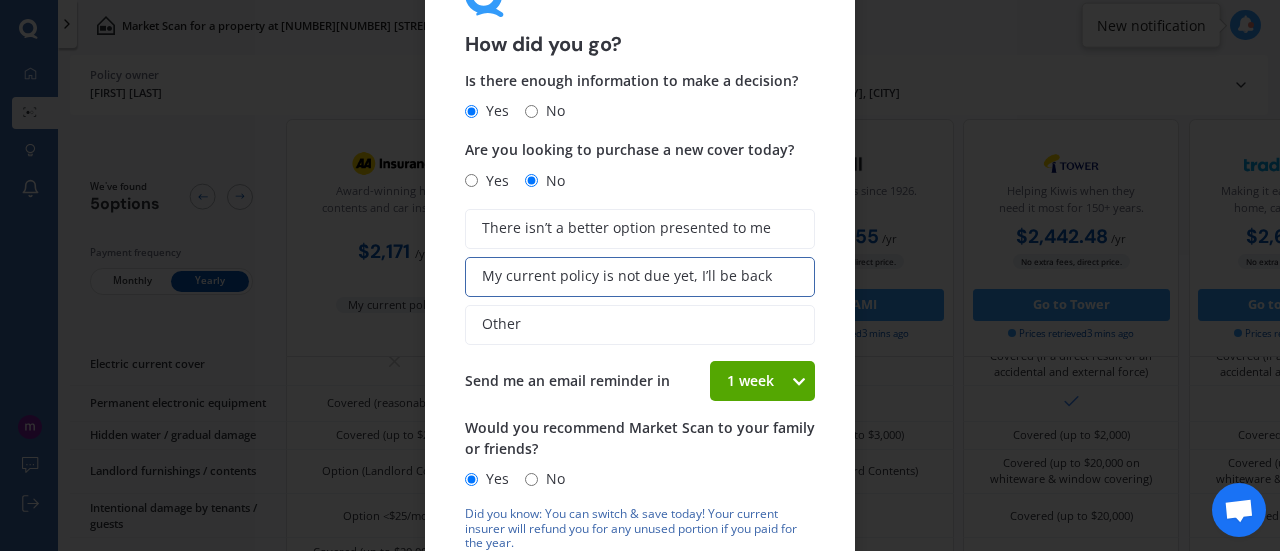scroll, scrollTop: 30, scrollLeft: 0, axis: vertical 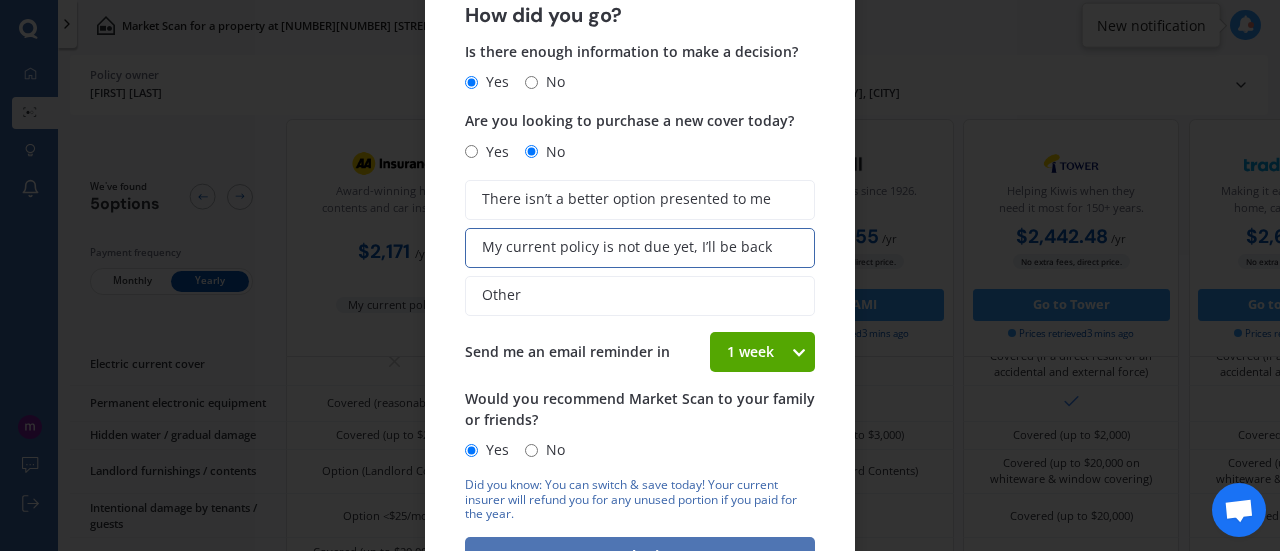 click on "Submit" at bounding box center (640, 556) 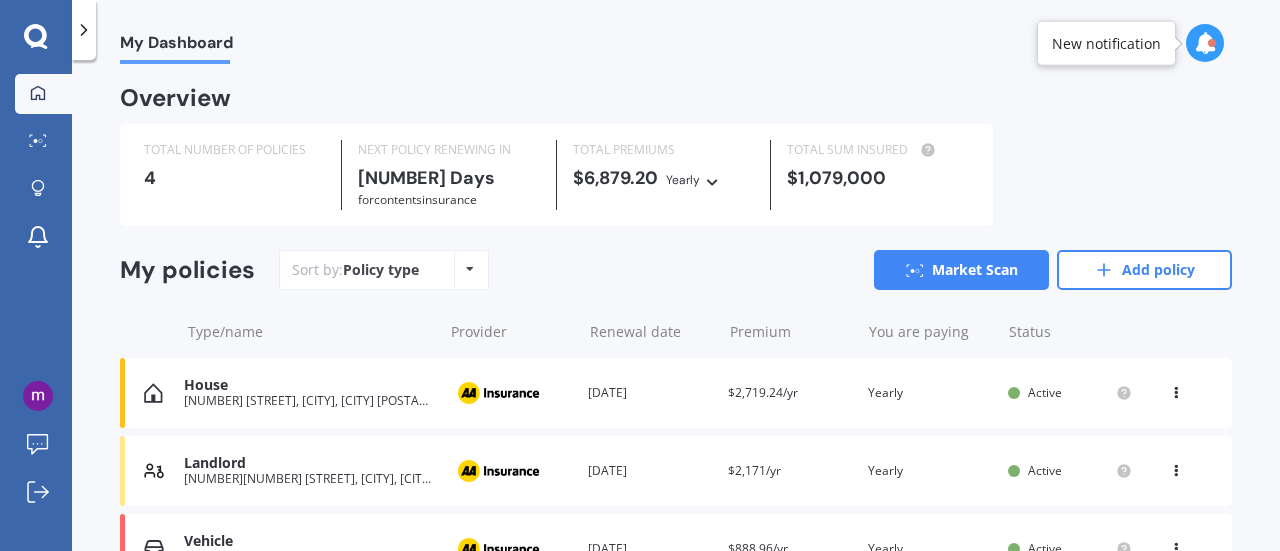 click at bounding box center [1176, 389] 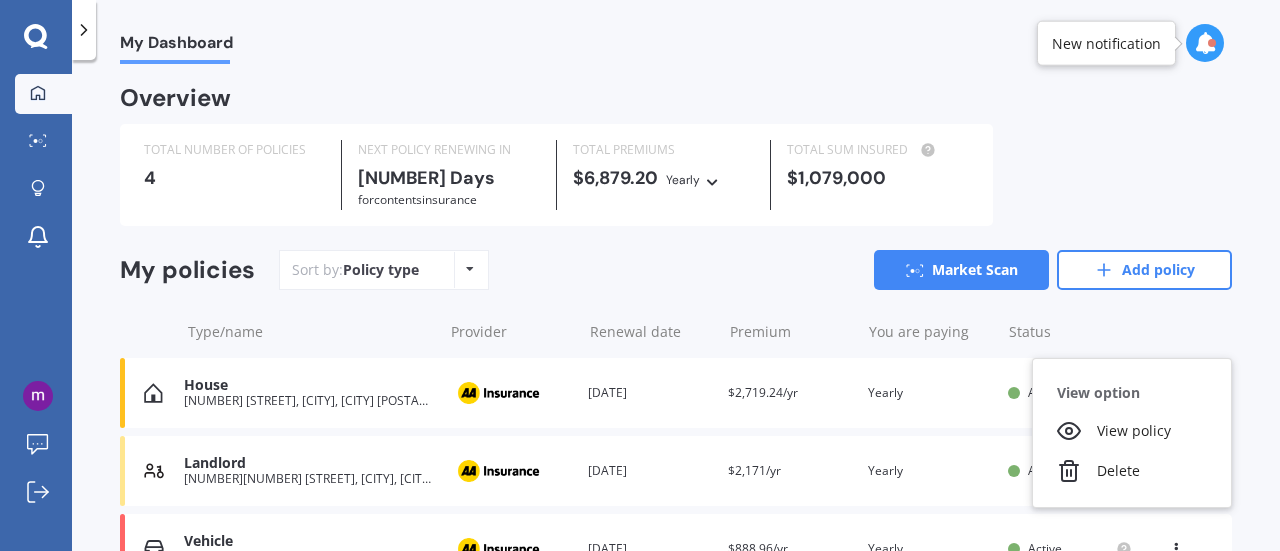 click on "Type/name Provider Renewal date Premium You are paying Status" at bounding box center (676, 332) 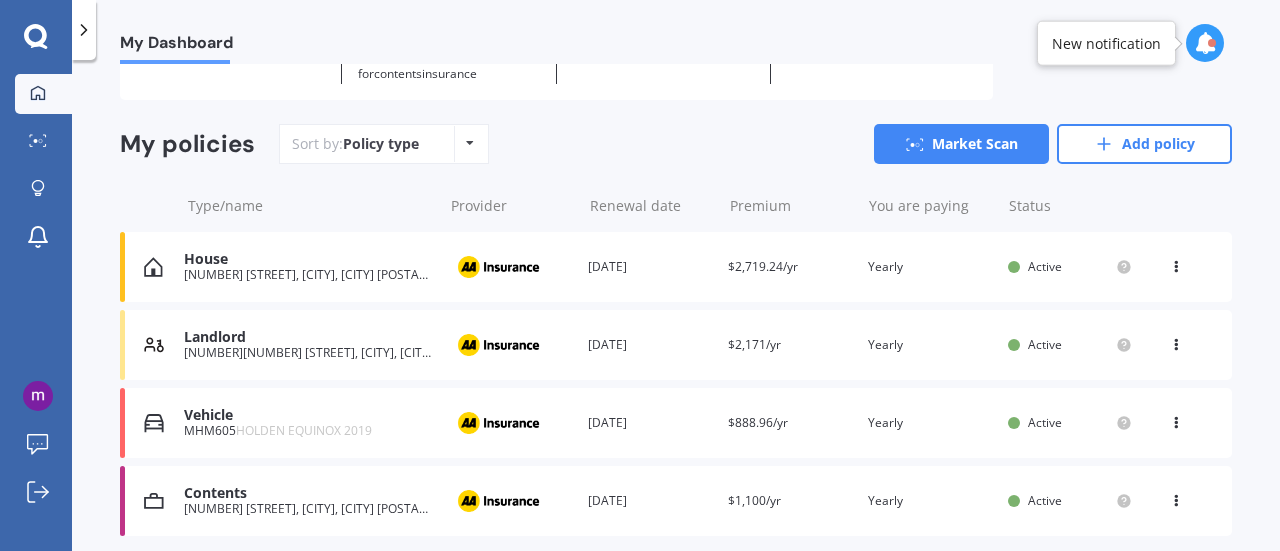 scroll, scrollTop: 136, scrollLeft: 0, axis: vertical 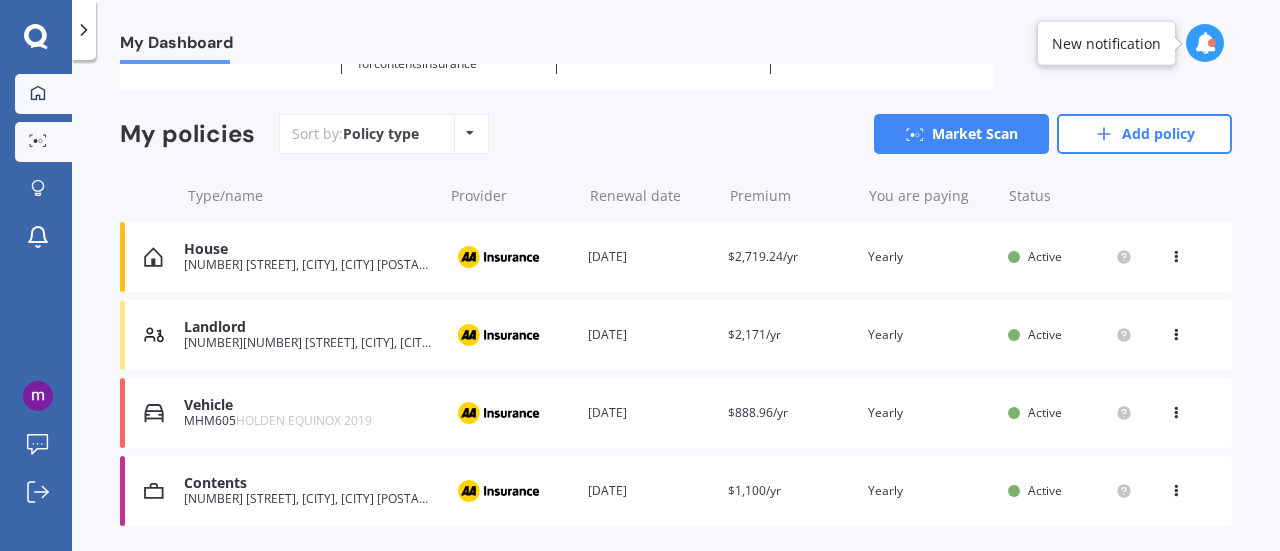 click 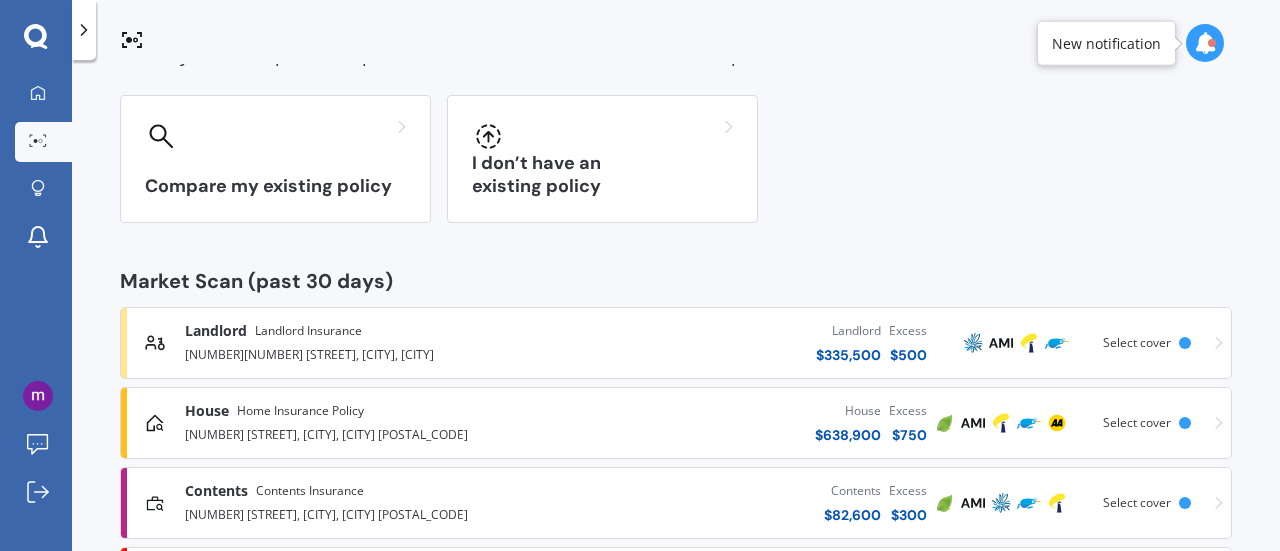 scroll, scrollTop: 0, scrollLeft: 0, axis: both 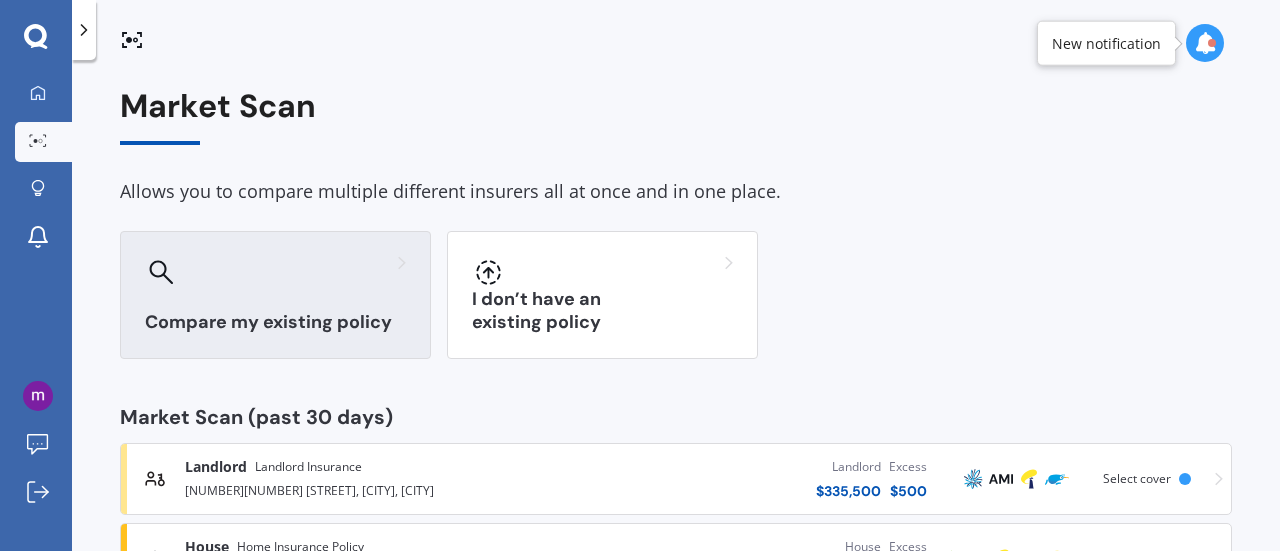 click on "Compare my existing policy" at bounding box center (275, 295) 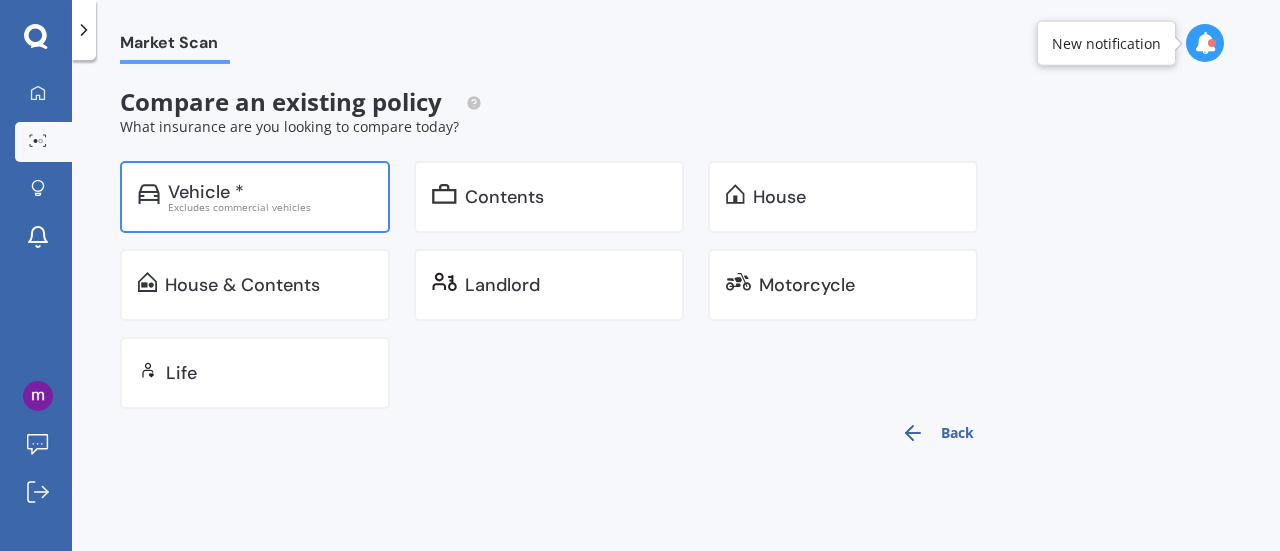 click on "Vehicle *" at bounding box center (270, 192) 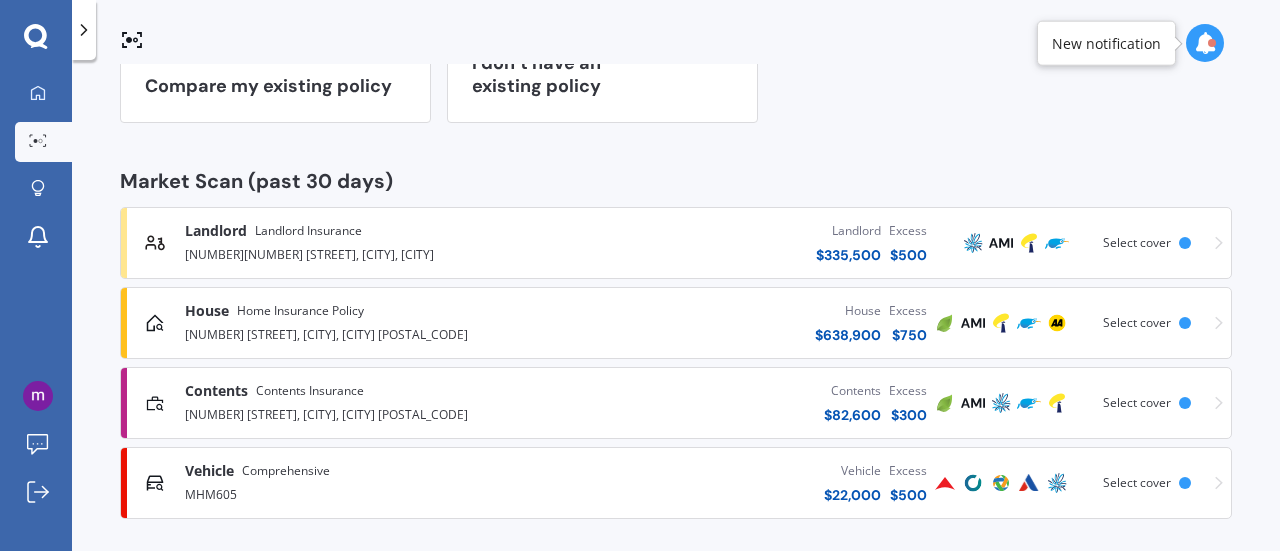 scroll, scrollTop: 248, scrollLeft: 0, axis: vertical 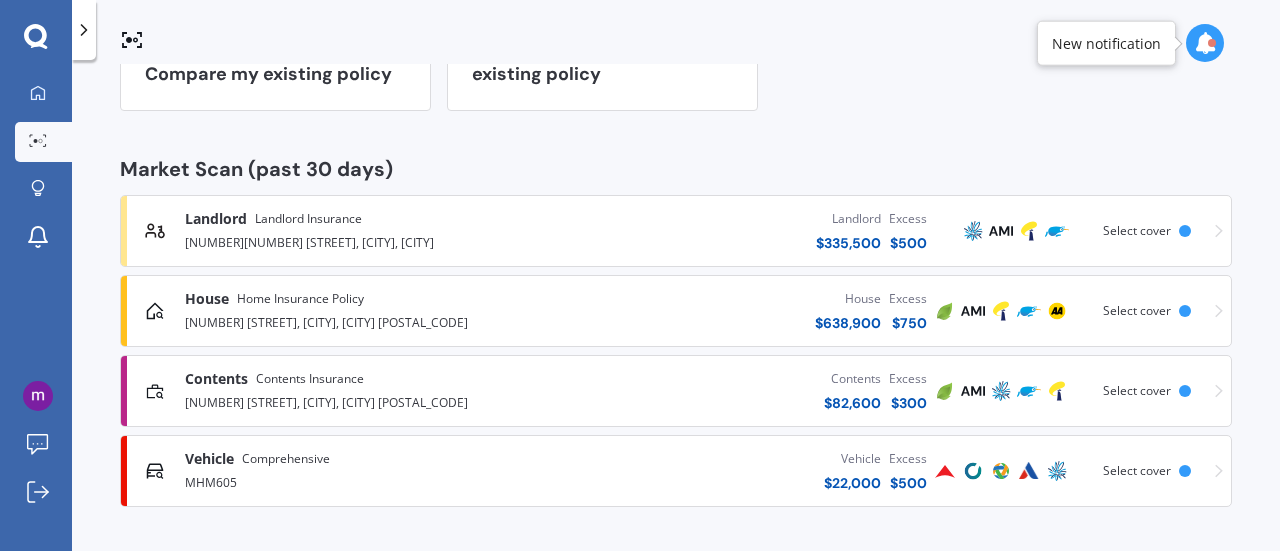 click on "MHM605" at bounding box center (361, 481) 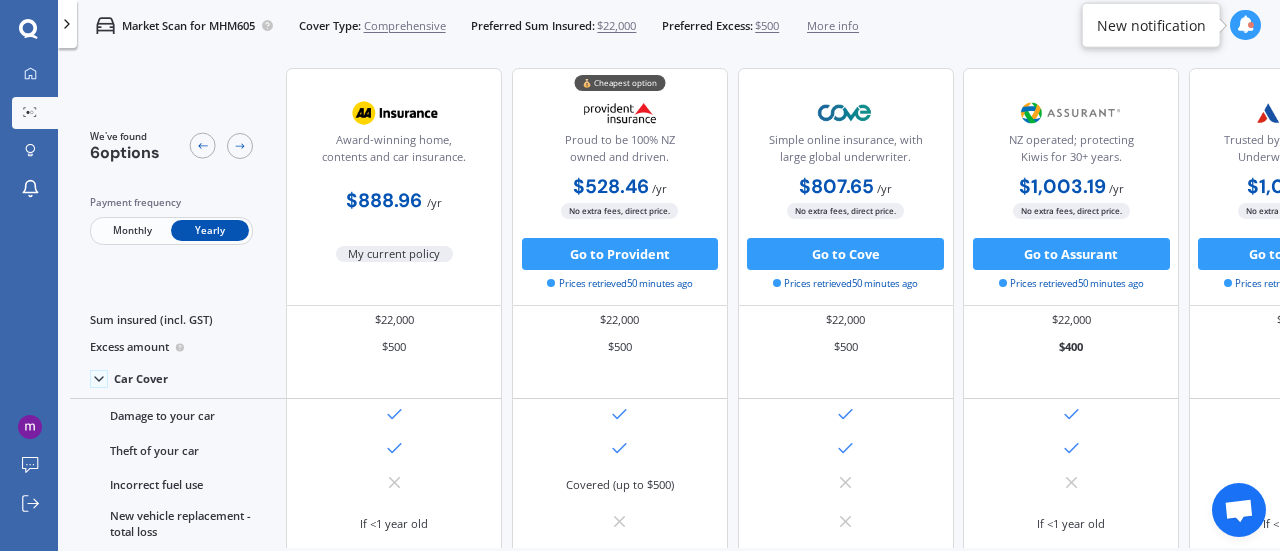 scroll, scrollTop: 0, scrollLeft: 0, axis: both 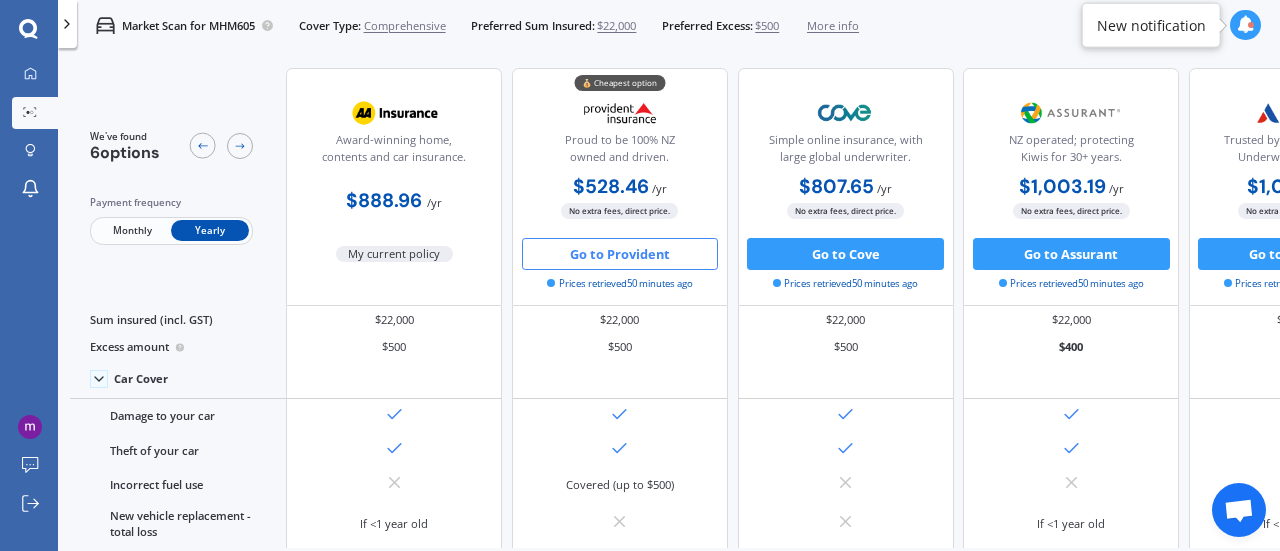 click on "Go to Provident" at bounding box center [620, 254] 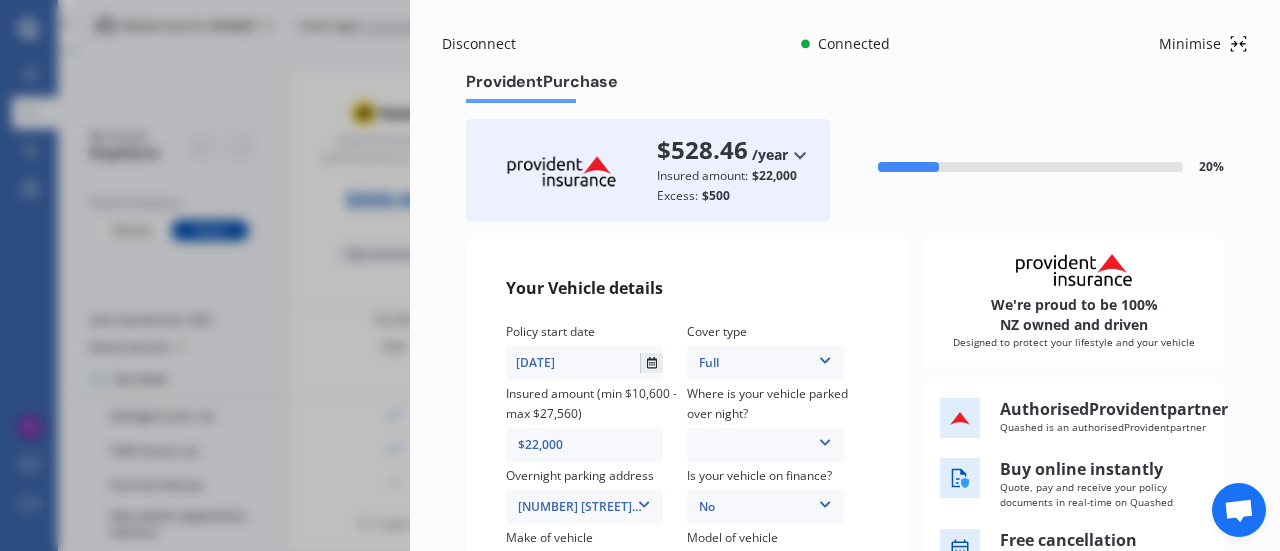 click 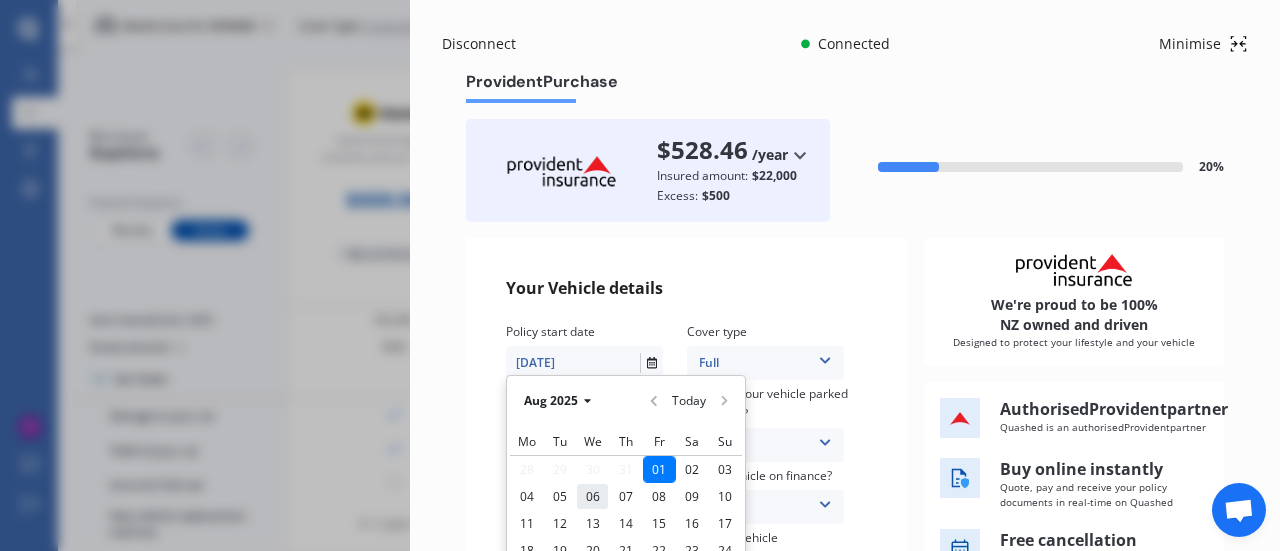 click on "06" at bounding box center [593, 496] 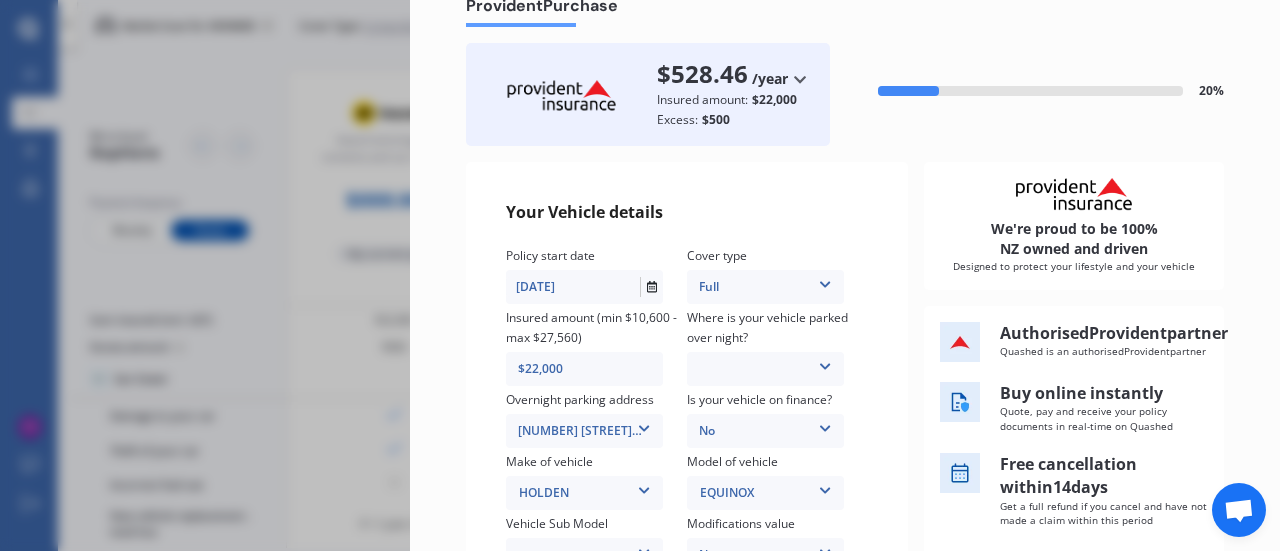 scroll, scrollTop: 76, scrollLeft: 0, axis: vertical 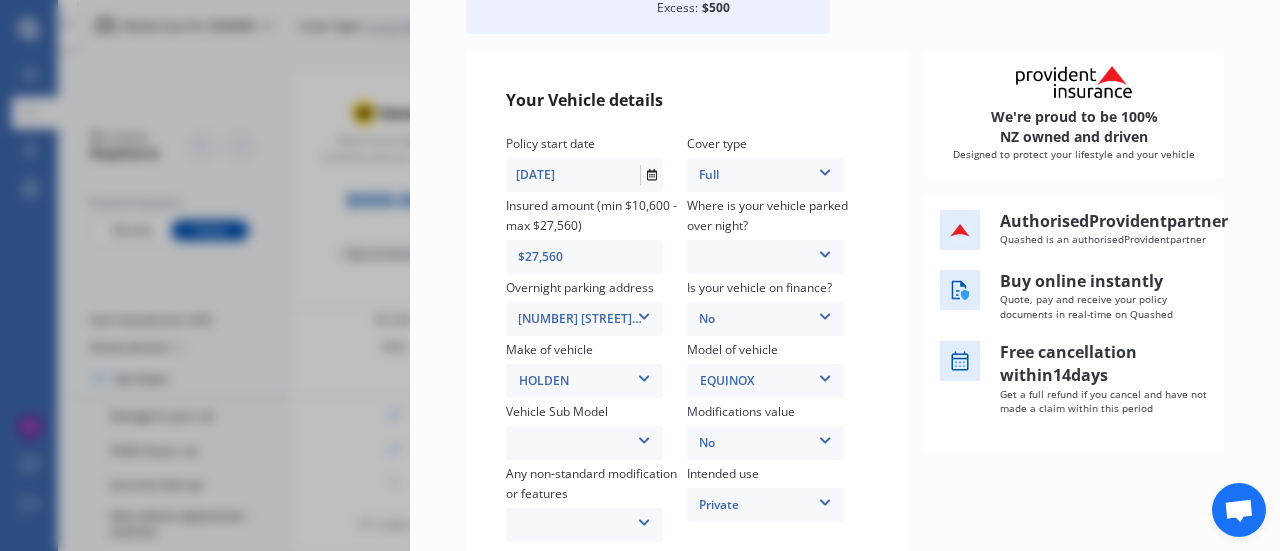 type on "$27,560" 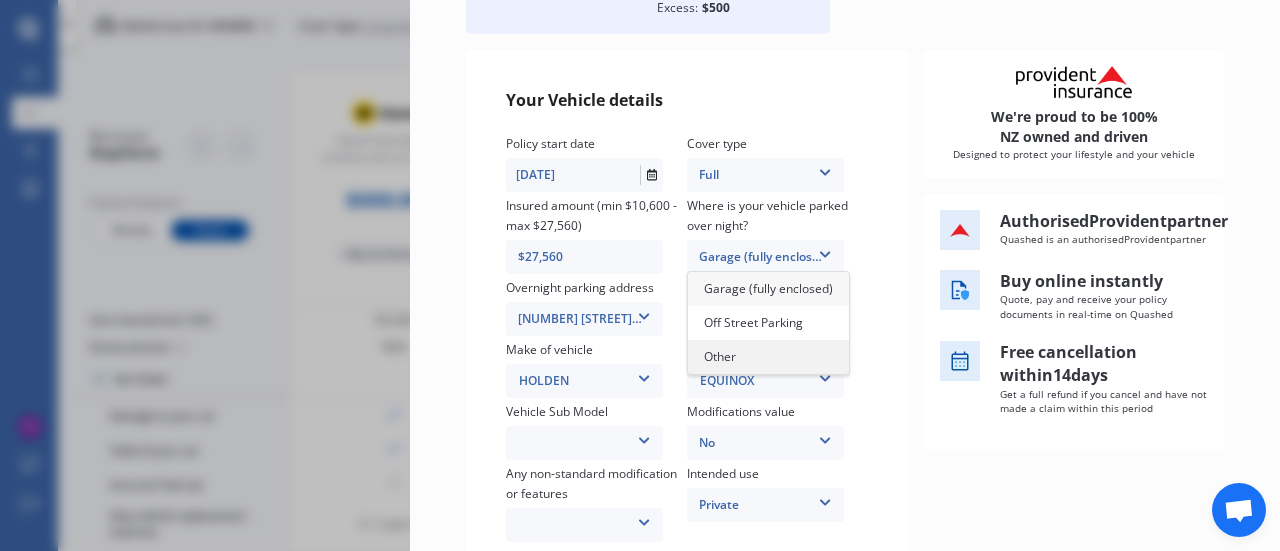click on "Other" at bounding box center (768, 357) 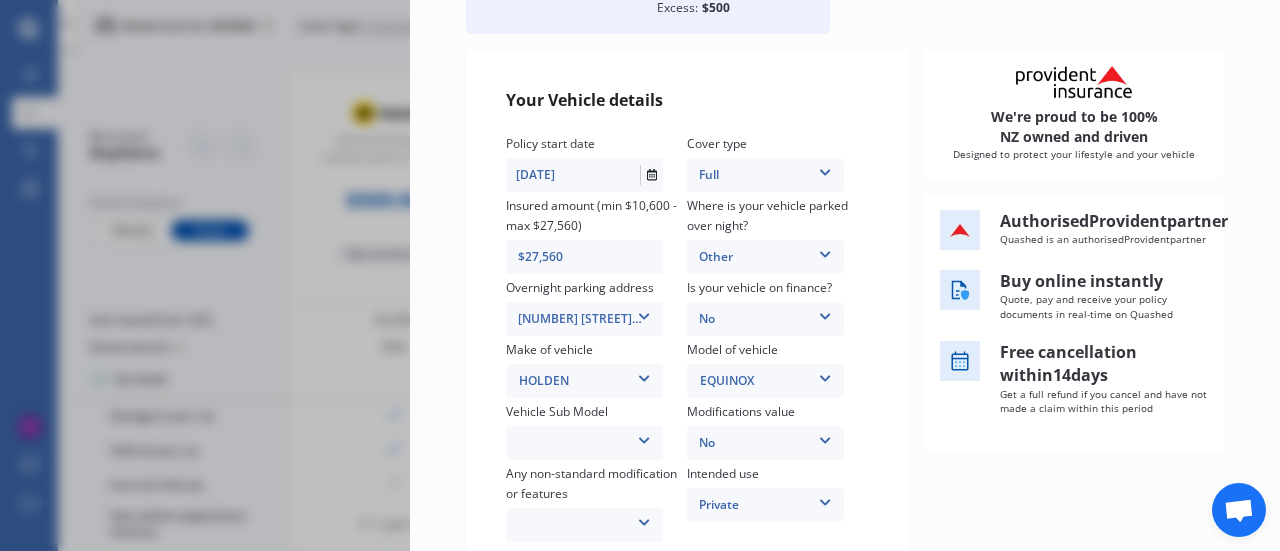 click at bounding box center (825, 313) 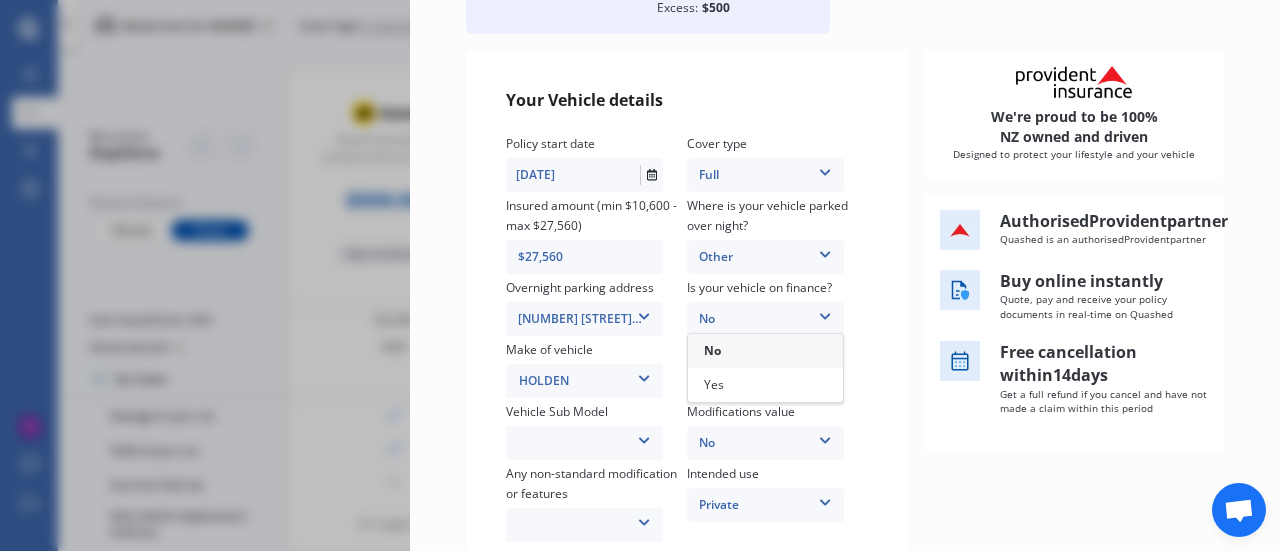 click on "No" at bounding box center (765, 351) 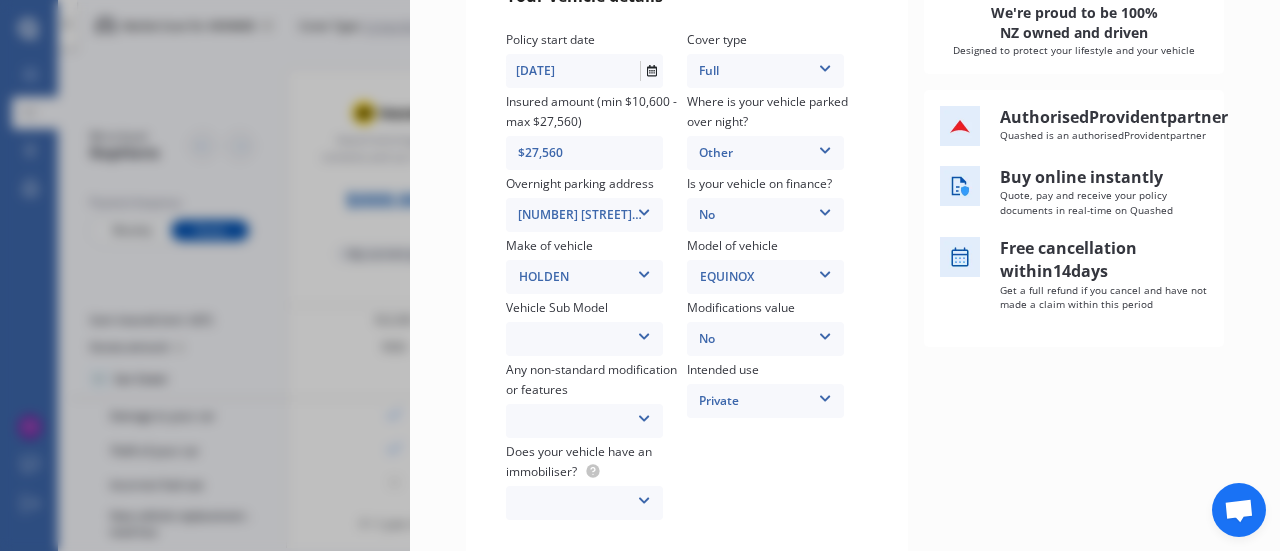 scroll, scrollTop: 310, scrollLeft: 0, axis: vertical 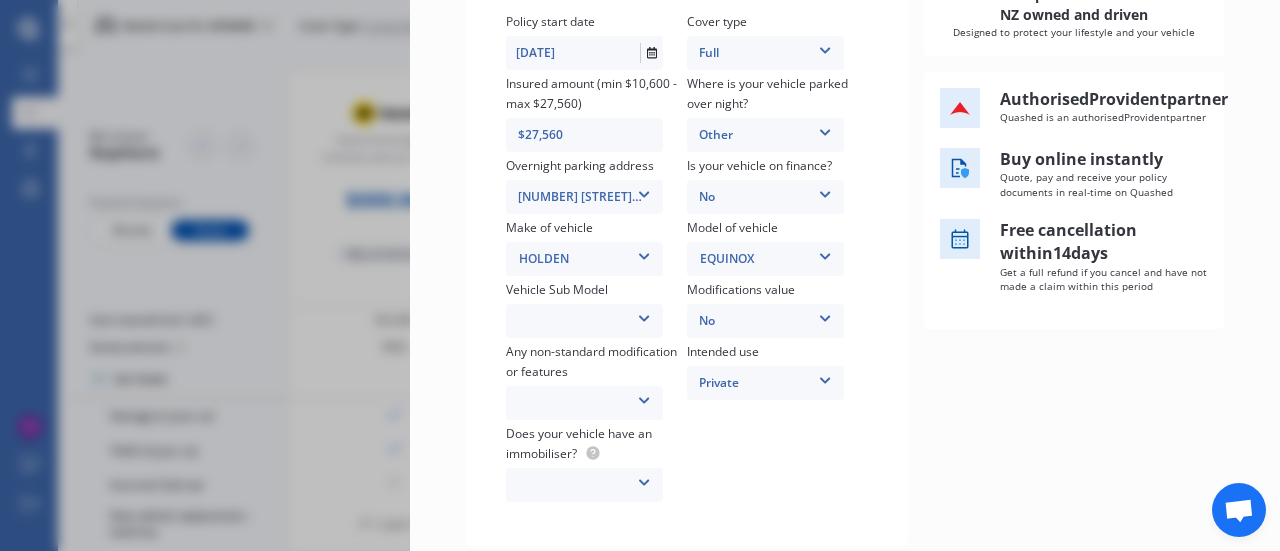 click on "Equinox EQ LTZ-V Wagon 5dr Auto 9sp AWD 2.0T MY19 Equinox EQ LTZ-V Wagon 5dr Auto 9sp AWD 2.0T MY20" at bounding box center [584, 321] 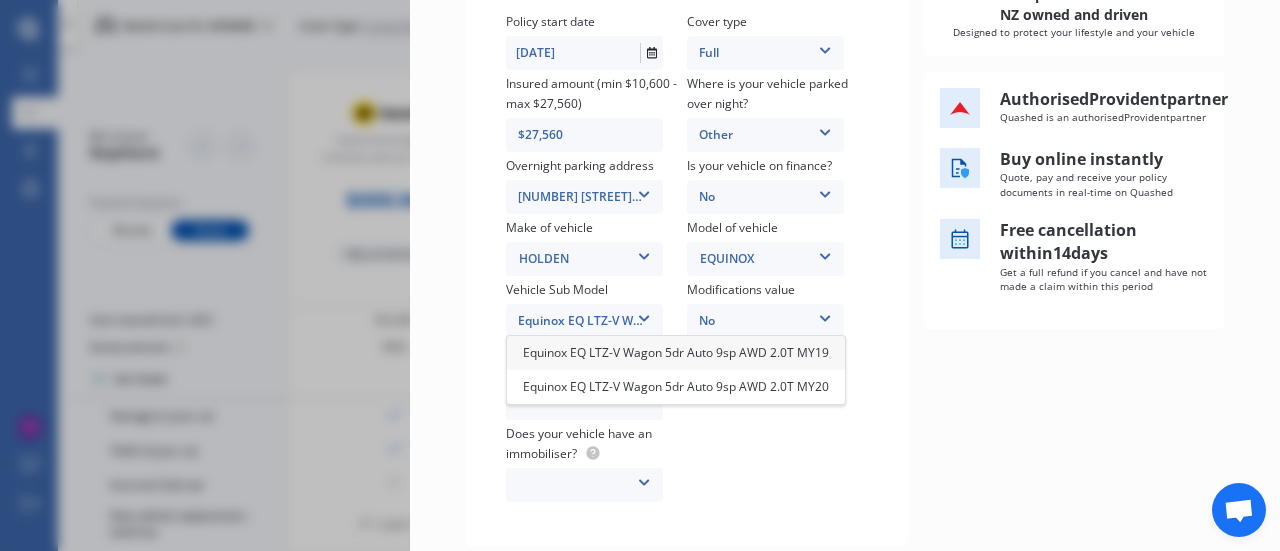 click on "Equinox EQ LTZ-V Wagon 5dr Auto 9sp AWD 2.0T MY19" at bounding box center (676, 352) 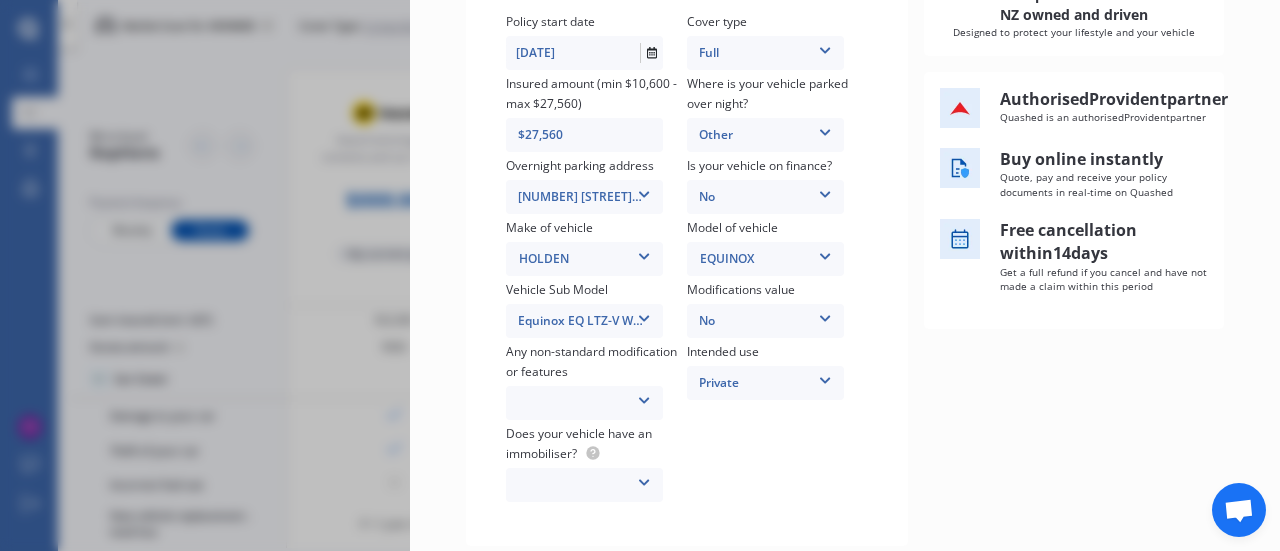 click at bounding box center [644, 397] 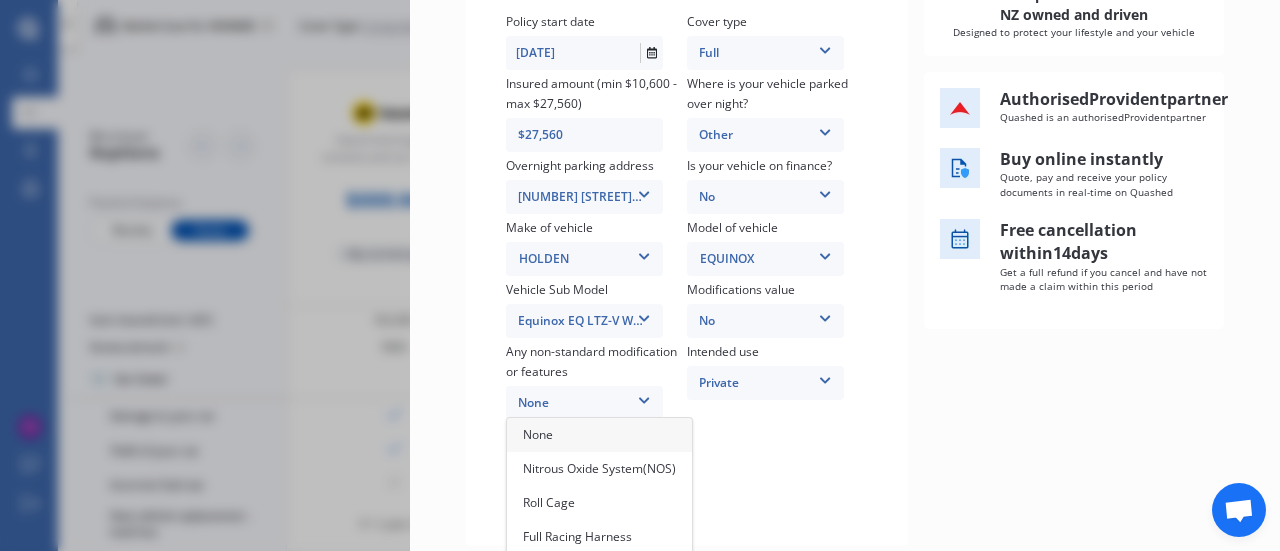 click on "None" at bounding box center [599, 435] 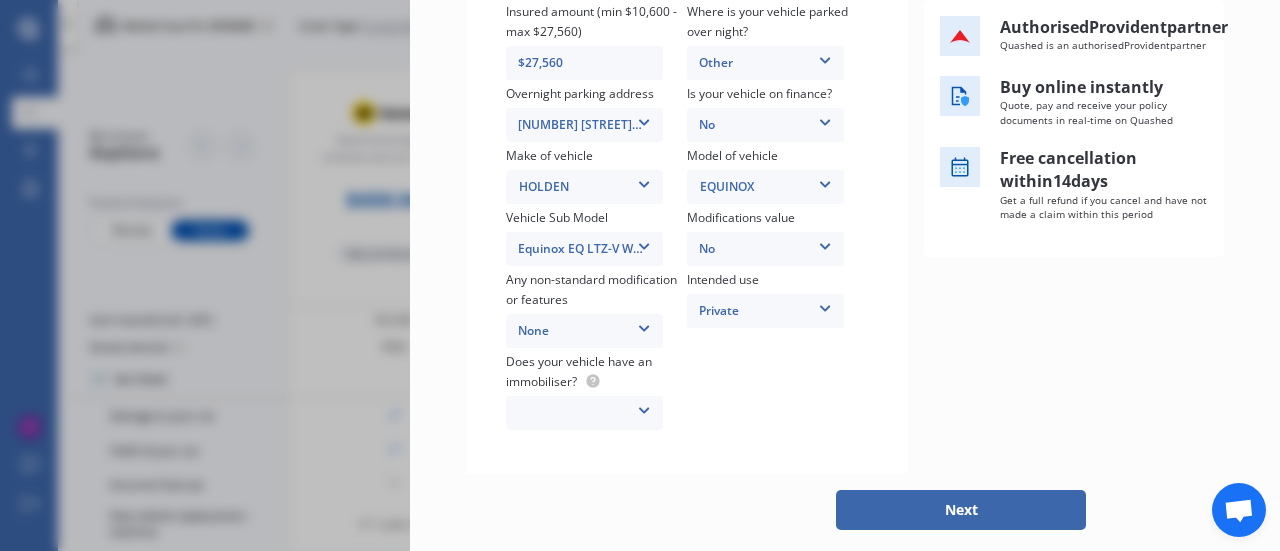 scroll, scrollTop: 409, scrollLeft: 0, axis: vertical 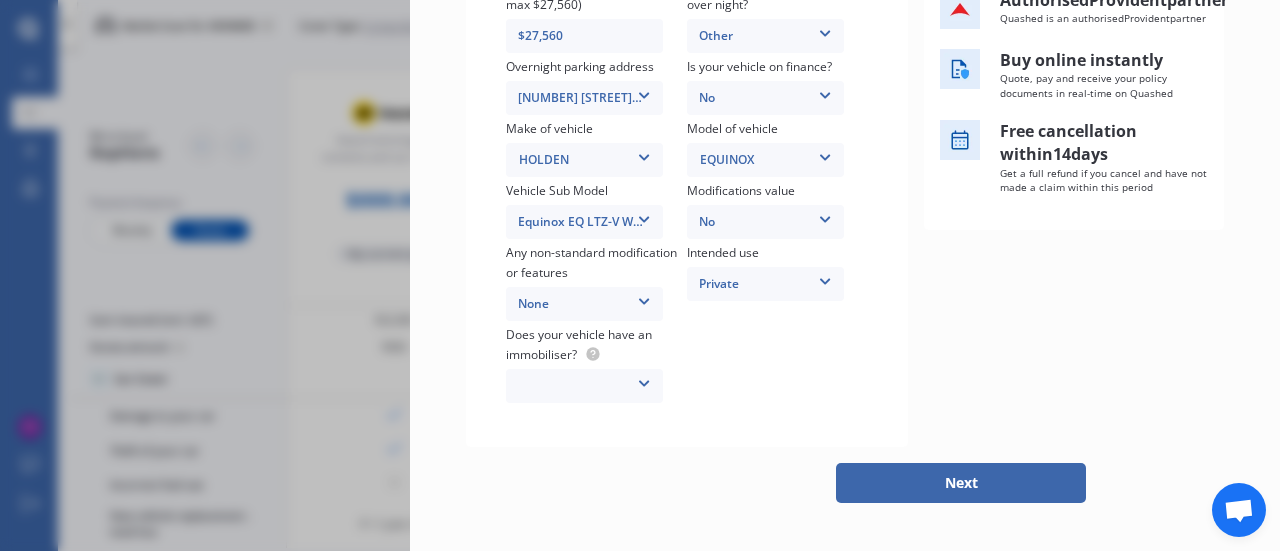 click at bounding box center (644, 380) 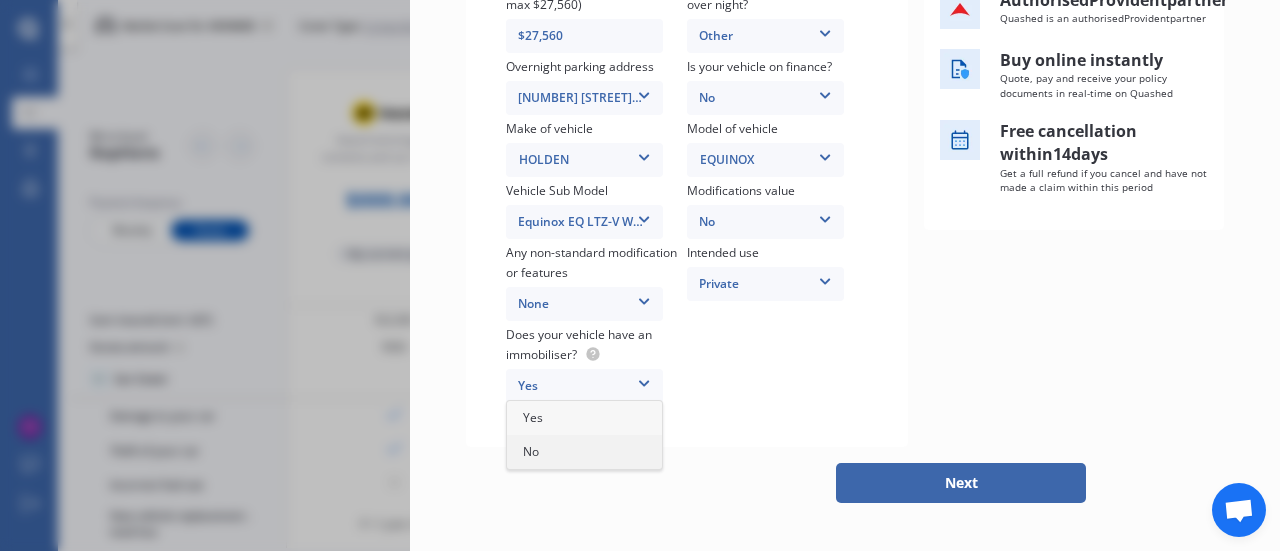 click on "No" at bounding box center (584, 452) 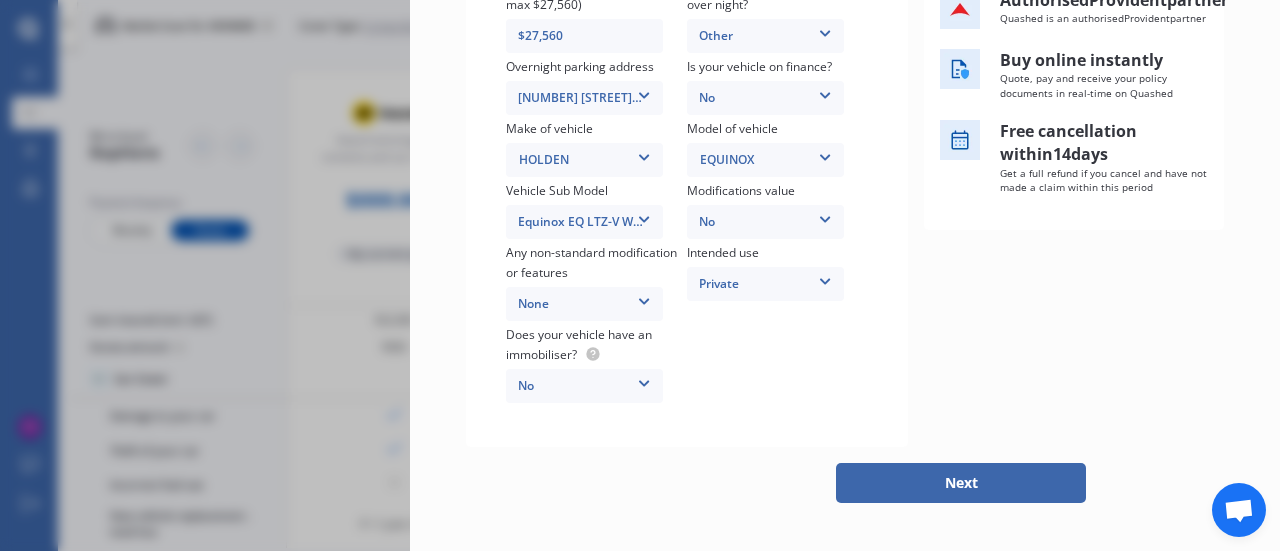 click on "Next" at bounding box center [961, 483] 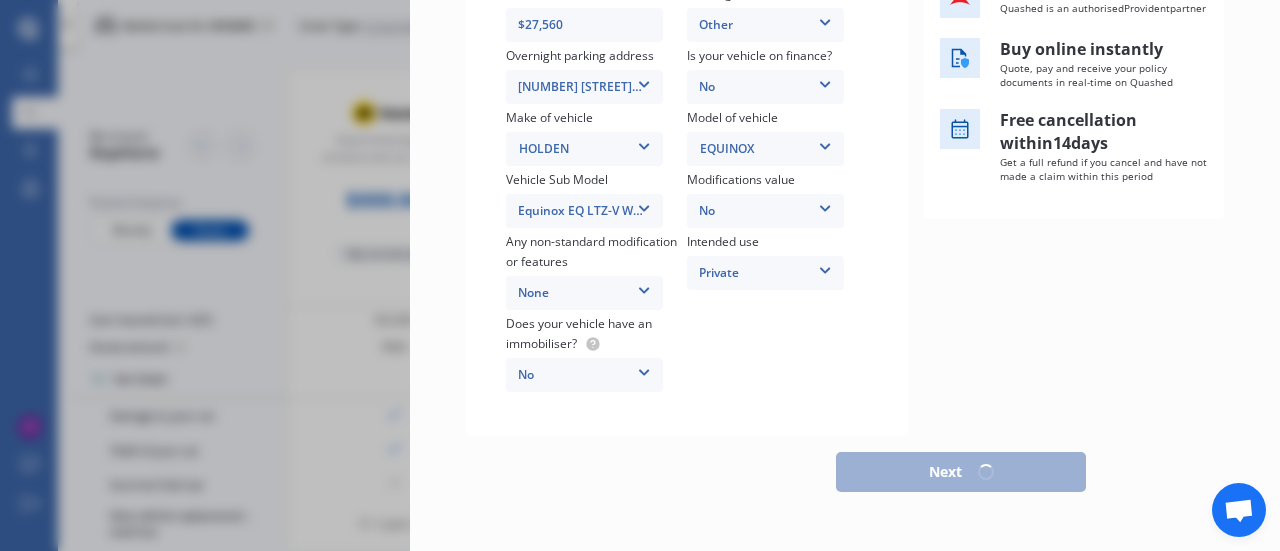 scroll, scrollTop: 398, scrollLeft: 0, axis: vertical 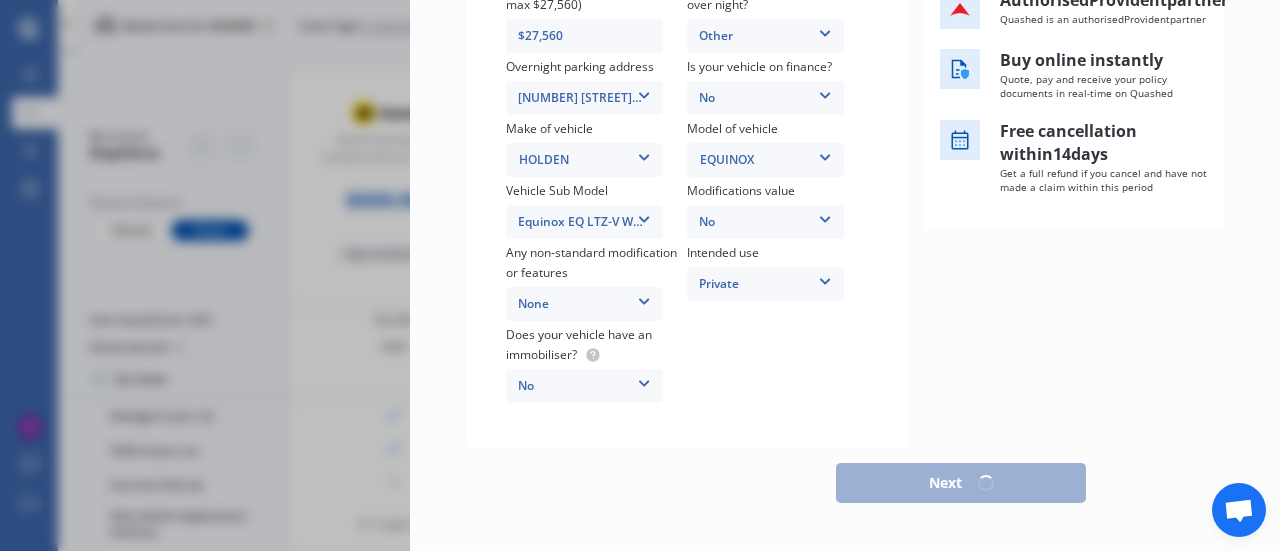 select on "02" 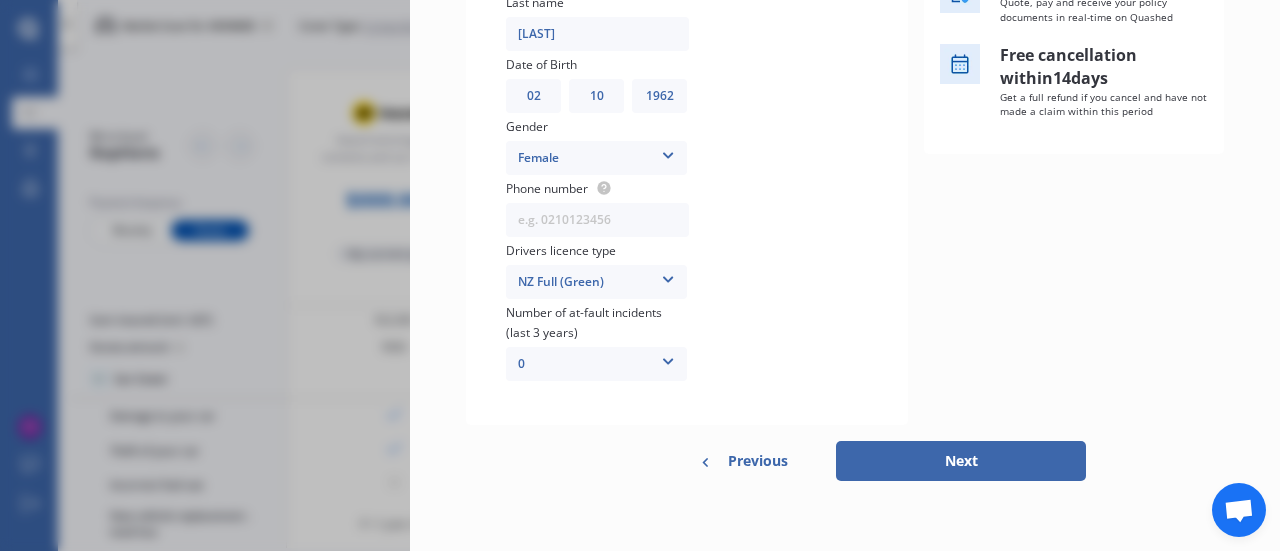 scroll, scrollTop: 494, scrollLeft: 0, axis: vertical 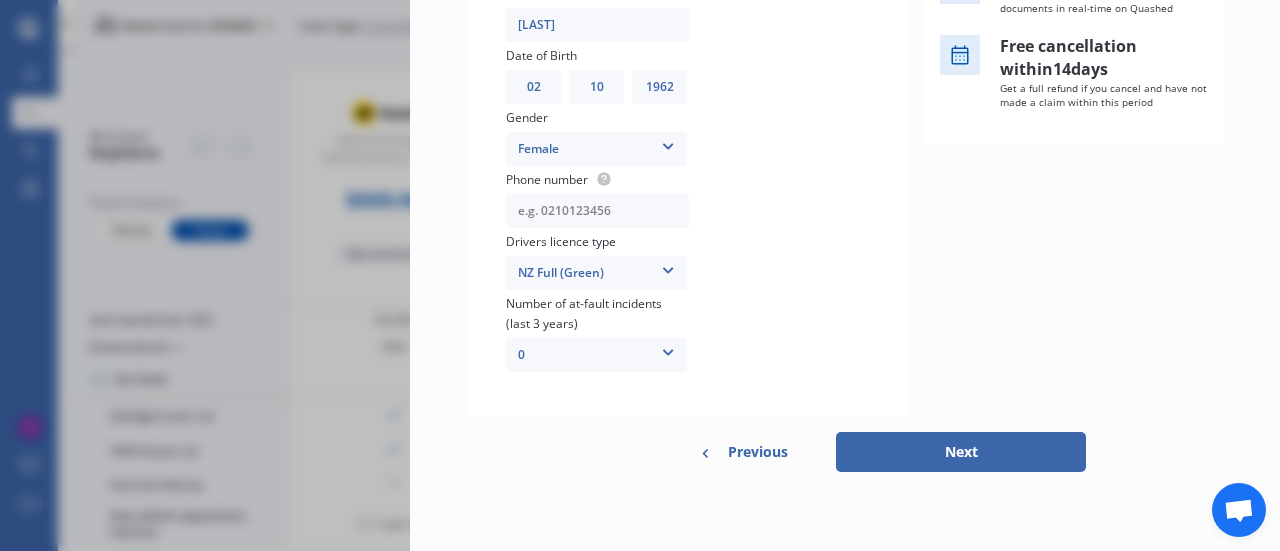 click at bounding box center (597, 211) 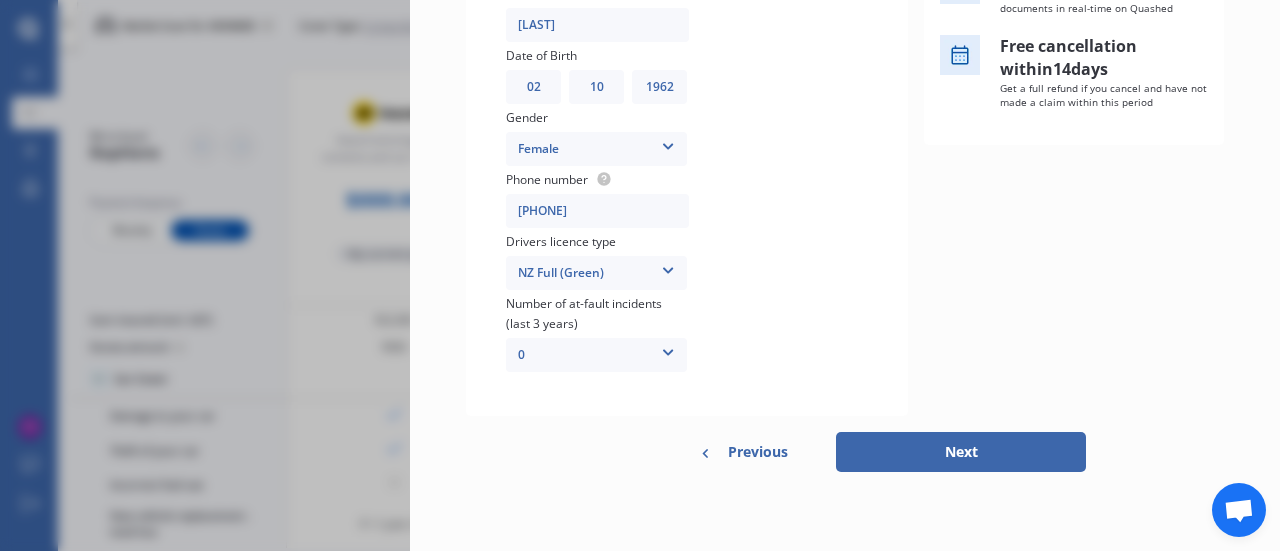 click on "Next" at bounding box center [961, 452] 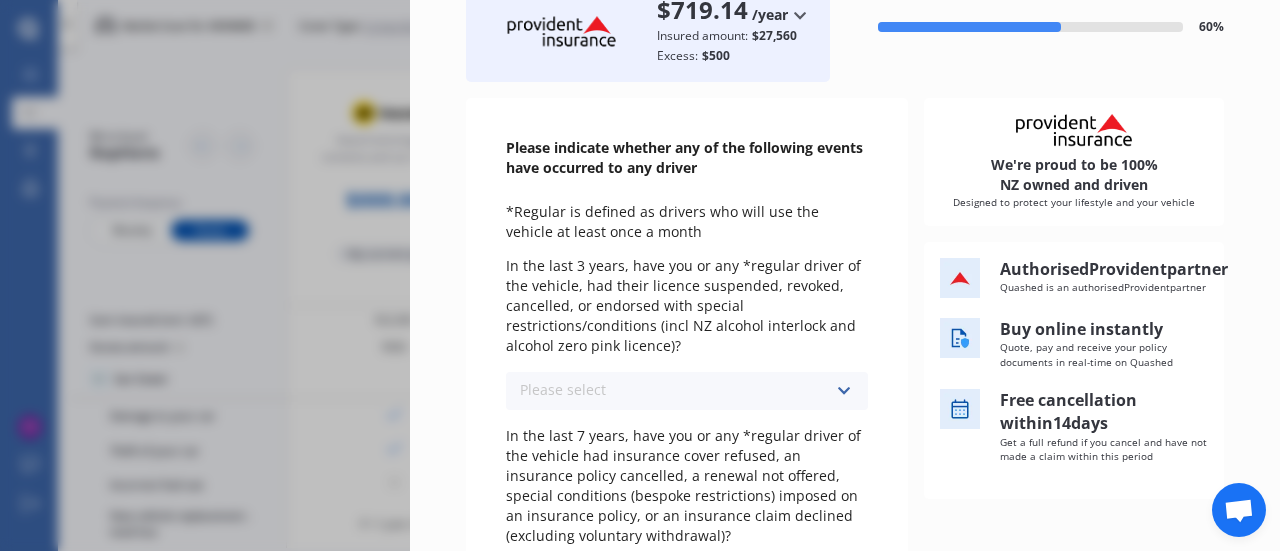 scroll, scrollTop: 162, scrollLeft: 0, axis: vertical 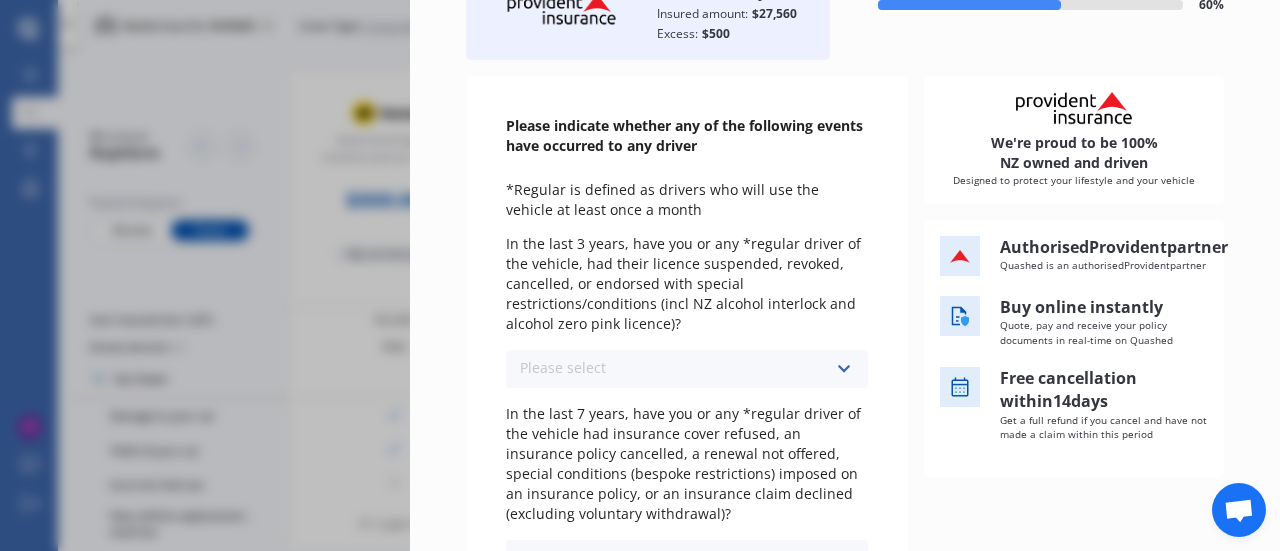 click at bounding box center (843, 369) 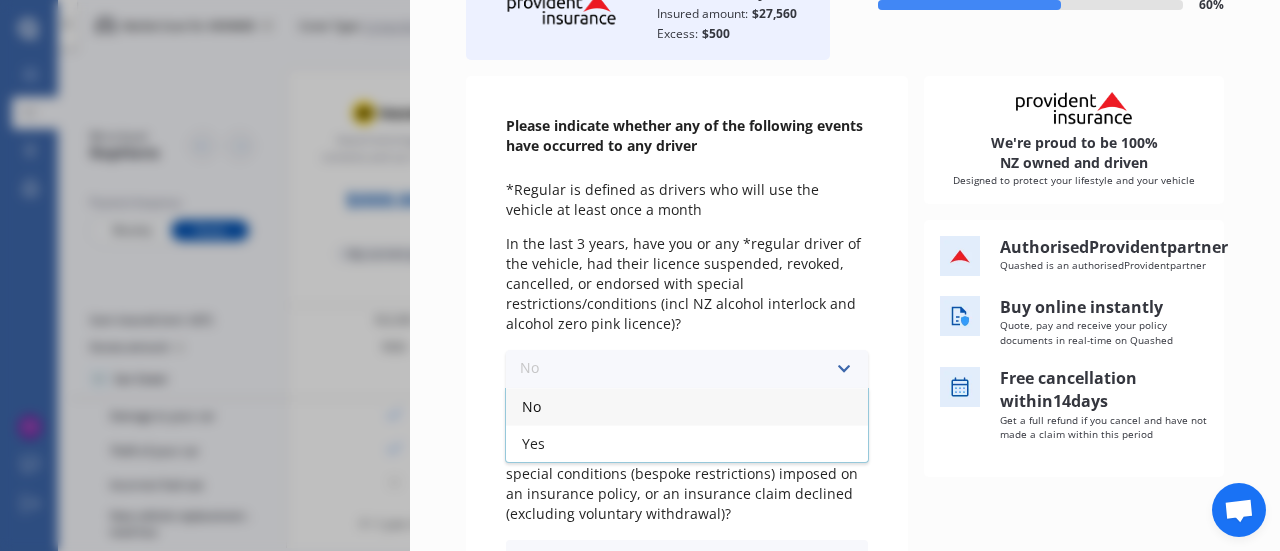 click on "No" at bounding box center [687, 406] 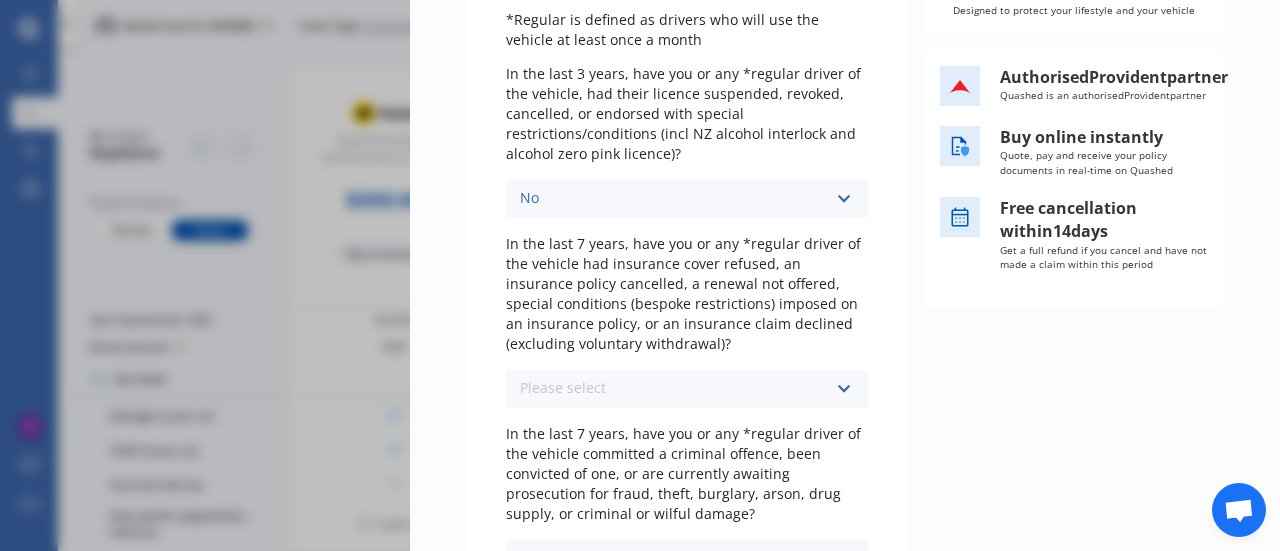 scroll, scrollTop: 334, scrollLeft: 0, axis: vertical 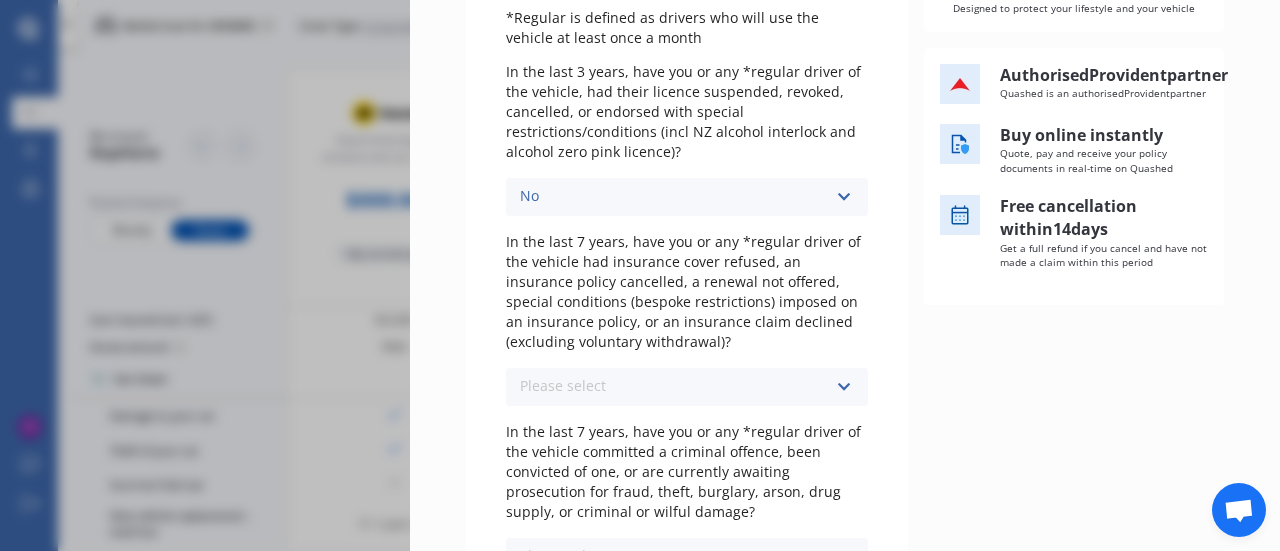 click at bounding box center (843, 387) 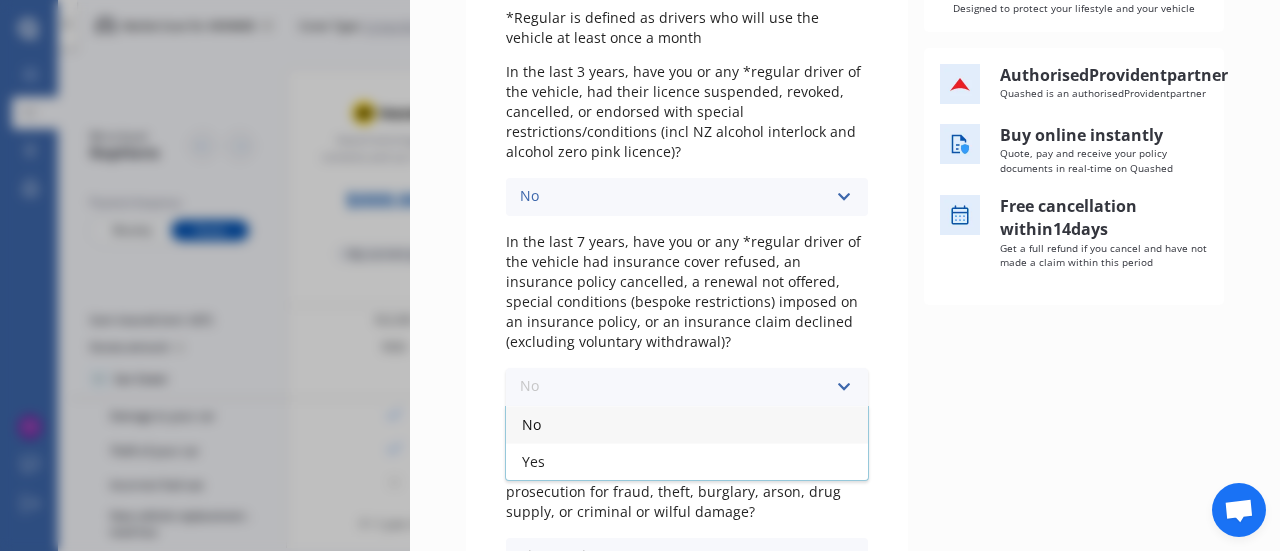 click on "No" at bounding box center [687, 424] 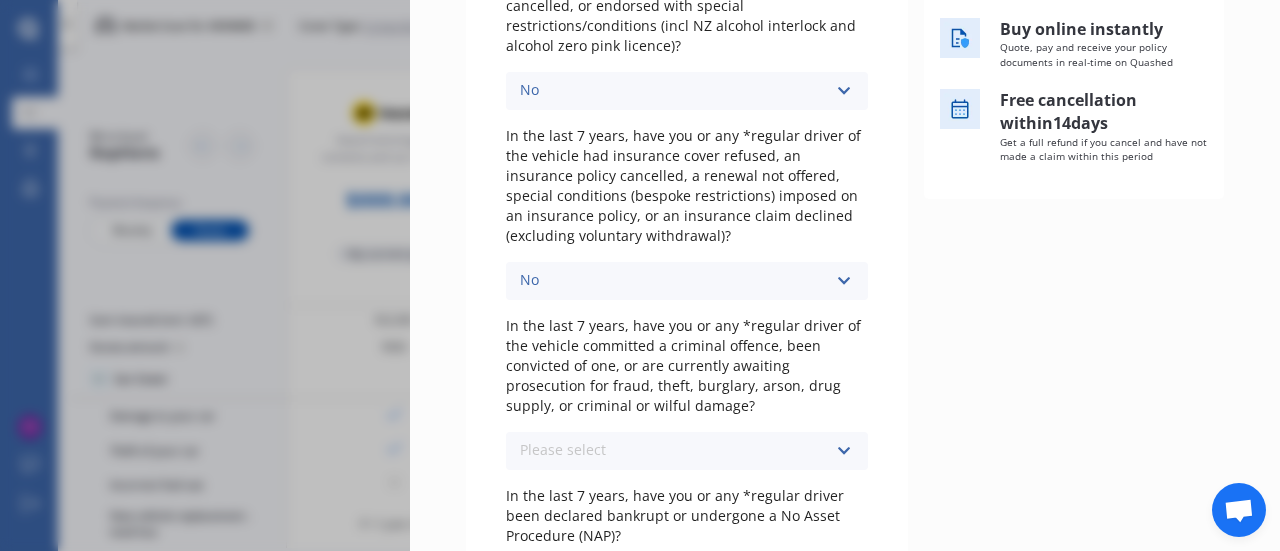 scroll, scrollTop: 490, scrollLeft: 0, axis: vertical 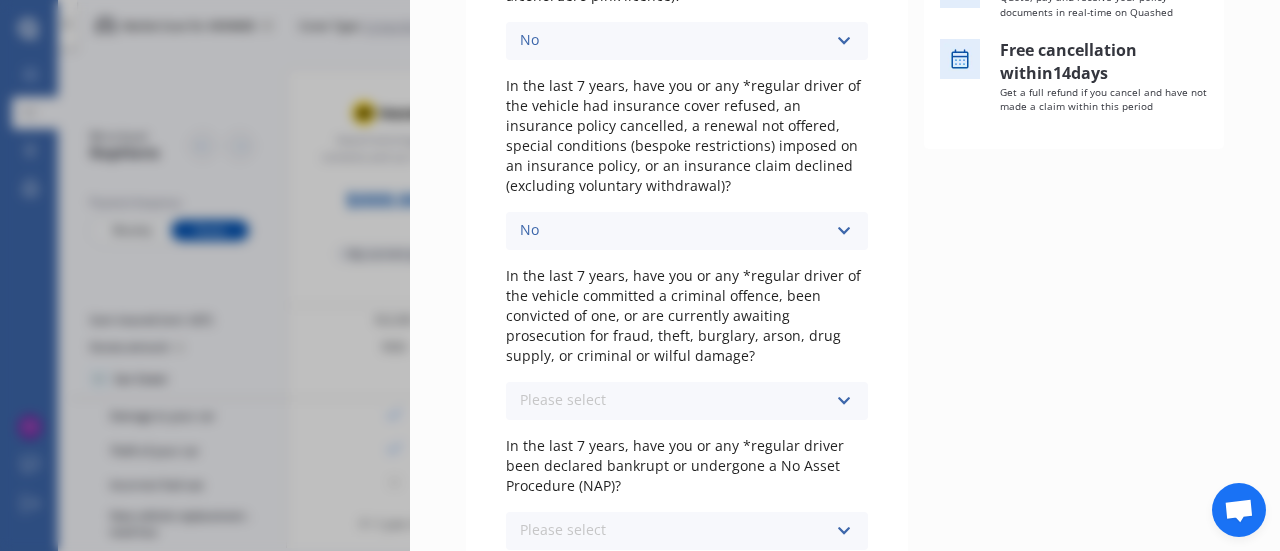 click on "Please select No Yes" at bounding box center [687, 401] 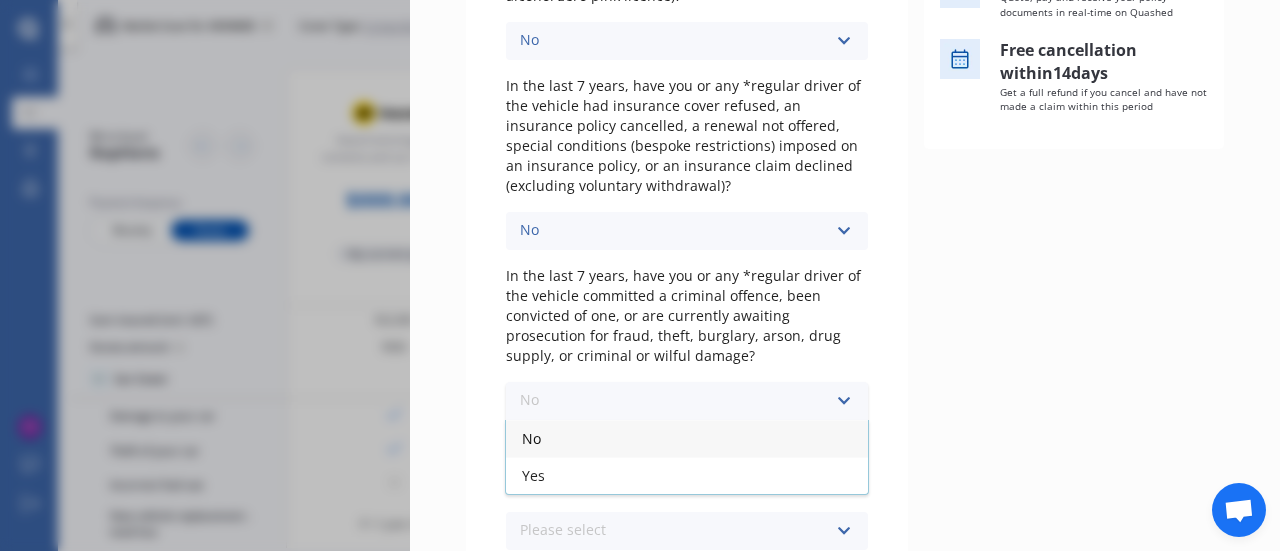 click on "No" at bounding box center [687, 438] 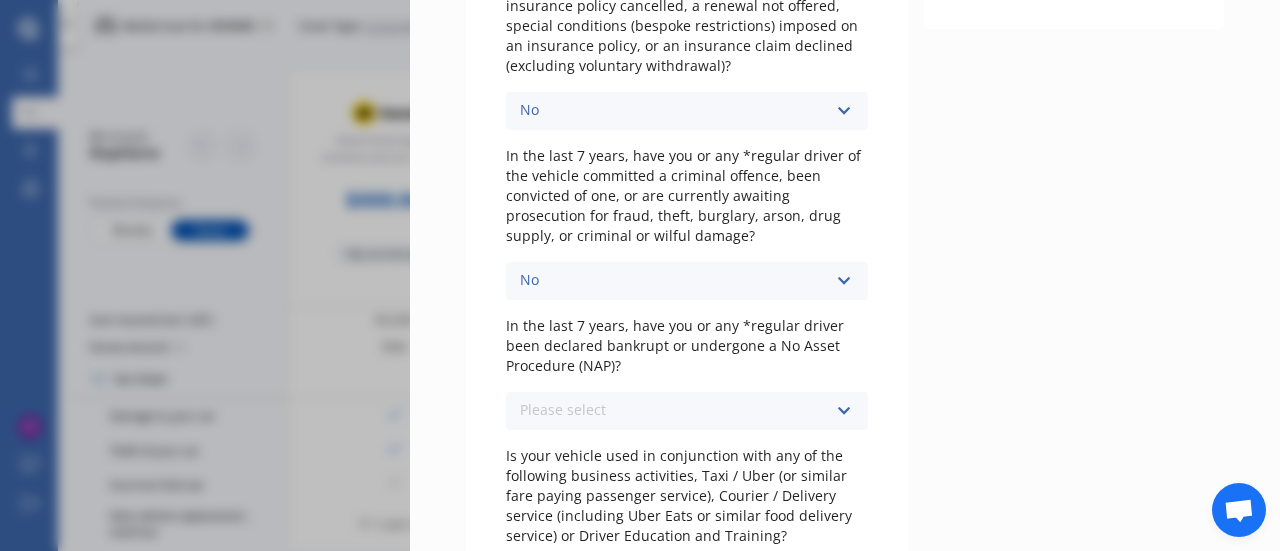 scroll, scrollTop: 646, scrollLeft: 0, axis: vertical 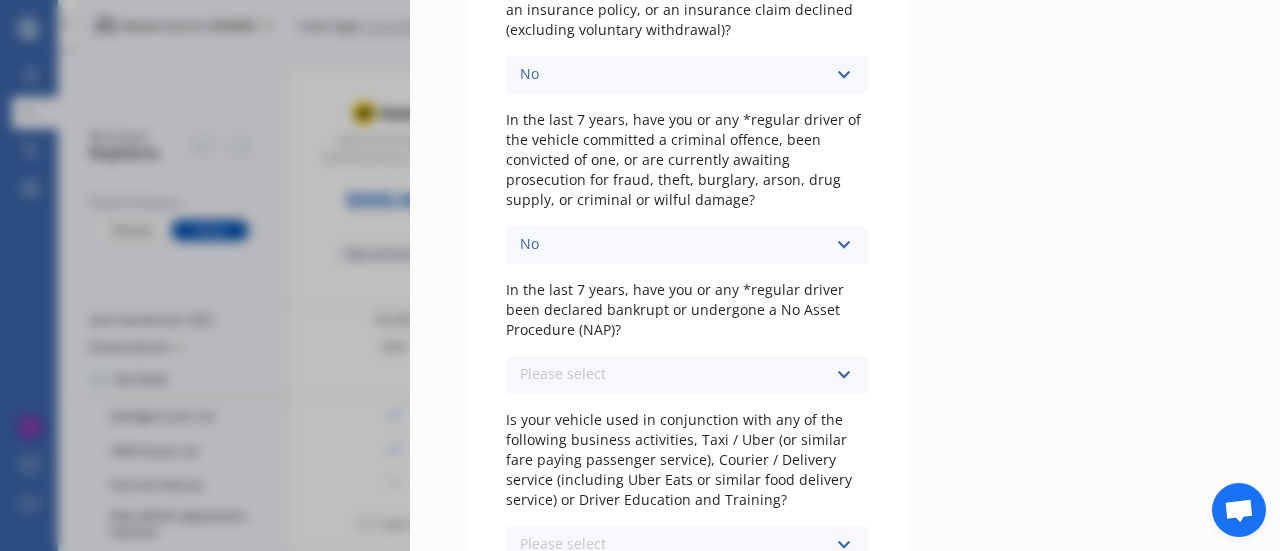 click at bounding box center (843, 375) 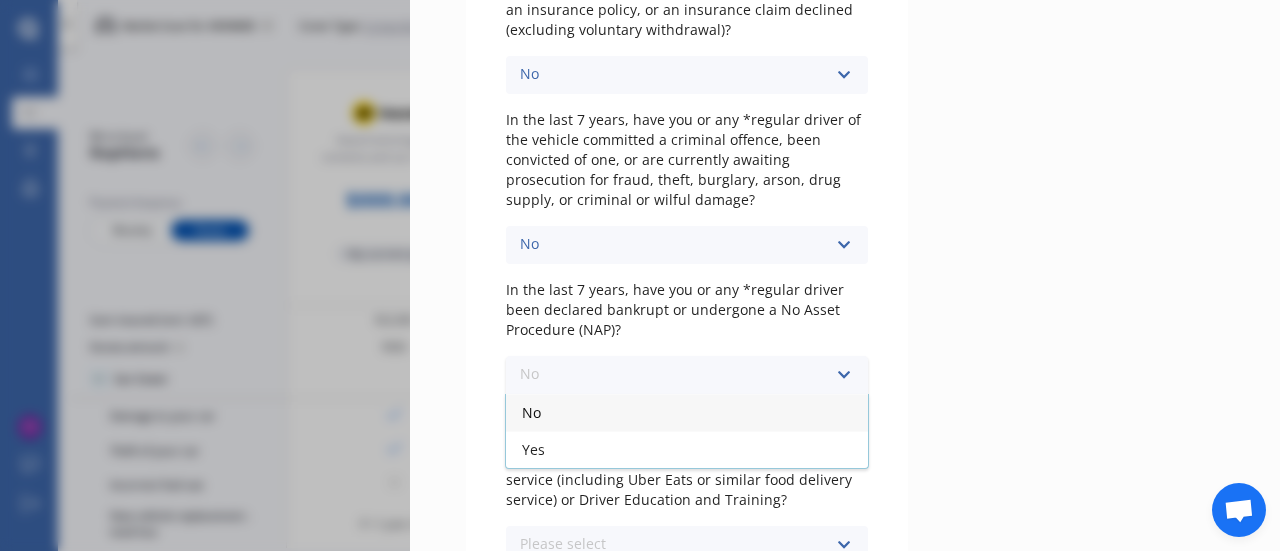 click on "No" at bounding box center (687, 412) 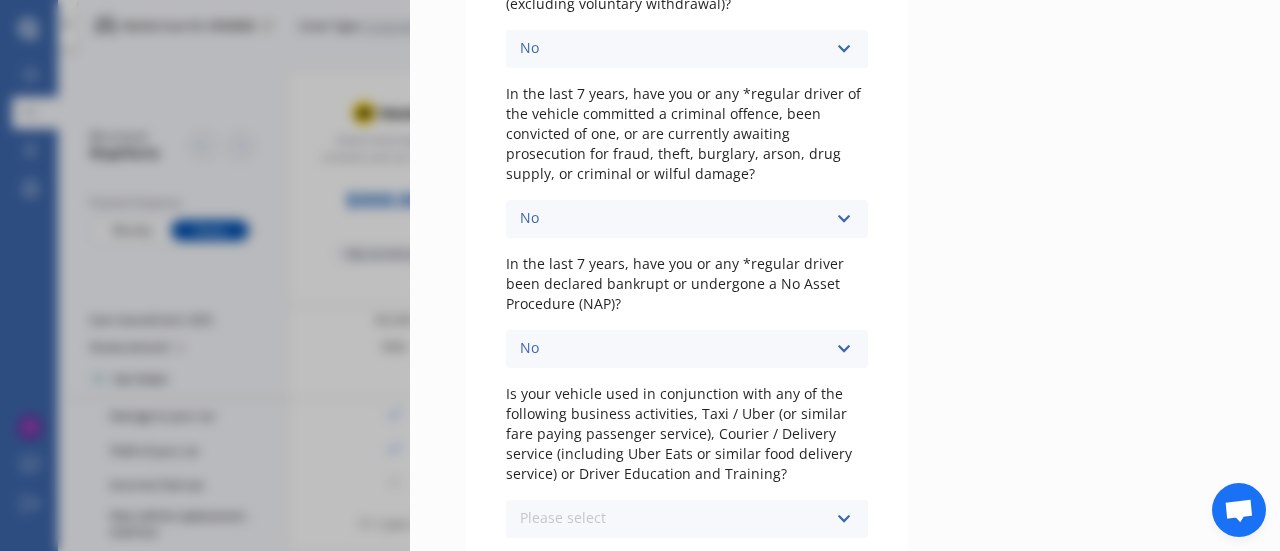 scroll, scrollTop: 734, scrollLeft: 0, axis: vertical 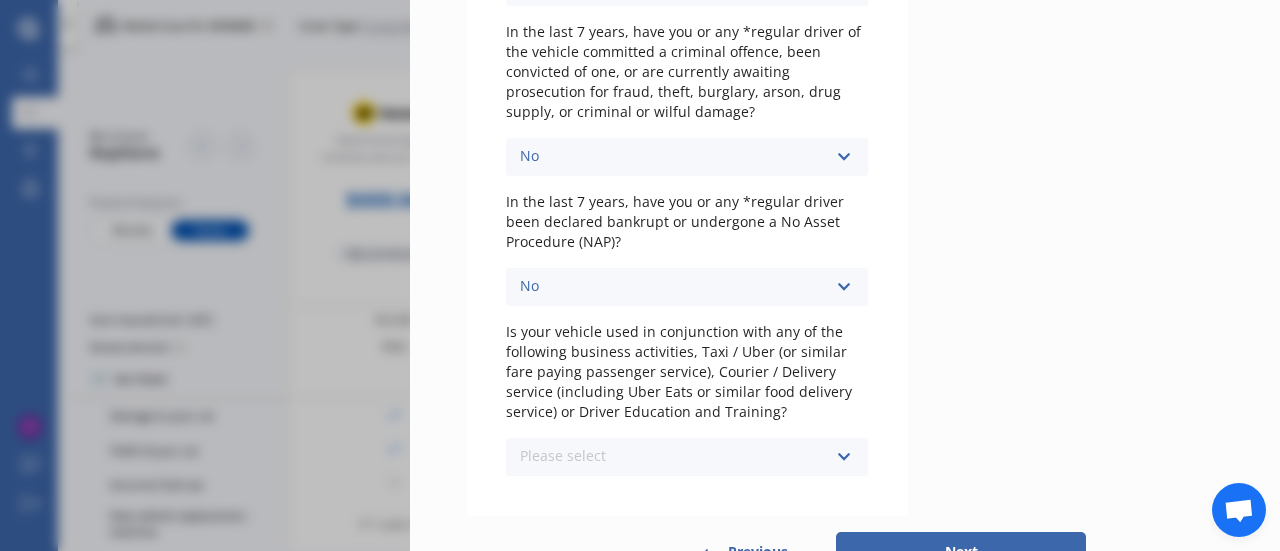 click on "Please select No Yes" at bounding box center (687, 457) 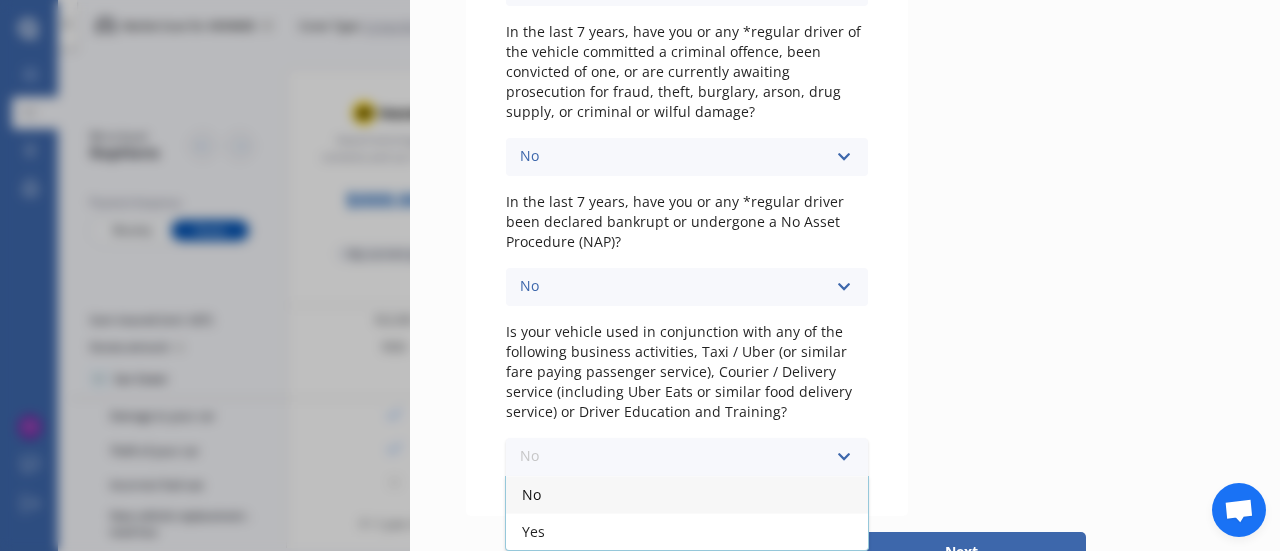 click on "No" at bounding box center (687, 494) 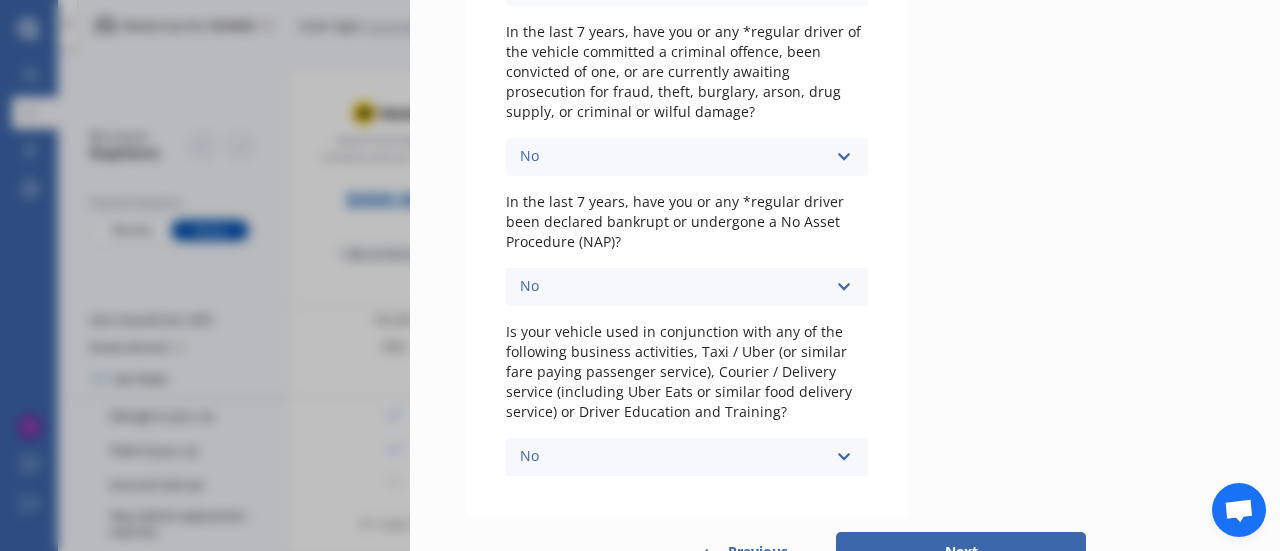 click on "Next" at bounding box center (961, 552) 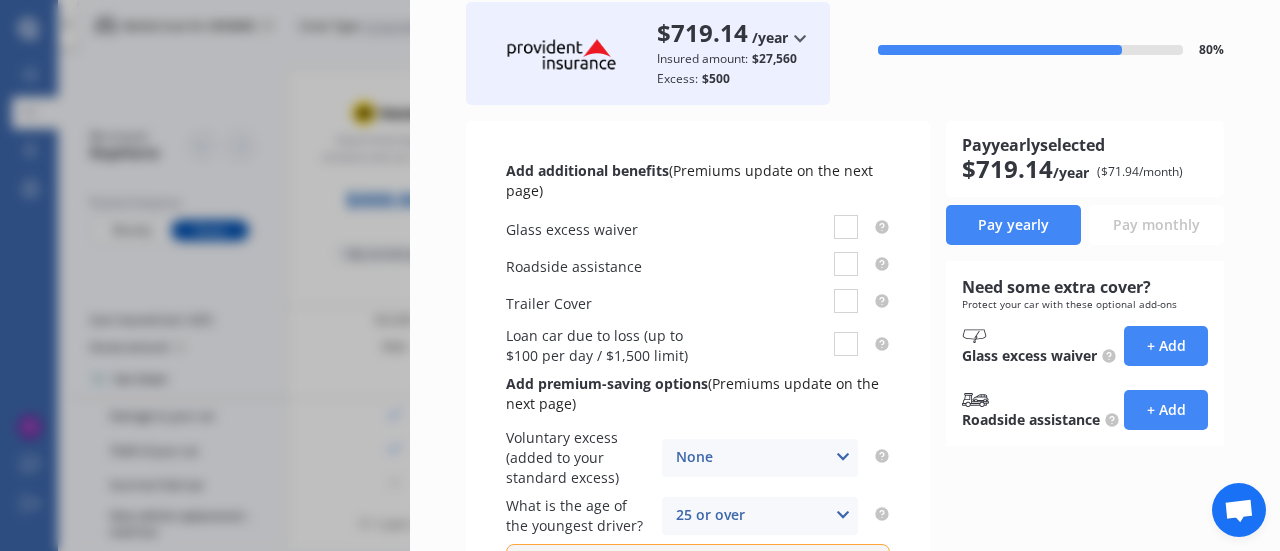 scroll, scrollTop: 121, scrollLeft: 0, axis: vertical 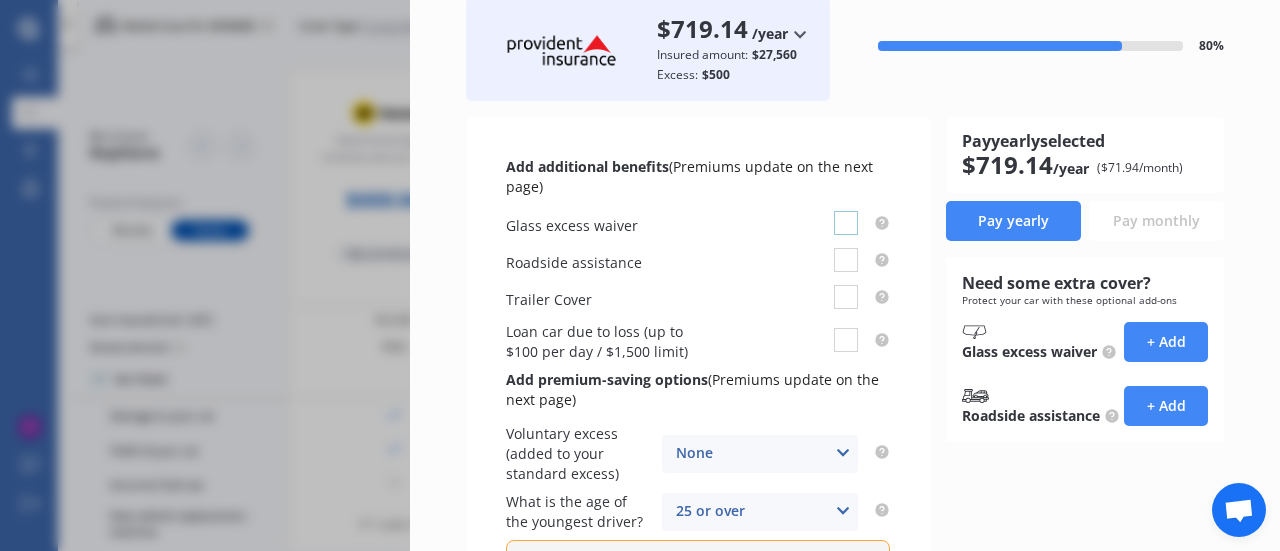 click at bounding box center (846, 211) 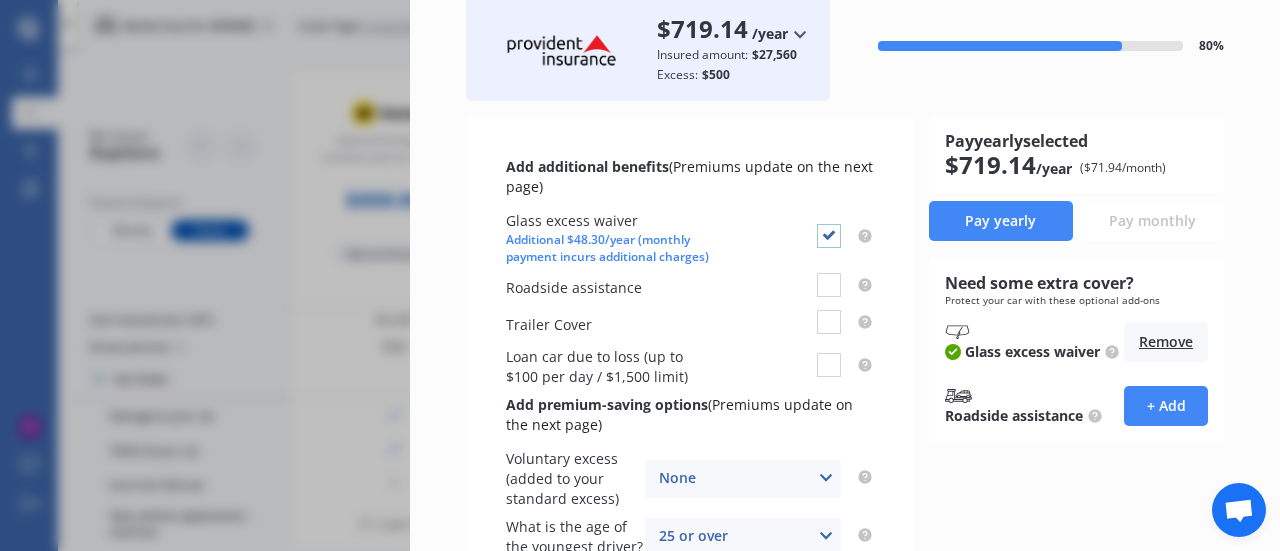 click at bounding box center (829, 224) 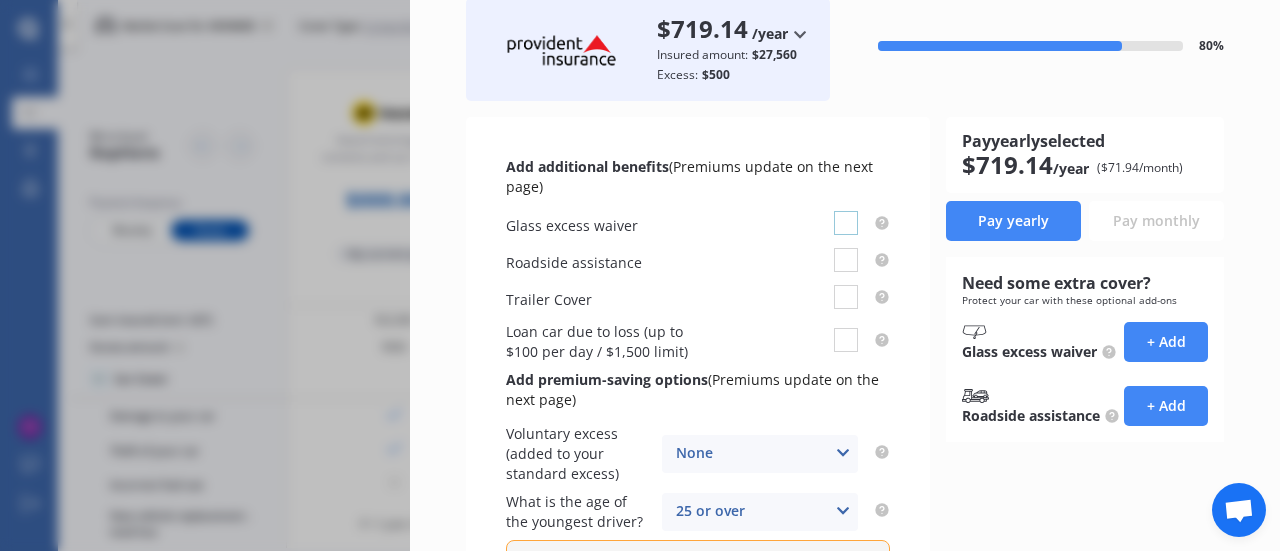 click at bounding box center [846, 211] 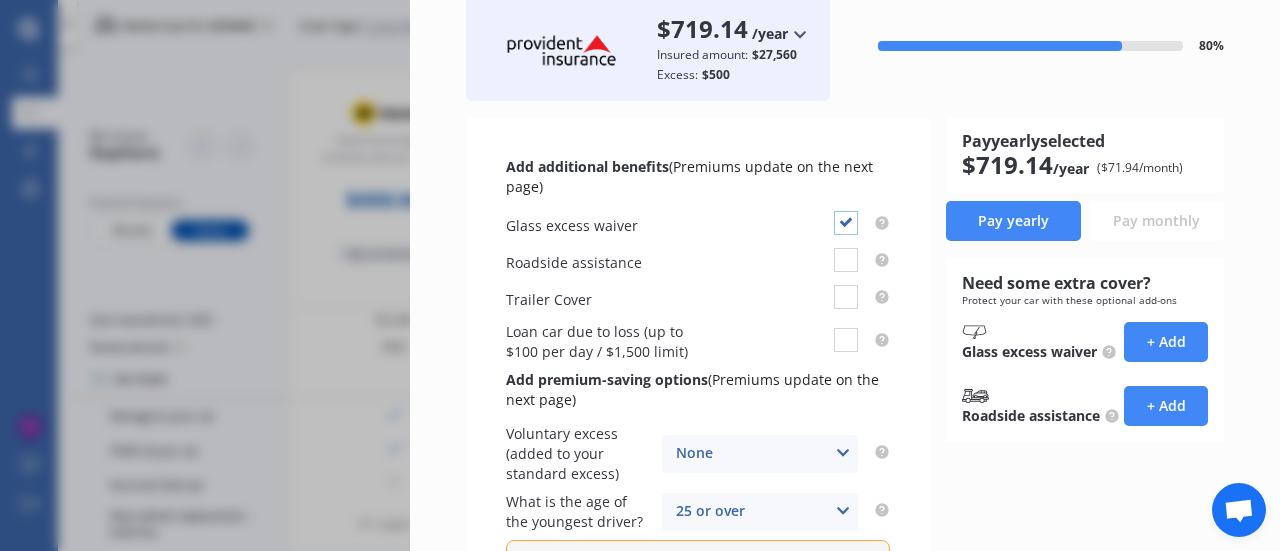 checkbox on "true" 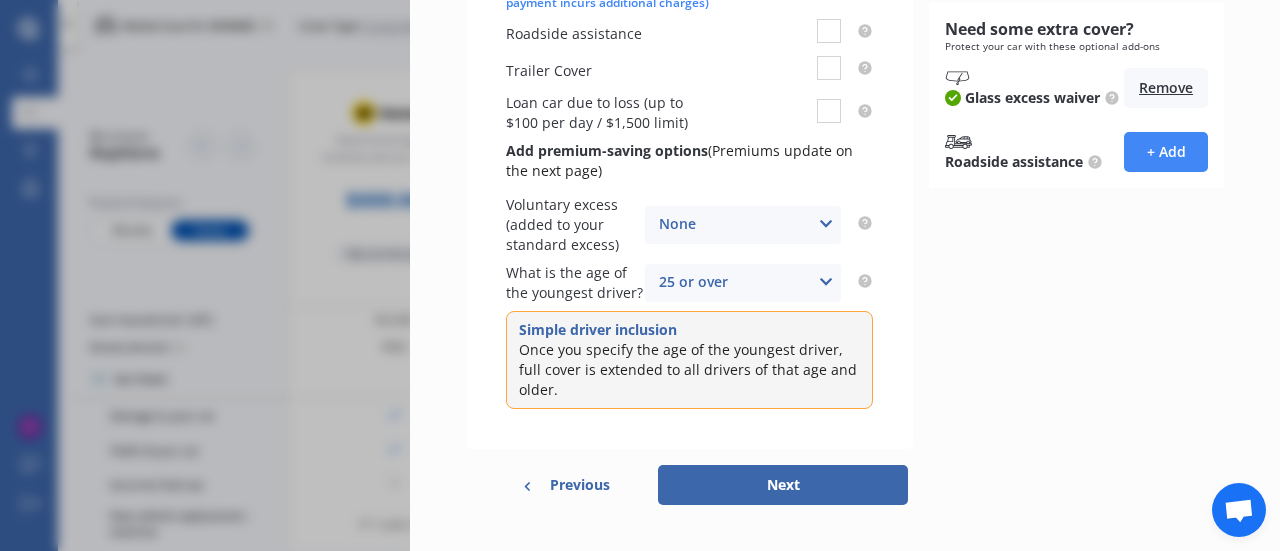 scroll, scrollTop: 379, scrollLeft: 0, axis: vertical 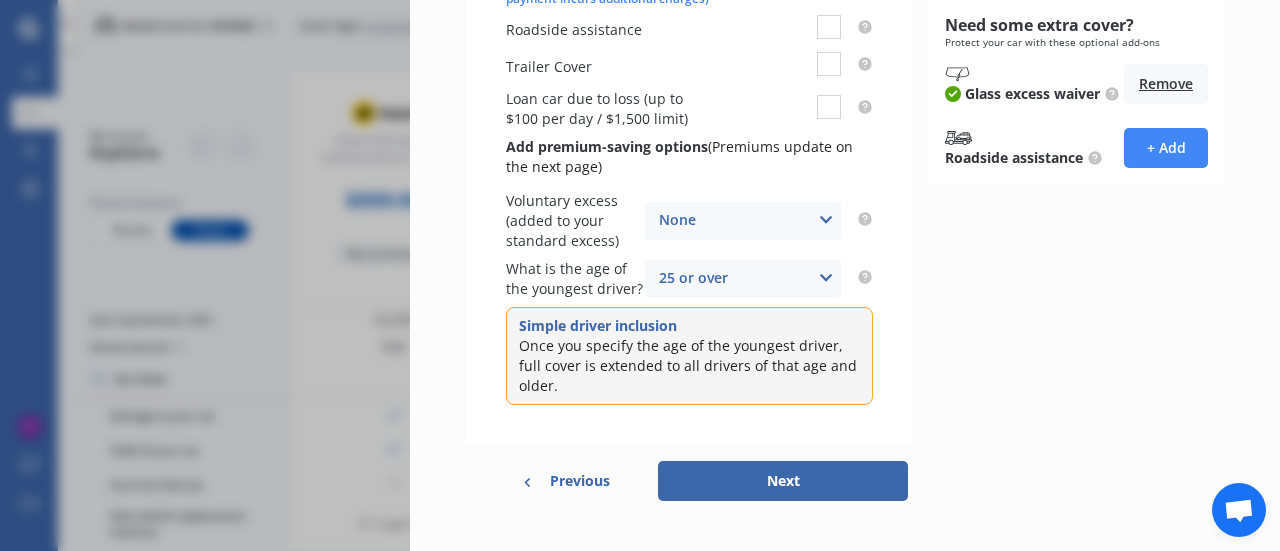 click at bounding box center [826, 220] 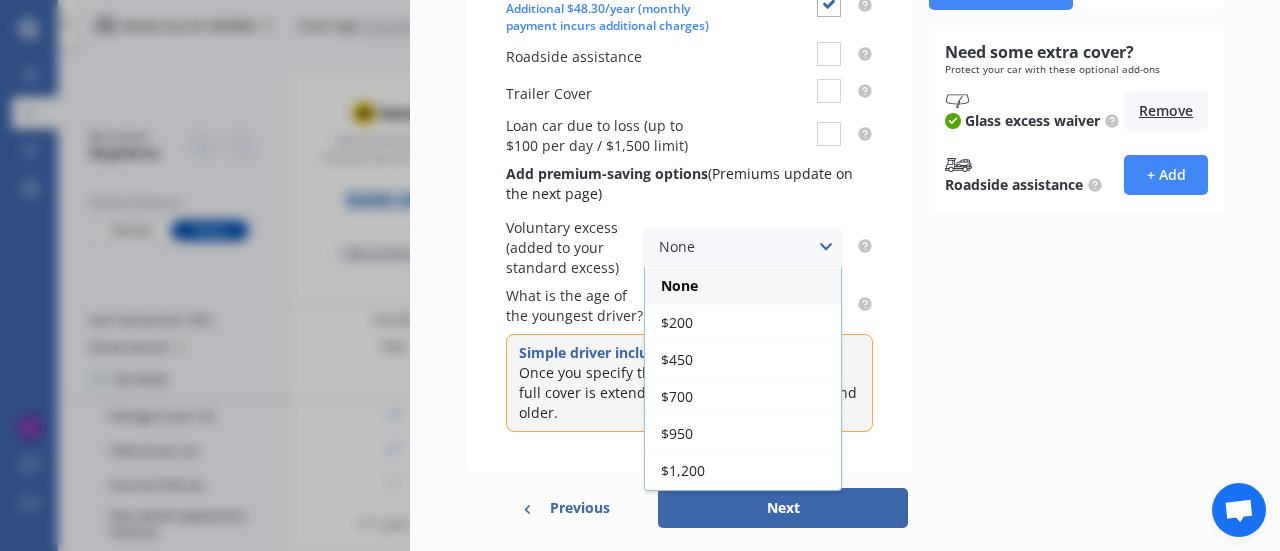 scroll, scrollTop: 365, scrollLeft: 0, axis: vertical 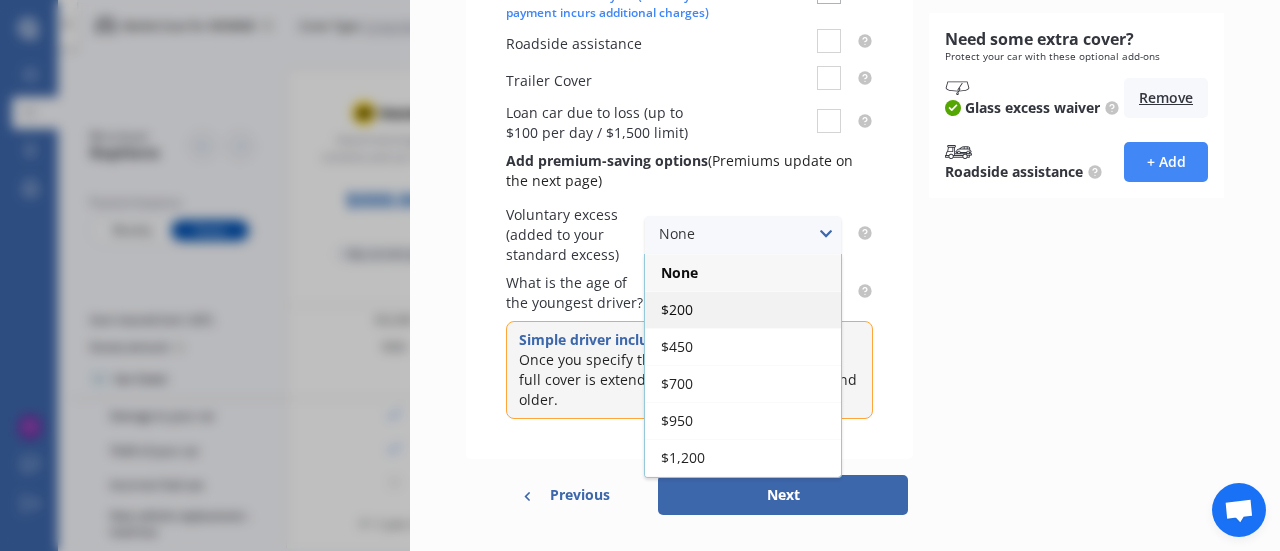 click on "$200" at bounding box center [677, 309] 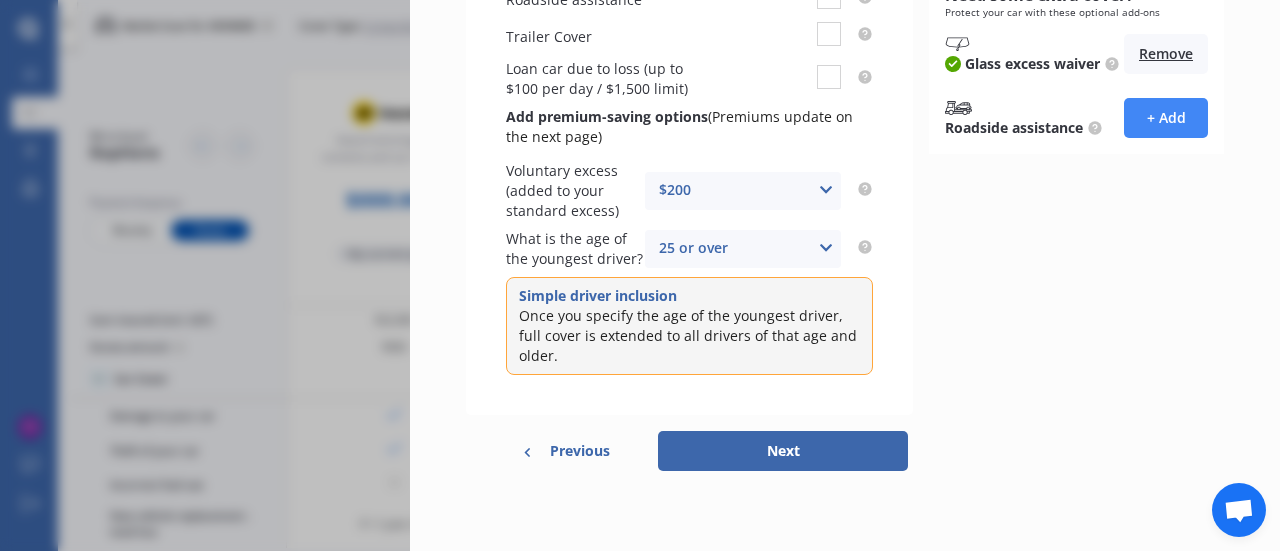scroll, scrollTop: 428, scrollLeft: 0, axis: vertical 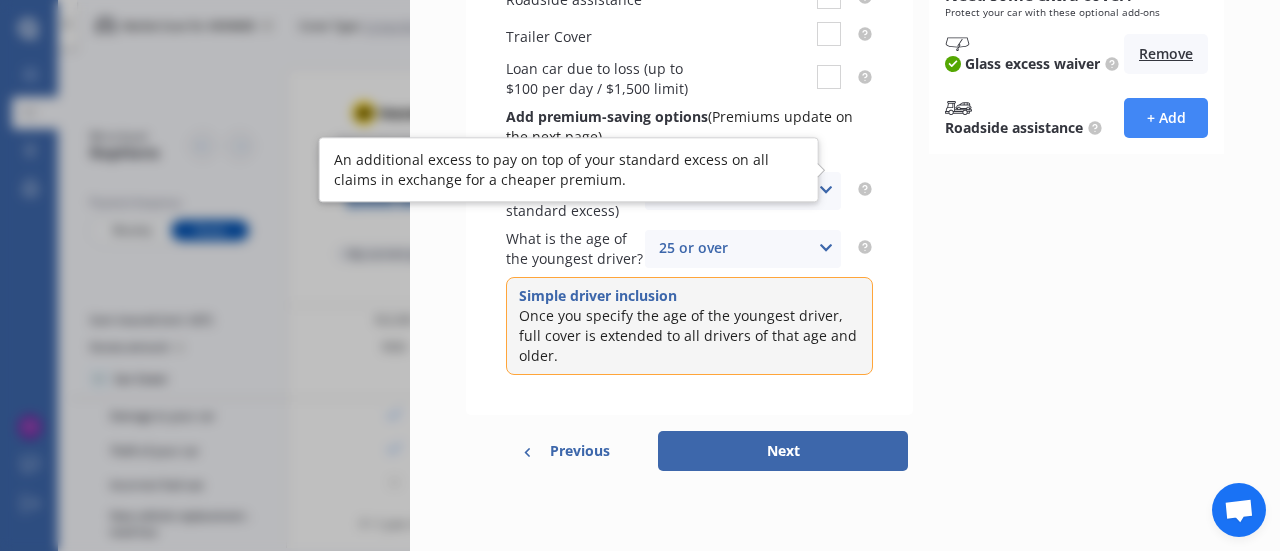 click on "Next" at bounding box center (783, 451) 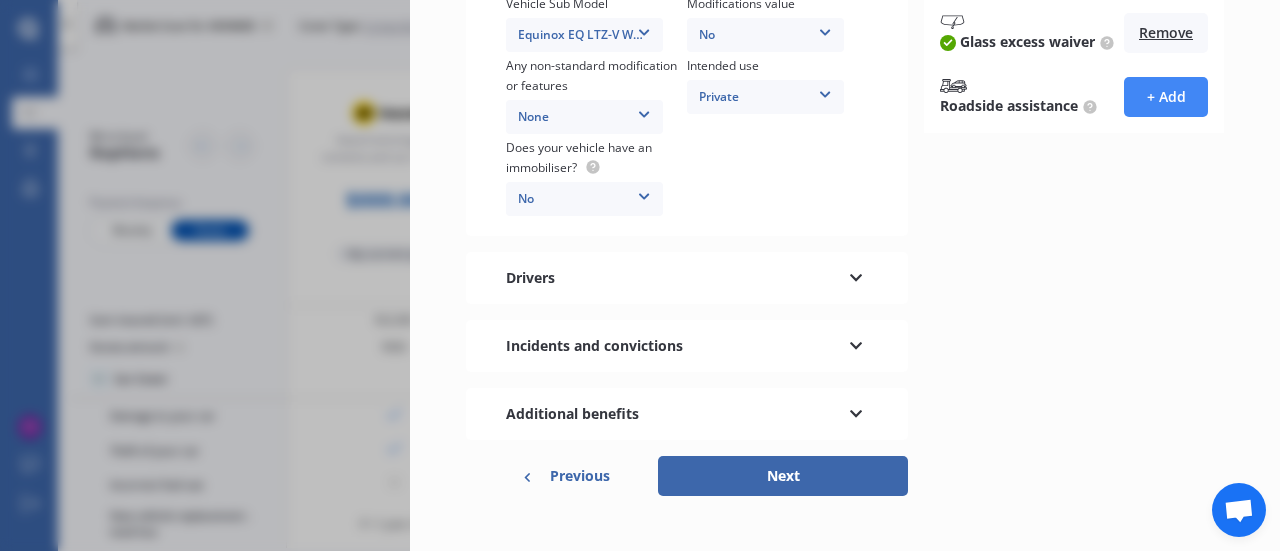 scroll, scrollTop: 588, scrollLeft: 0, axis: vertical 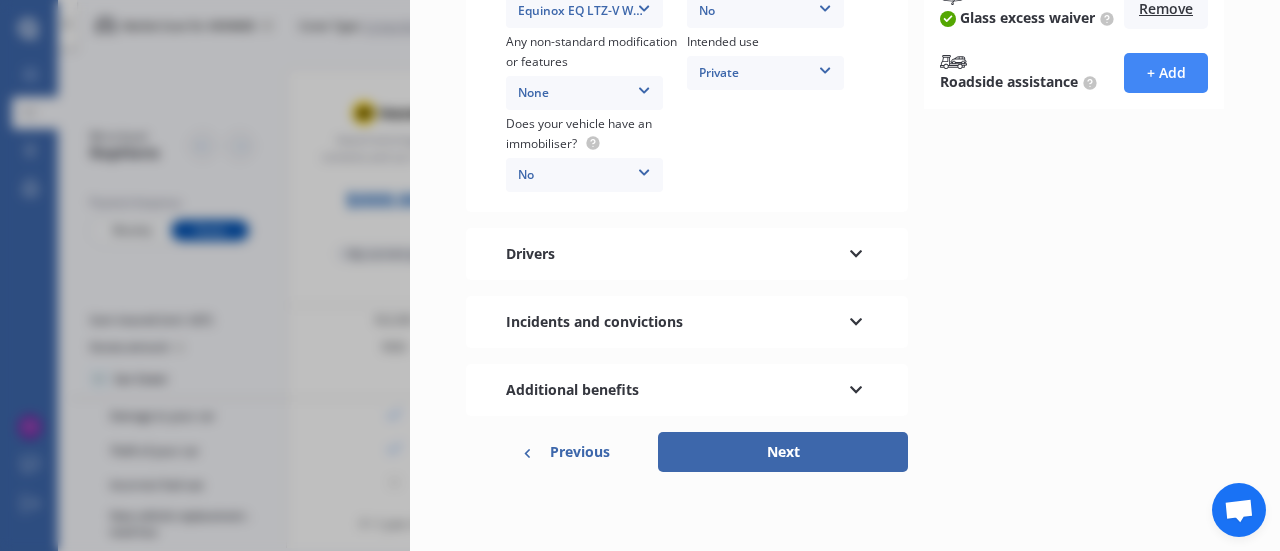 click on "Additional benefits" at bounding box center [687, 390] 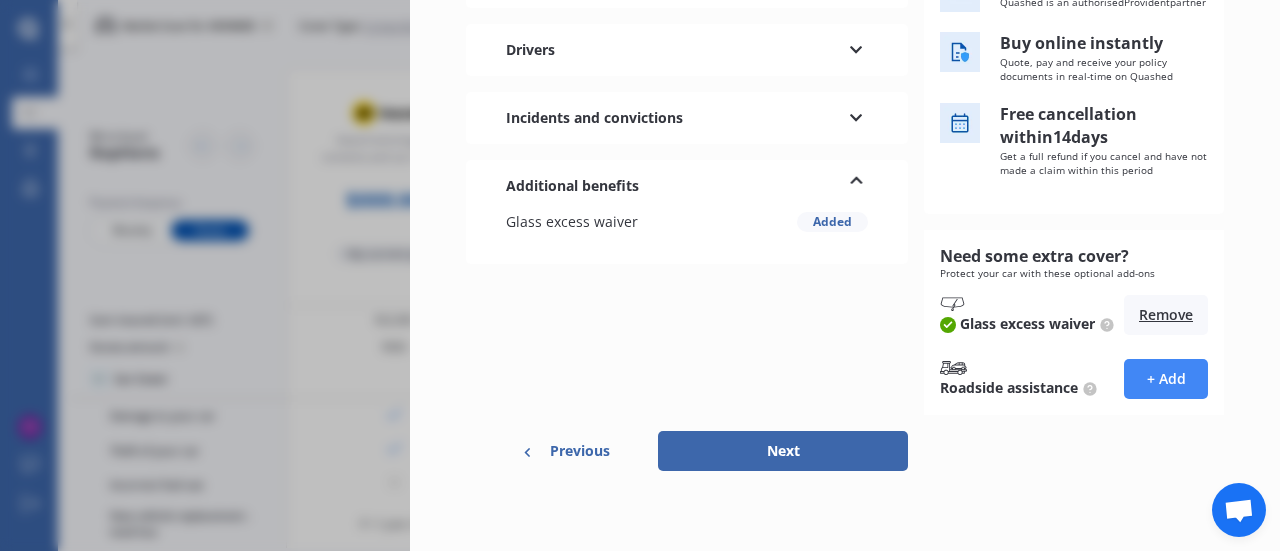 scroll, scrollTop: 301, scrollLeft: 0, axis: vertical 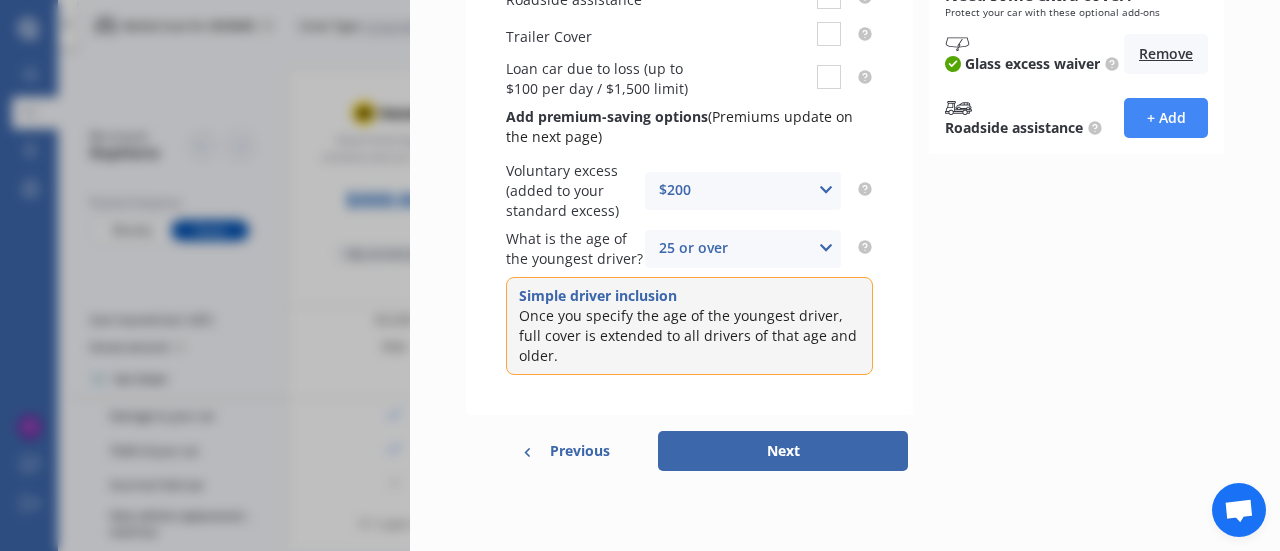 click on "Previous" at bounding box center (580, 451) 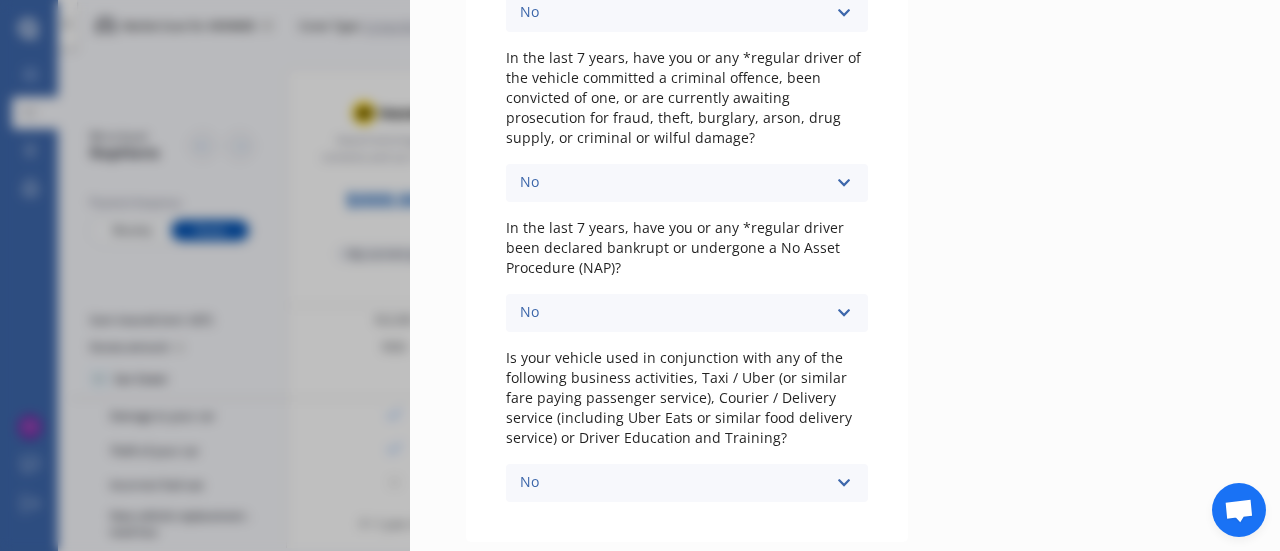 scroll, scrollTop: 734, scrollLeft: 0, axis: vertical 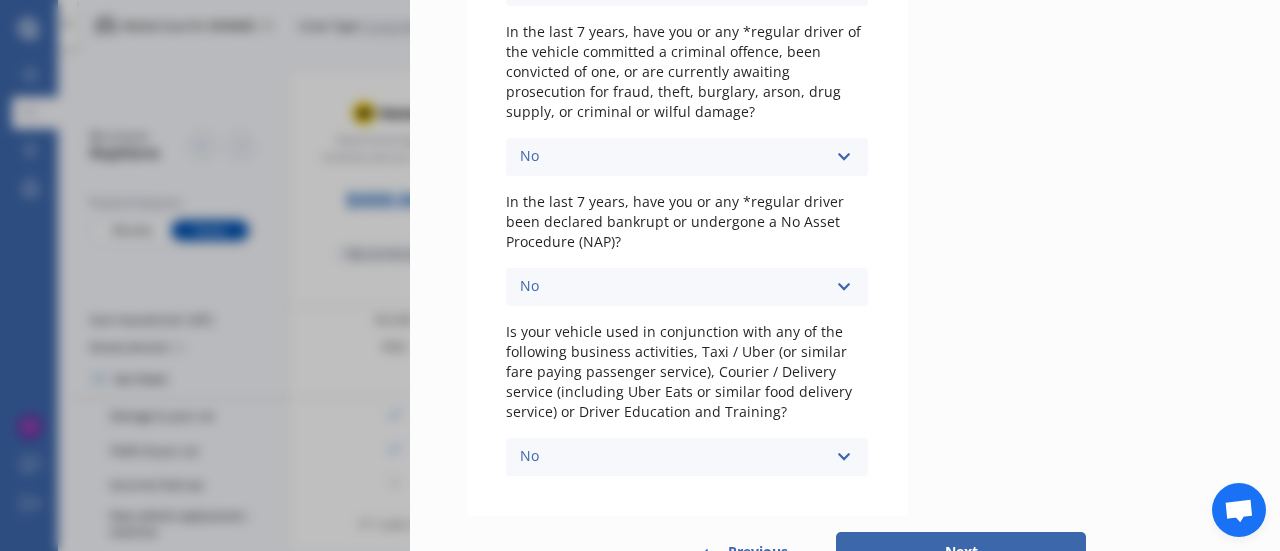 click on "Previous" at bounding box center (758, 552) 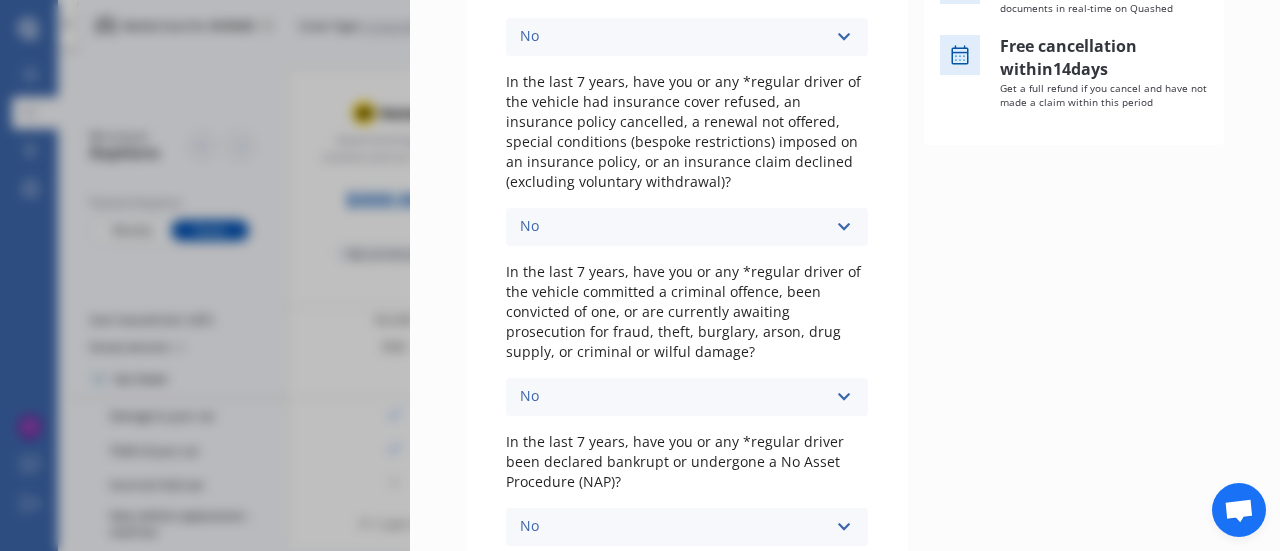 select on "02" 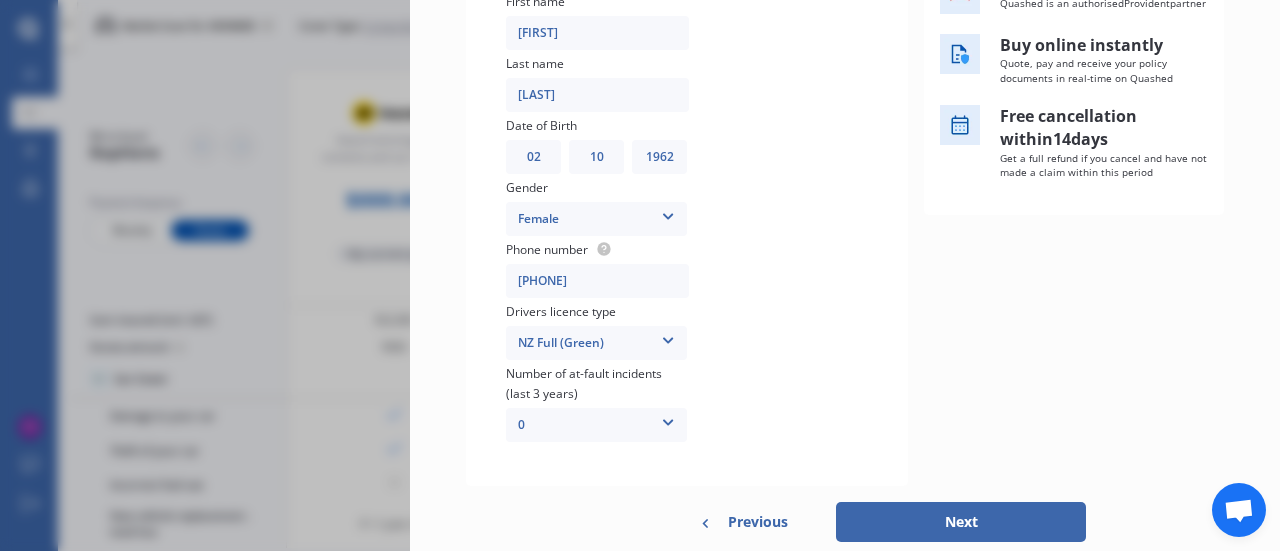 scroll, scrollTop: 494, scrollLeft: 0, axis: vertical 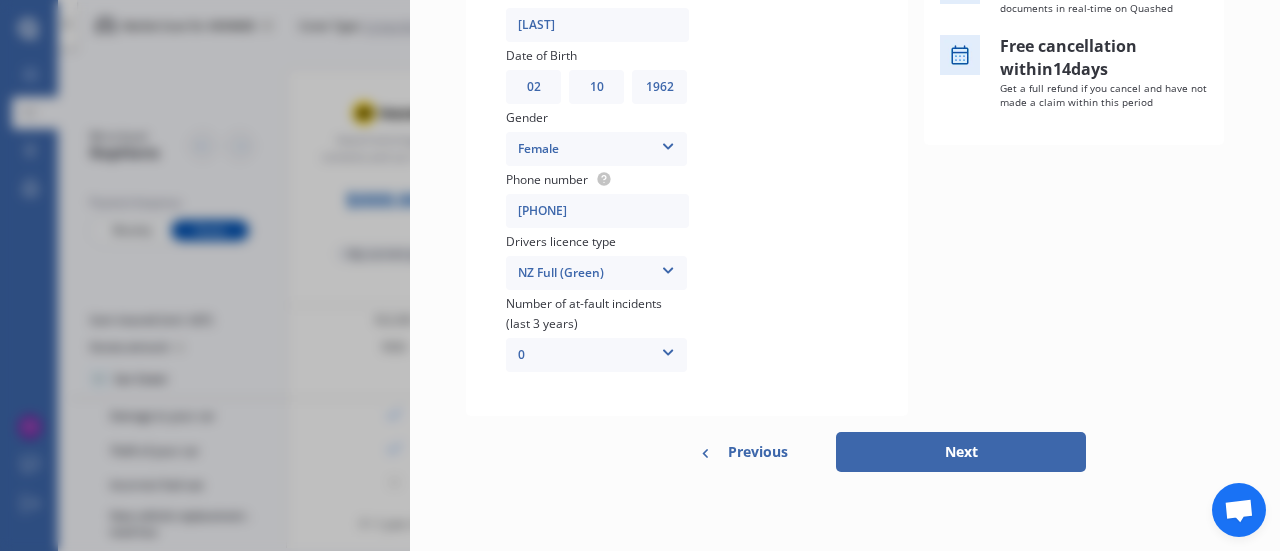 click on "Previous" at bounding box center [758, 452] 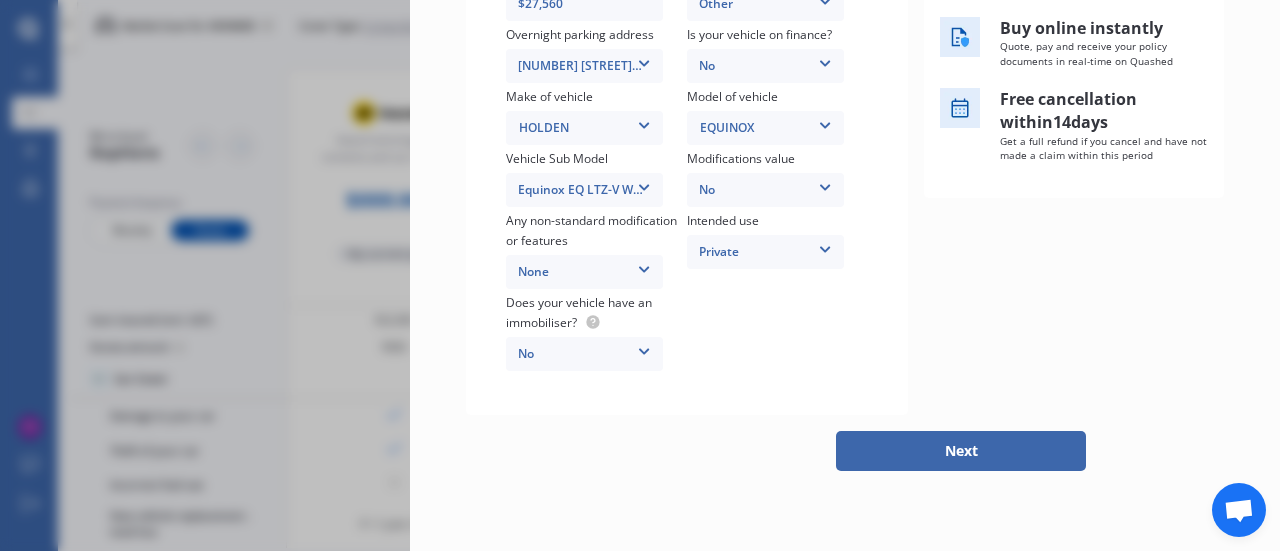scroll, scrollTop: 455, scrollLeft: 0, axis: vertical 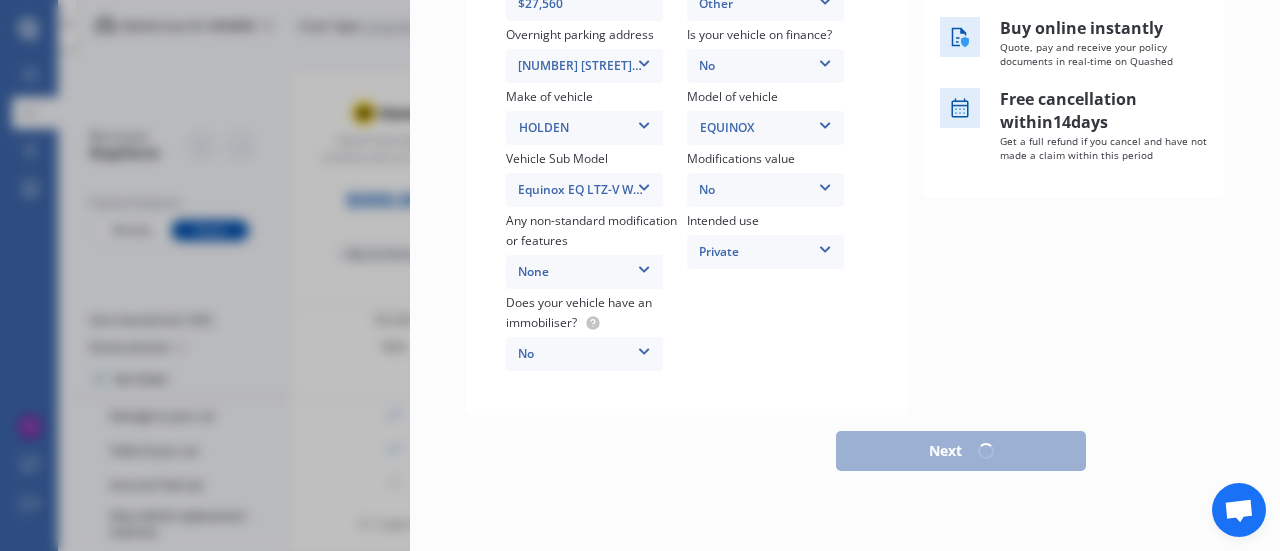 select on "02" 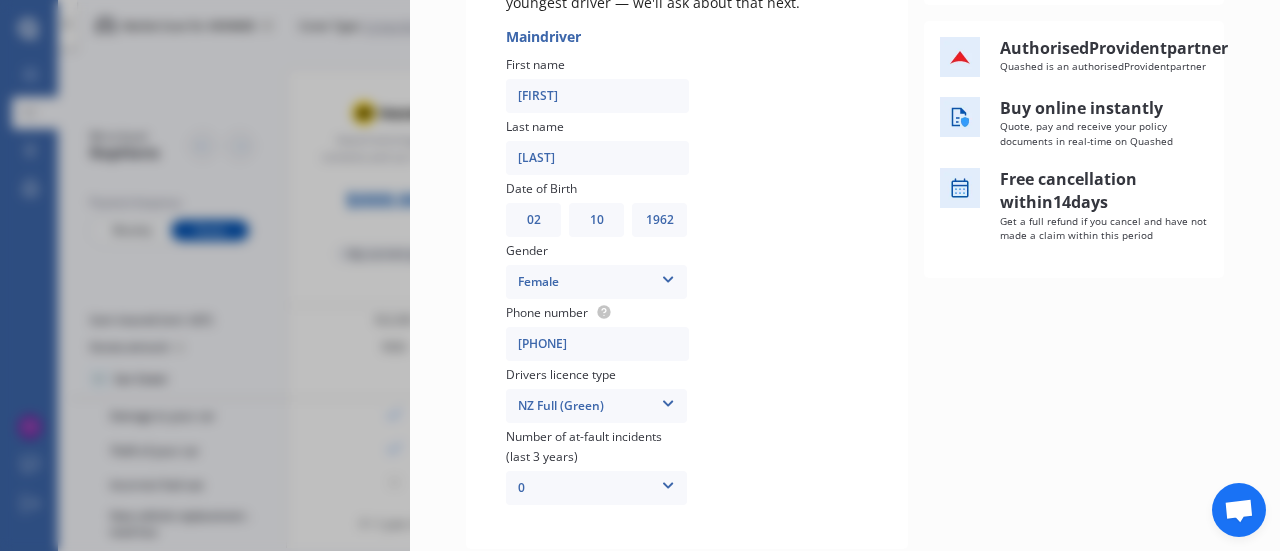 scroll, scrollTop: 494, scrollLeft: 0, axis: vertical 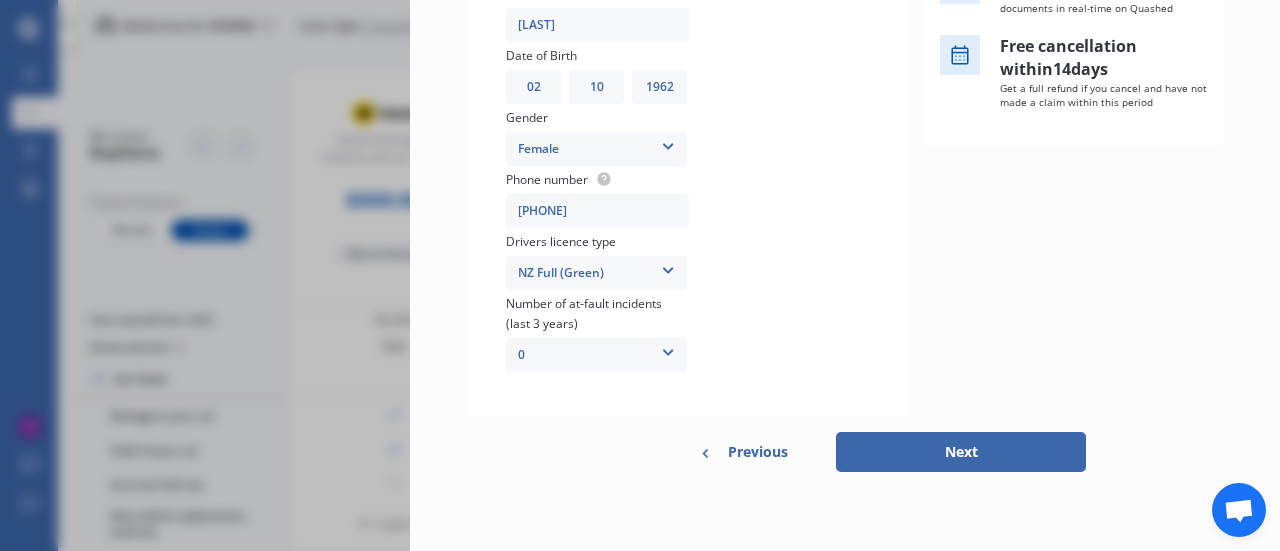 click on "Next" at bounding box center (961, 452) 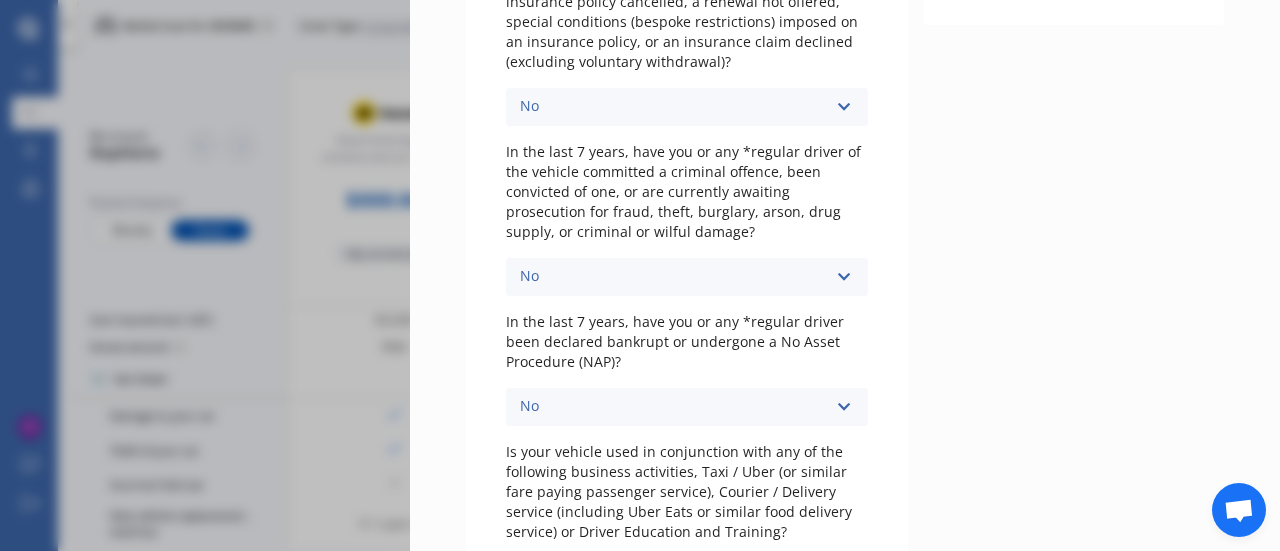 scroll, scrollTop: 734, scrollLeft: 0, axis: vertical 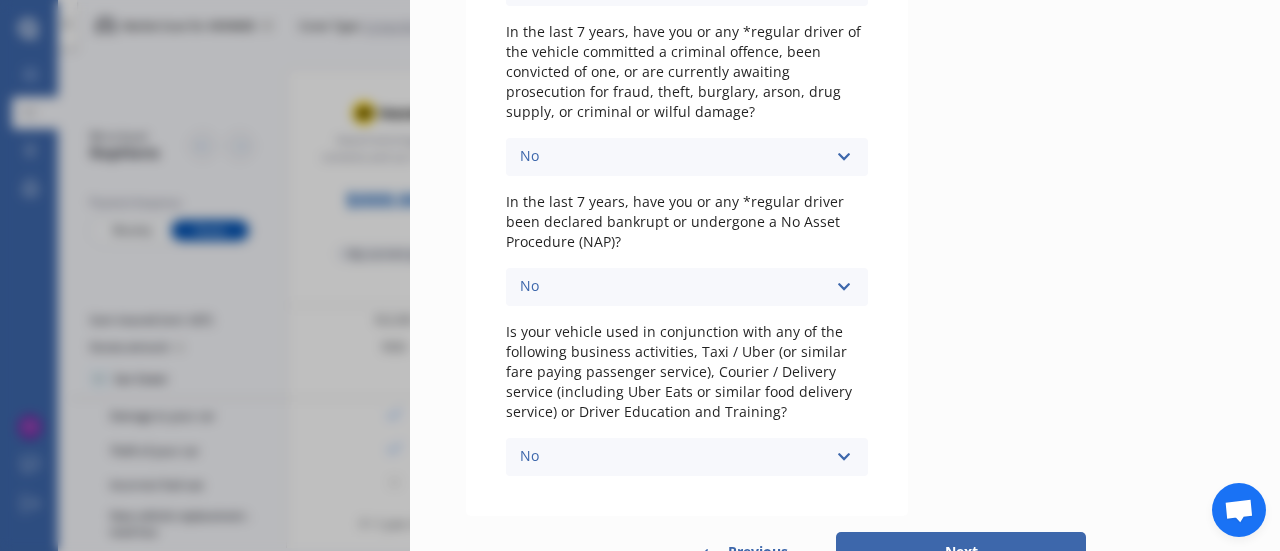 click on "Next" at bounding box center (961, 552) 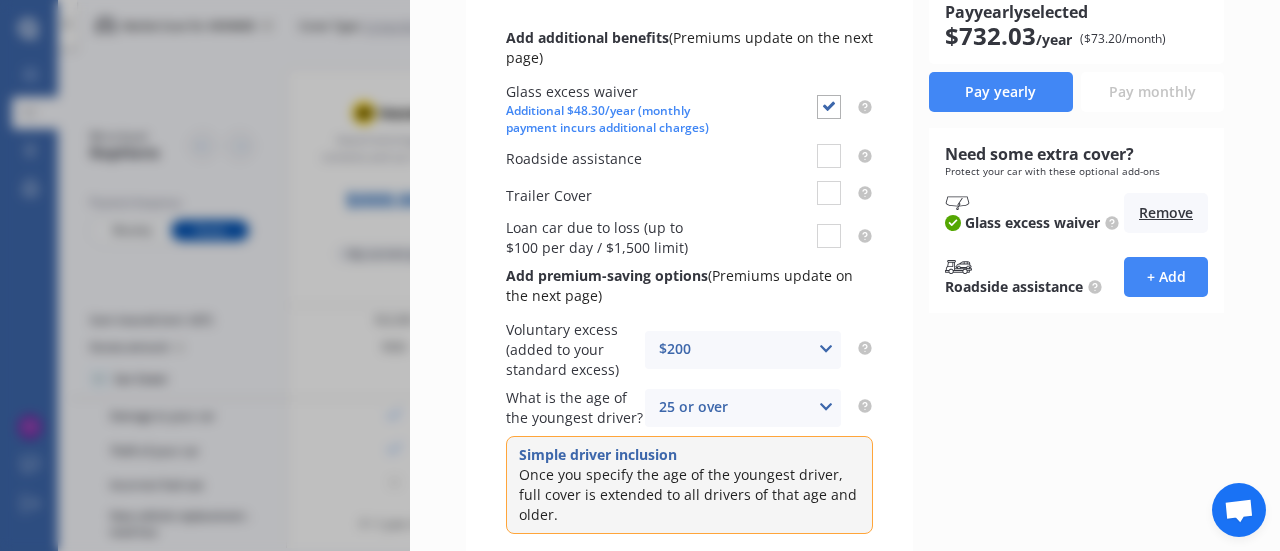 scroll, scrollTop: 268, scrollLeft: 0, axis: vertical 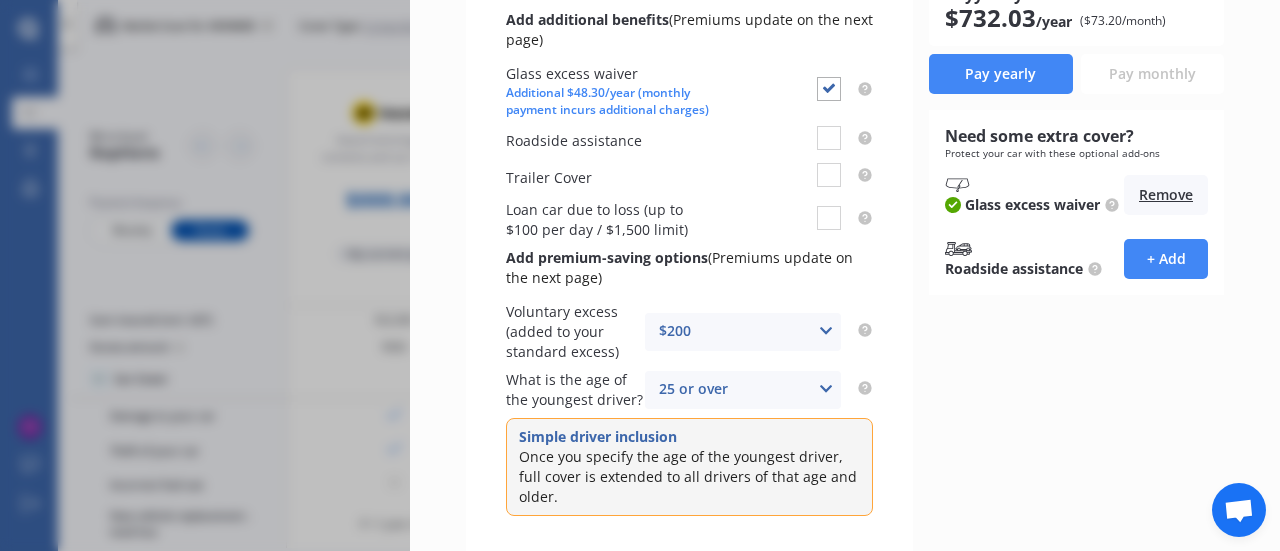 click at bounding box center (826, 331) 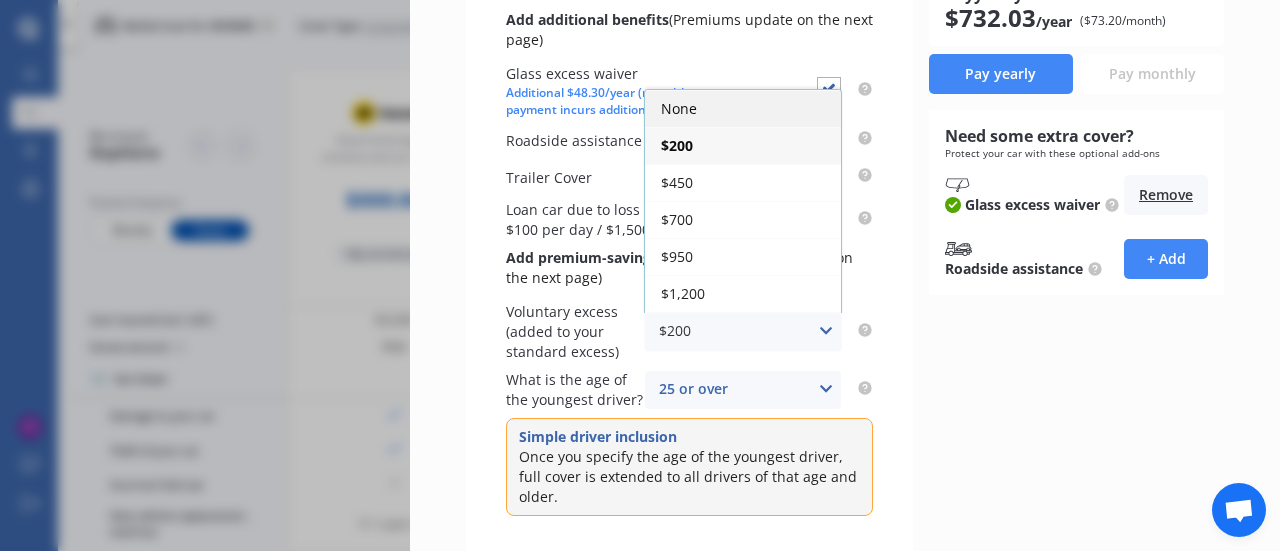 click on "None" at bounding box center (679, 108) 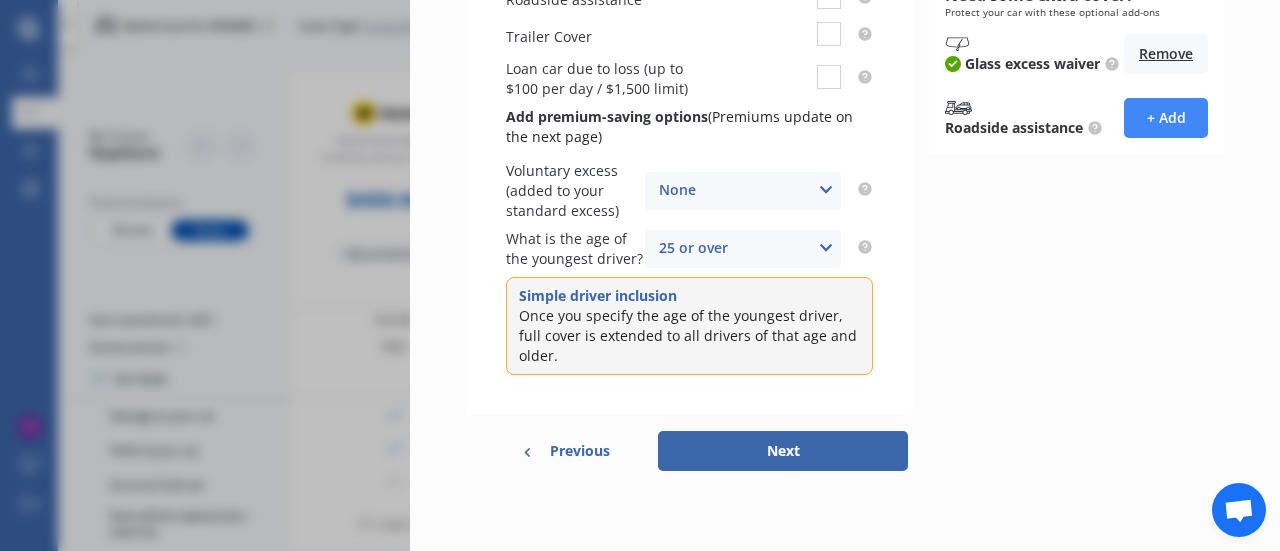 click on "Next" at bounding box center [783, 451] 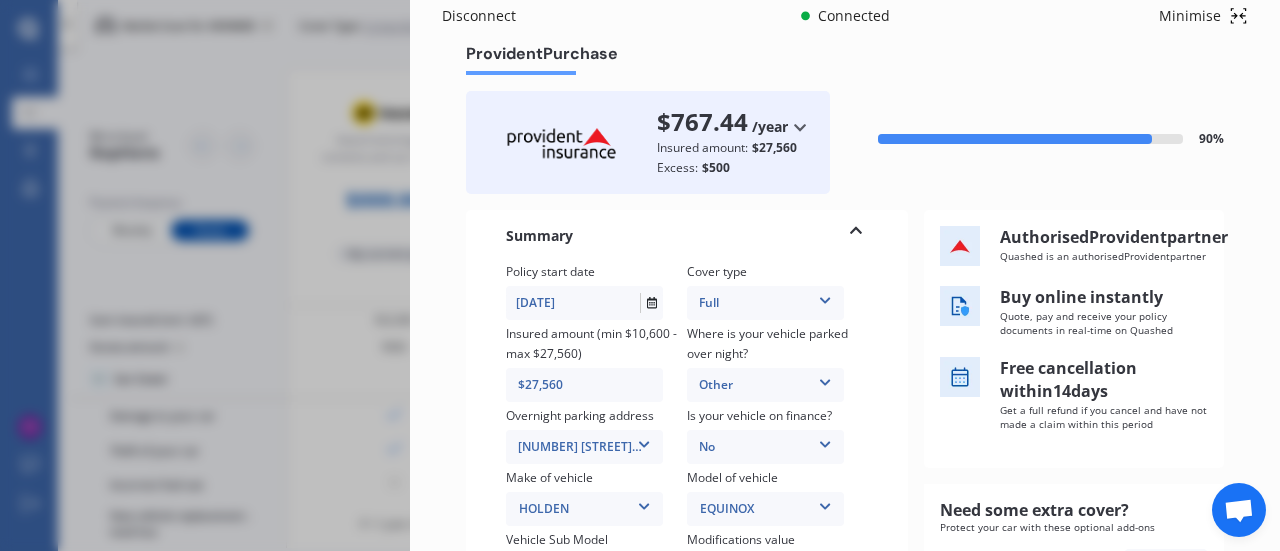 scroll, scrollTop: 0, scrollLeft: 0, axis: both 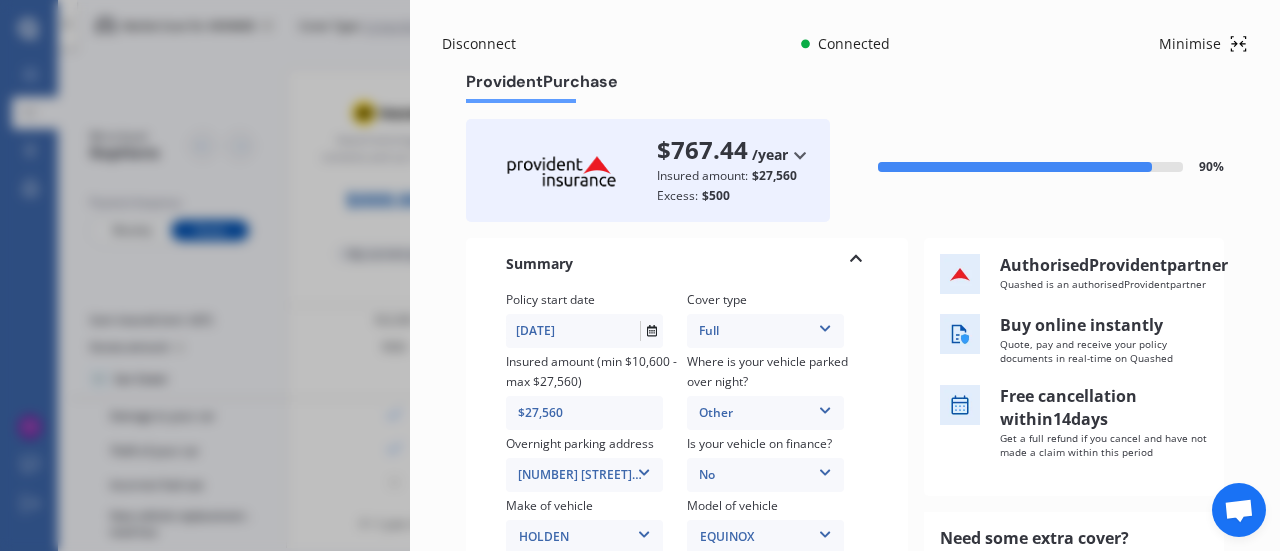 click on "Disconnect Connected Minimise Yearly Monthly $767.44 / yr Provident  Purchase $767.44 /year /year /month Insured amount: $27,560 Excess: $500 90 % Need some extra cover? Protect your car with these optional add-ons Glass excess waiver Remove Roadside assistance + Add Summary Policy start date 06/08/2025 Cover type Full Full Insured amount (min $10,600 - max $27,560) $27,560 Where is your vehicle parked over night? Other Garage (fully enclosed) Off Street Parking Other Overnight parking address [NUMBER] [STREET], [CITY], [CITY] [POSTAL_CODE] [NUMBER] [STREET], [CITY], [CITY] [POSTAL_CODE] Is your vehicle on finance? No No Yes Make of vehicle HOLDEN HOLDEN Model of vehicle EQUINOX EQUINOX Vehicle Sub Model Equinox EQ LTZ-V Wagon 5dr Auto 9sp AWD 2.0T MY19 Equinox EQ LTZ-V Wagon 5dr Auto 9sp AWD 2.0T MY19 Equinox EQ LTZ-V Wagon 5dr Auto 9sp AWD 2.0T MY20 Modifications value No No Up to $4000 Up to $6000 Greater than $6000 Any non-standard modification or features None None Nitrous Oxide System(NOS) Roll Cage Full Racing Harness" at bounding box center [640, 275] 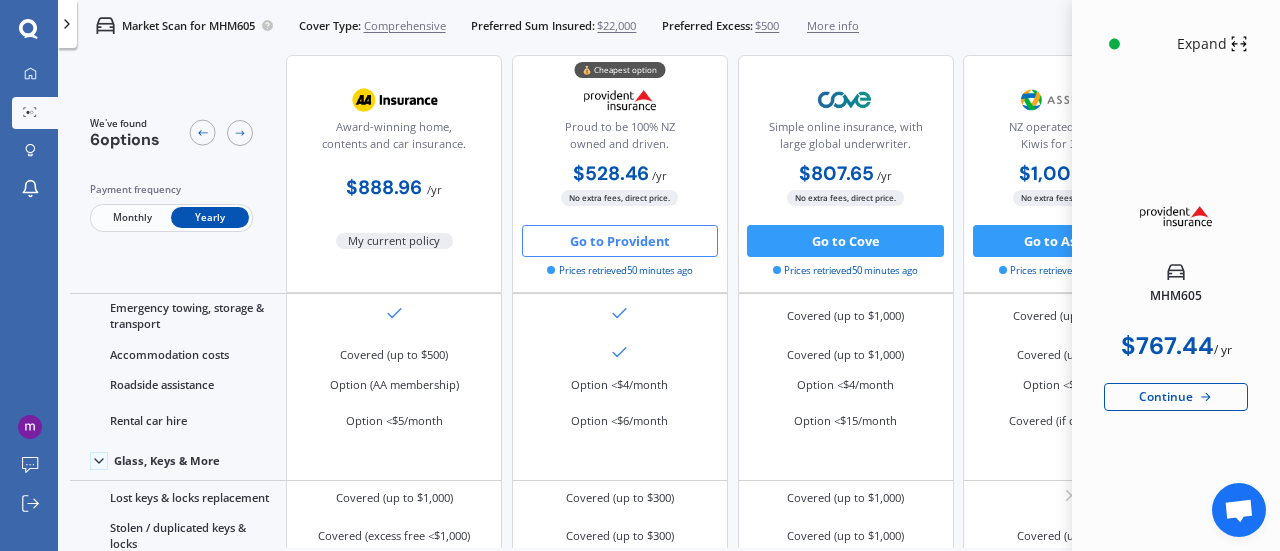 scroll, scrollTop: 550, scrollLeft: 0, axis: vertical 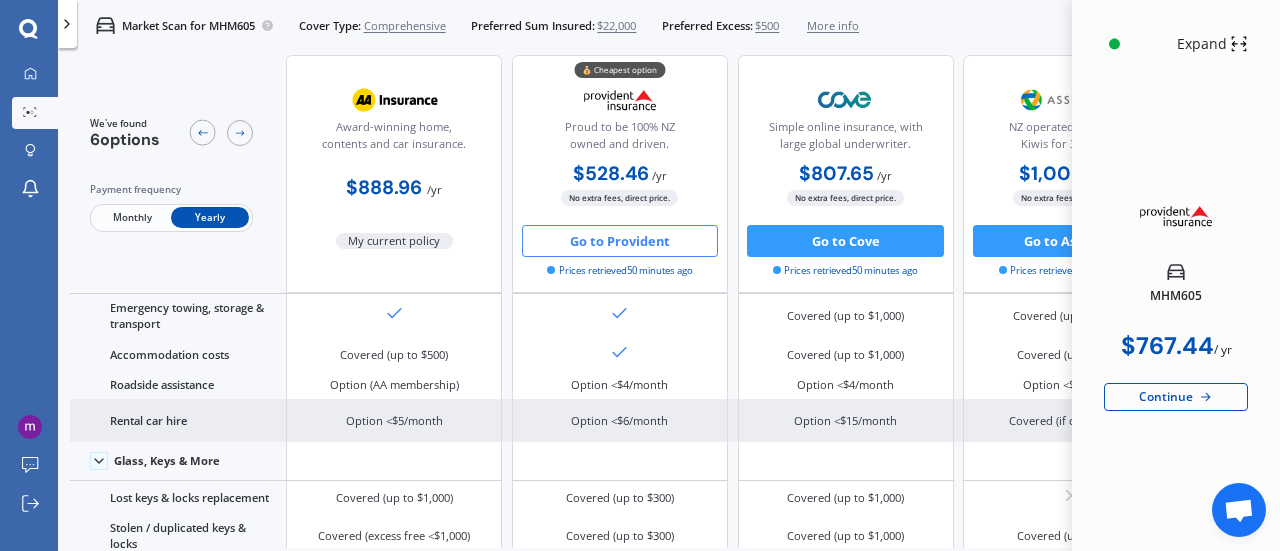 click on "Option <$6/month" at bounding box center (620, 420) 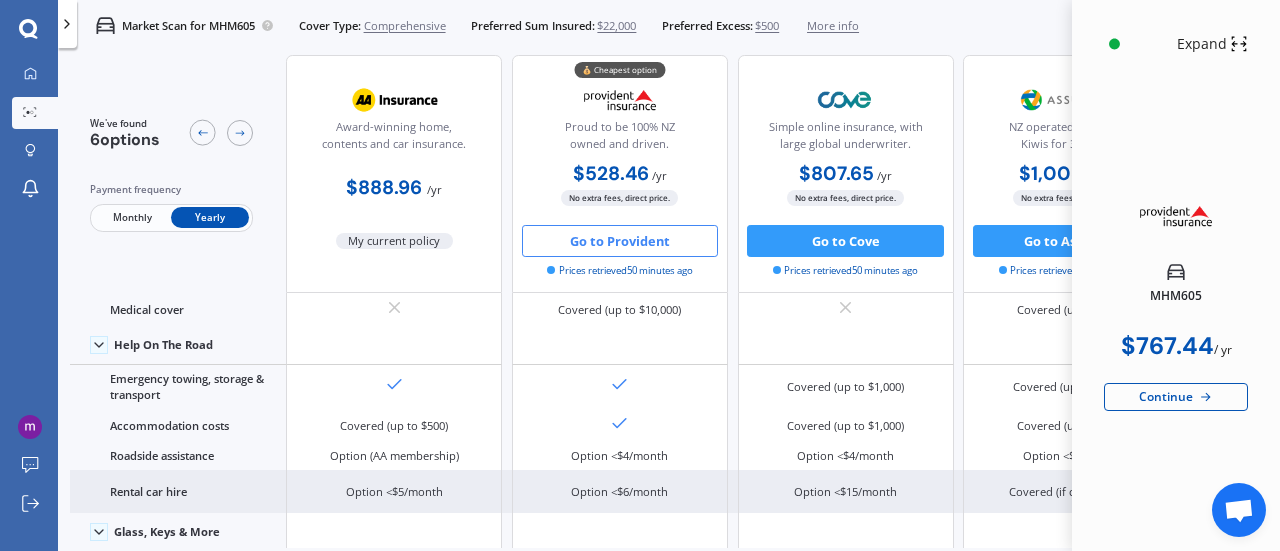 scroll, scrollTop: 429, scrollLeft: 0, axis: vertical 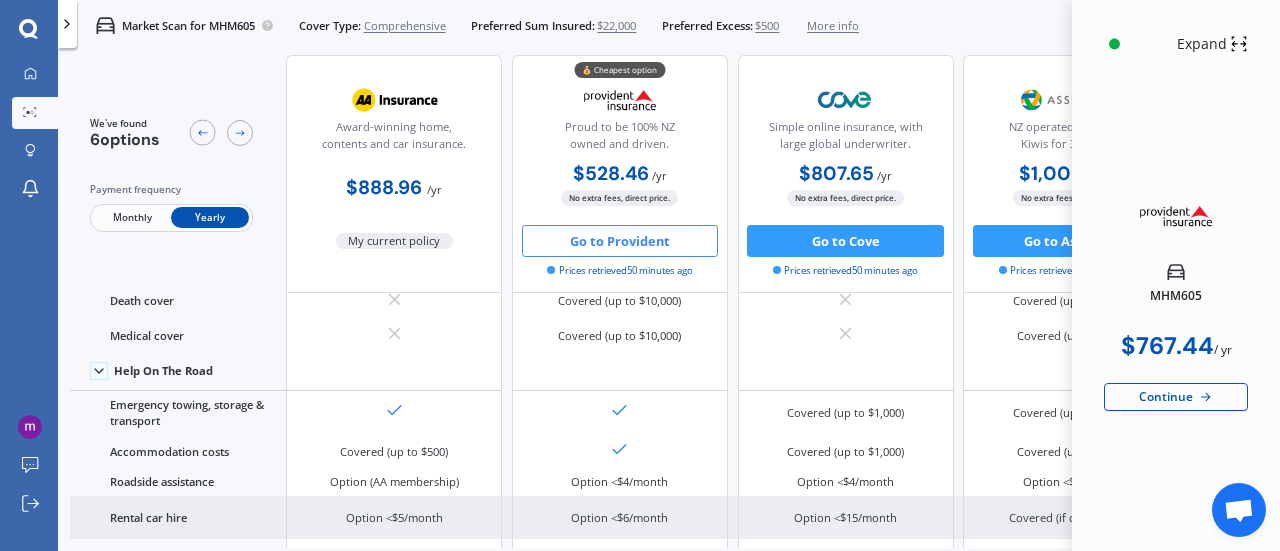 click on "Go to Provident" at bounding box center (620, 241) 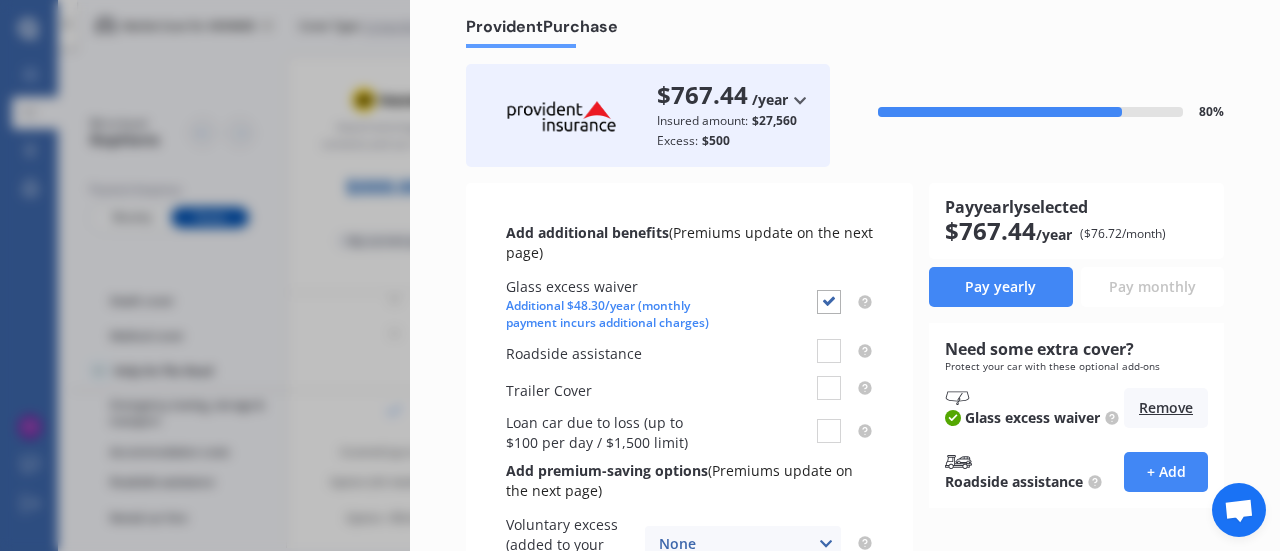 scroll, scrollTop: 75, scrollLeft: 0, axis: vertical 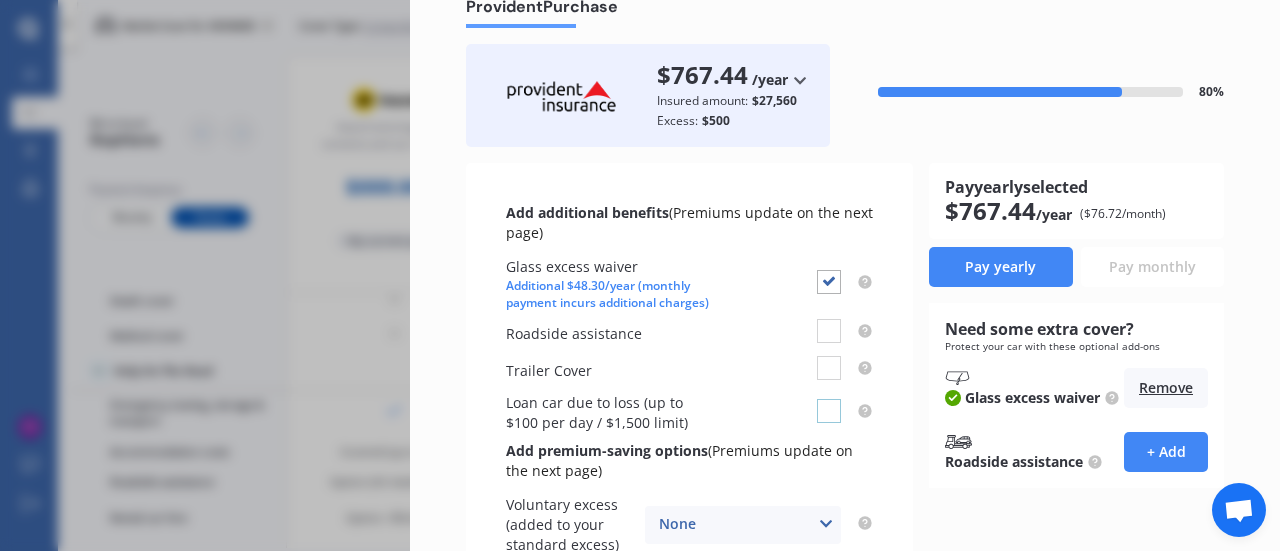 click at bounding box center (829, 399) 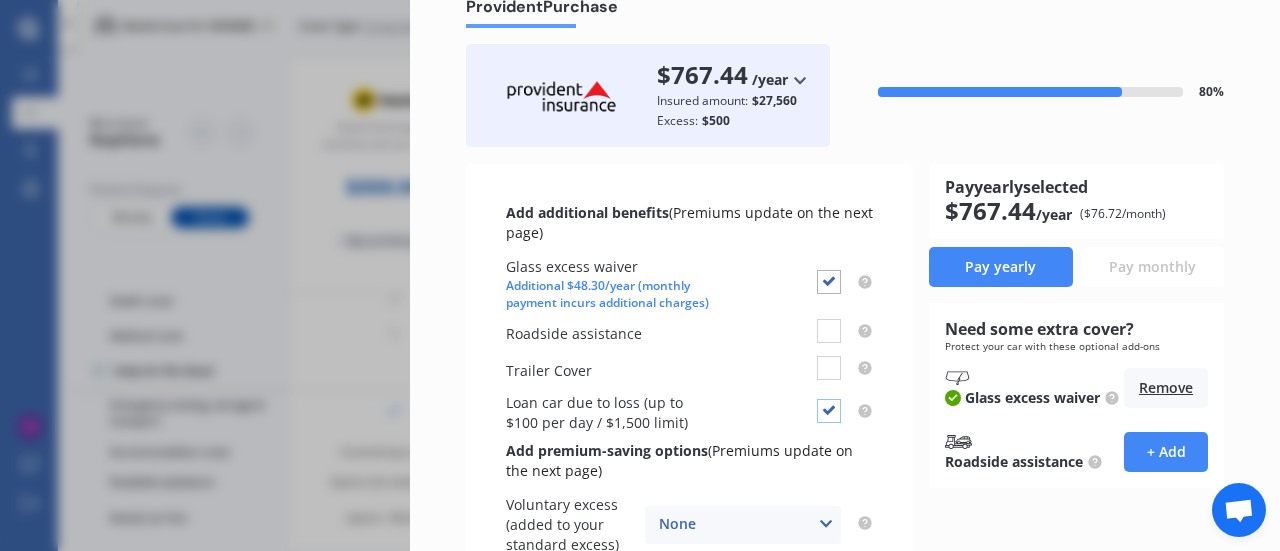 checkbox on "true" 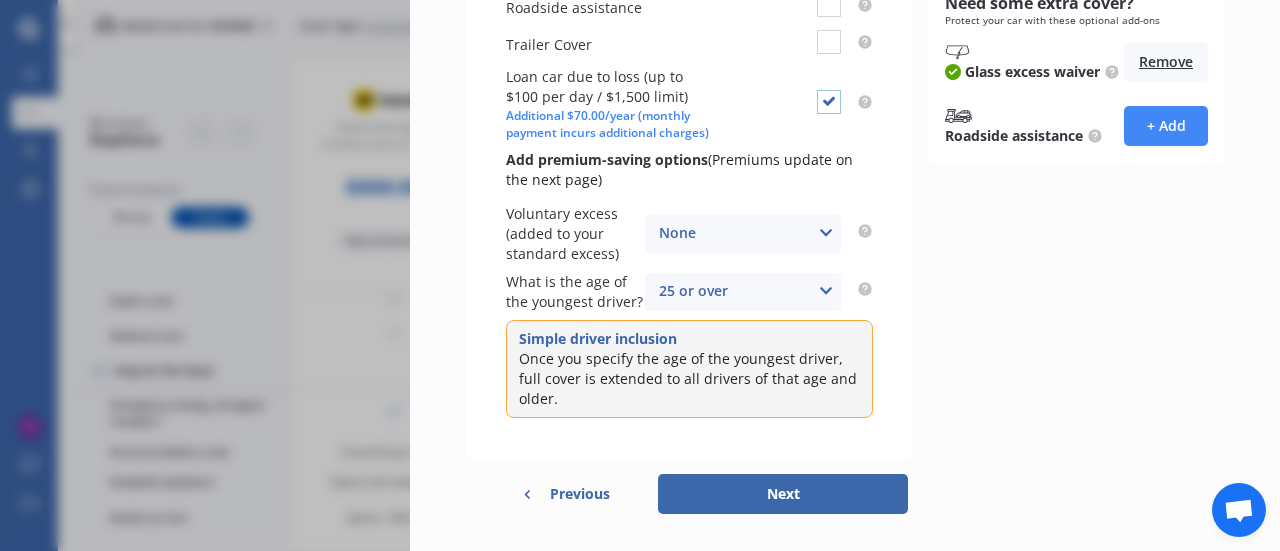 scroll, scrollTop: 400, scrollLeft: 0, axis: vertical 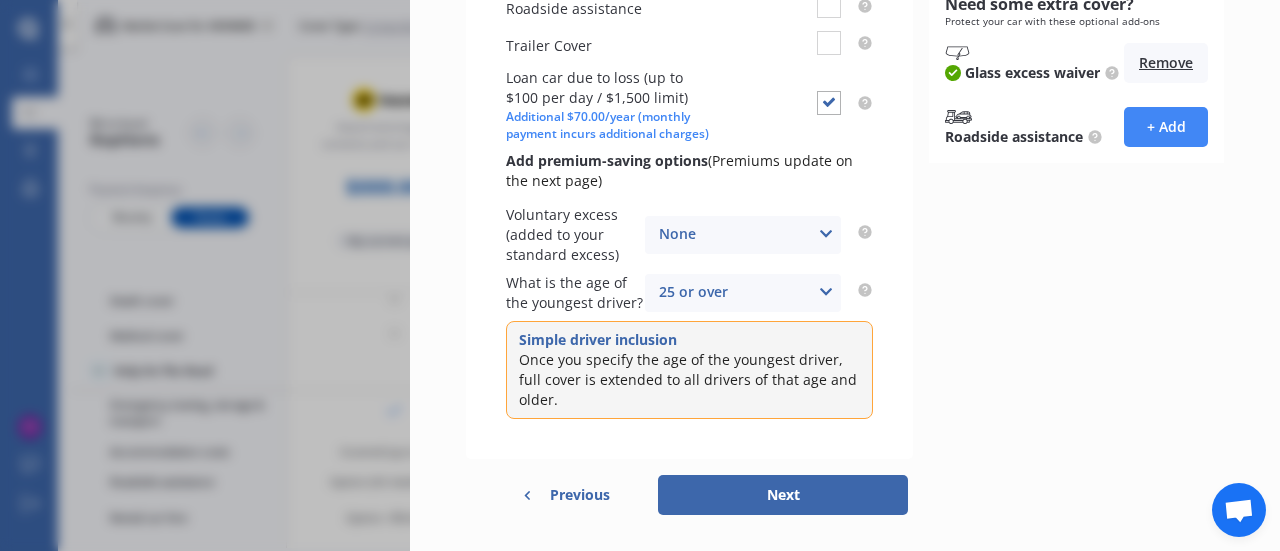 click on "Previous" at bounding box center [580, 495] 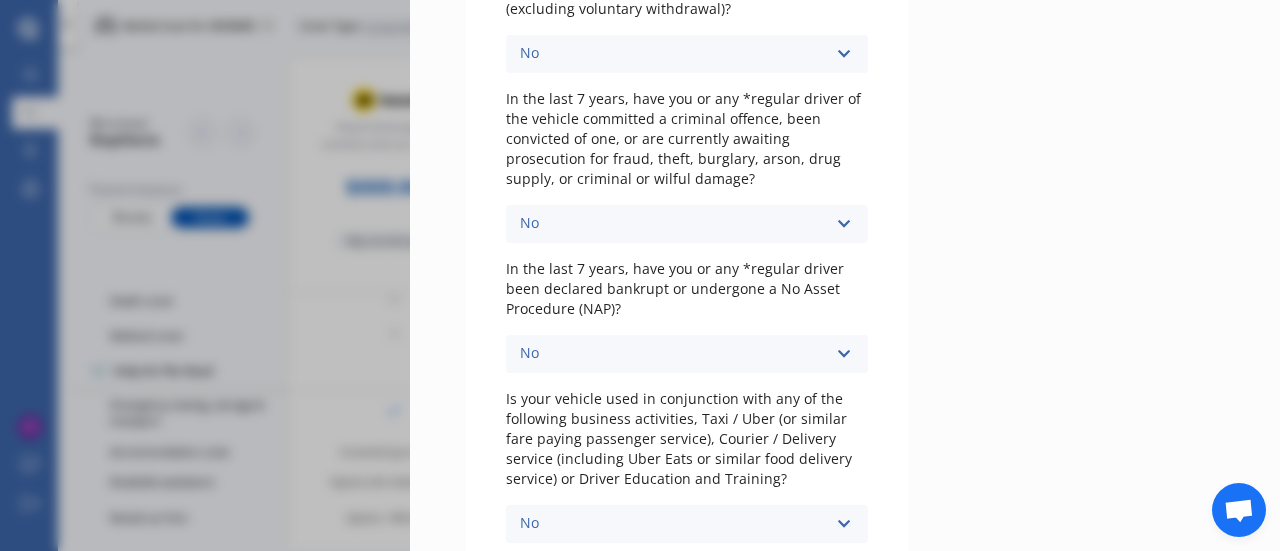 scroll, scrollTop: 734, scrollLeft: 0, axis: vertical 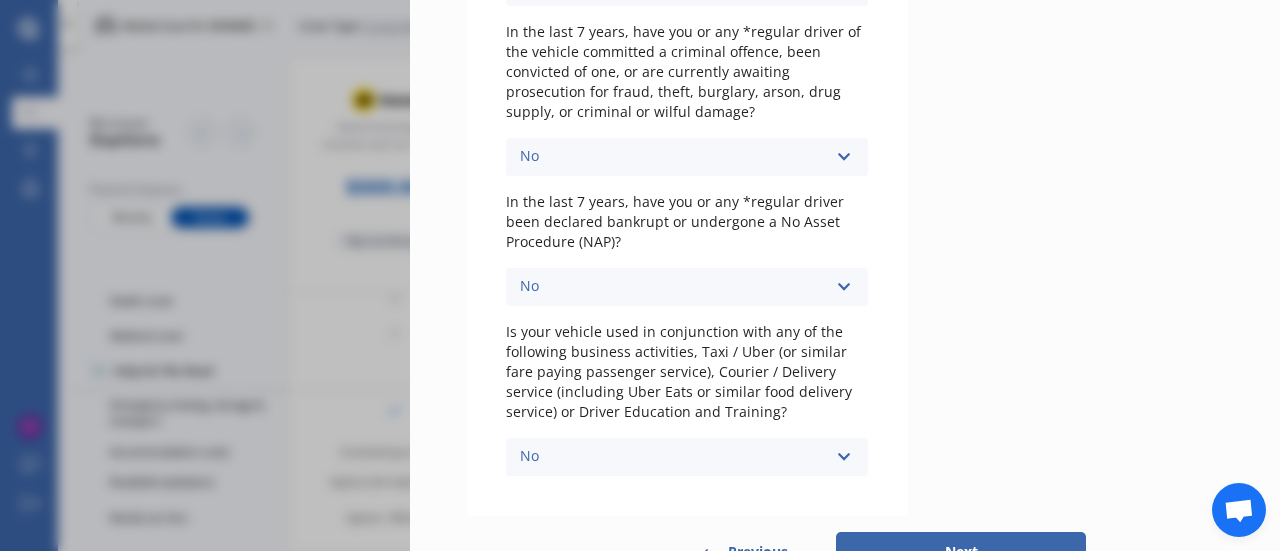 click on "Previous" at bounding box center [758, 552] 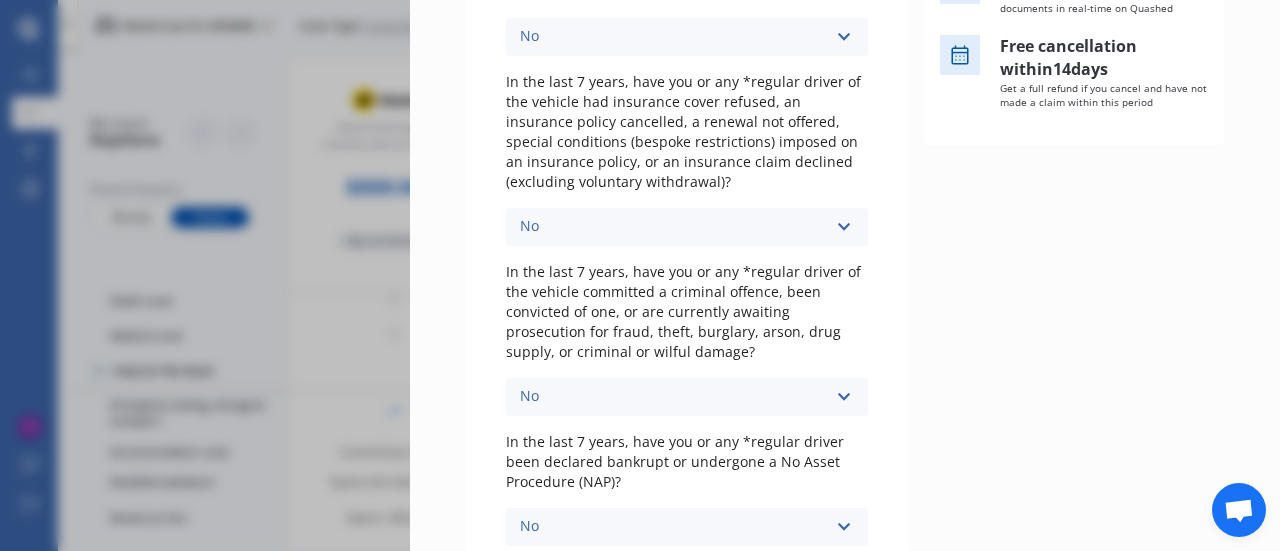 select on "02" 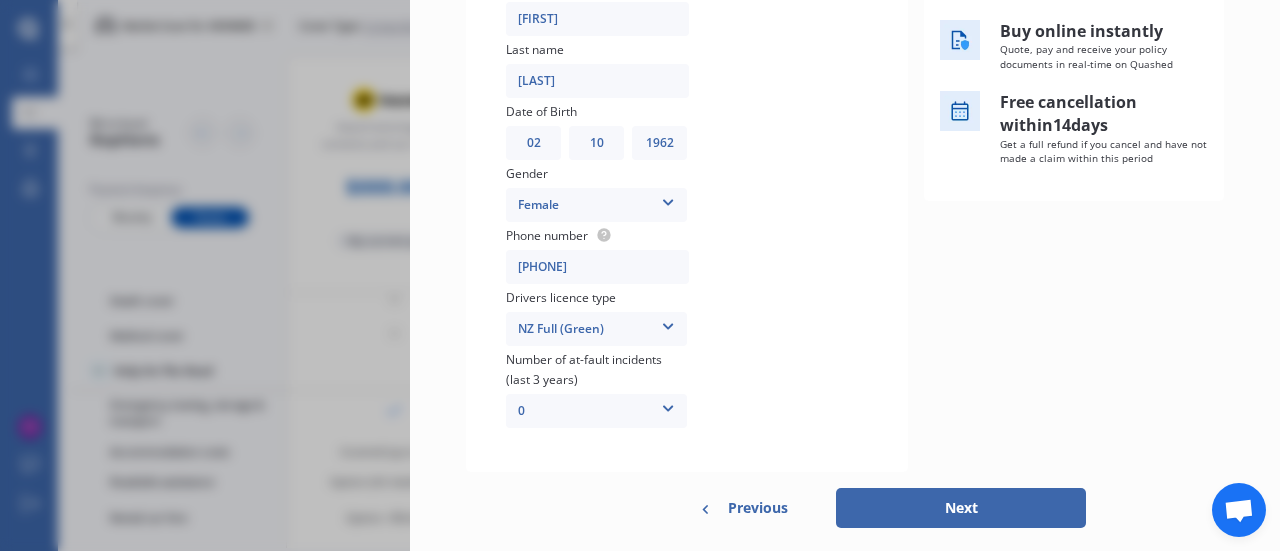 scroll, scrollTop: 438, scrollLeft: 0, axis: vertical 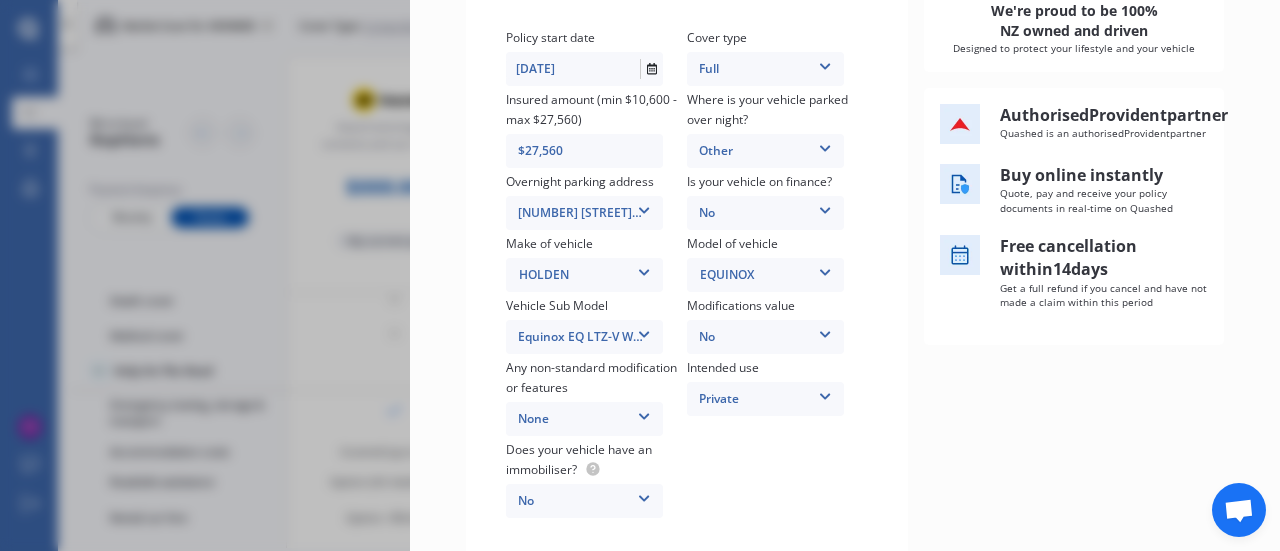 click on "$27,560" at bounding box center [597, 151] 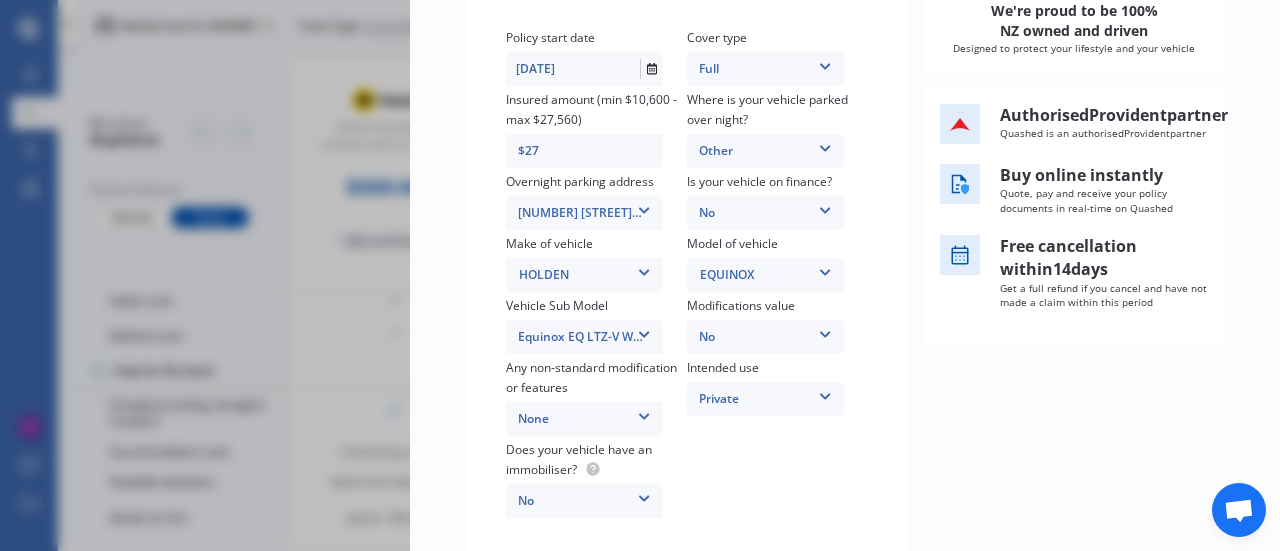 type on "$2" 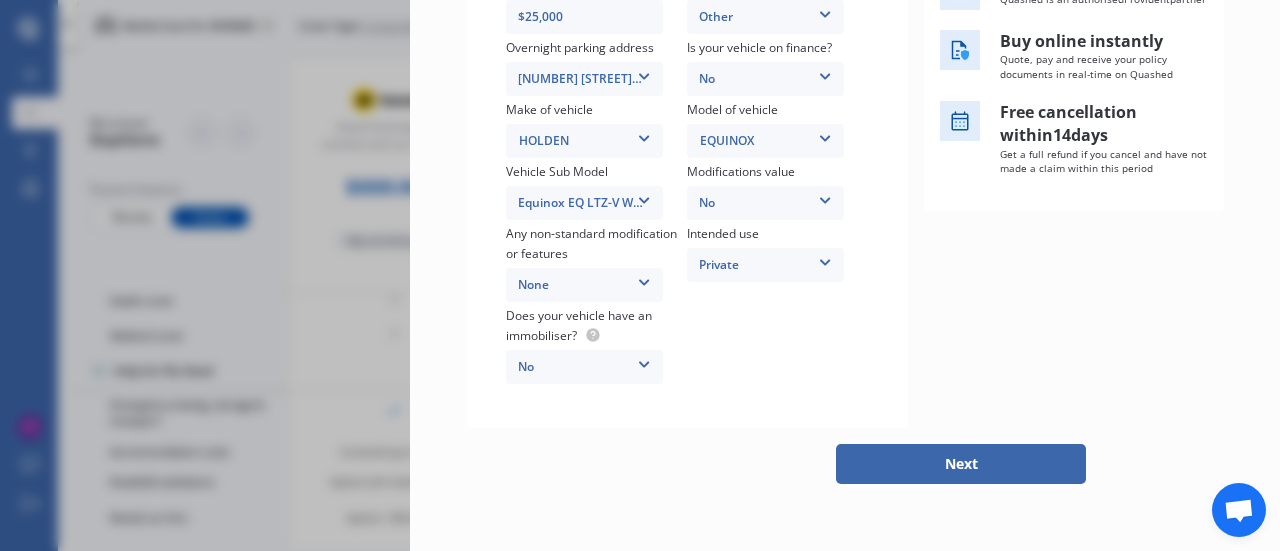 scroll, scrollTop: 434, scrollLeft: 0, axis: vertical 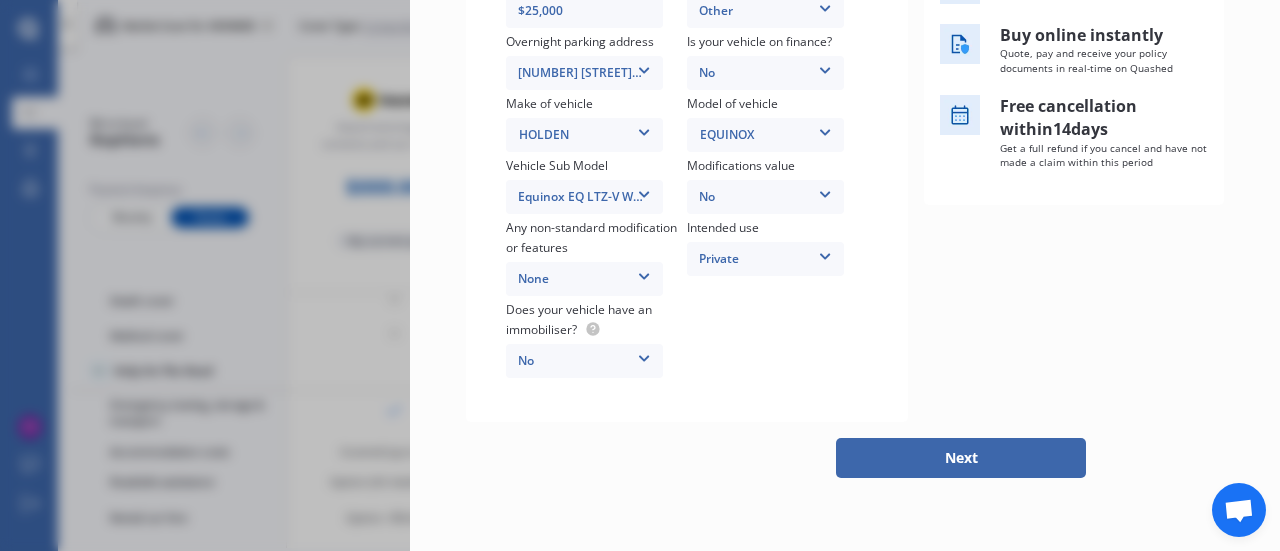 type on "$25,000" 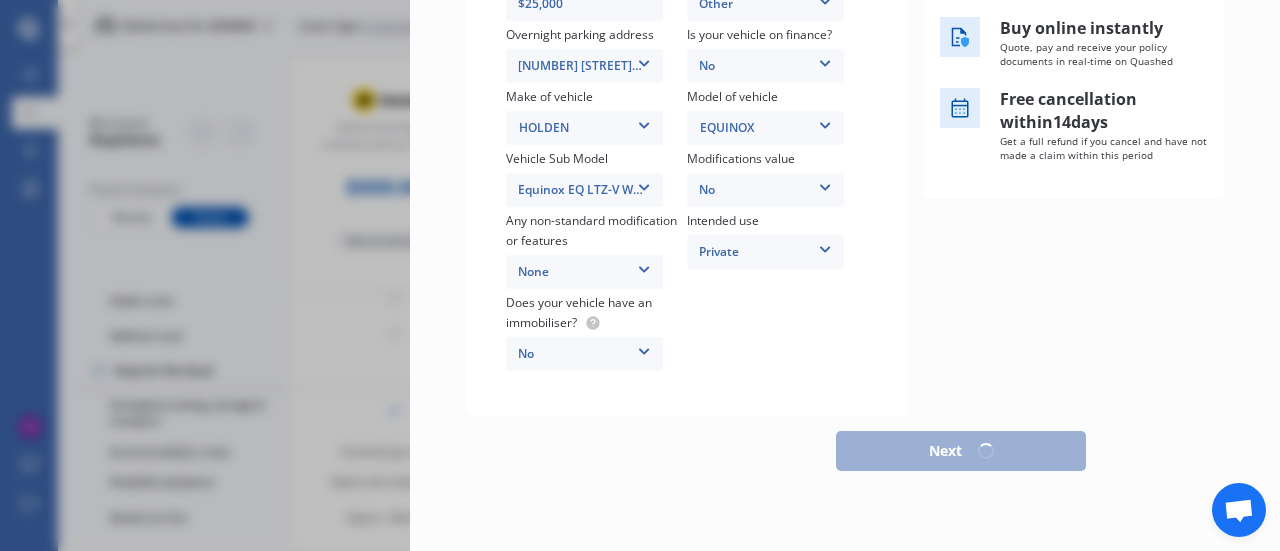 scroll, scrollTop: 422, scrollLeft: 0, axis: vertical 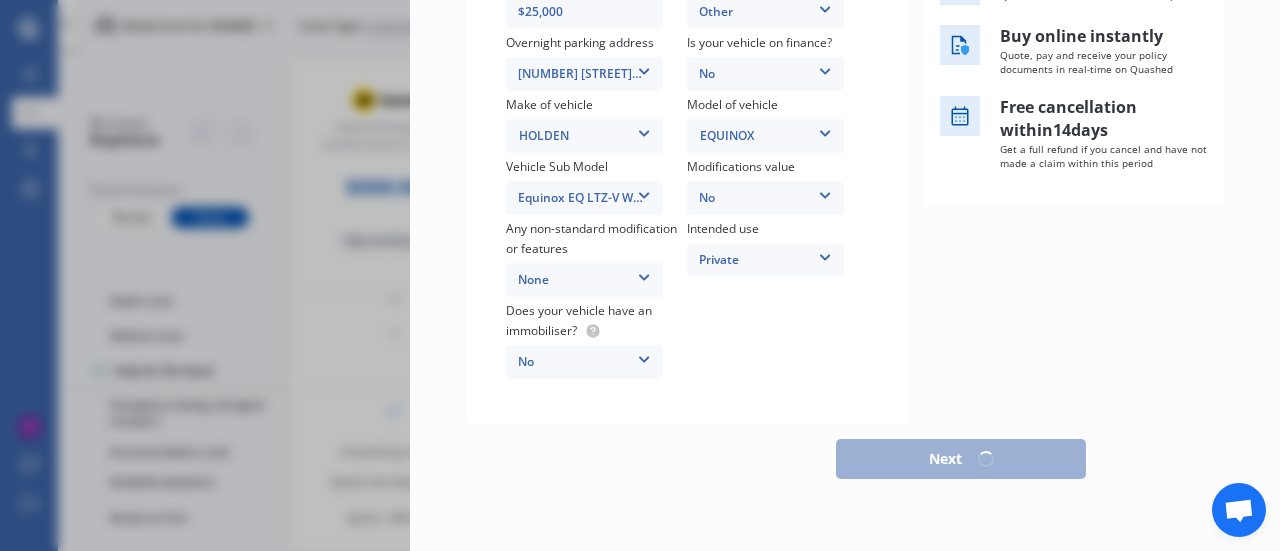 select on "02" 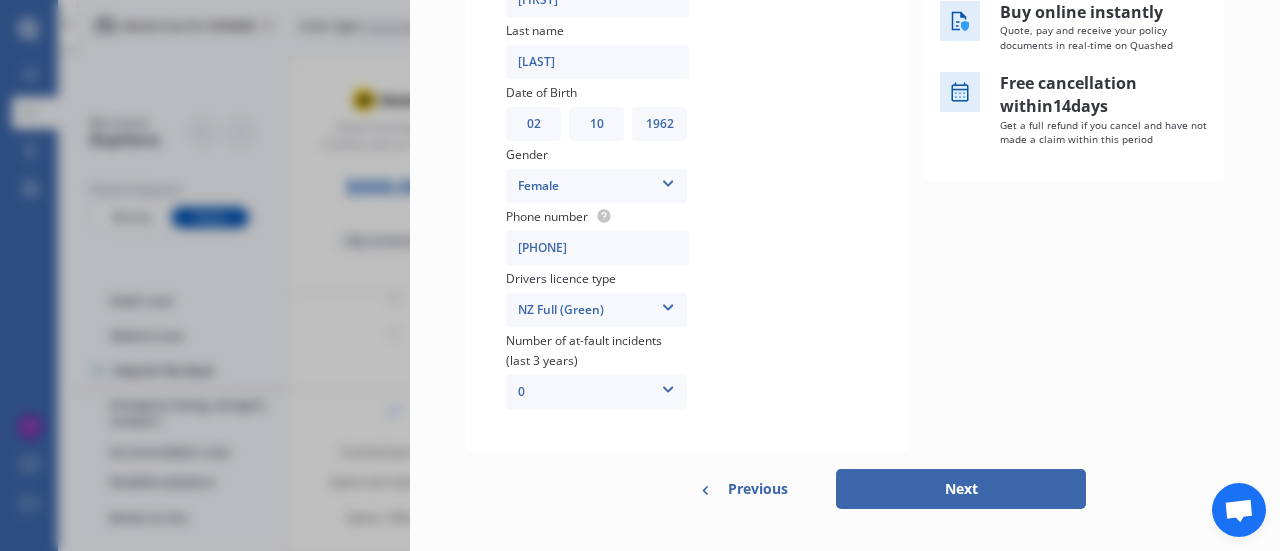 scroll, scrollTop: 494, scrollLeft: 0, axis: vertical 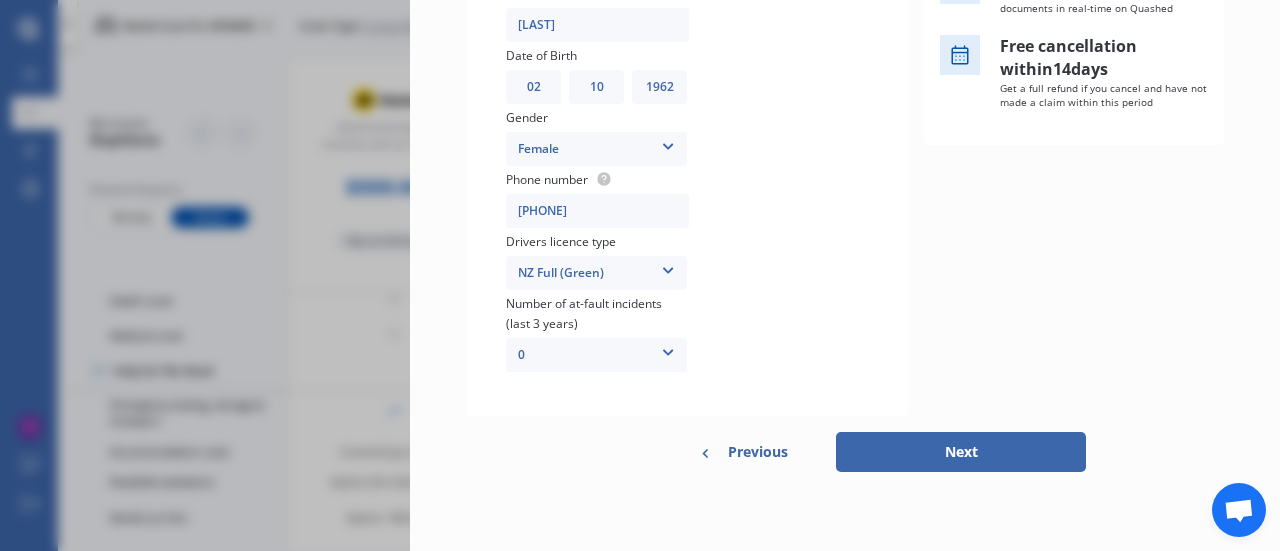 click on "Next" at bounding box center (961, 452) 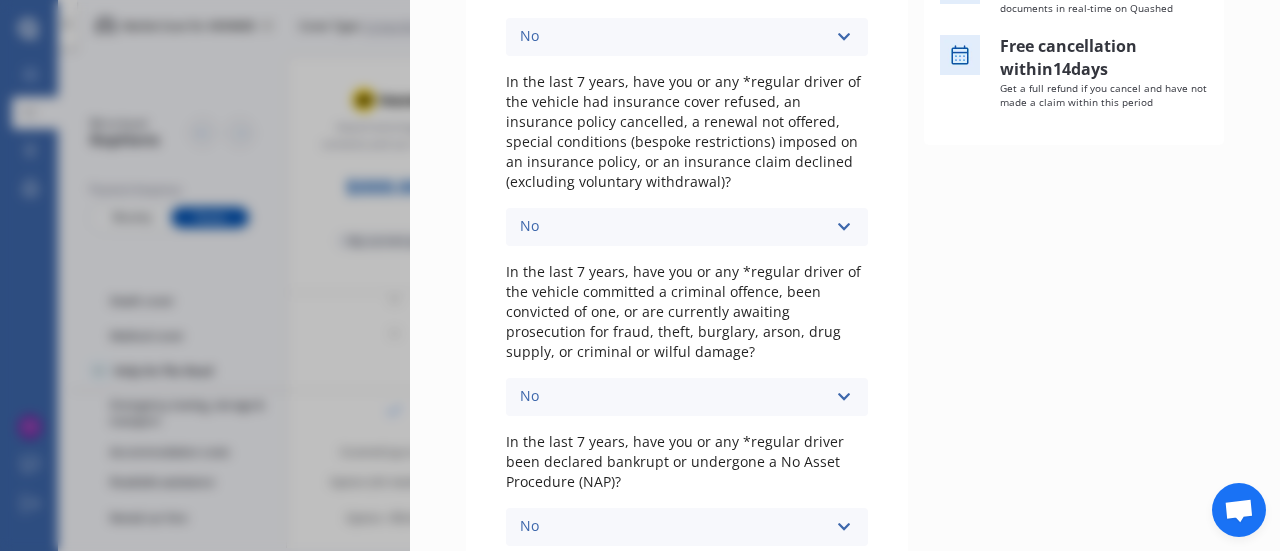 scroll, scrollTop: 0, scrollLeft: 0, axis: both 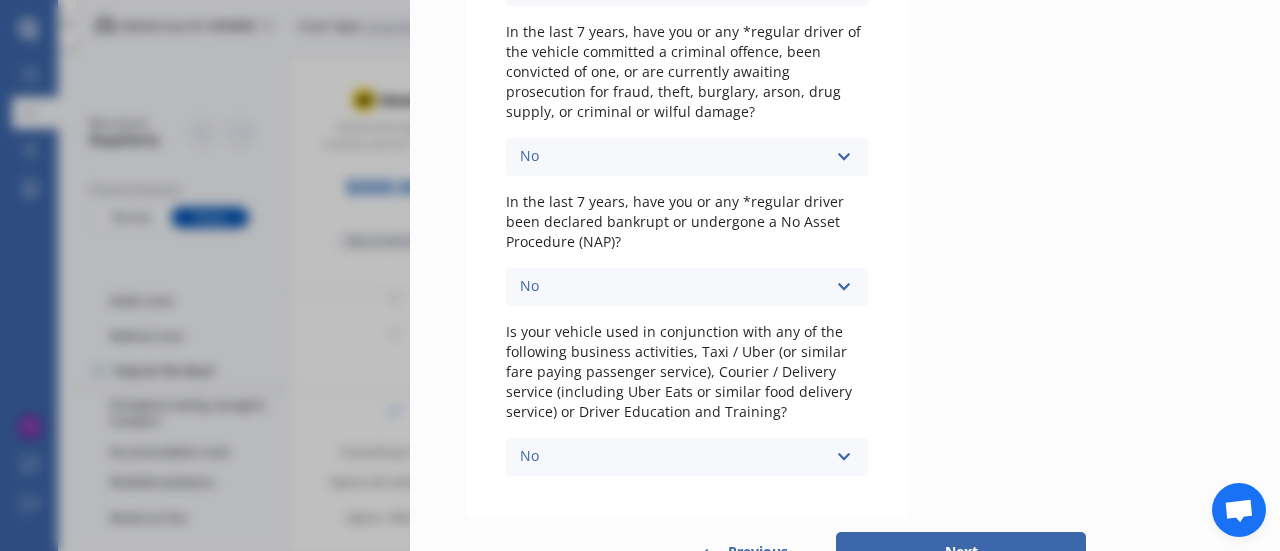 click on "Next" at bounding box center [961, 552] 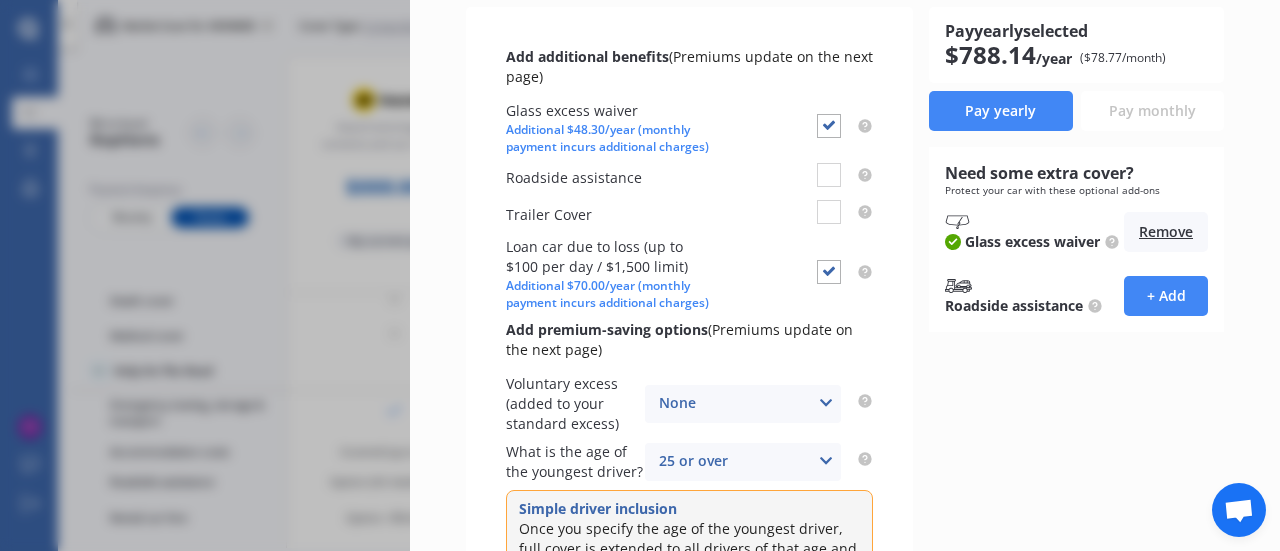 scroll, scrollTop: 242, scrollLeft: 0, axis: vertical 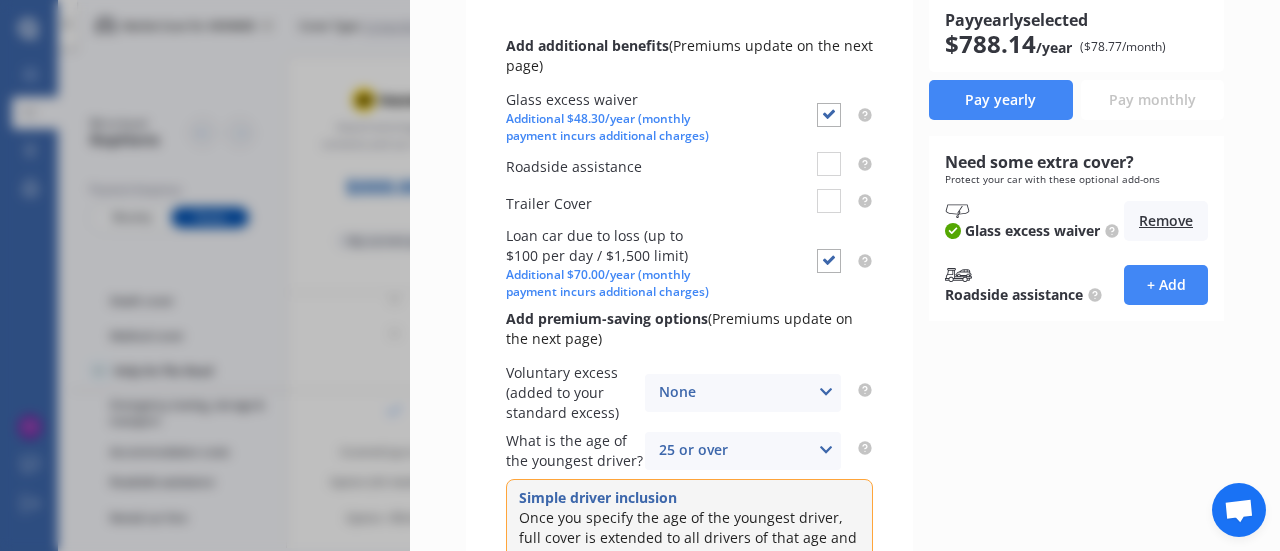 click at bounding box center [826, 392] 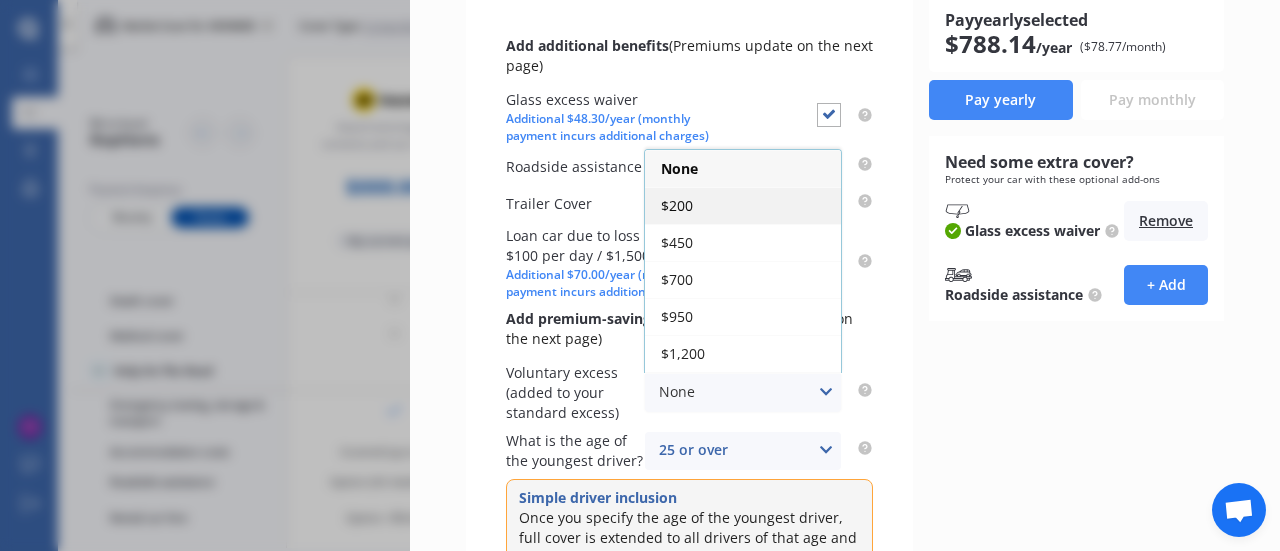 click on "$200" at bounding box center [743, 205] 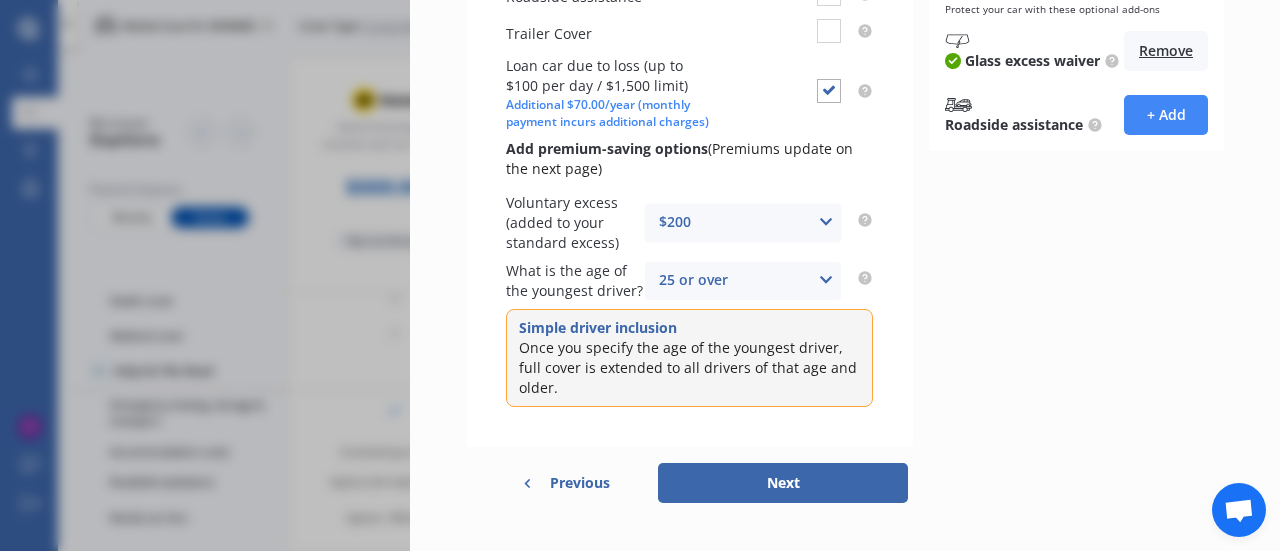 scroll, scrollTop: 438, scrollLeft: 0, axis: vertical 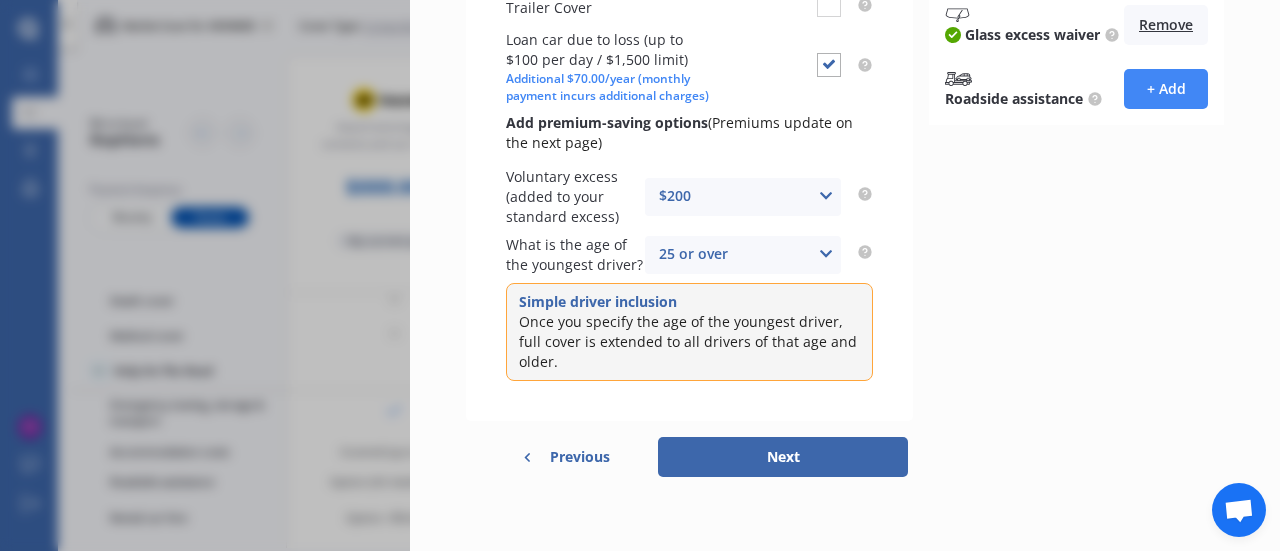 click on "Next" at bounding box center [783, 457] 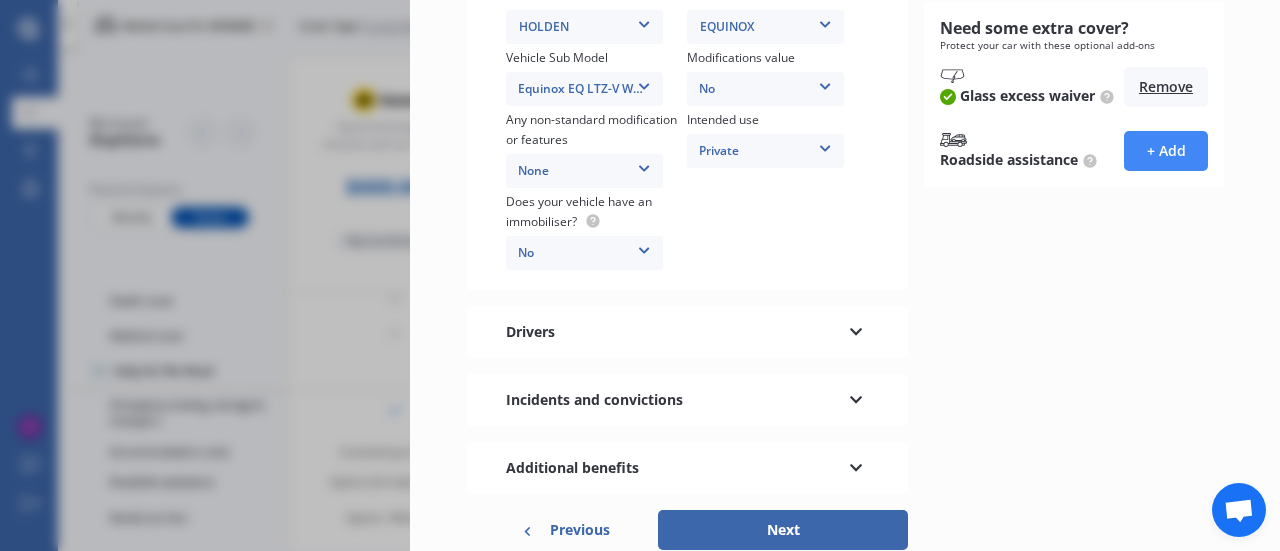 scroll, scrollTop: 588, scrollLeft: 0, axis: vertical 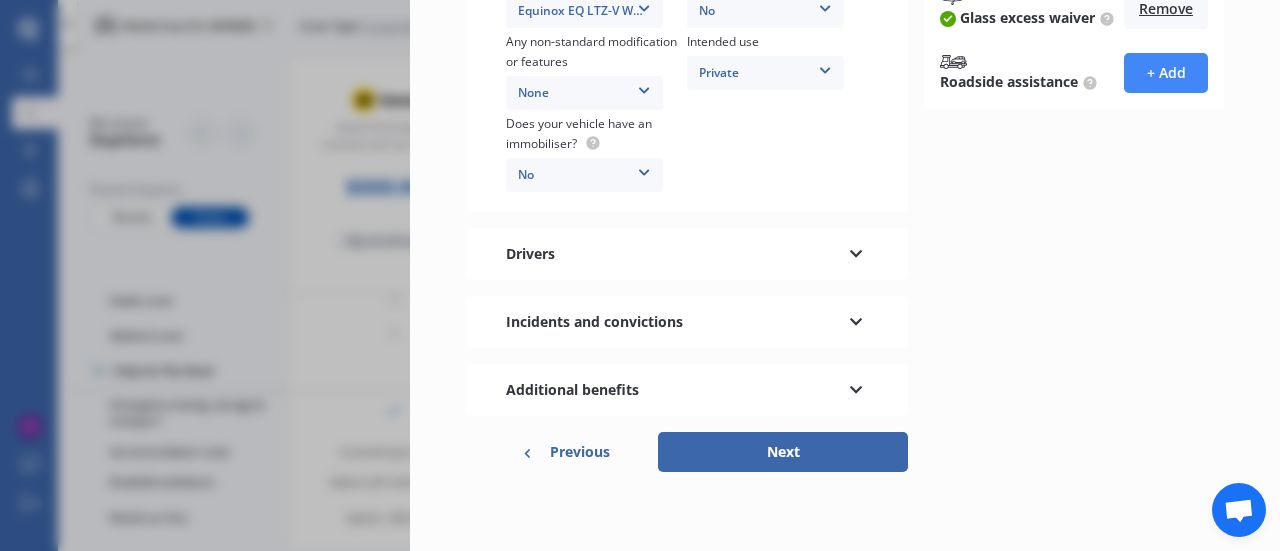 click at bounding box center [856, 387] 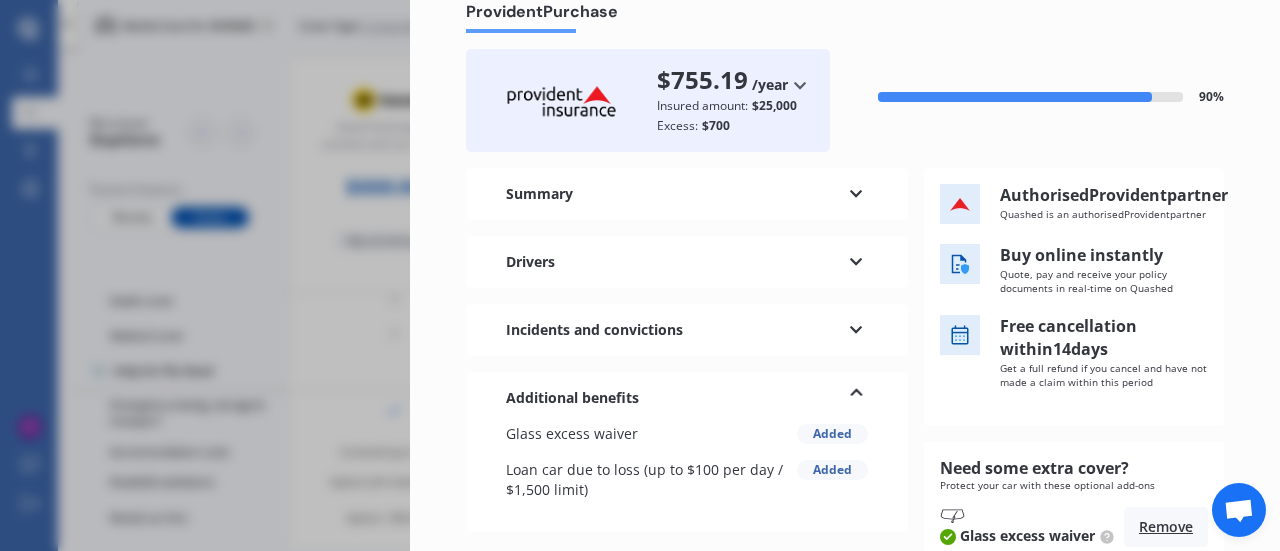scroll, scrollTop: 68, scrollLeft: 0, axis: vertical 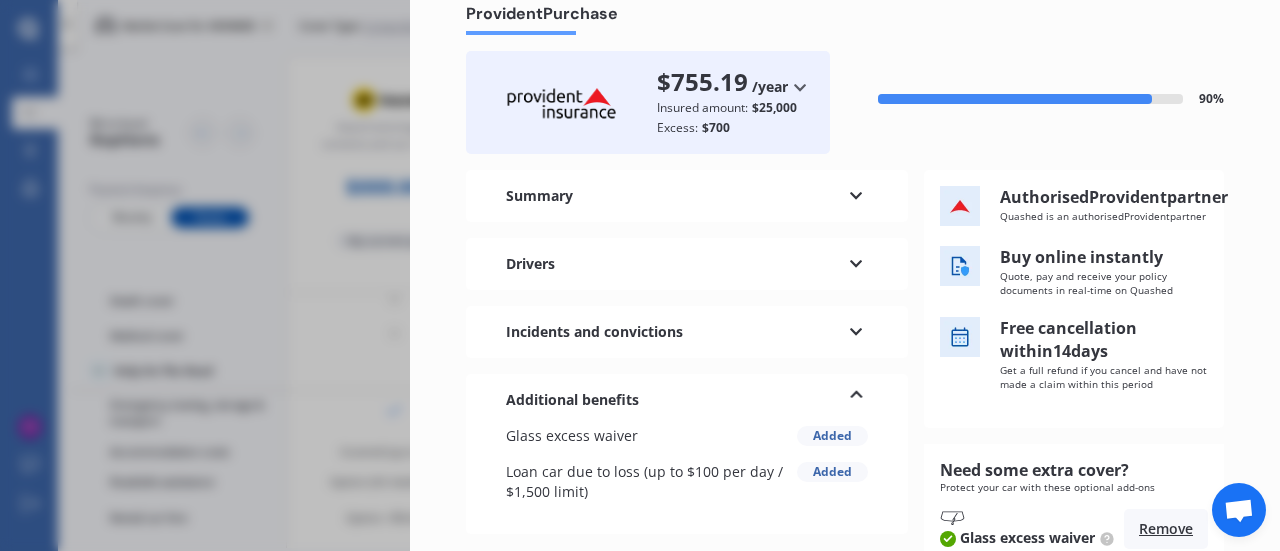 click on "Incidents and convictions" at bounding box center (687, 332) 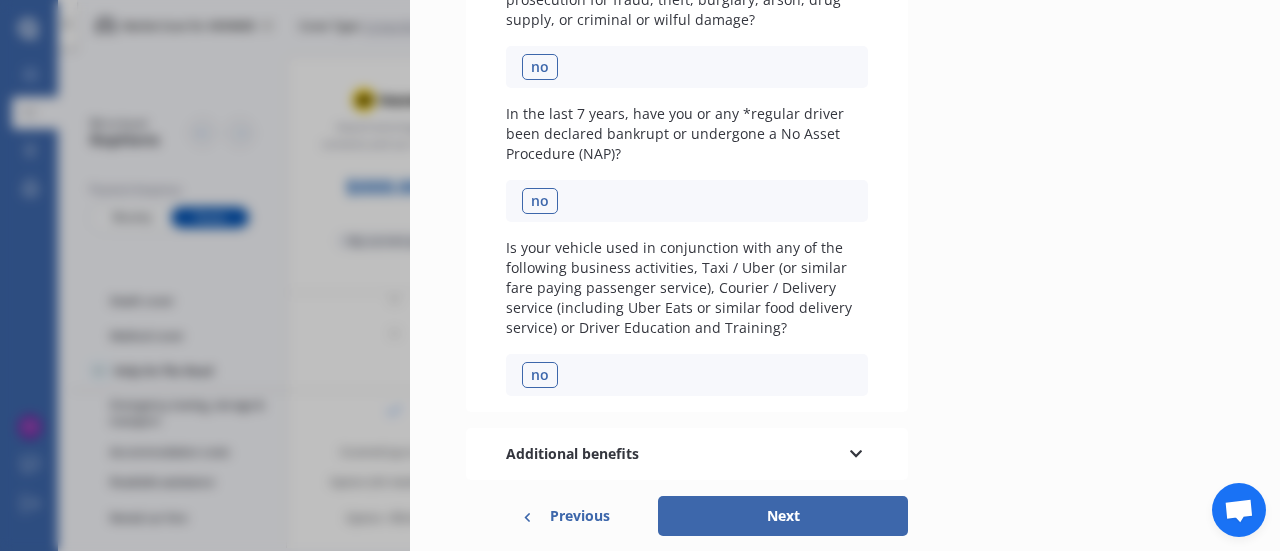scroll, scrollTop: 925, scrollLeft: 0, axis: vertical 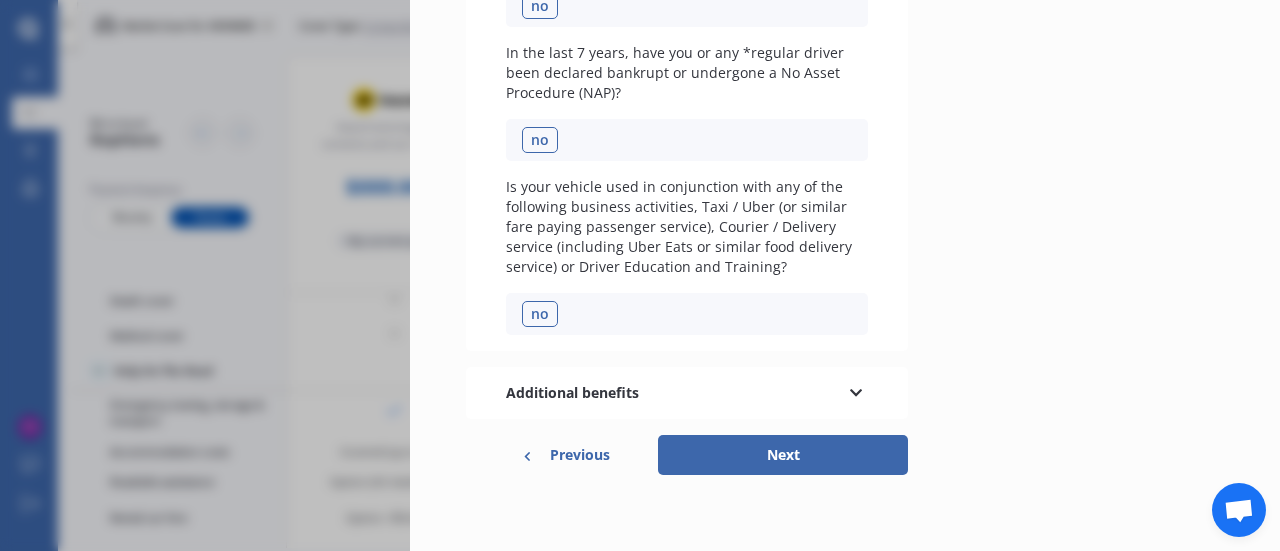 click on "Next" at bounding box center (783, 455) 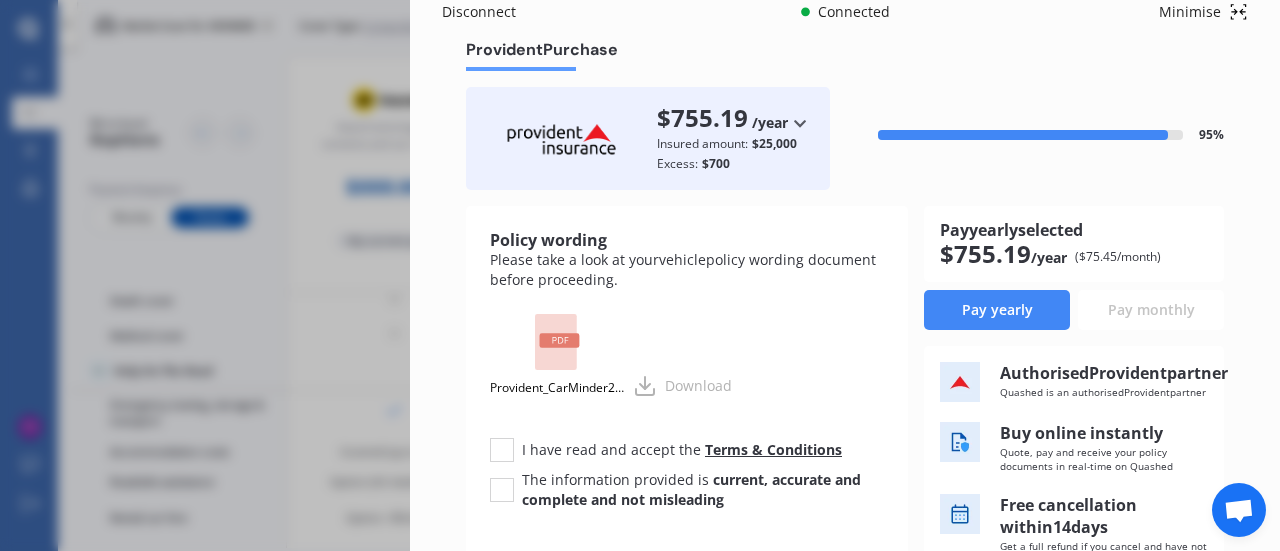 scroll, scrollTop: 21, scrollLeft: 0, axis: vertical 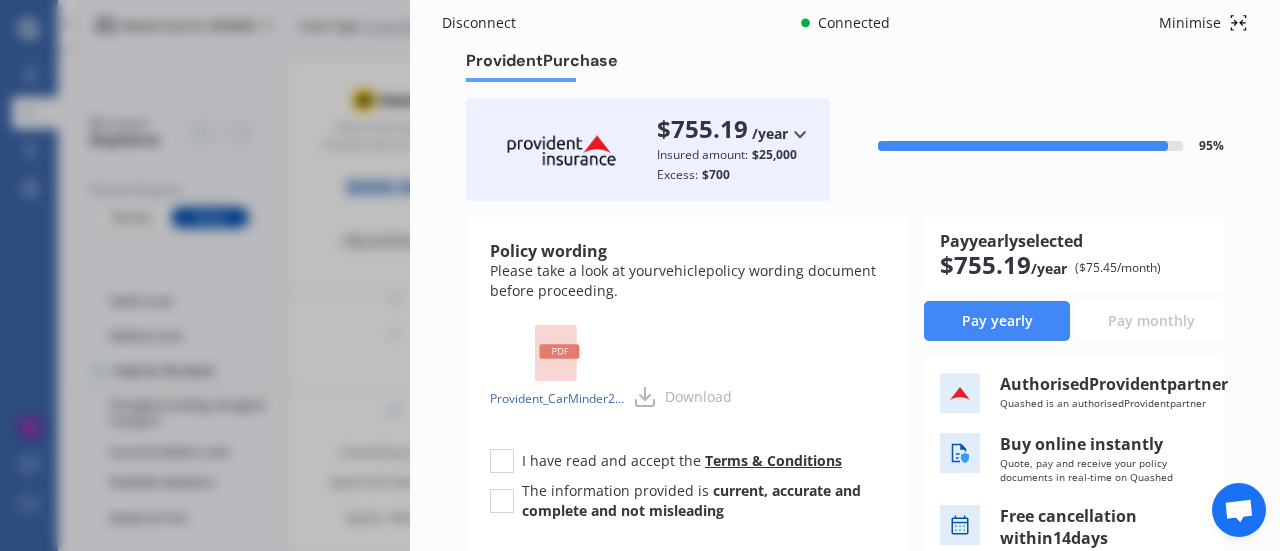 click 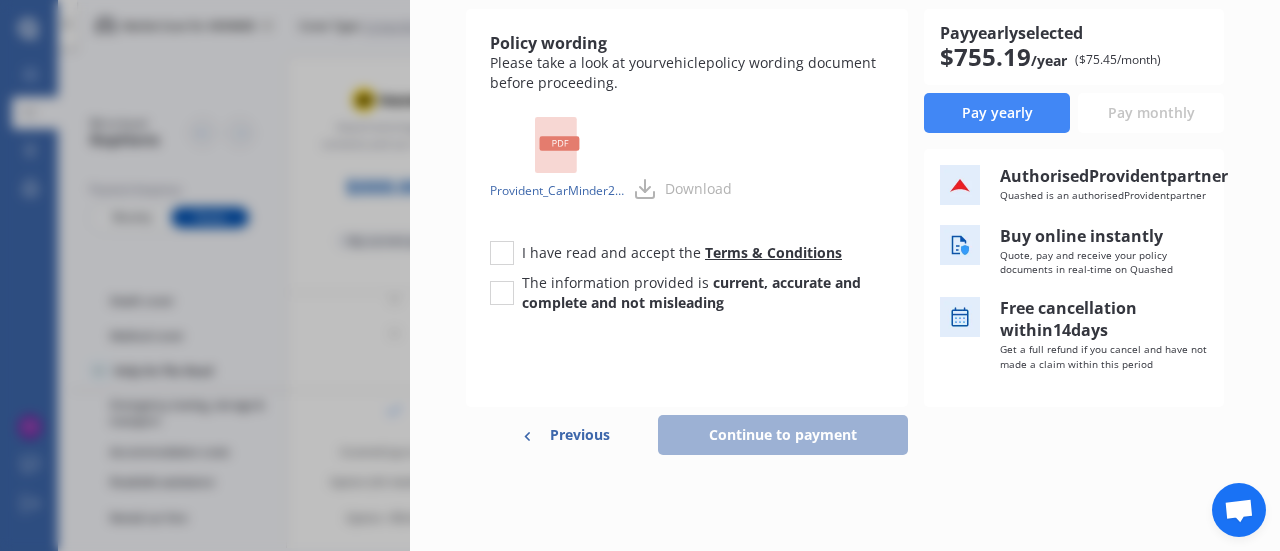 scroll, scrollTop: 247, scrollLeft: 0, axis: vertical 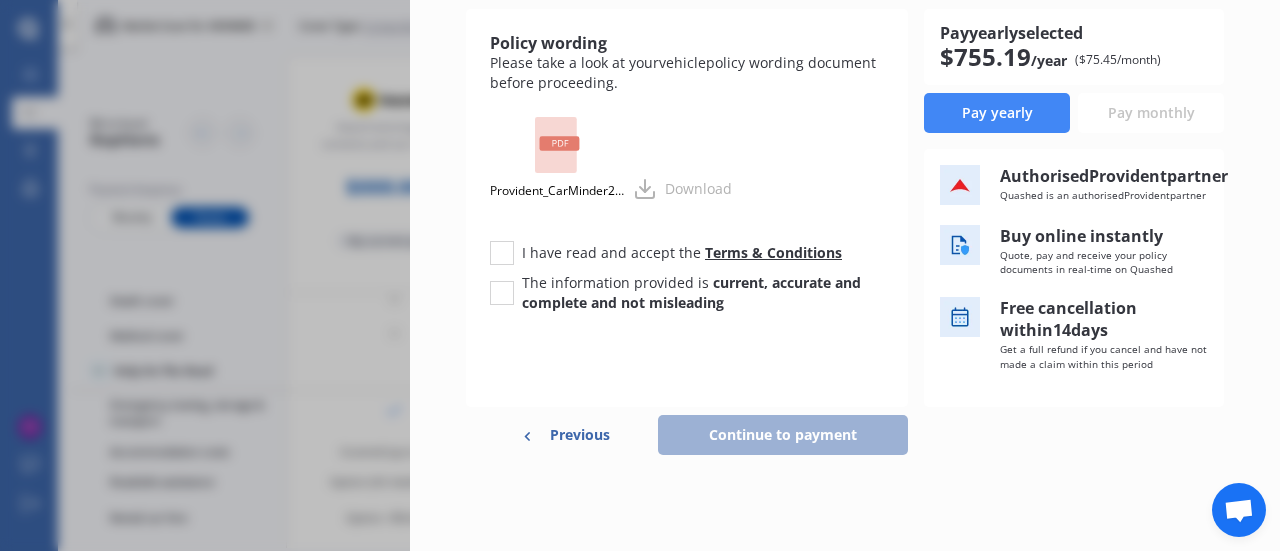 click on "Previous" at bounding box center (580, 435) 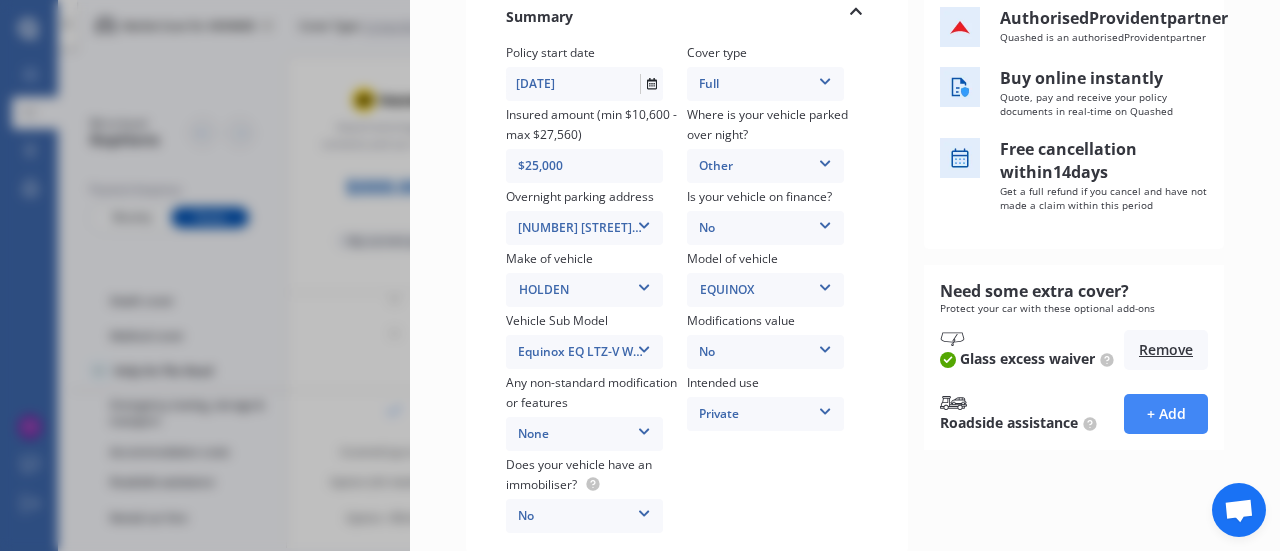 click on "$25,000" at bounding box center (597, 166) 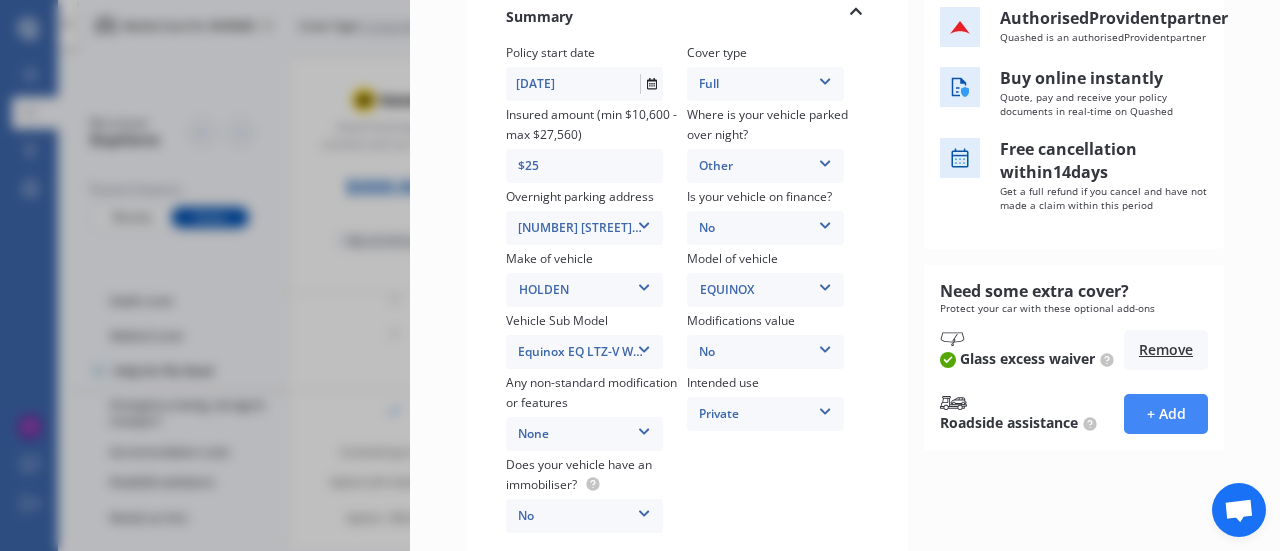 type on "$2" 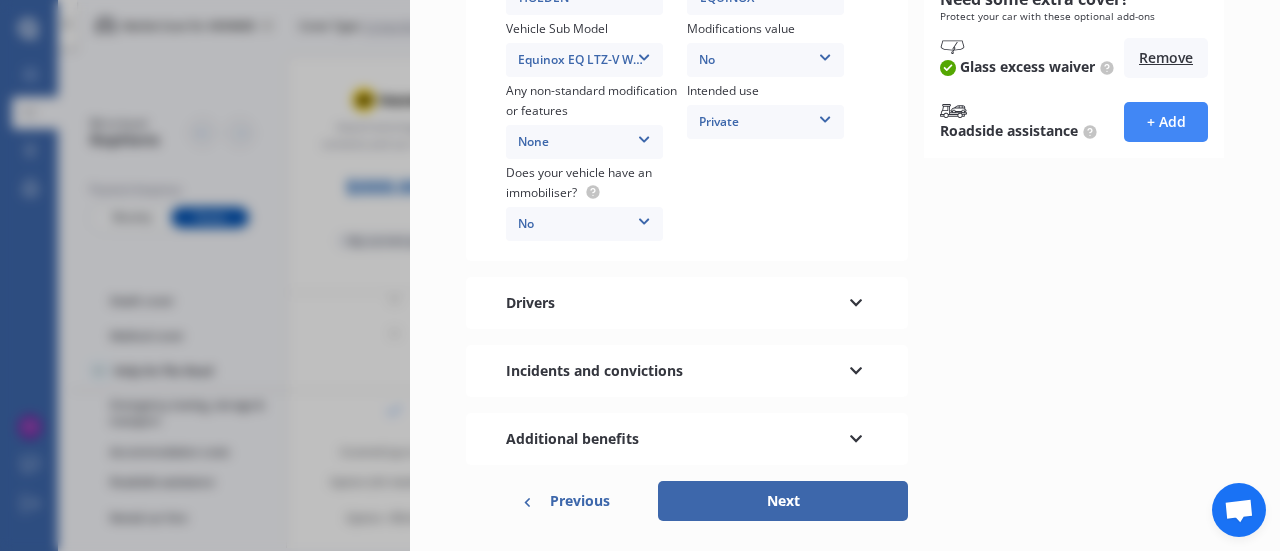 scroll, scrollTop: 588, scrollLeft: 0, axis: vertical 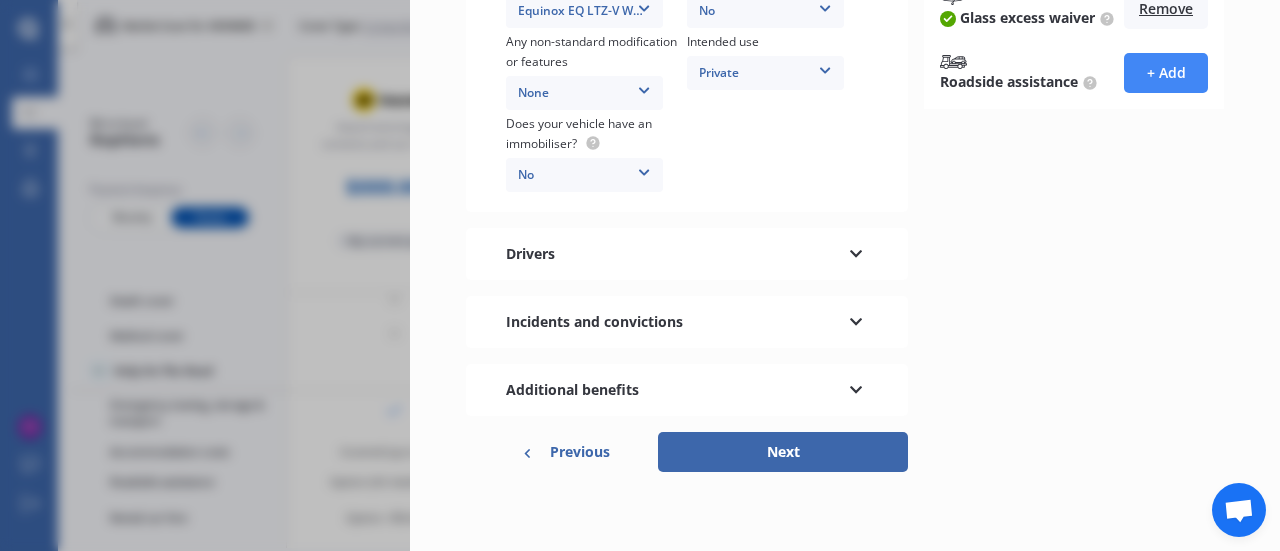 type on "$23,000" 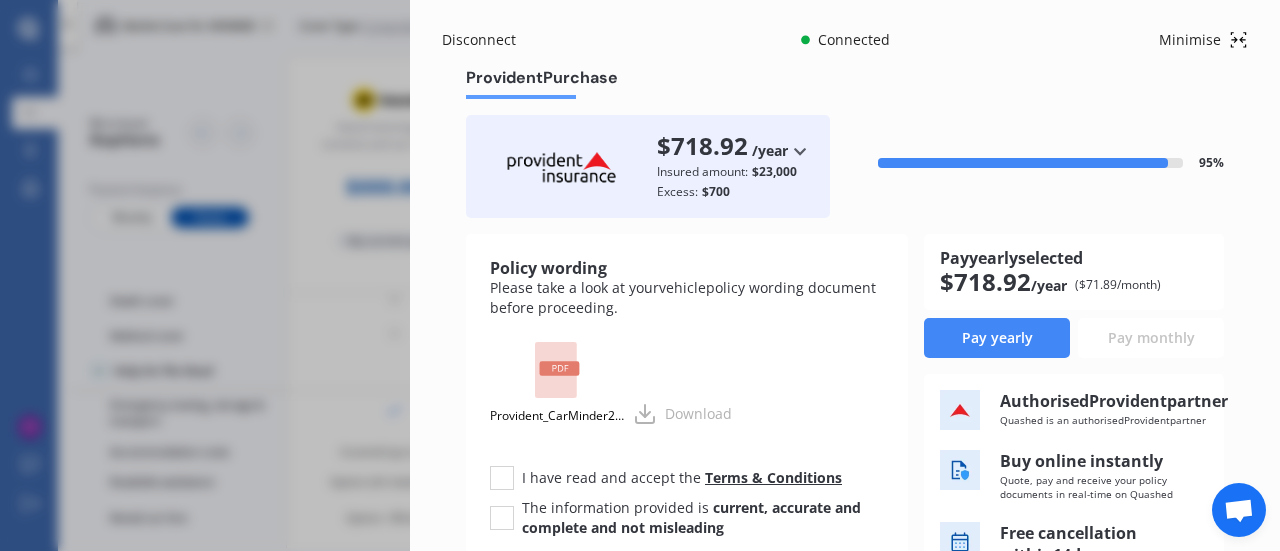 scroll, scrollTop: 0, scrollLeft: 0, axis: both 